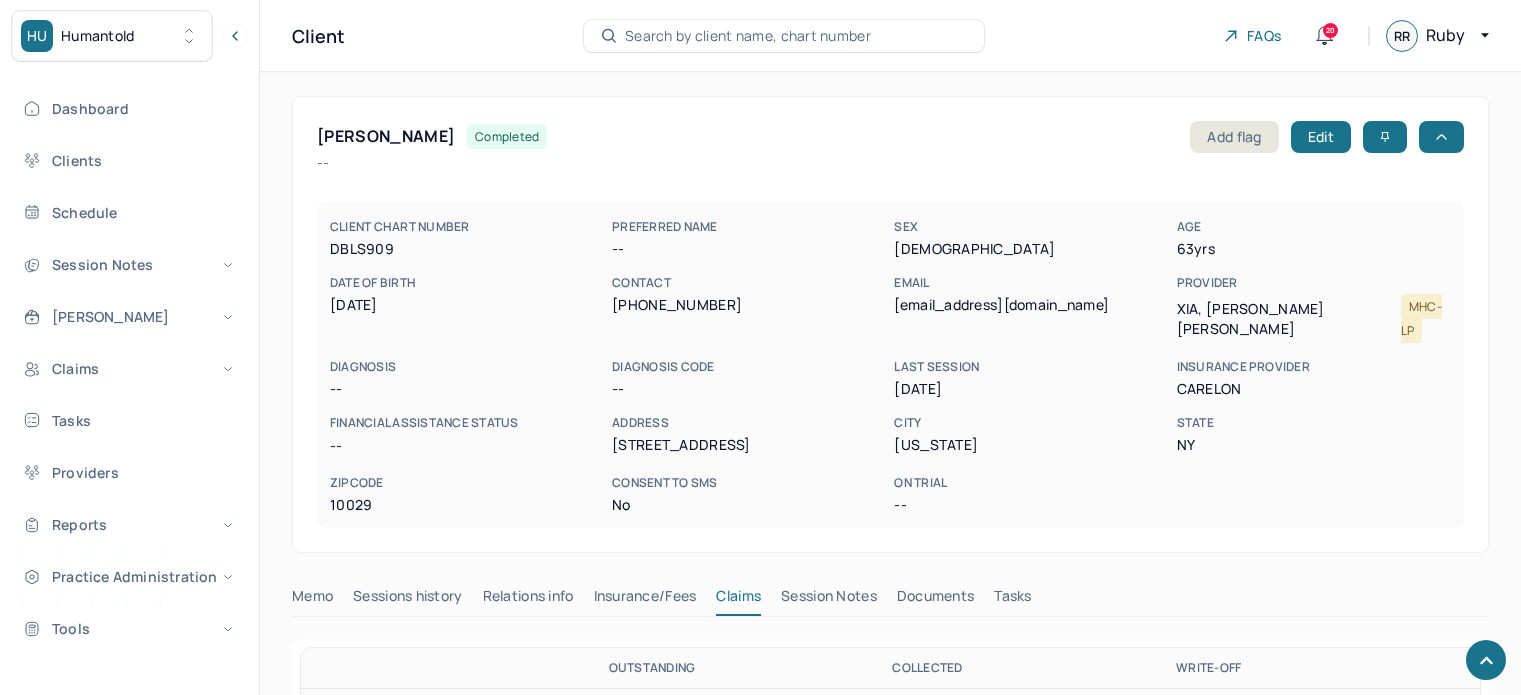 scroll, scrollTop: 719, scrollLeft: 0, axis: vertical 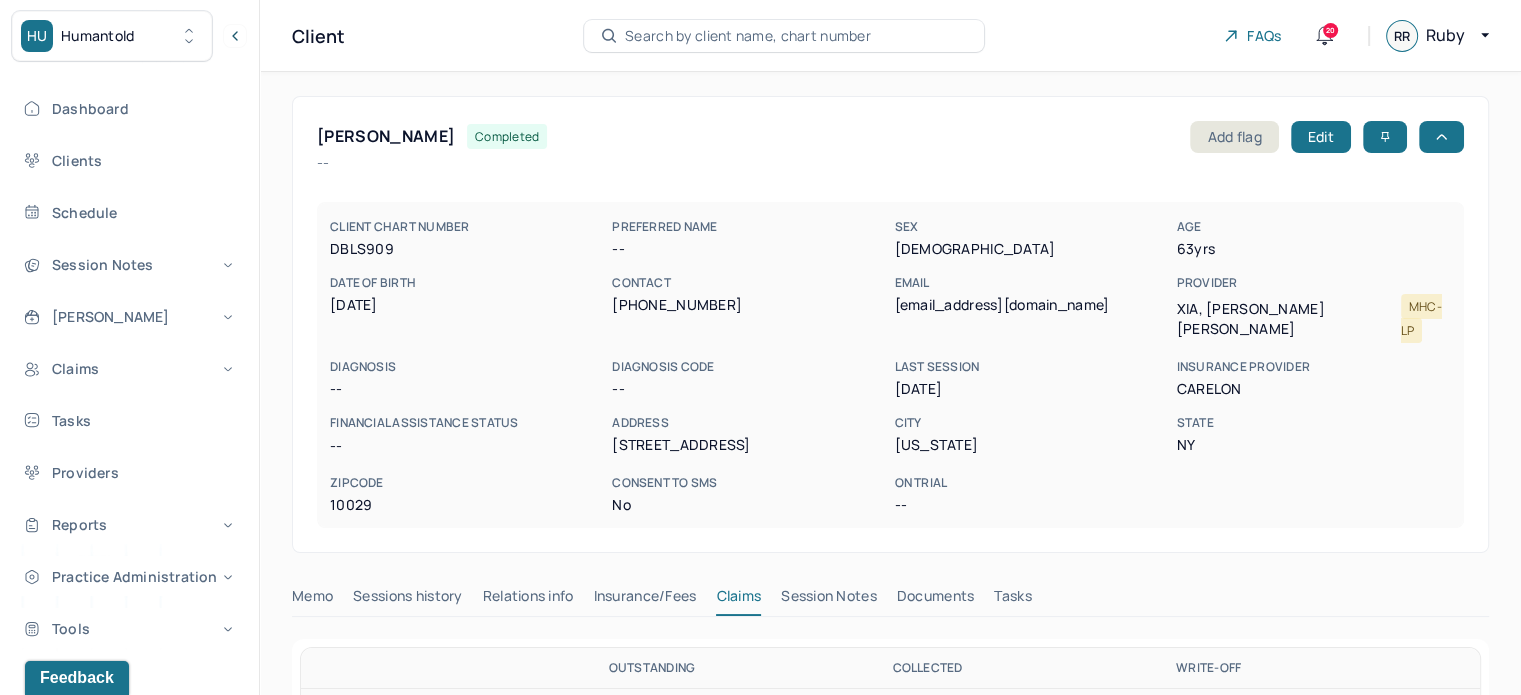 click on "Search by client name, chart number" at bounding box center (748, 36) 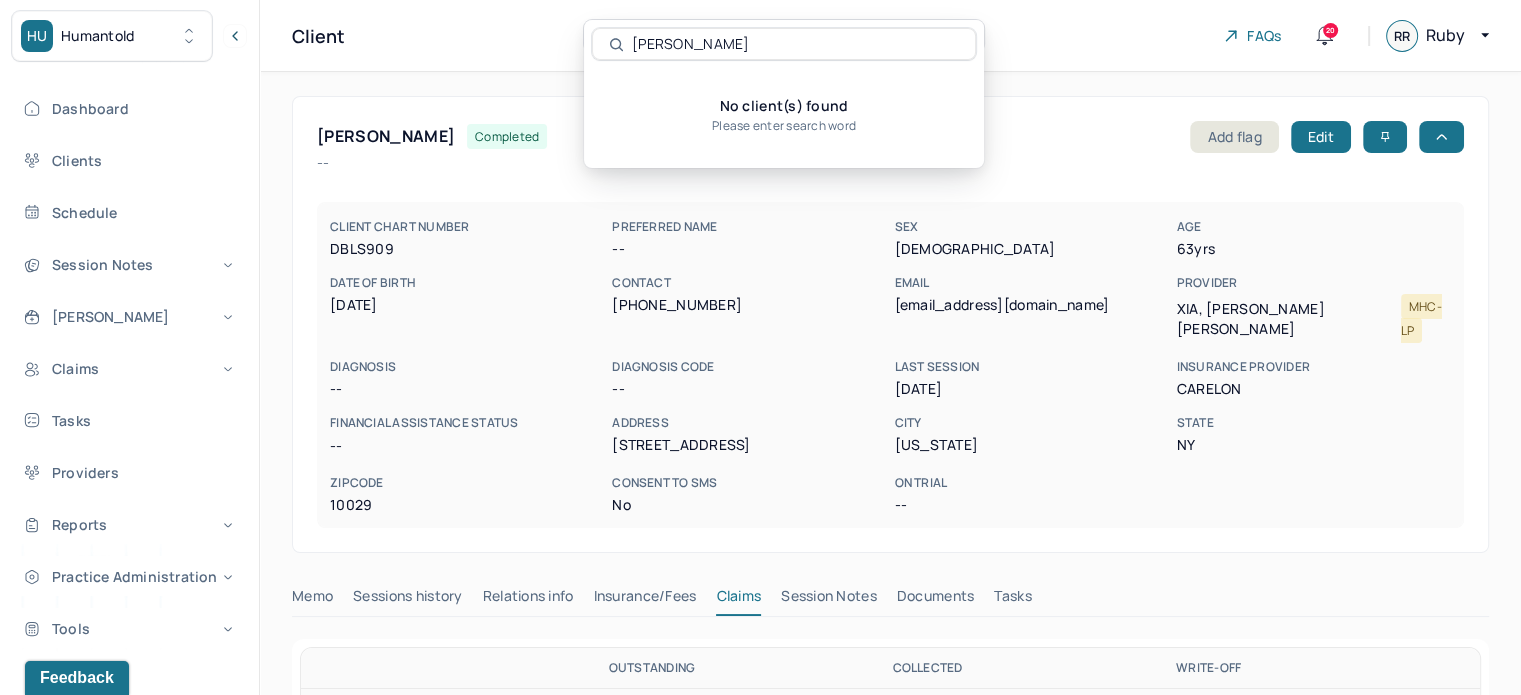 click on "Jenna Nadelman" at bounding box center [795, 44] 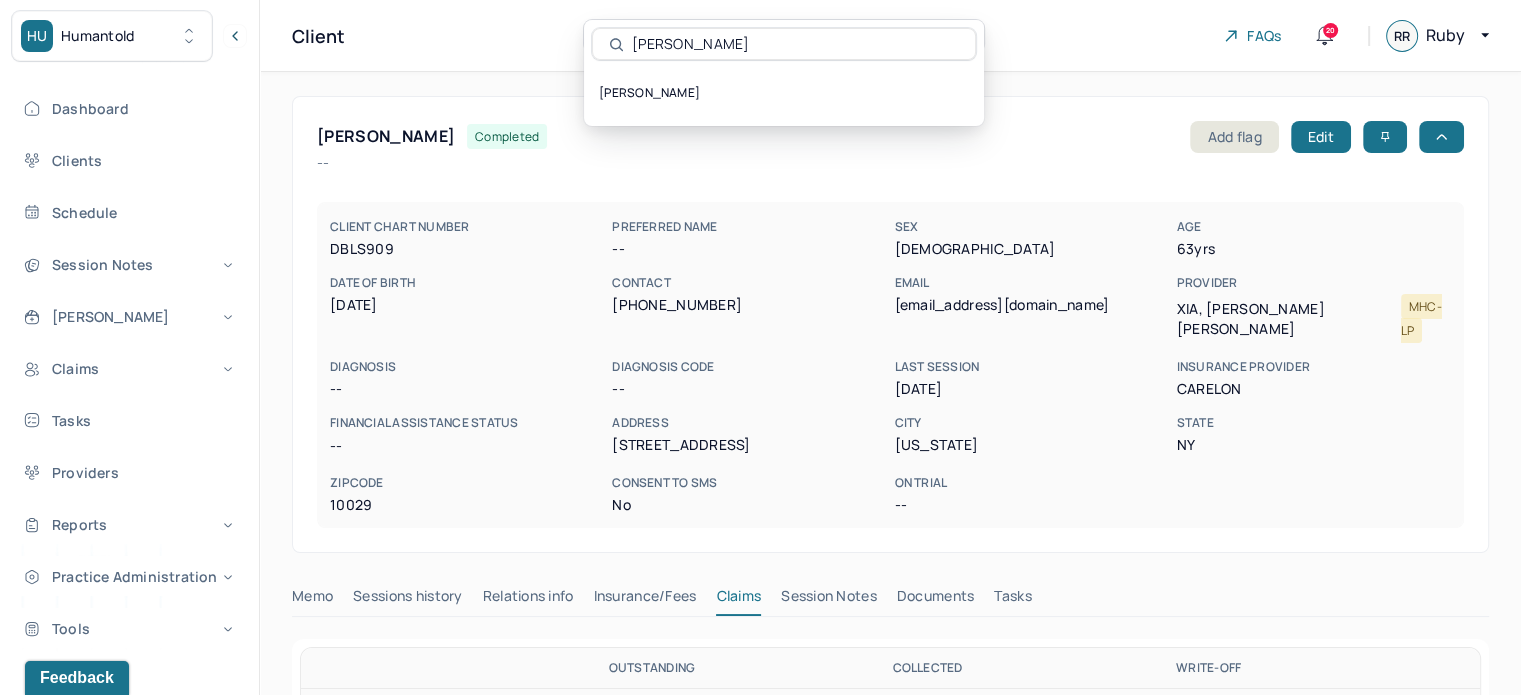 click on "Nadelman" at bounding box center [795, 44] 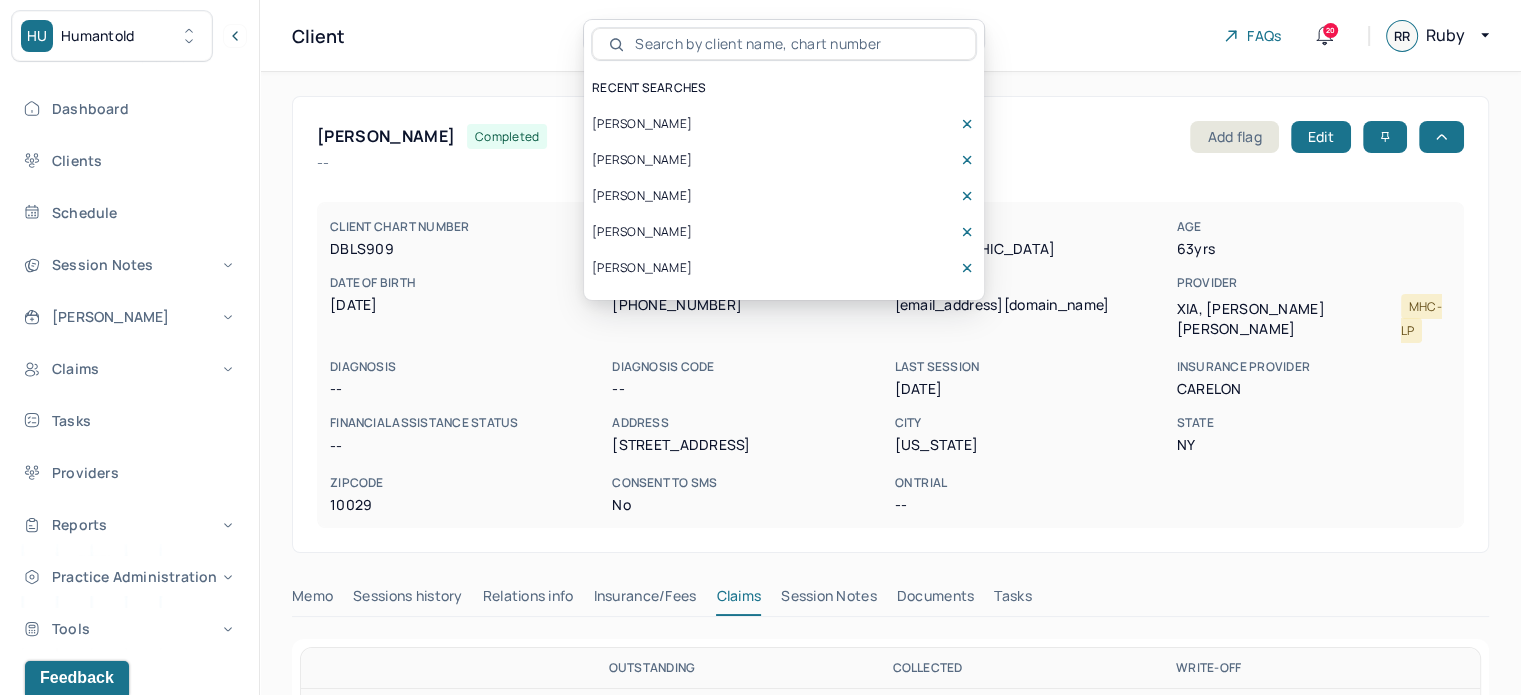 type 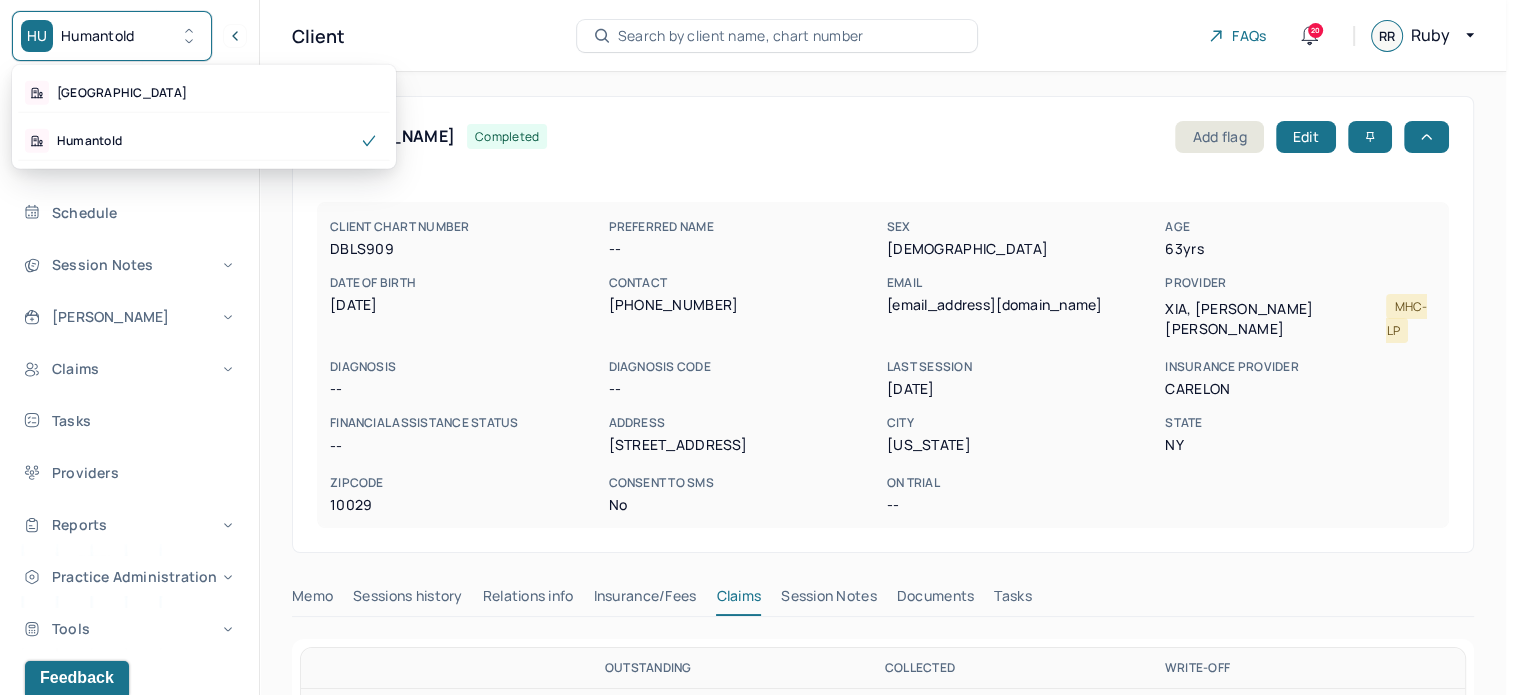 click on "Humantold" at bounding box center [98, 36] 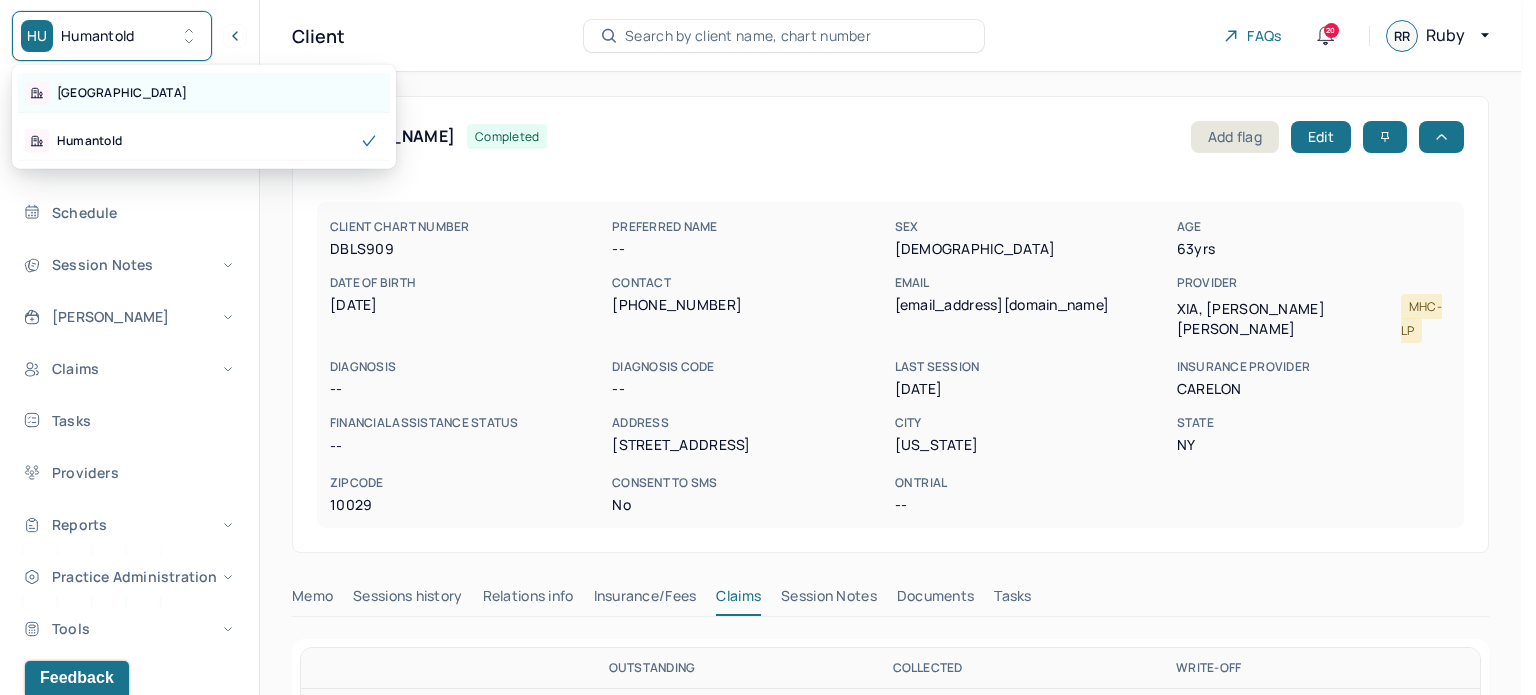 drag, startPoint x: 92, startPoint y: 95, endPoint x: 214, endPoint y: 96, distance: 122.0041 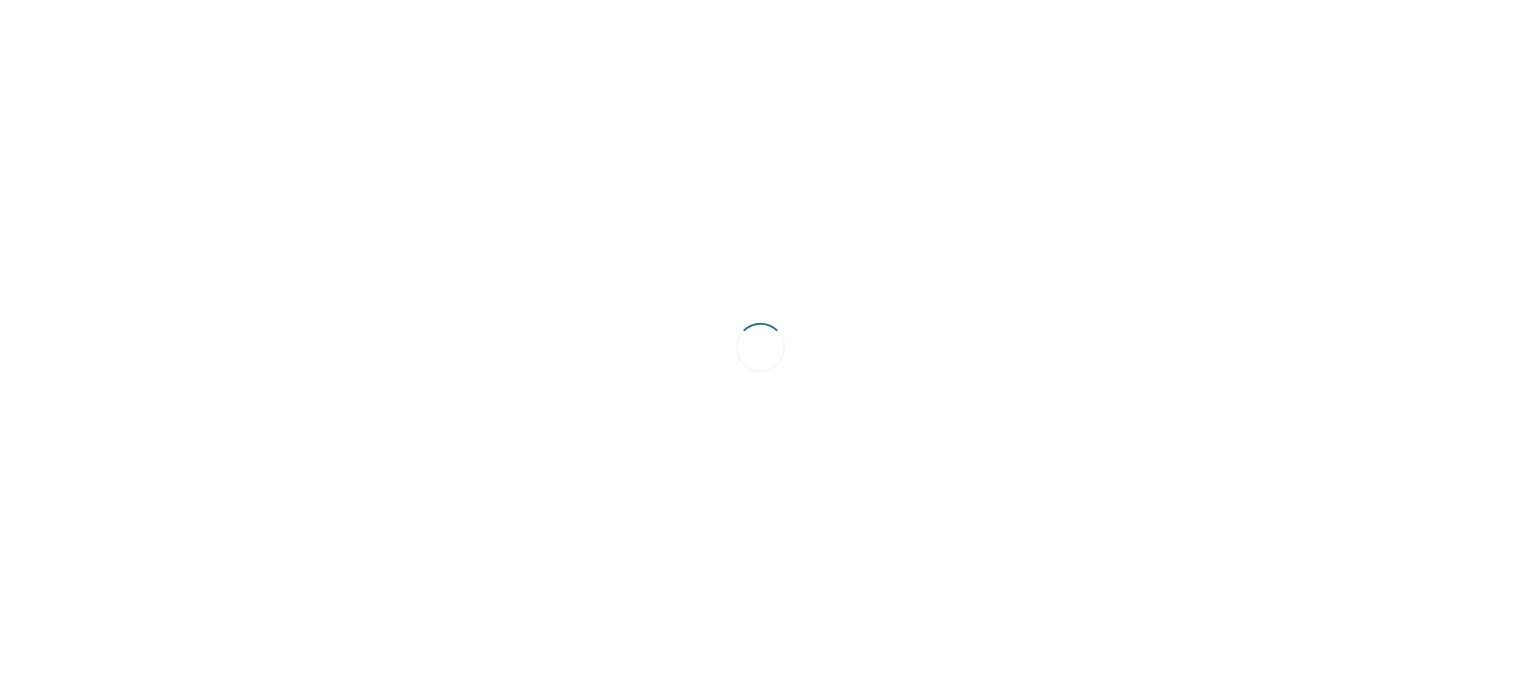 scroll, scrollTop: 0, scrollLeft: 0, axis: both 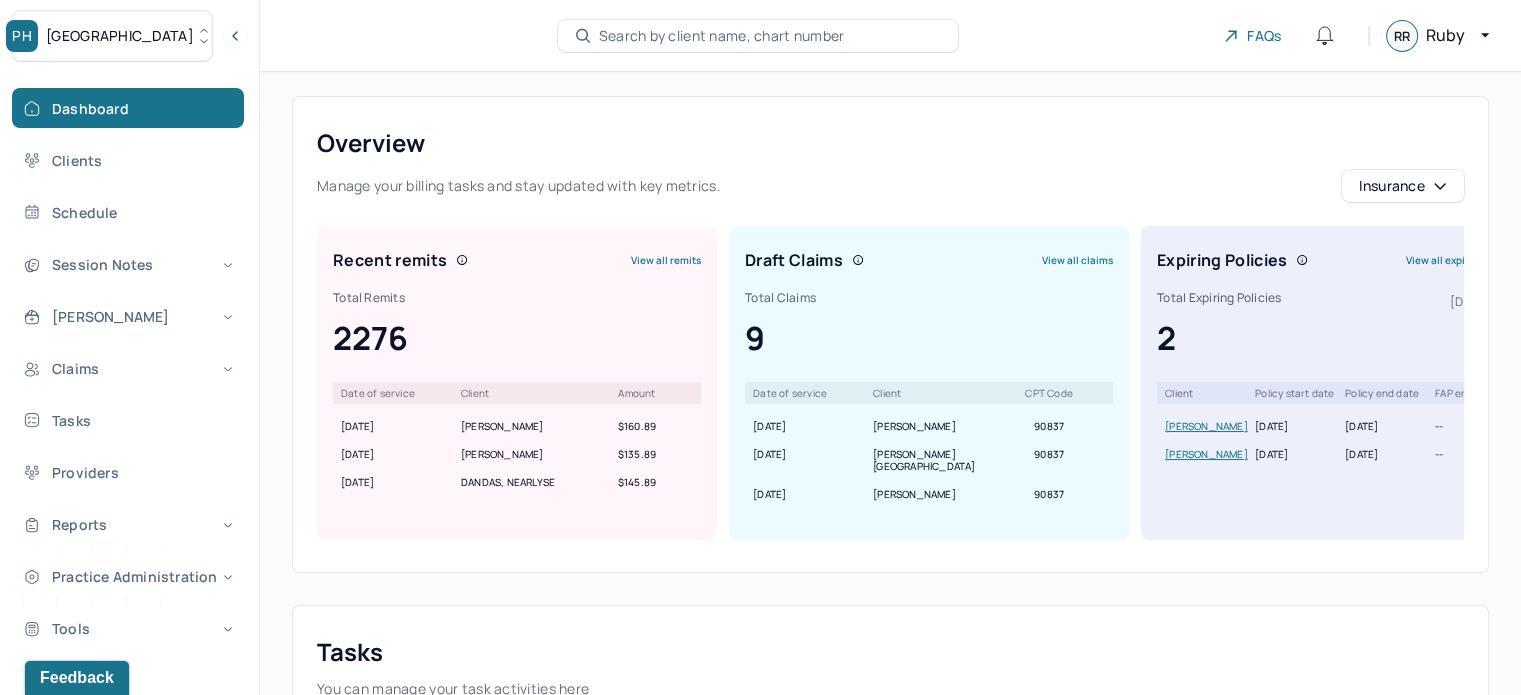 click on "Search by client name, chart number" at bounding box center (722, 36) 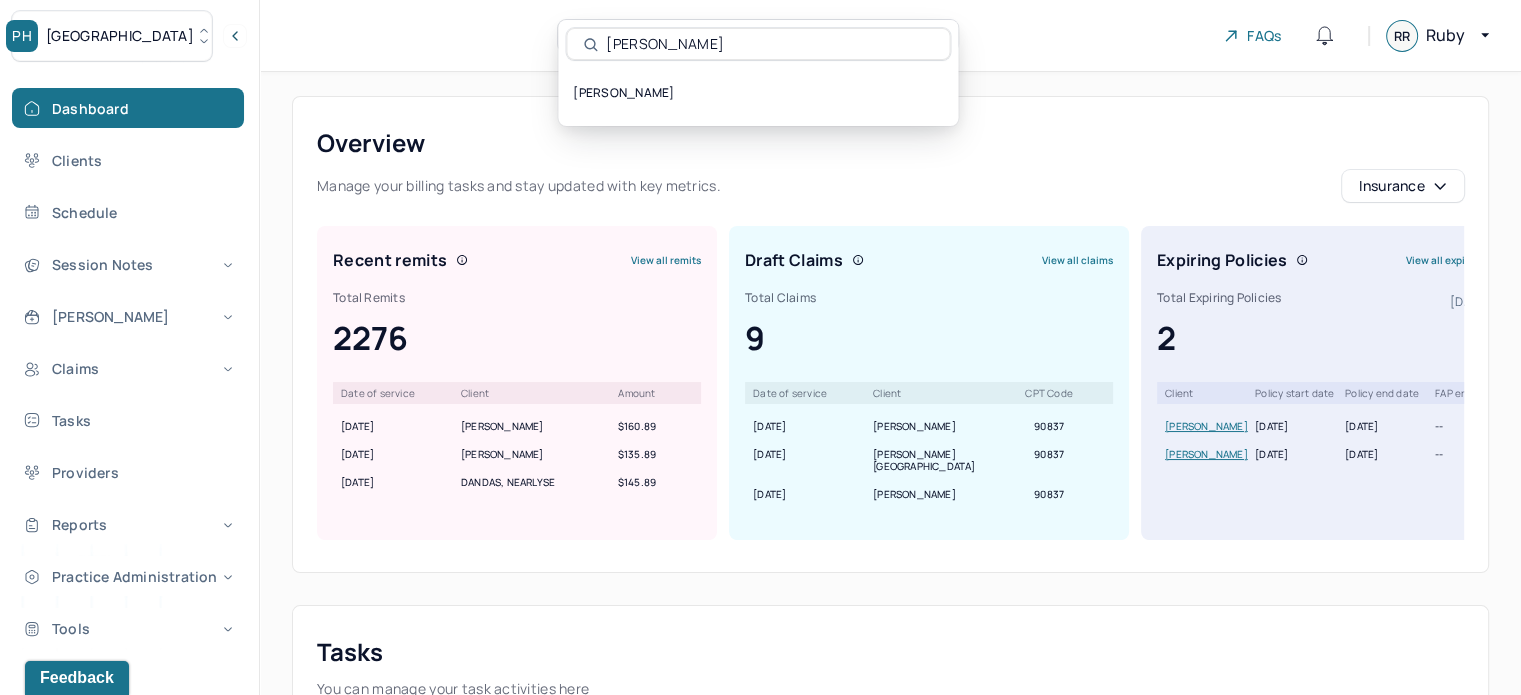 type on "Jenna Nadelman" 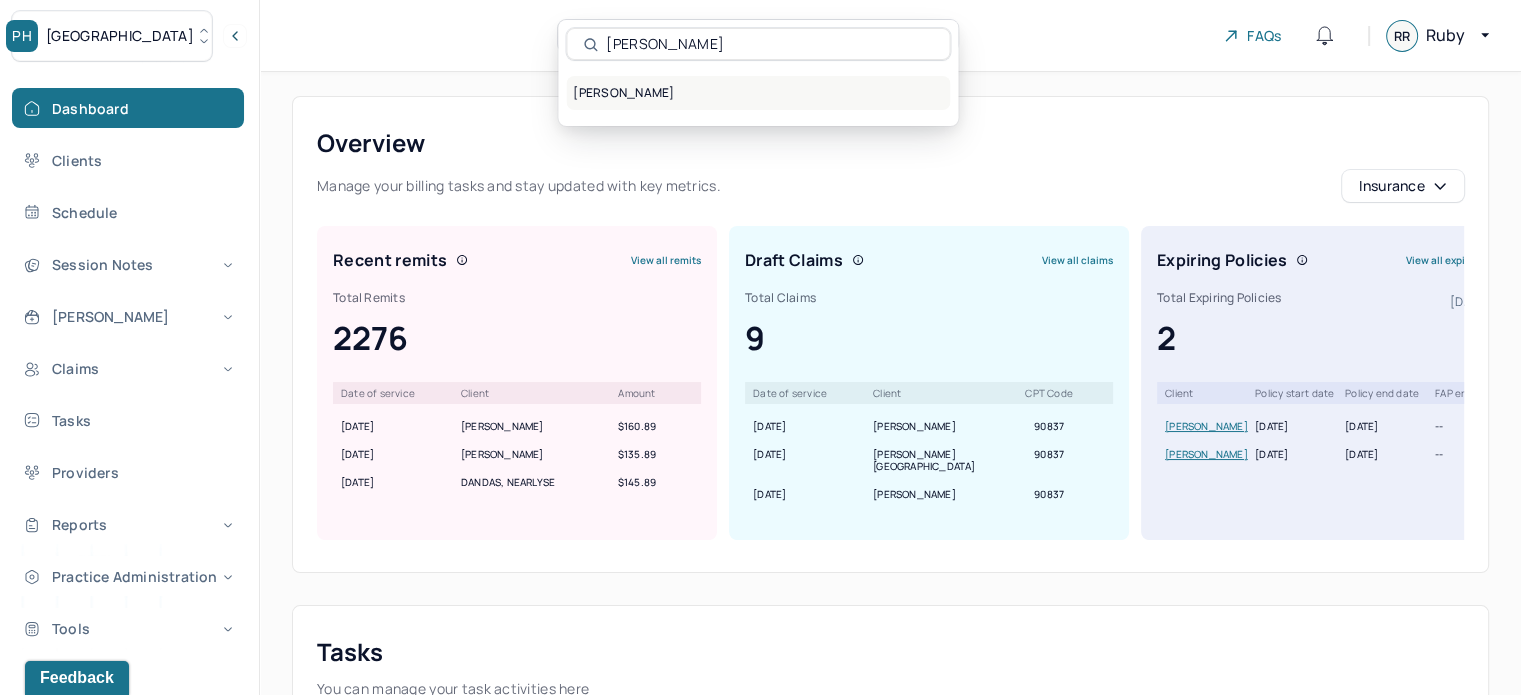 click on "NADELMAN, JENNA" at bounding box center [758, 93] 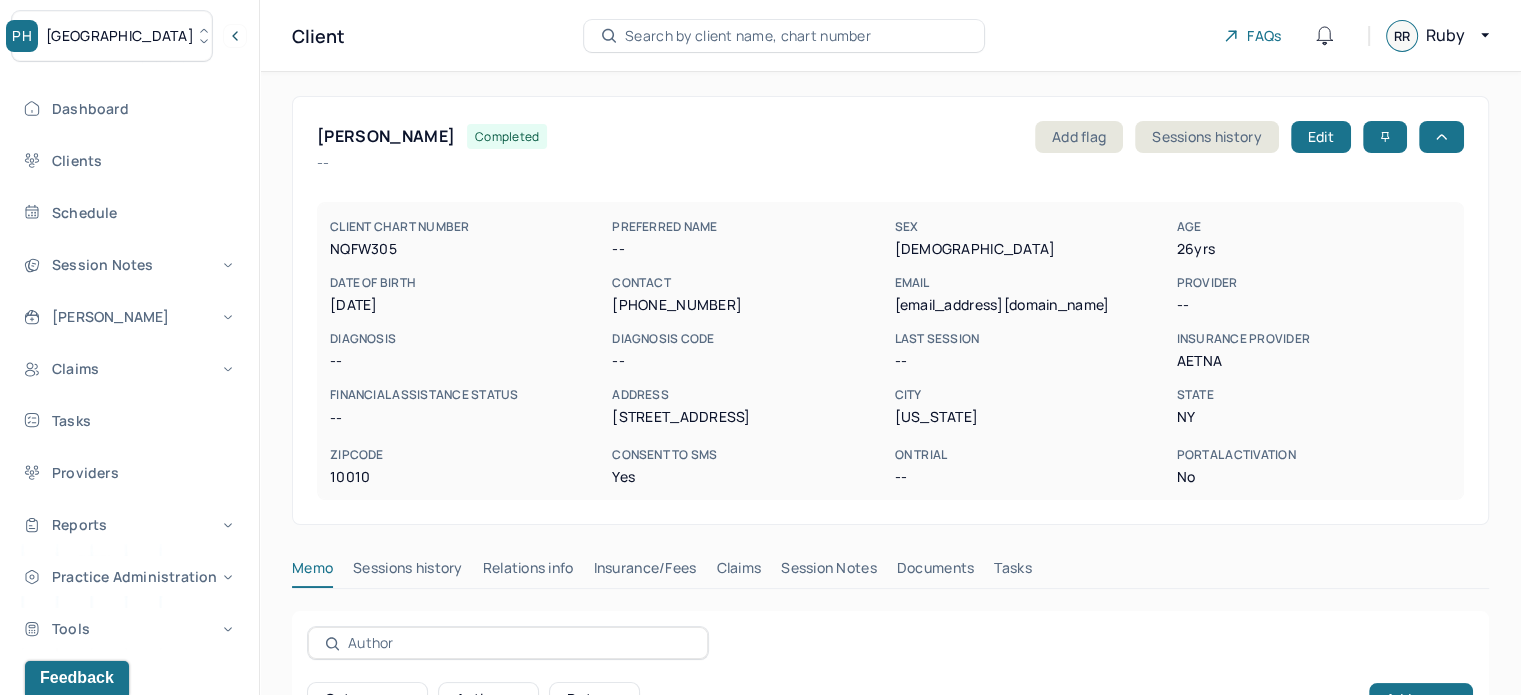 click on "Session Notes" at bounding box center [829, 572] 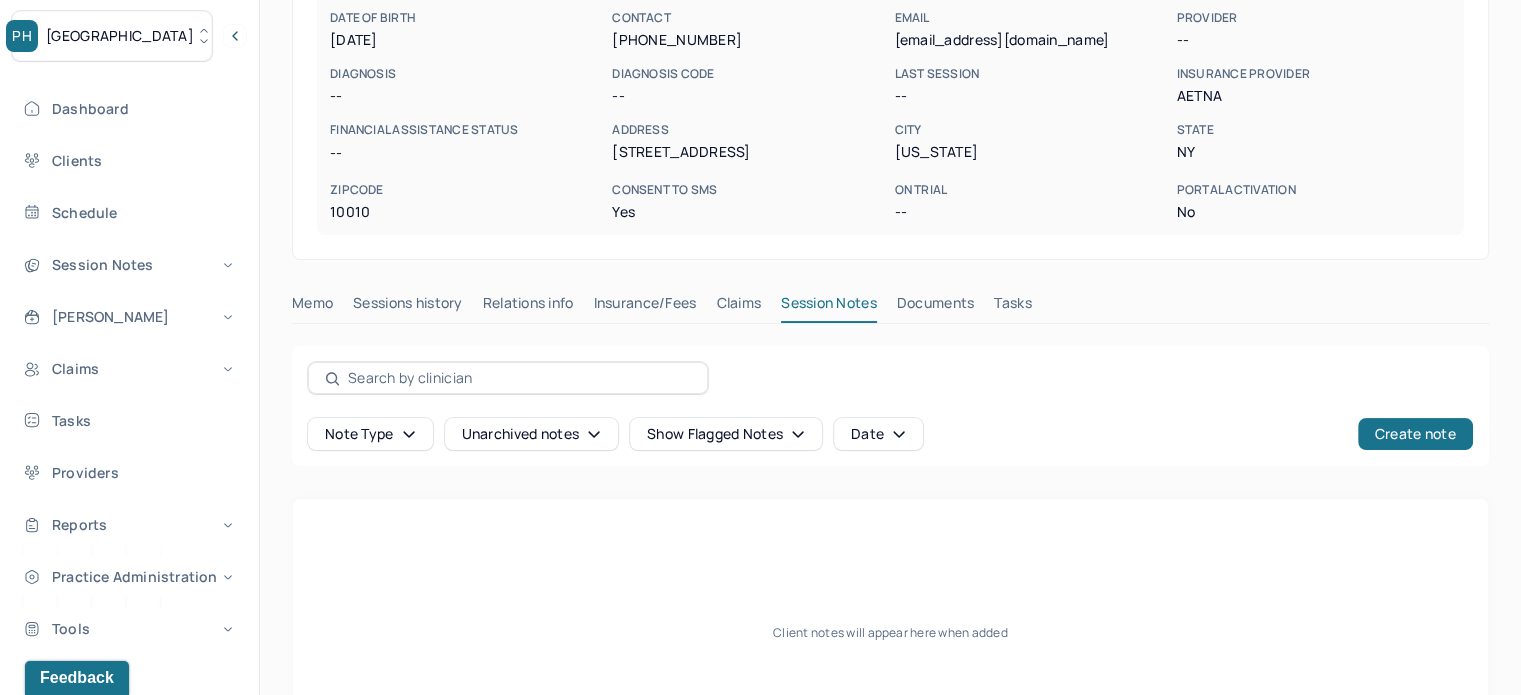 scroll, scrollTop: 356, scrollLeft: 0, axis: vertical 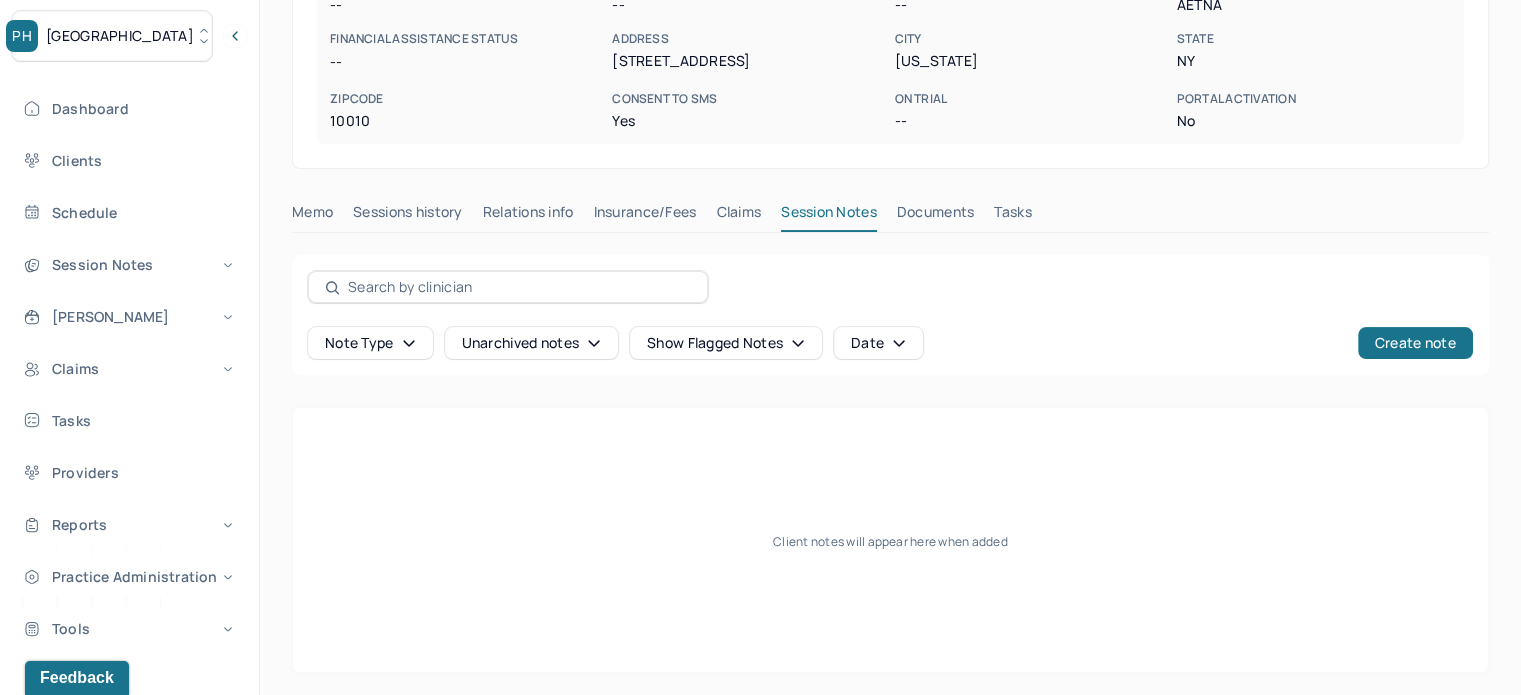 click on "Sessions history" at bounding box center [407, 216] 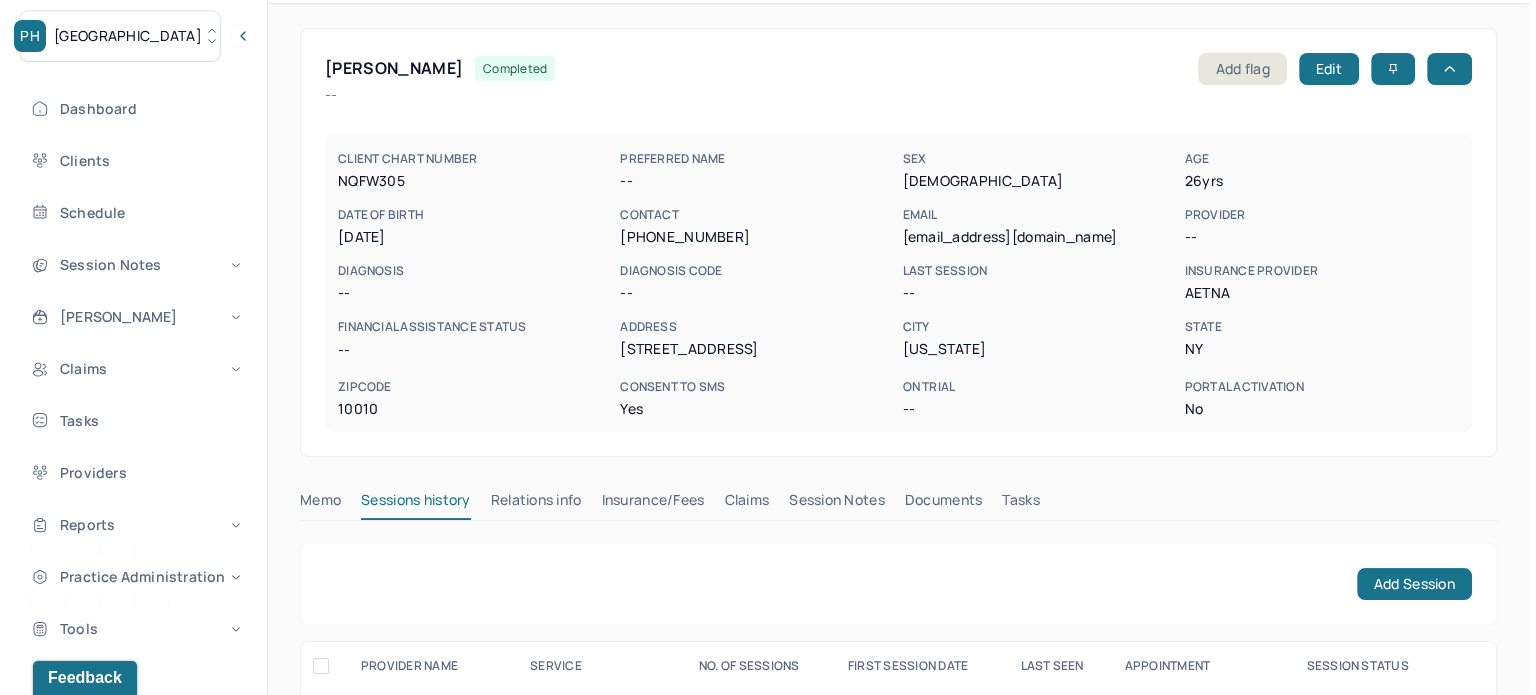 scroll, scrollTop: 0, scrollLeft: 0, axis: both 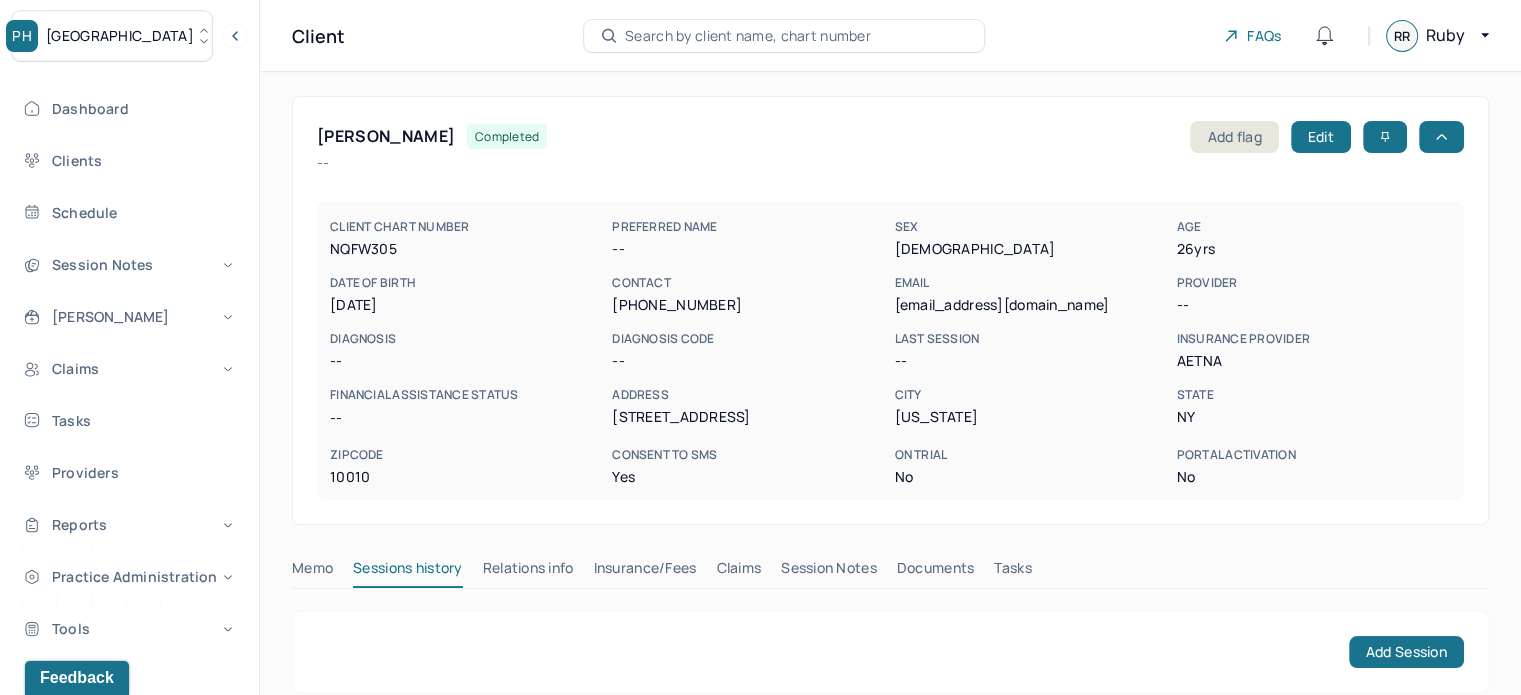 click on "Search by client name, chart number" at bounding box center (784, 36) 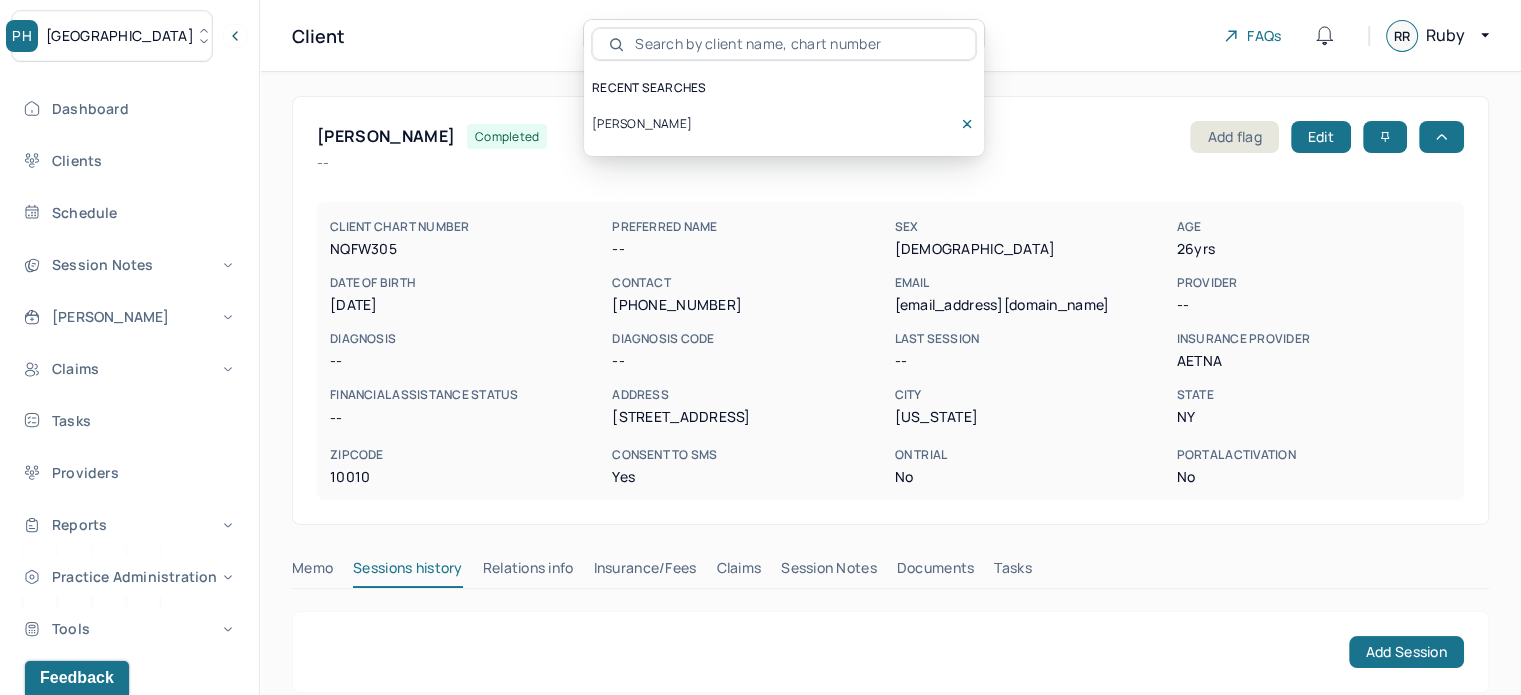 type on "[PERSON_NAME]" 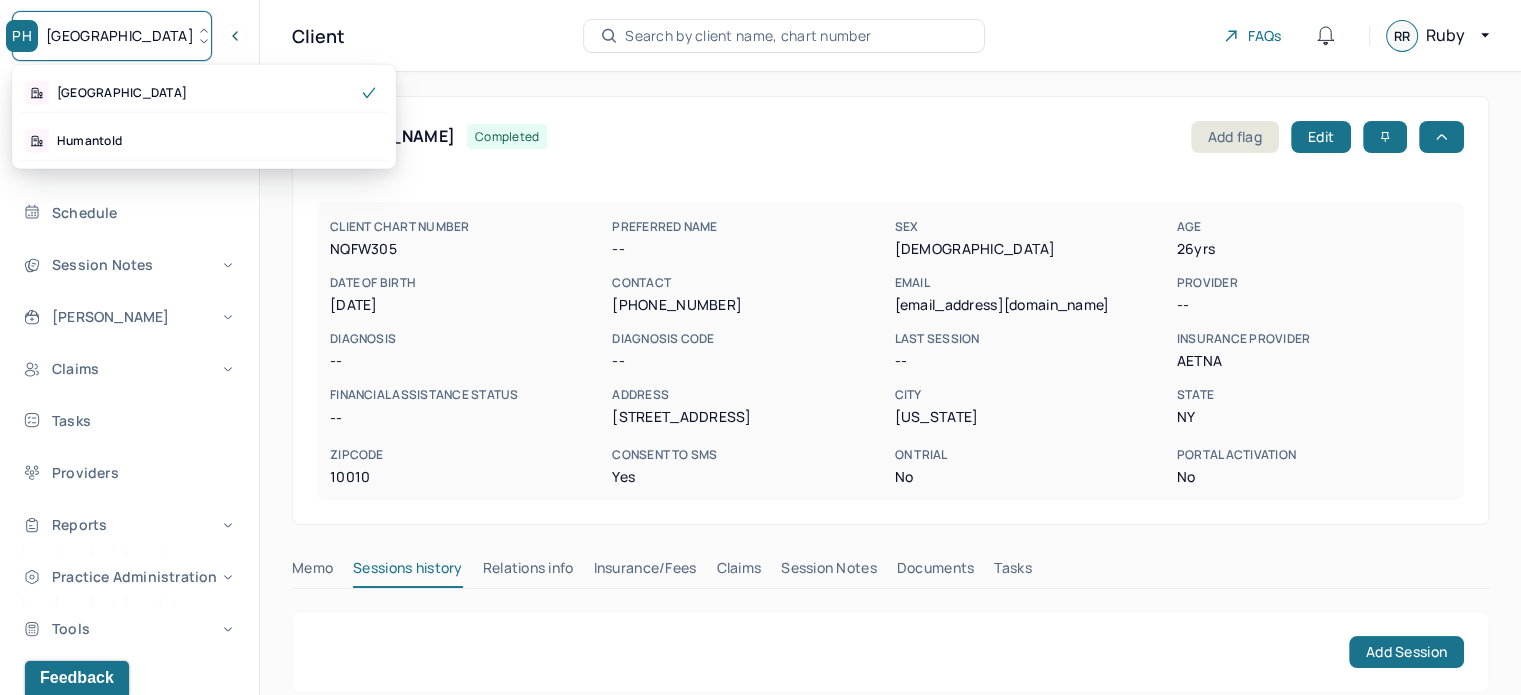 click on "PH Park Hill" at bounding box center [112, 36] 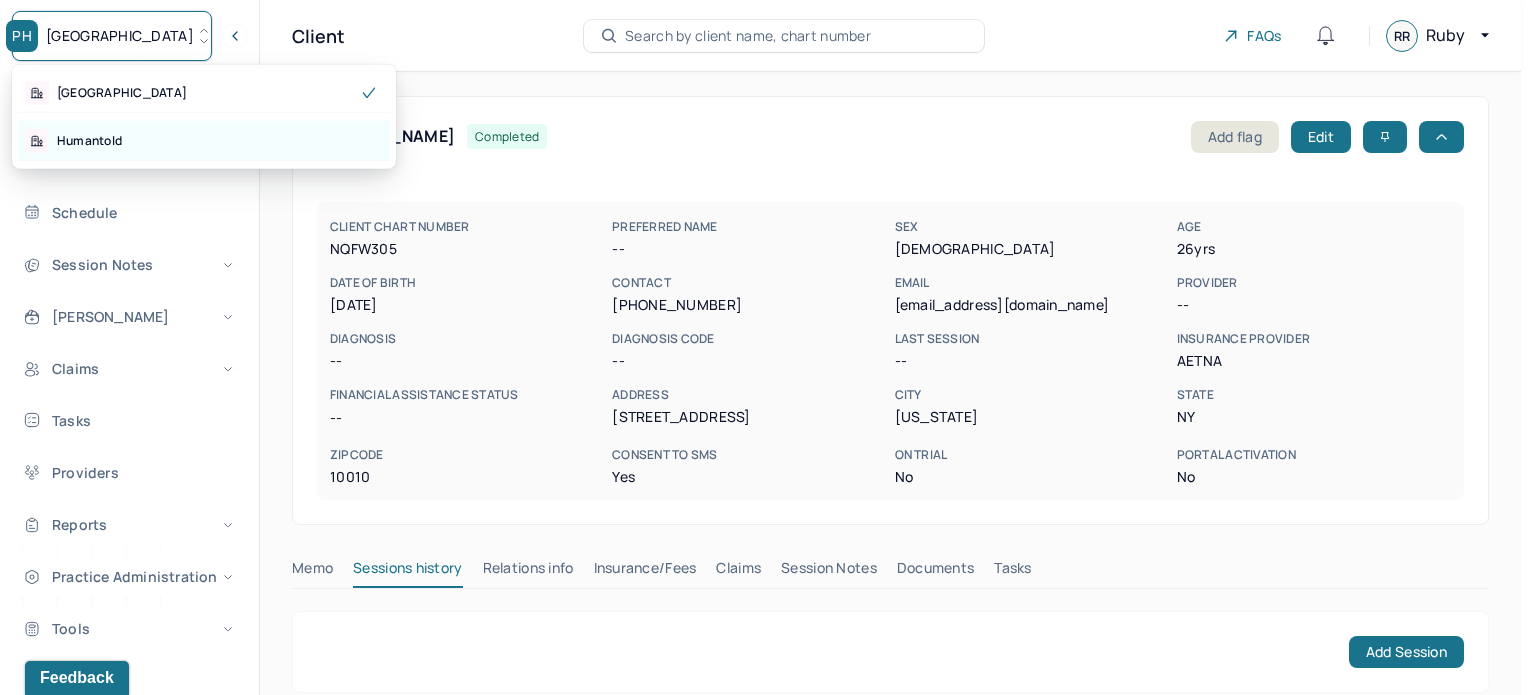 click on "Humantold" at bounding box center [89, 141] 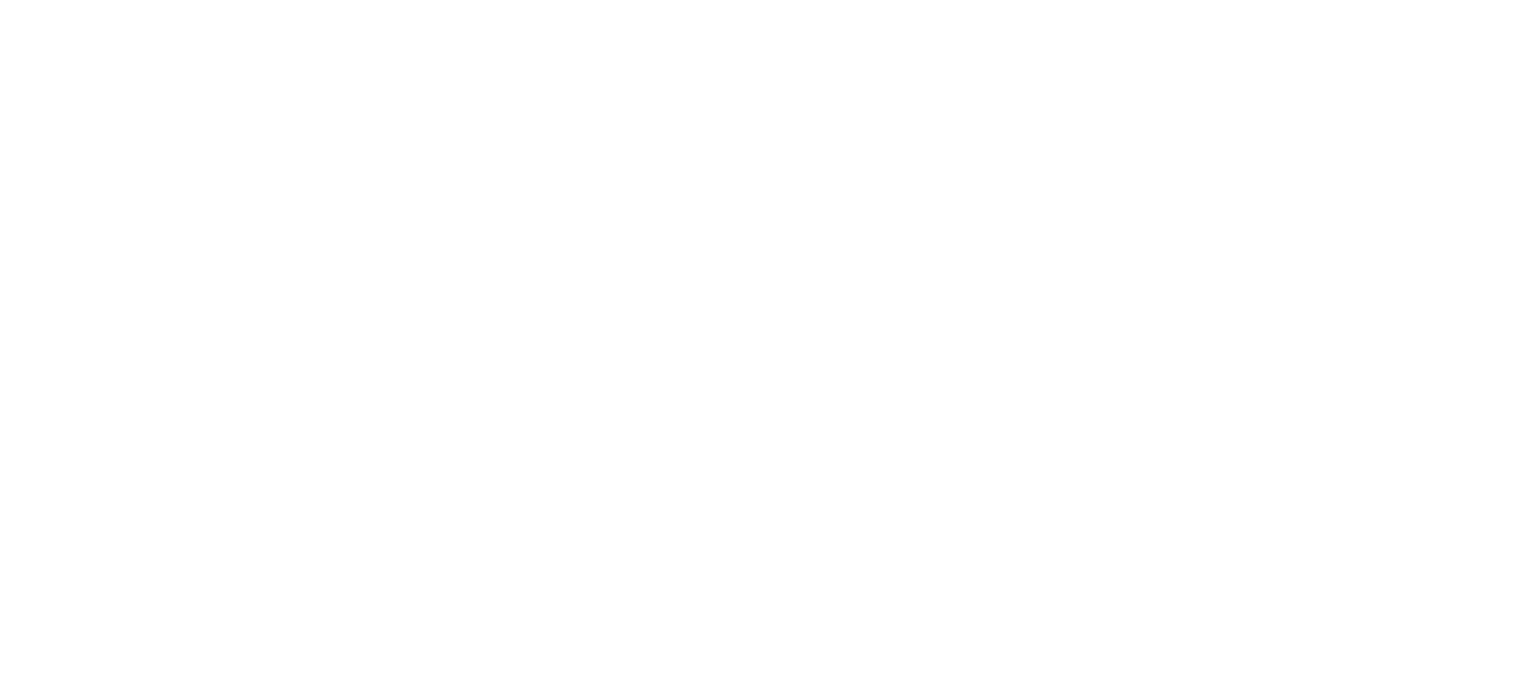 scroll, scrollTop: 0, scrollLeft: 0, axis: both 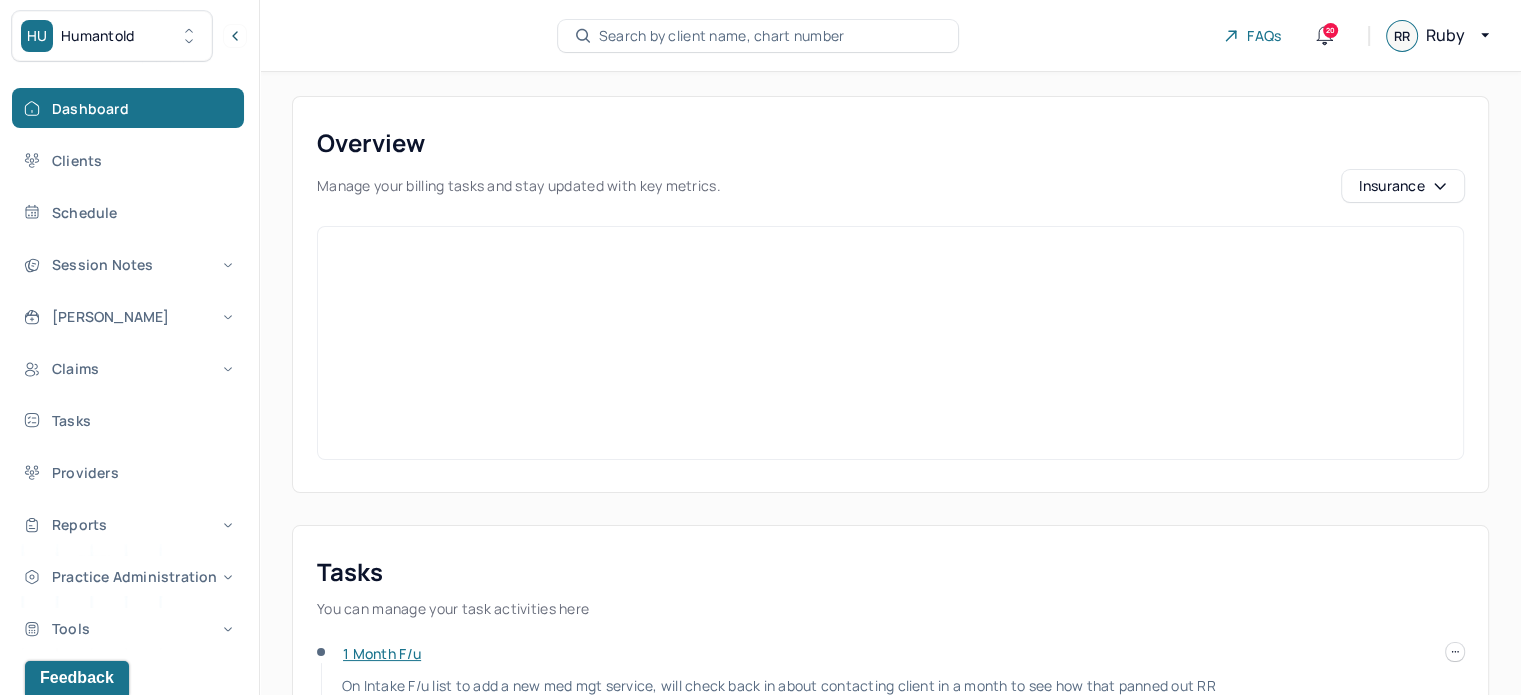 click on "Search by client name, chart number" at bounding box center [722, 36] 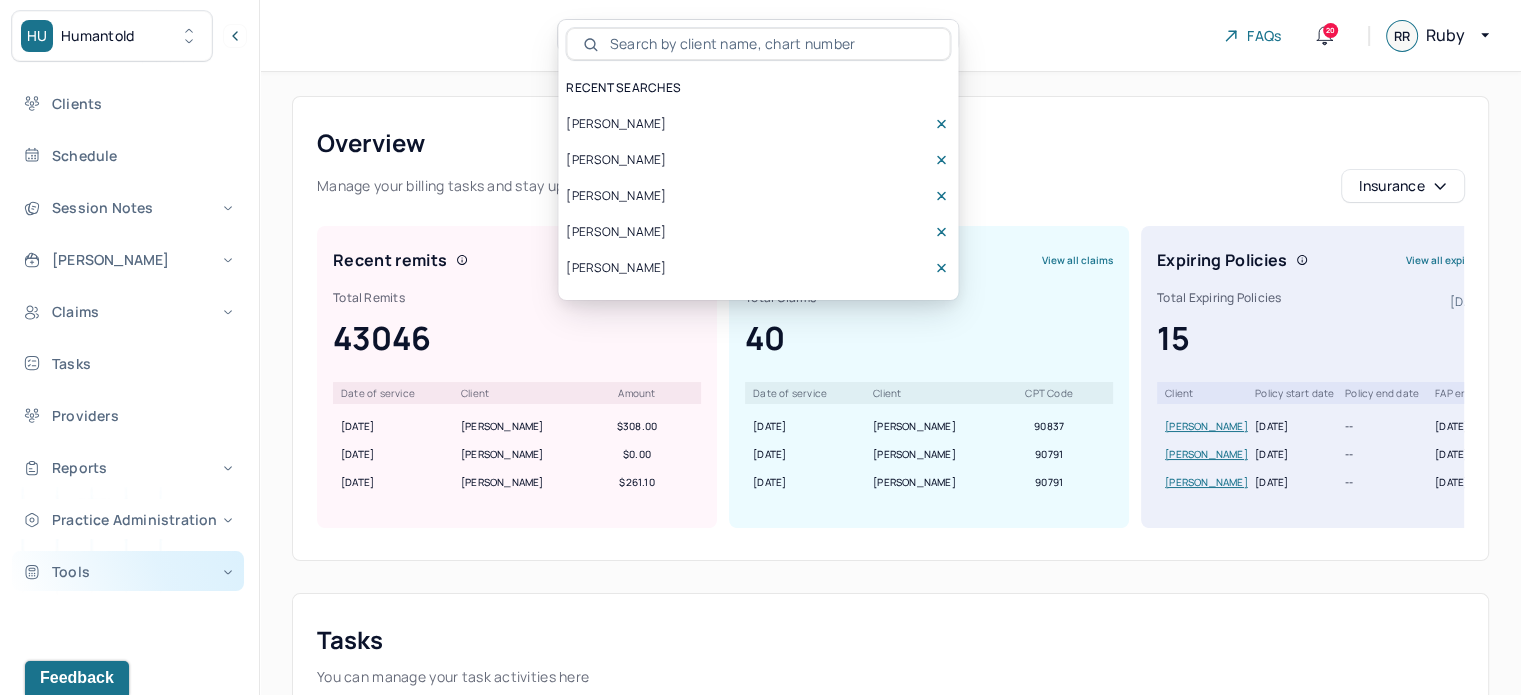 scroll, scrollTop: 88, scrollLeft: 0, axis: vertical 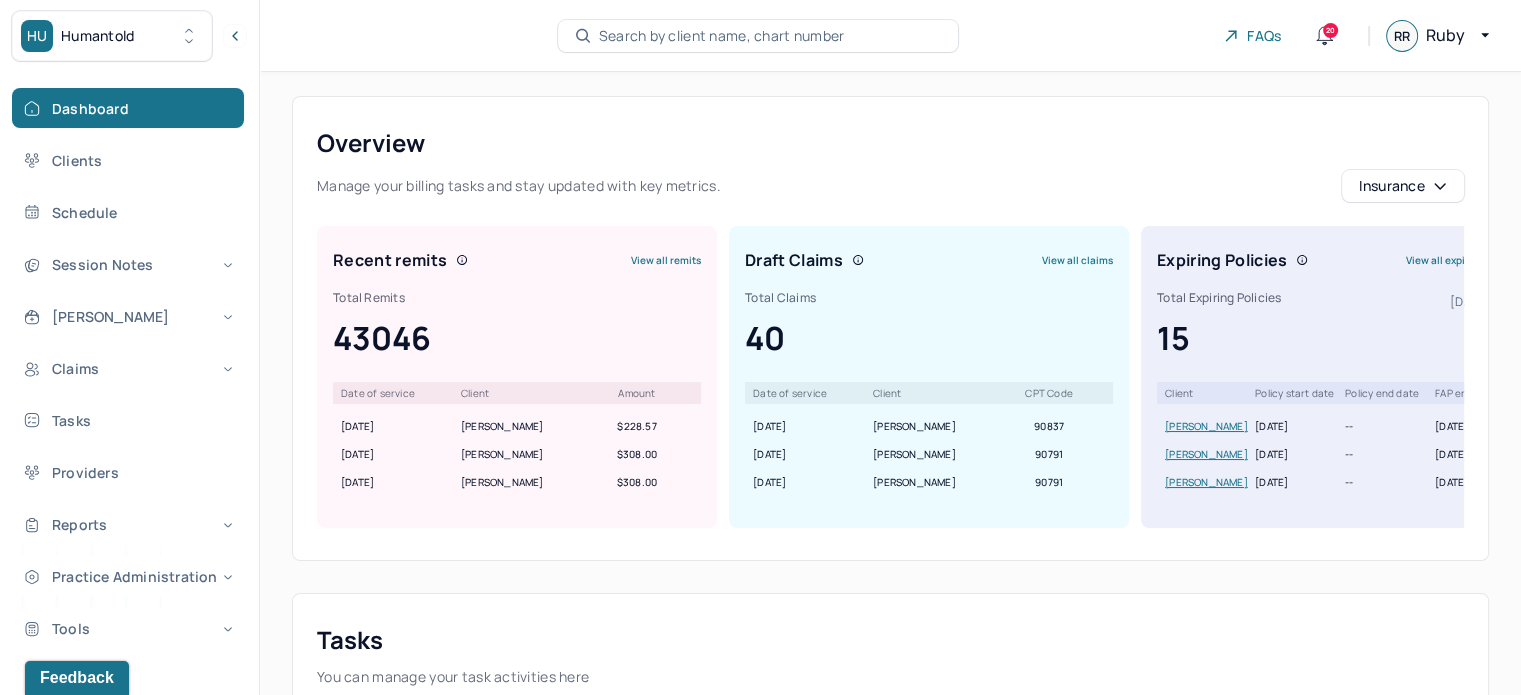 click on "Search by client name, chart number" at bounding box center [758, 36] 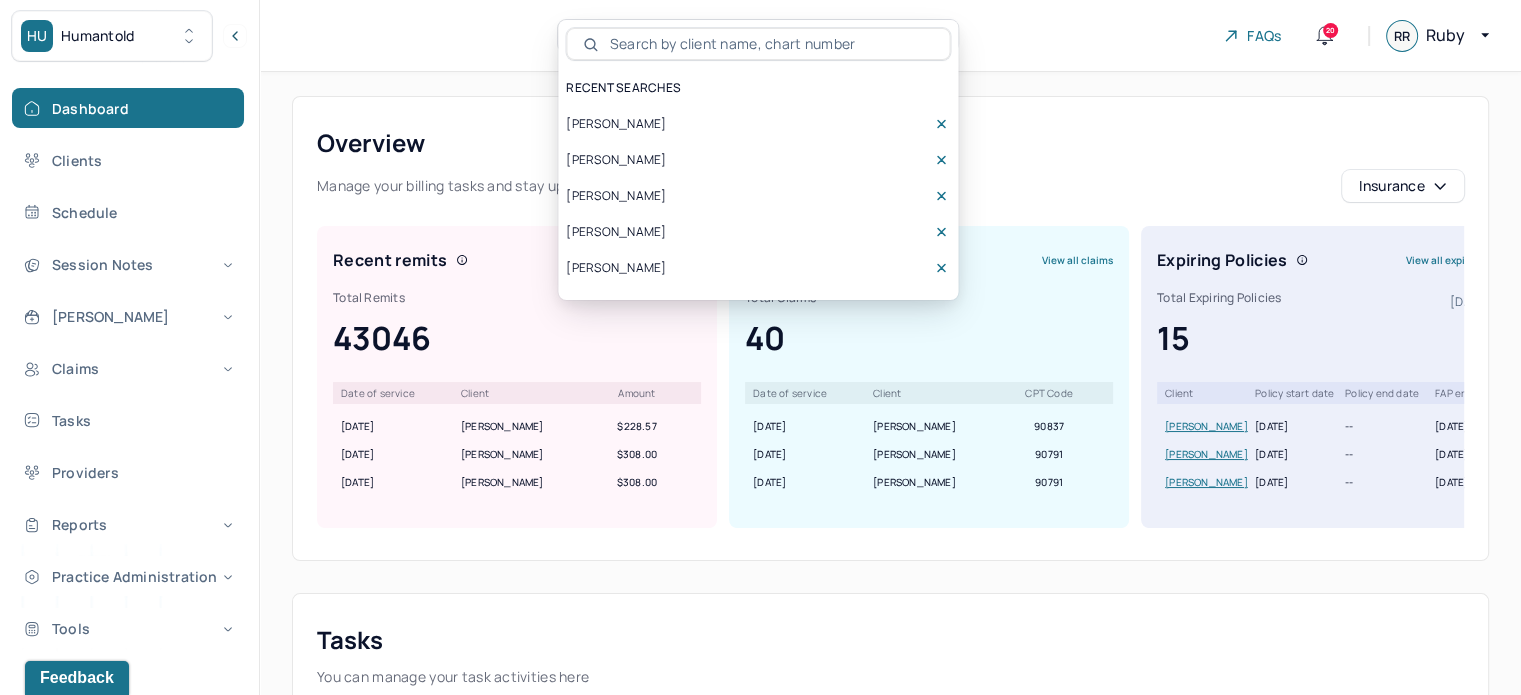 click at bounding box center (769, 44) 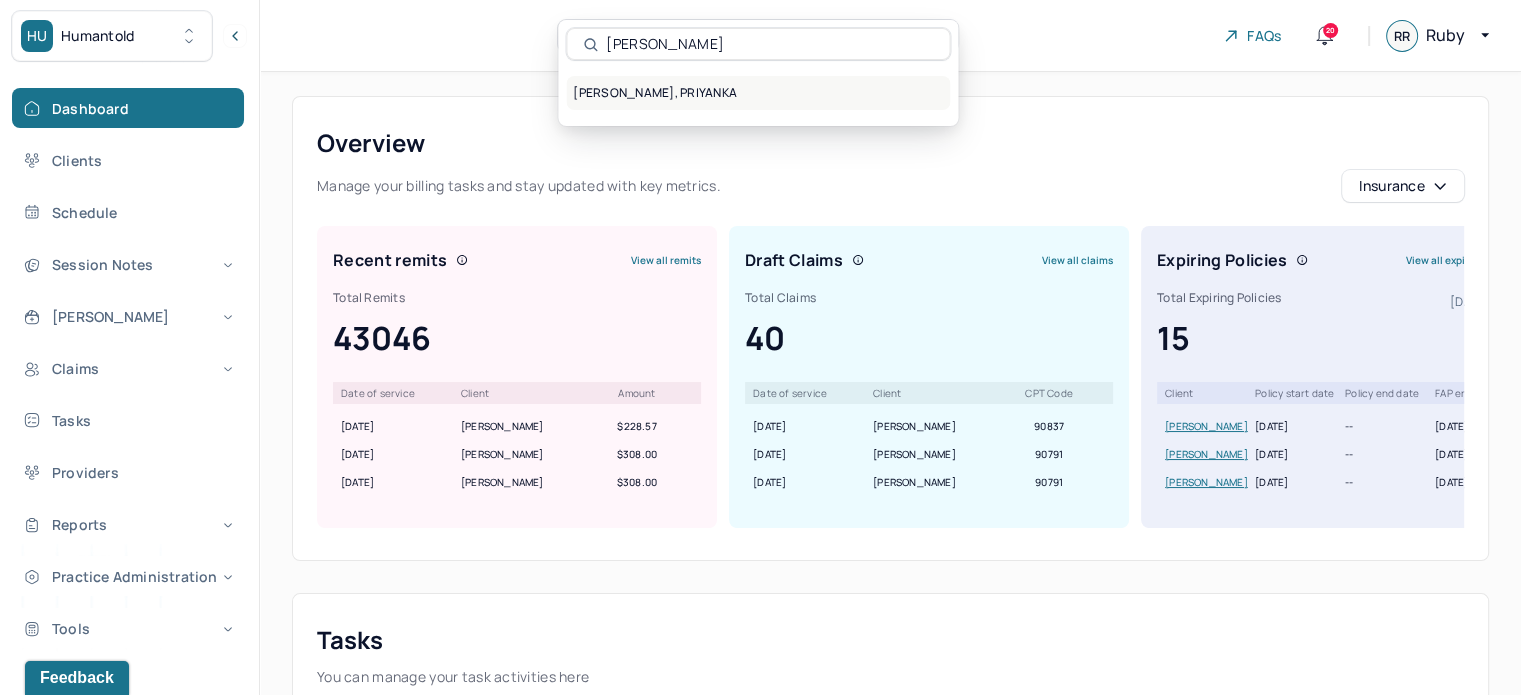type on "[PERSON_NAME]" 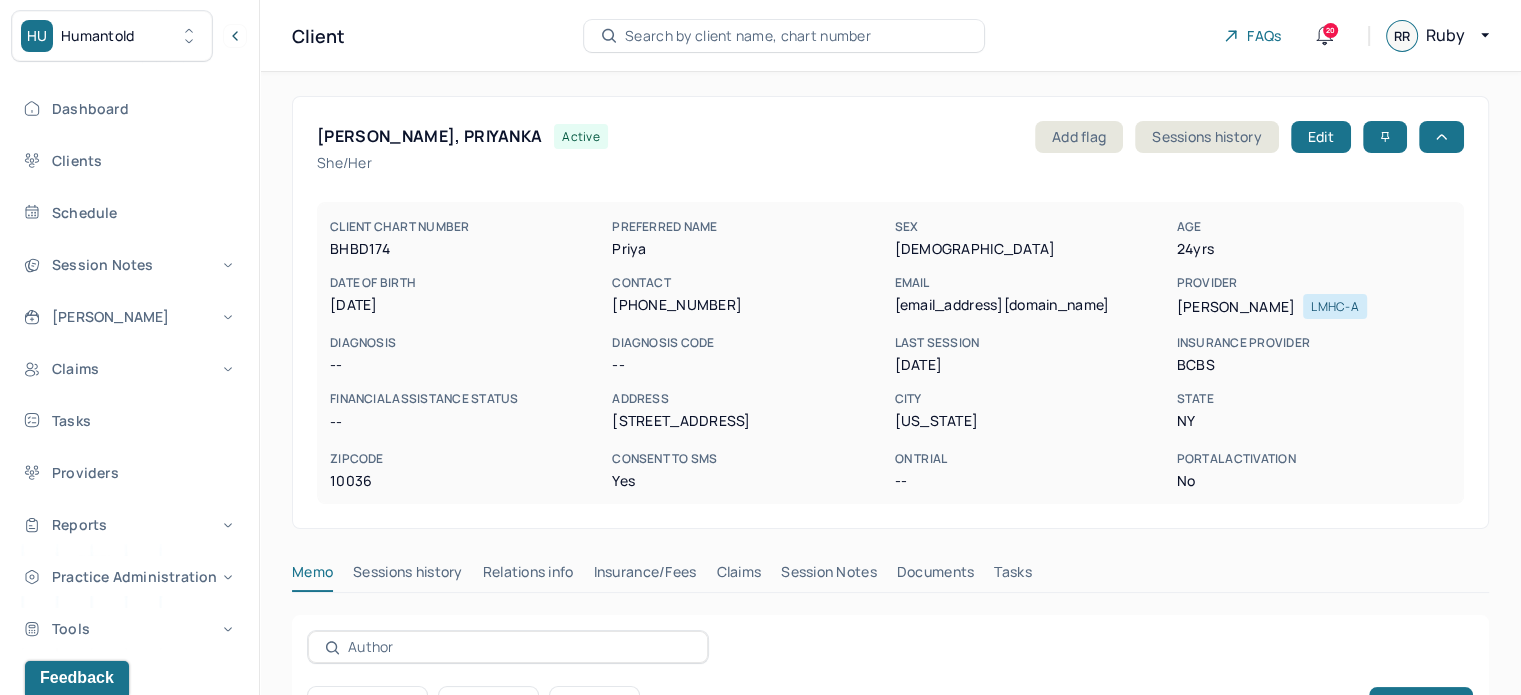 click on "[PERSON_NAME], [PERSON_NAME] active   Add flag     Sessions history     Edit               she/her CLIENT CHART NUMBER BHBD174 PREFERRED NAME Priya SEX [DEMOGRAPHIC_DATA] AGE [DEMOGRAPHIC_DATA]  yrs DATE OF BIRTH [DEMOGRAPHIC_DATA]  CONTACT [PHONE_NUMBER] EMAIL [EMAIL_ADDRESS][DOMAIN_NAME] PROVIDER [PERSON_NAME] LMHC-A DIAGNOSIS -- DIAGNOSIS CODE -- LAST SESSION [DATE] insurance provider BCBS FINANCIAL ASSISTANCE STATUS -- Address [STREET_ADDRESS][US_STATE][US_STATE] Consent to Sms Yes On Trial -- Portal Activation No   Memo     Sessions history     Relations info     Insurance/Fees     Claims     Session Notes     Documents     Tasks     Category     active     Date     Add memo   client services billing notes intake reports phone notes Date created Type Status Author Description [DATE] user active [PERSON_NAME] DOS [DATE] made 2 of 2 @ $90;  now $50.  Intake changed on [DATE]. LJ   LIC A FEES:  $90x2; $50   Alt email sent [DATE]         [DATE] type User Author [PERSON_NAME] status active description now $50." at bounding box center [890, 516] 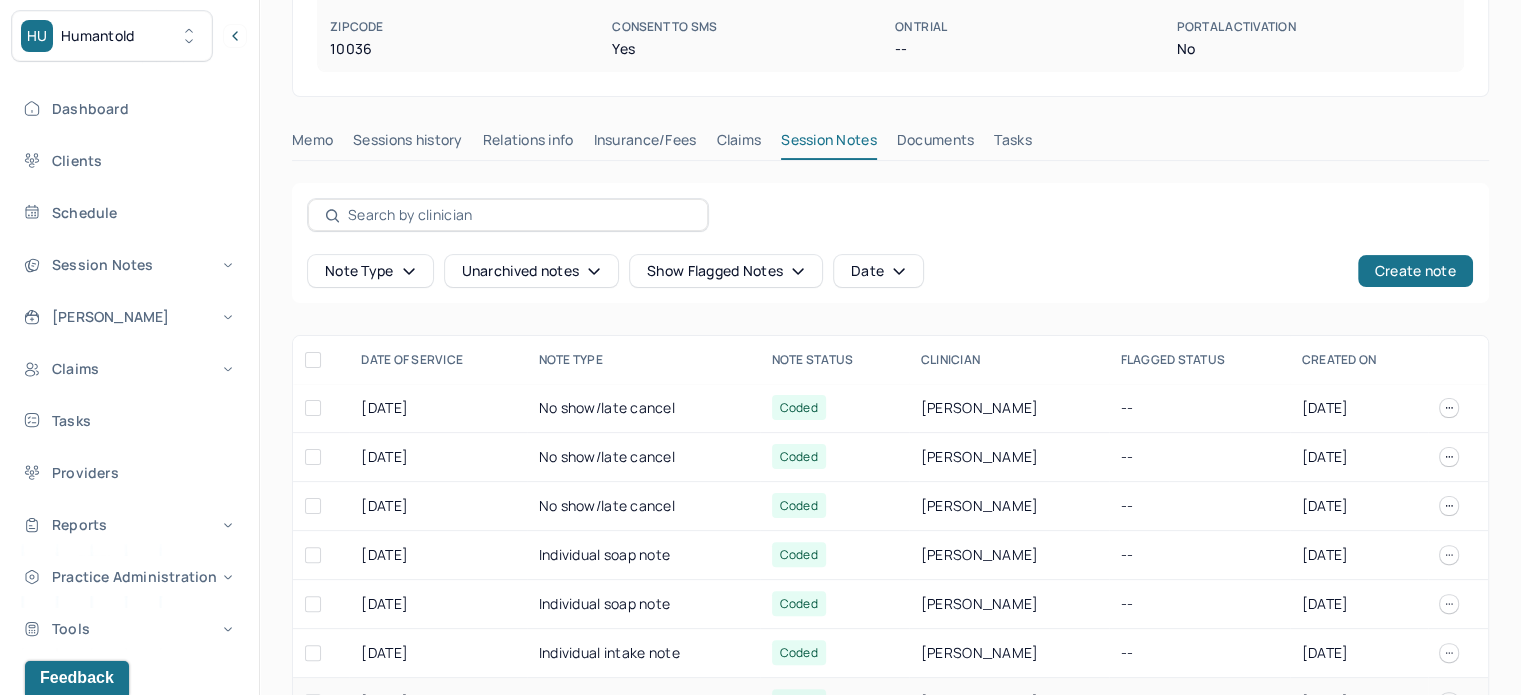 scroll, scrollTop: 0, scrollLeft: 0, axis: both 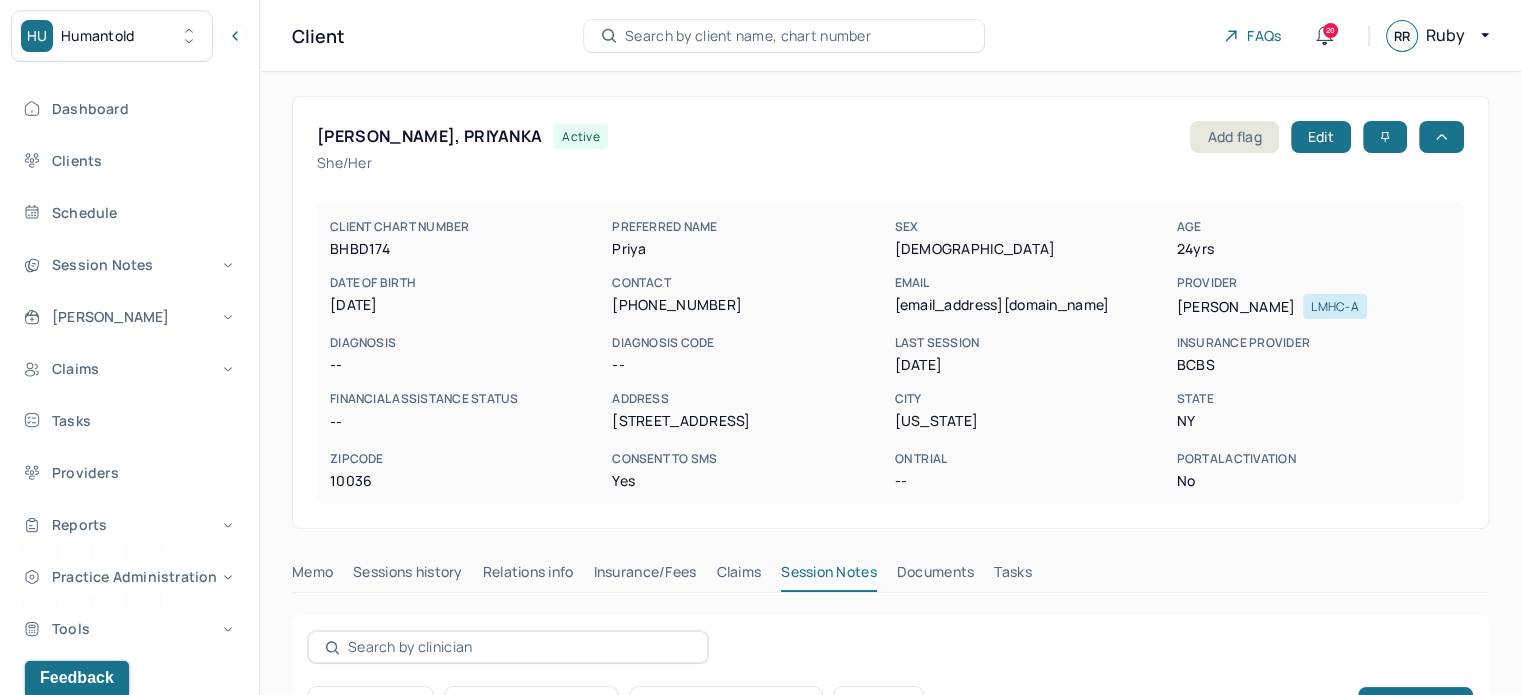 click on "Tasks" at bounding box center (1012, 576) 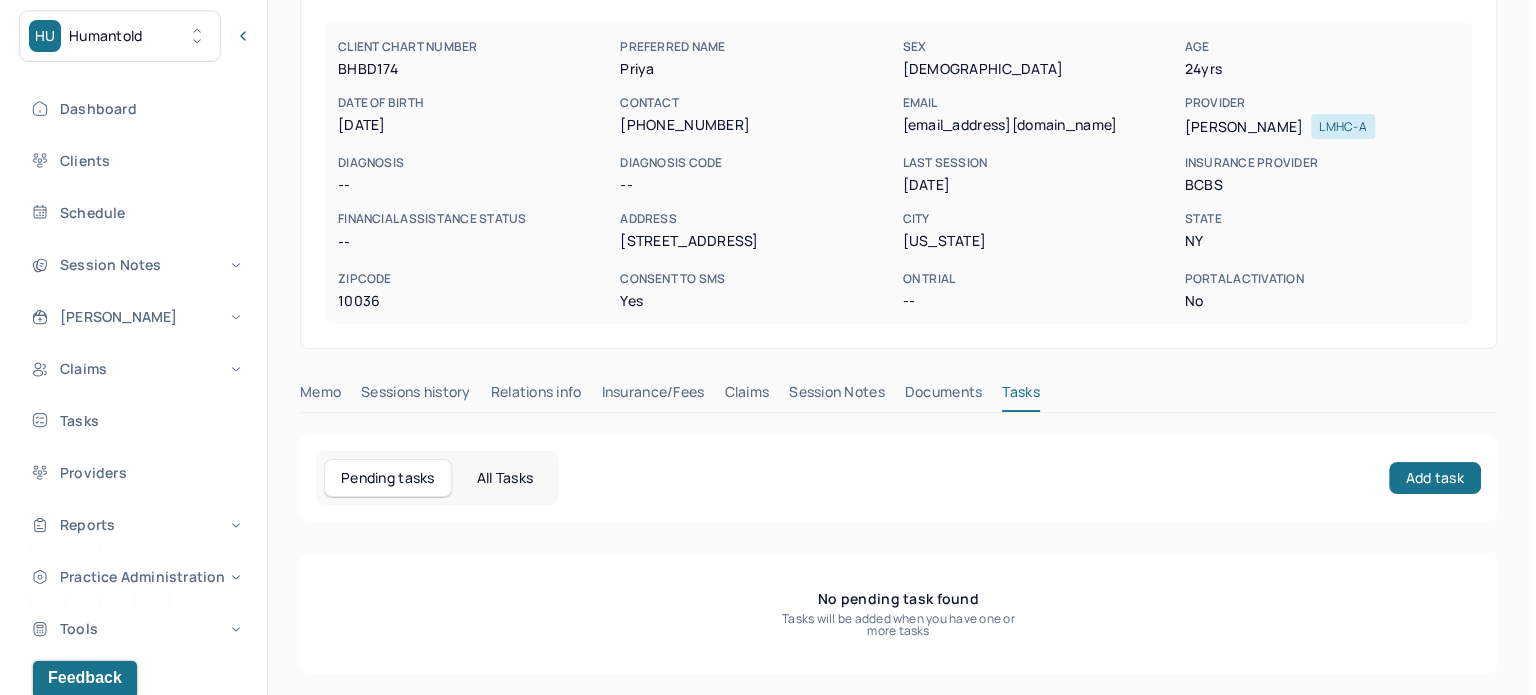 scroll, scrollTop: 0, scrollLeft: 0, axis: both 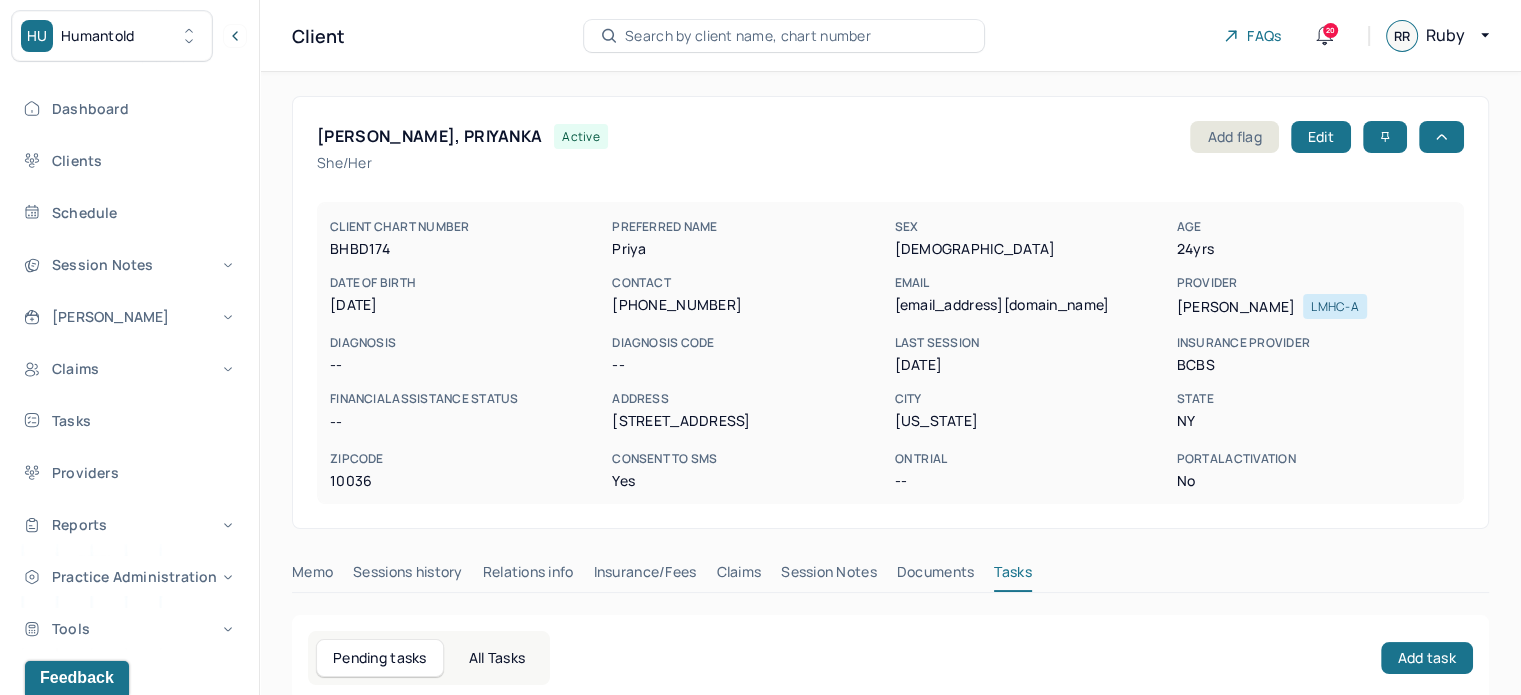 click on "Session Notes" at bounding box center (829, 576) 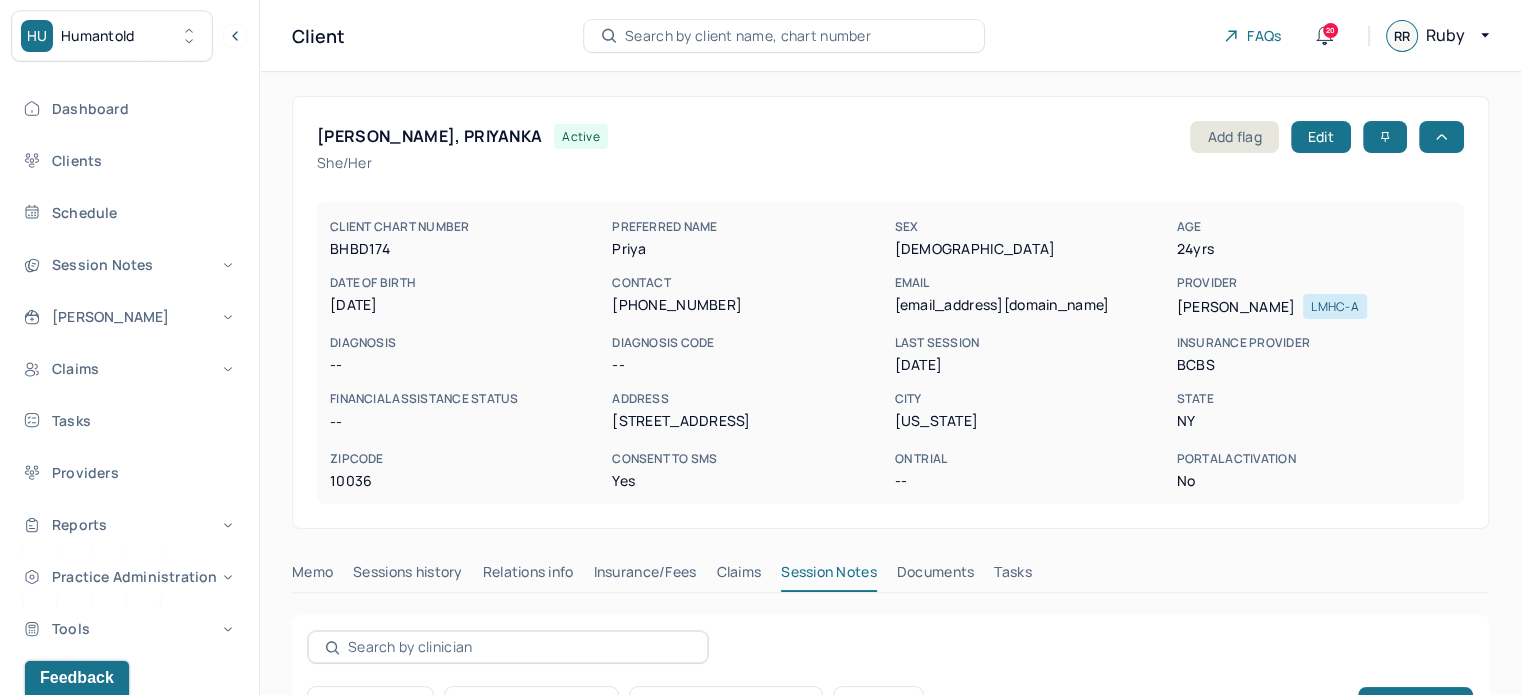 click on "[EMAIL_ADDRESS][DOMAIN_NAME]" at bounding box center (1031, 305) 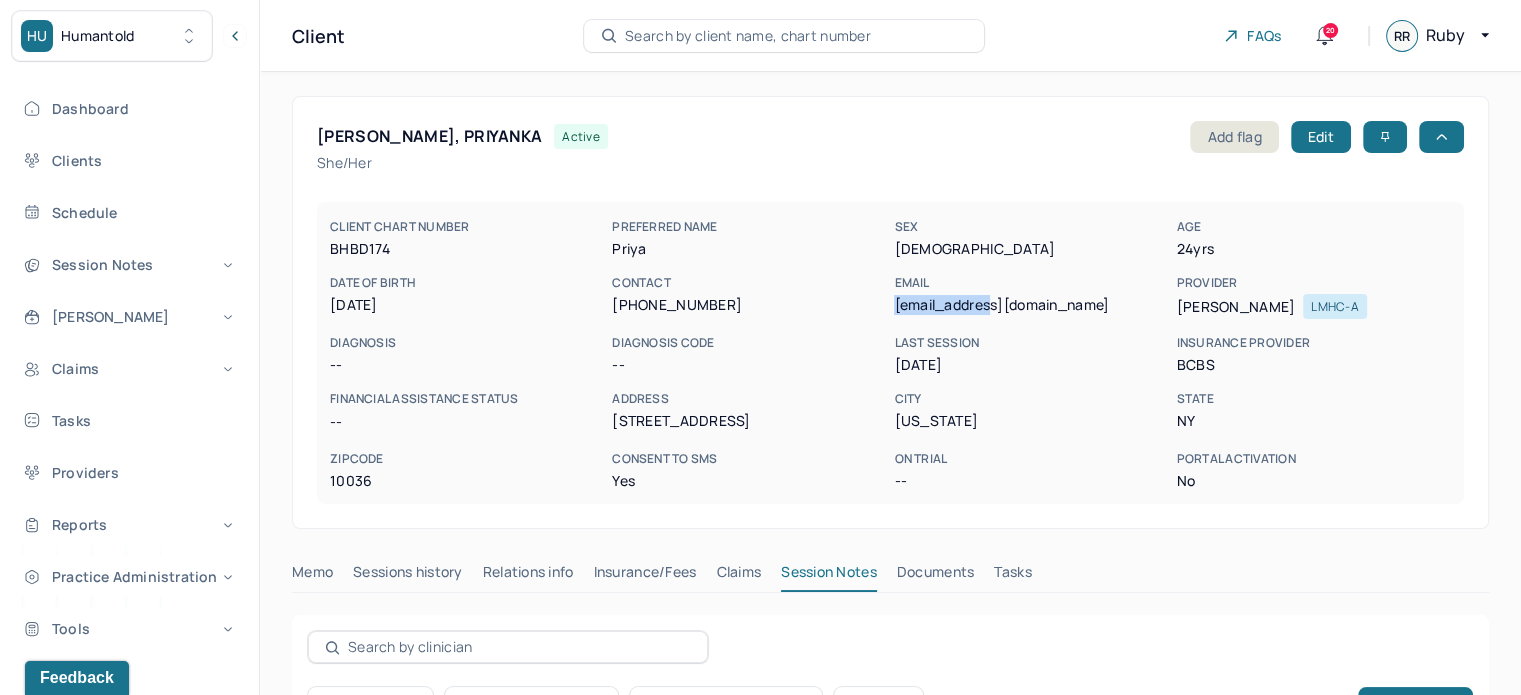 click on "[EMAIL_ADDRESS][DOMAIN_NAME]" at bounding box center (1031, 305) 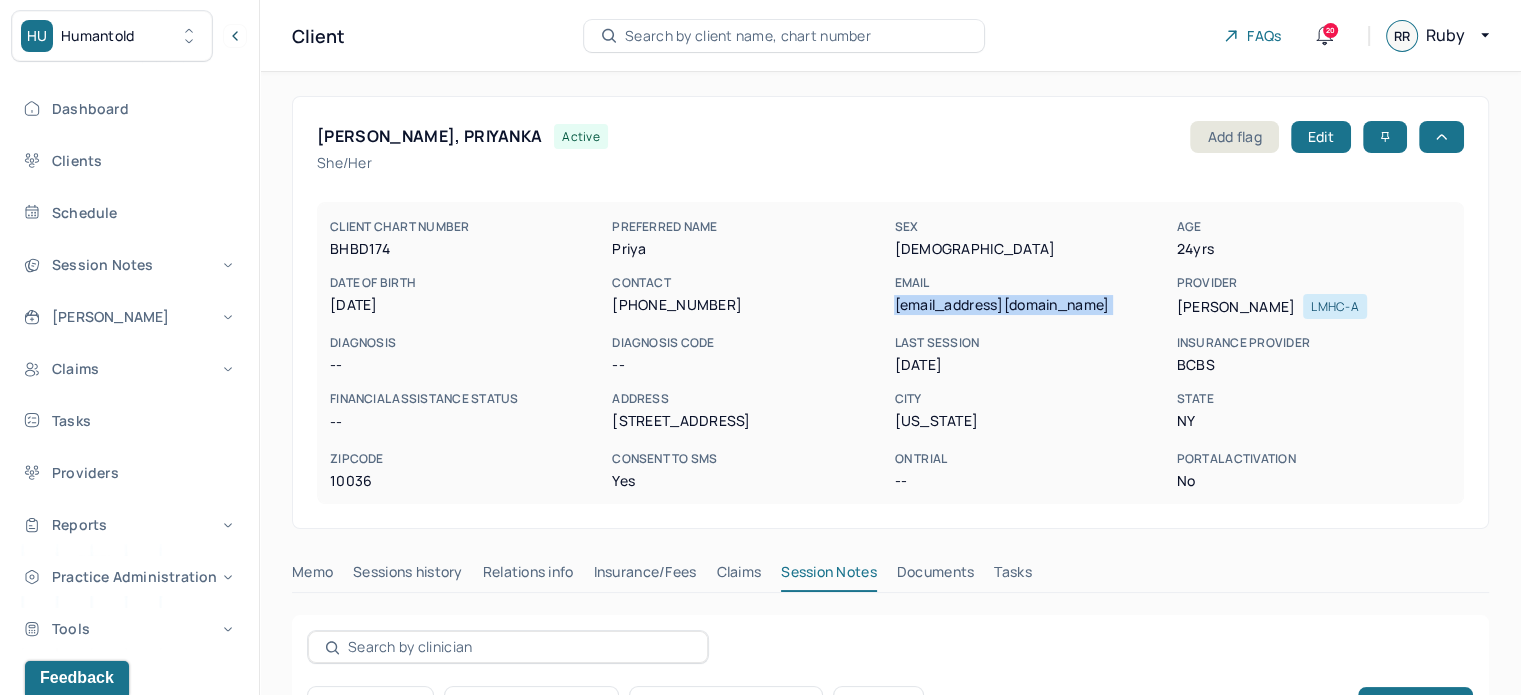 click on "[EMAIL_ADDRESS][DOMAIN_NAME]" at bounding box center (1031, 305) 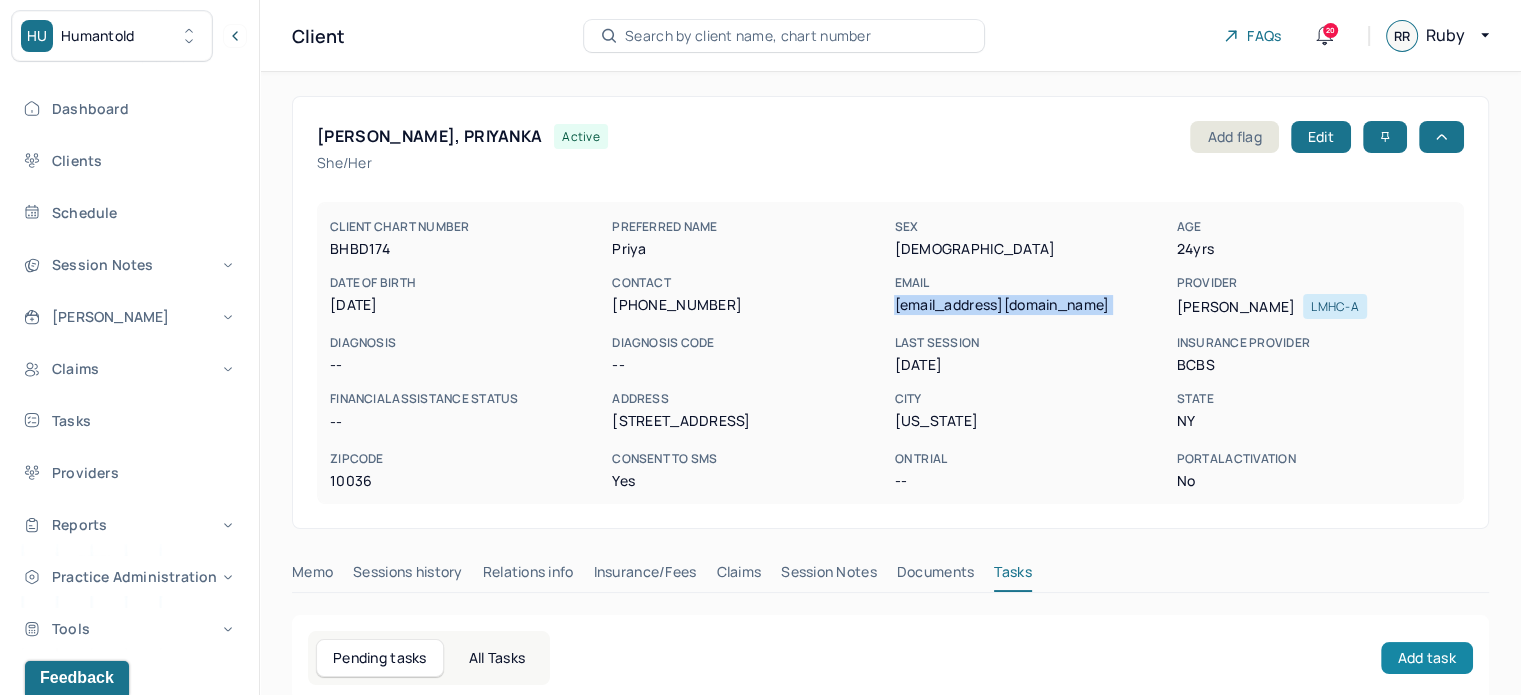 click on "Add task" at bounding box center (1427, 658) 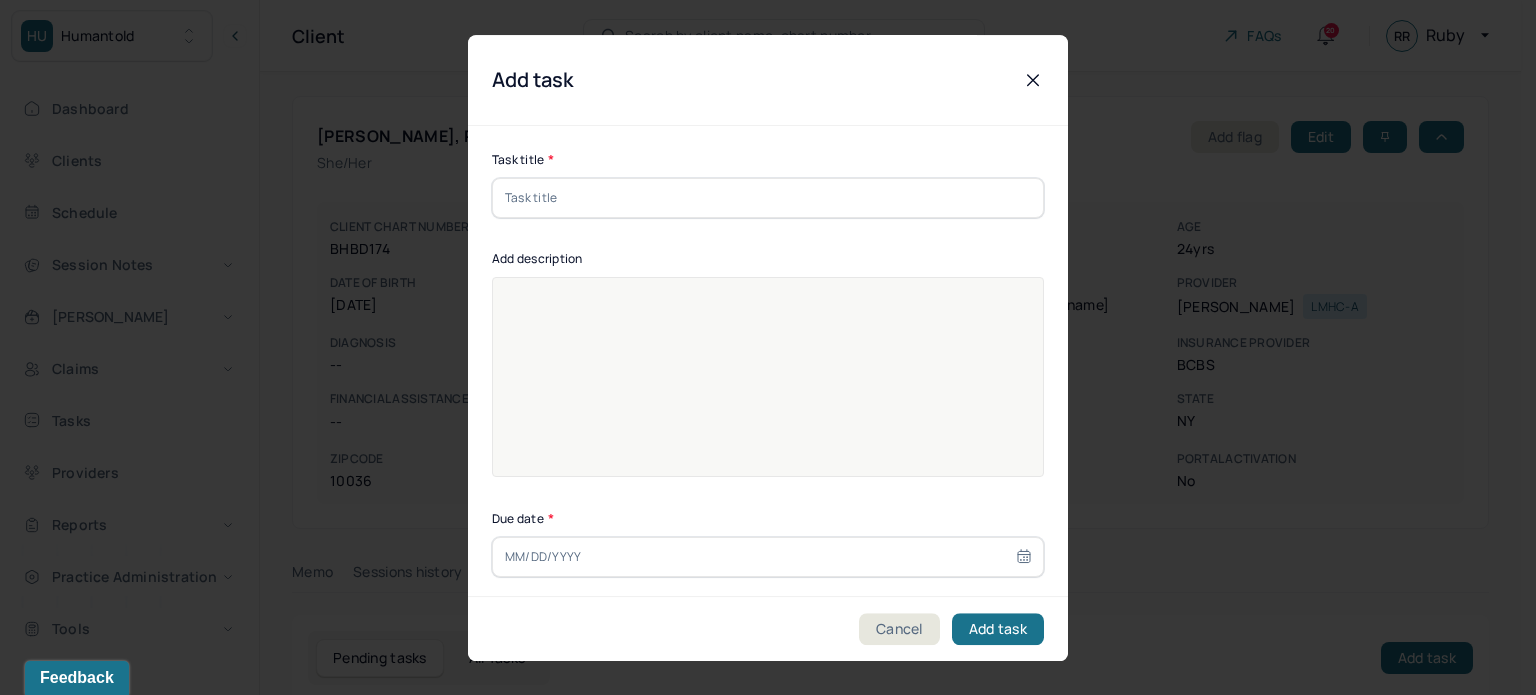 click at bounding box center [768, 198] 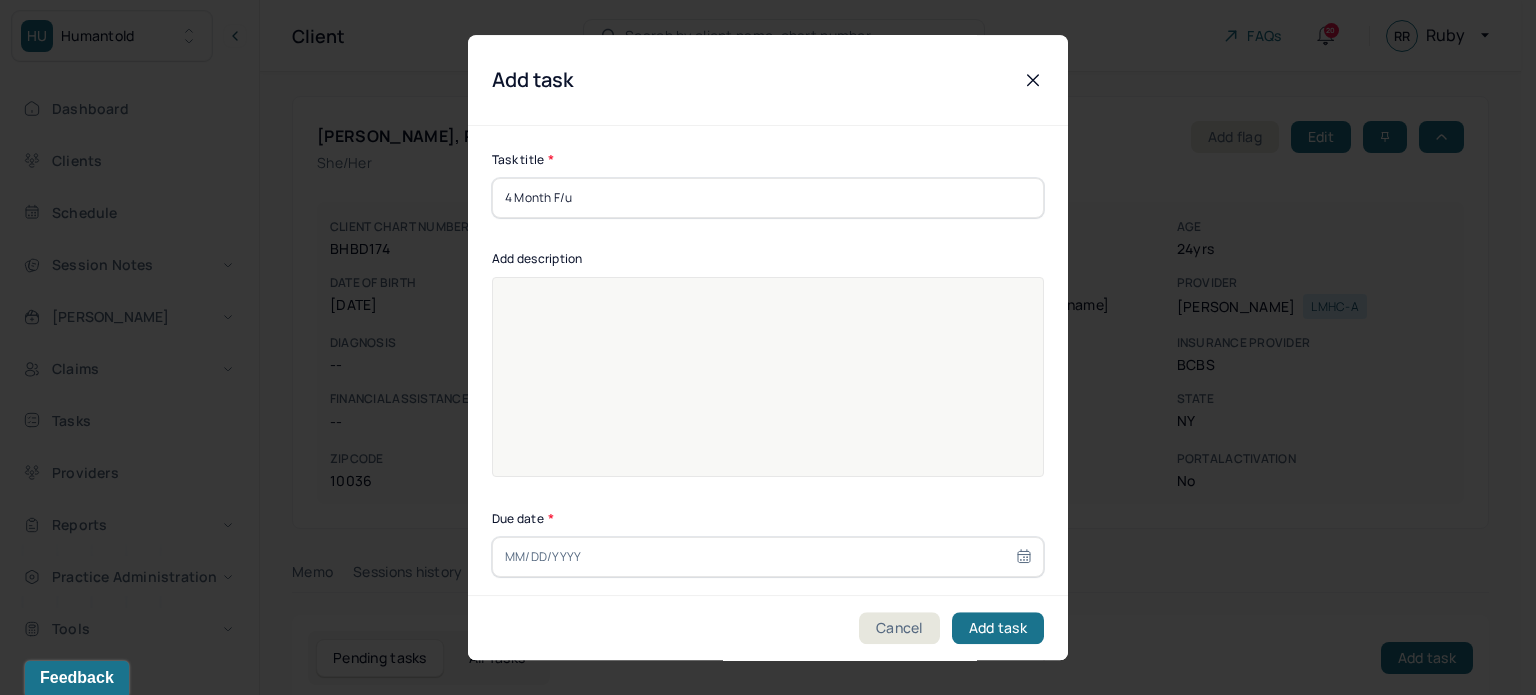 type on "4 Month F/u" 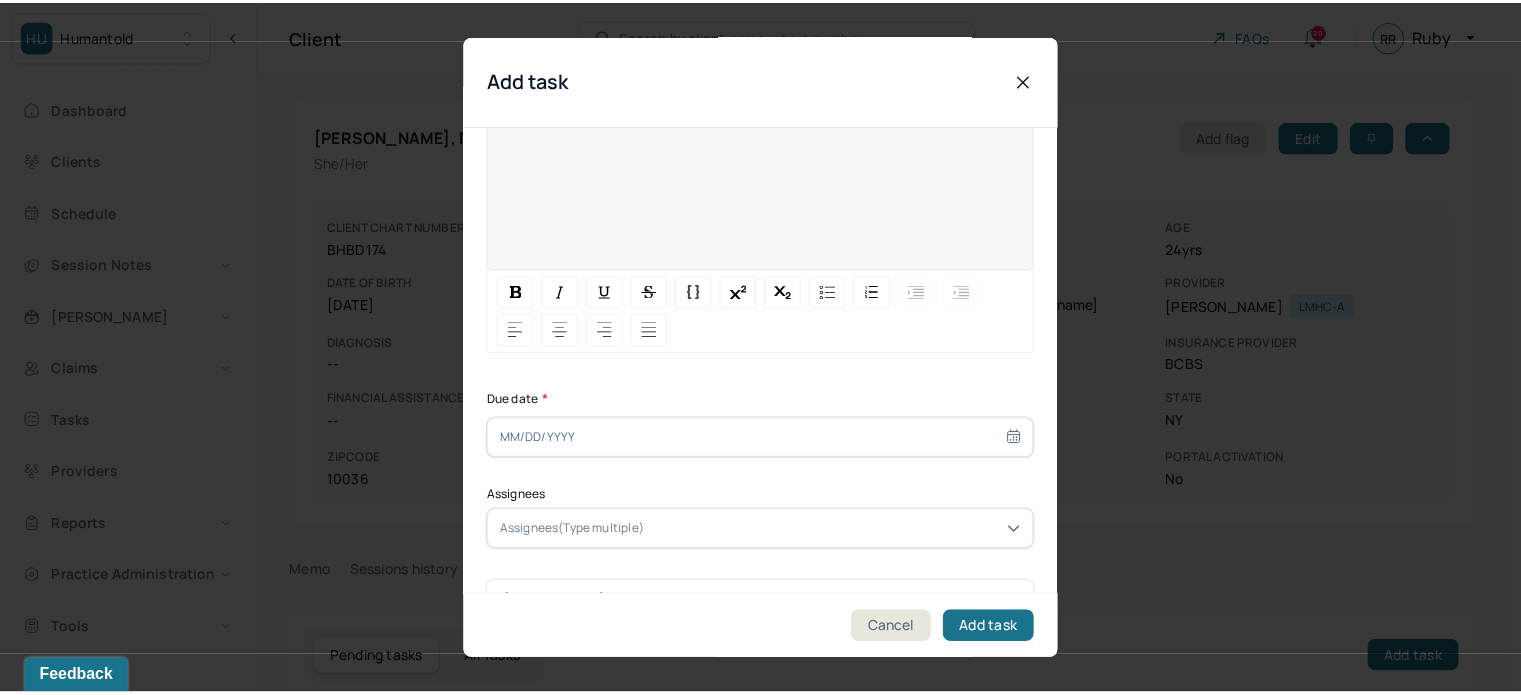 scroll, scrollTop: 256, scrollLeft: 0, axis: vertical 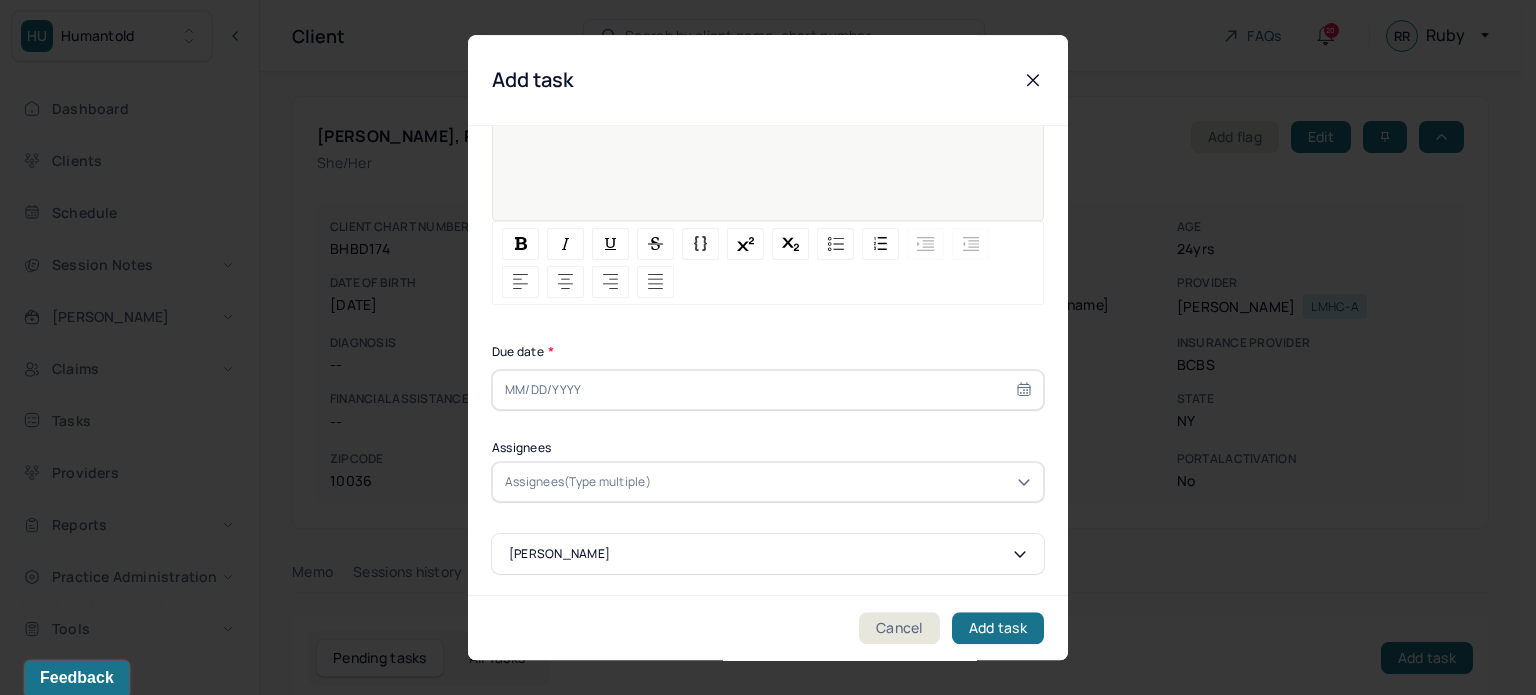 select on "6" 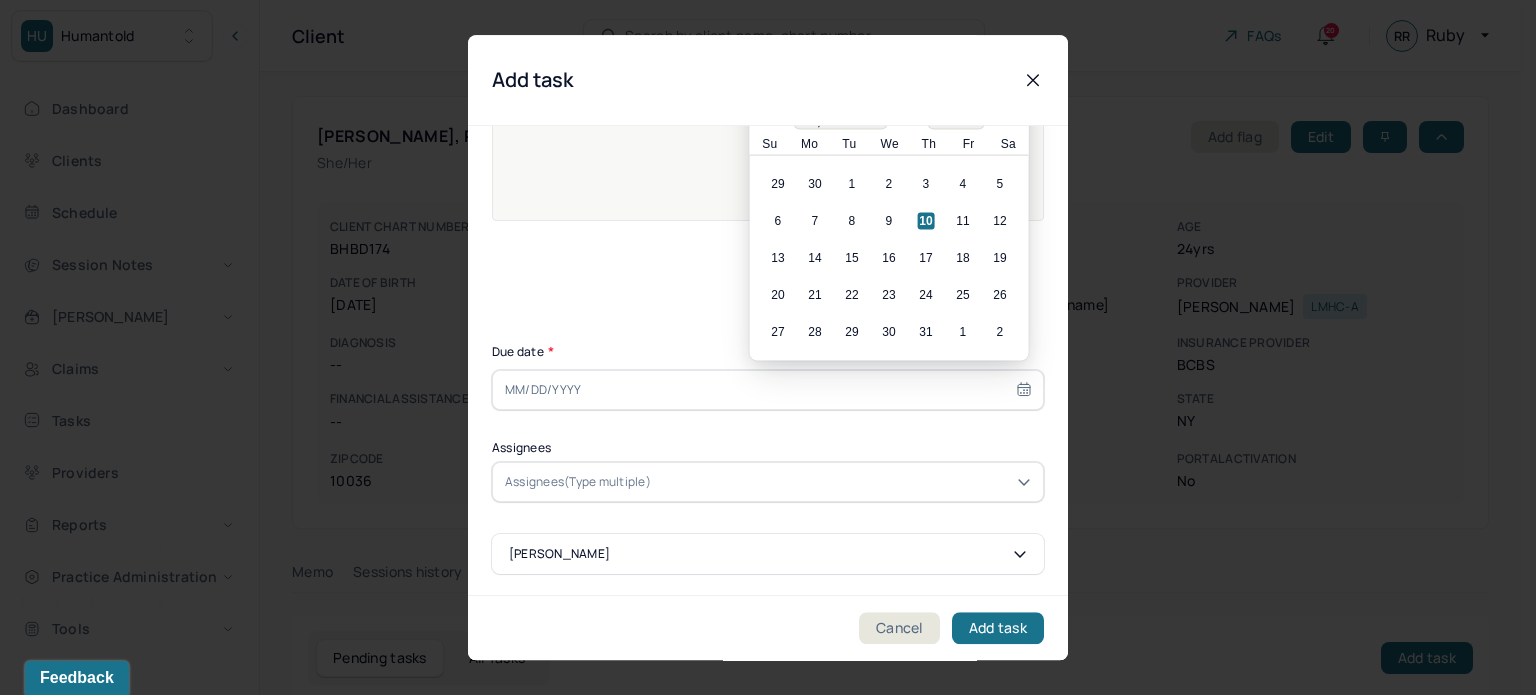 click at bounding box center (768, 390) 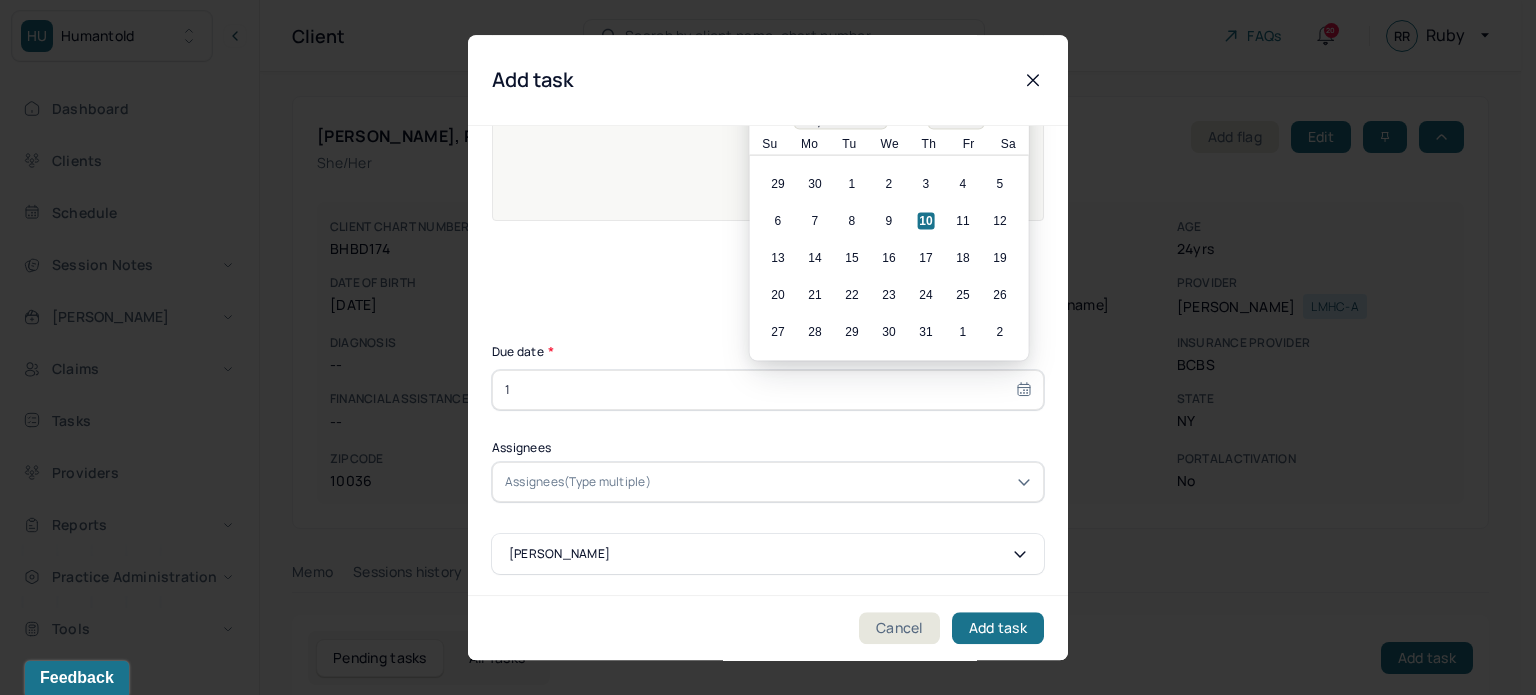 type on "11" 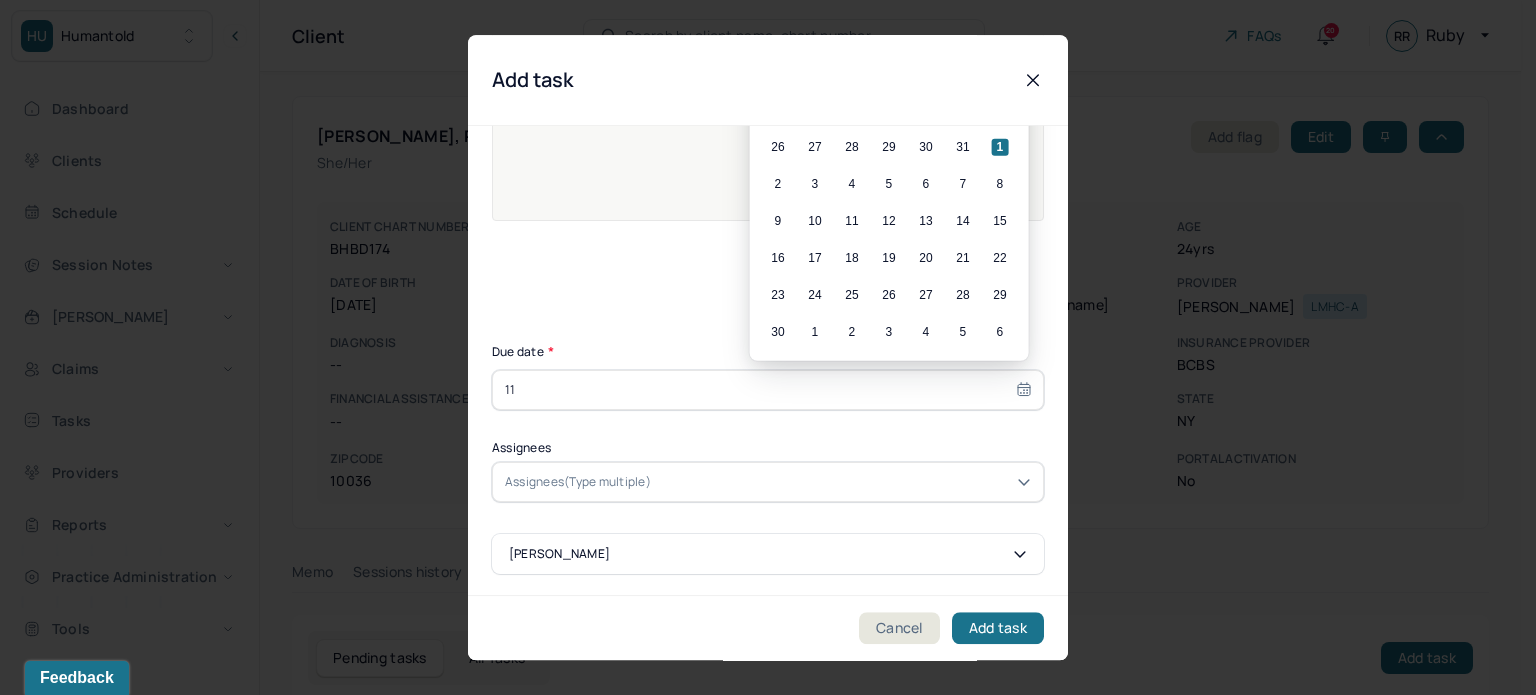 click on "9 10 11 12 13 14 15" at bounding box center (889, 221) 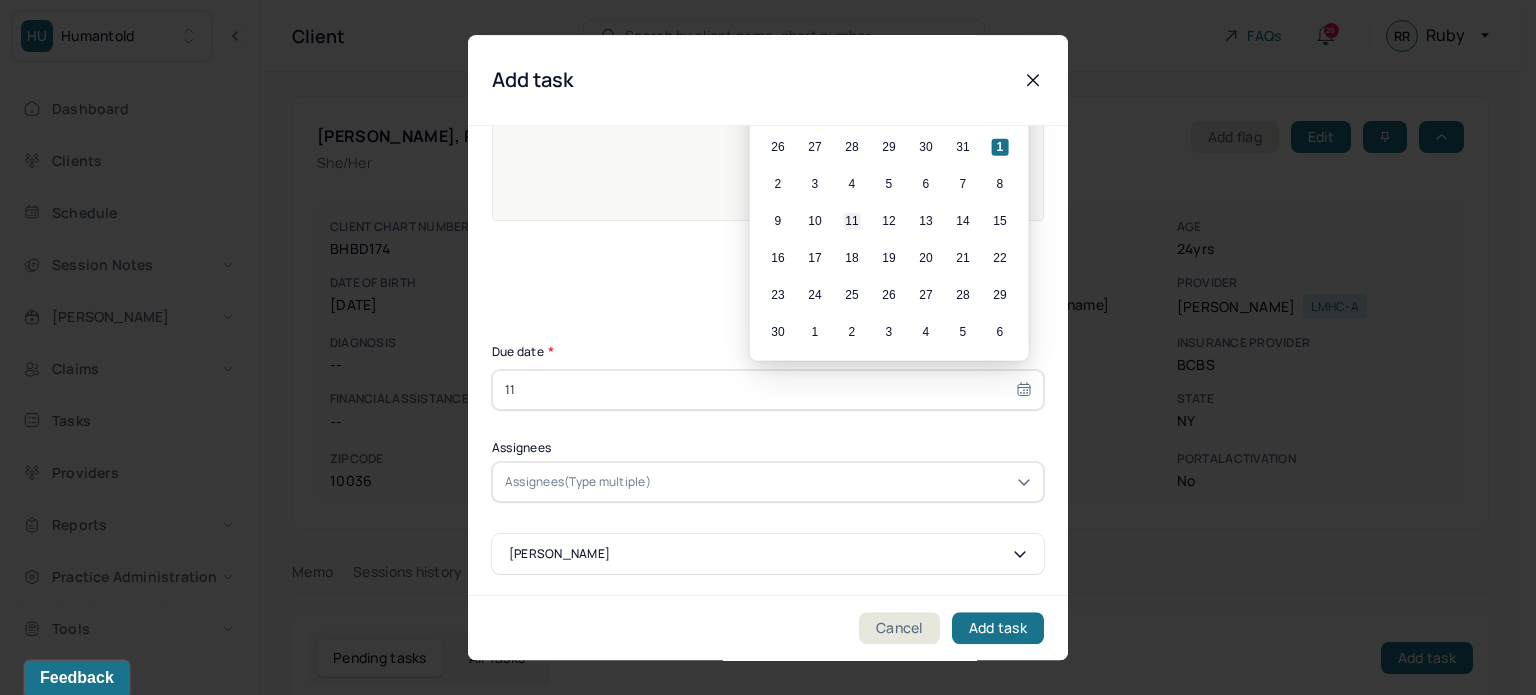 click on "11" at bounding box center [852, 221] 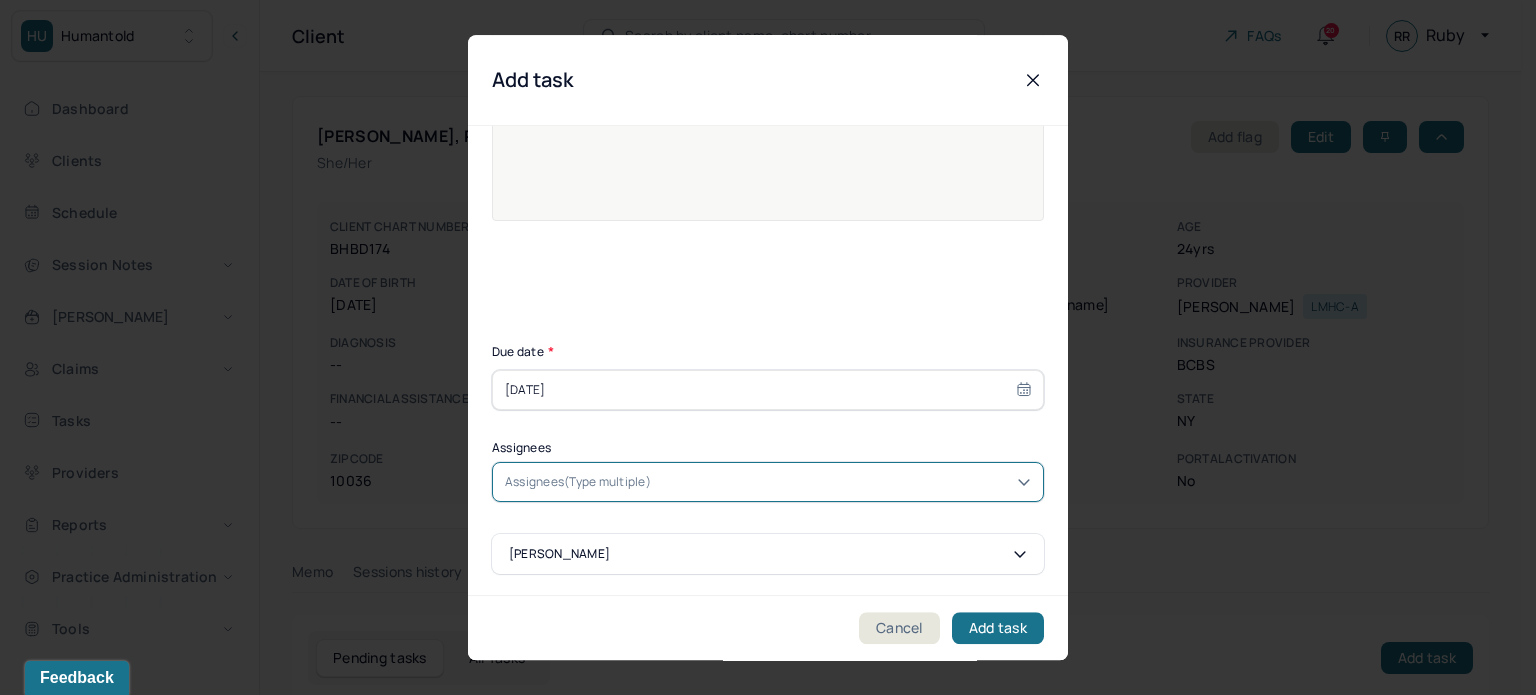 click on "Assignees(Type multiple)" at bounding box center [578, 482] 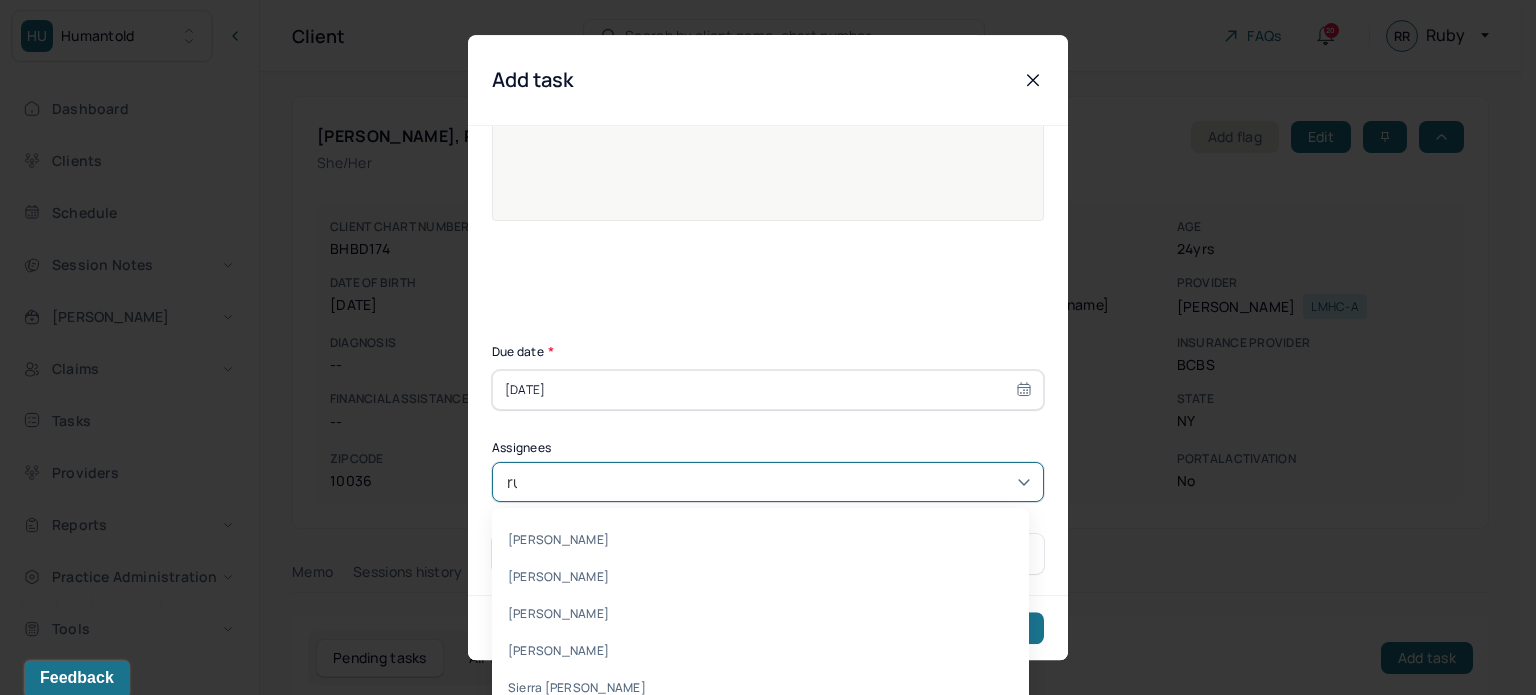 type on "ruby" 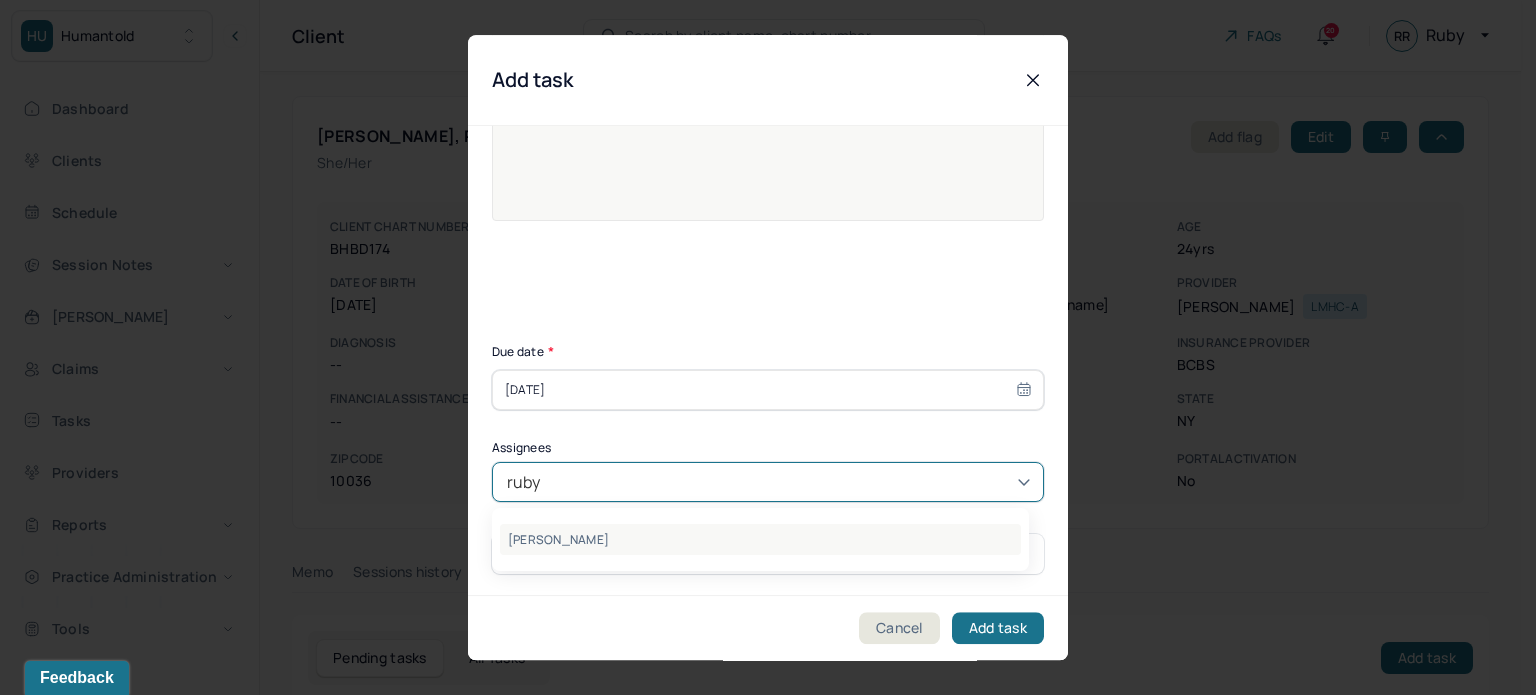 click on "[PERSON_NAME]" at bounding box center (760, 539) 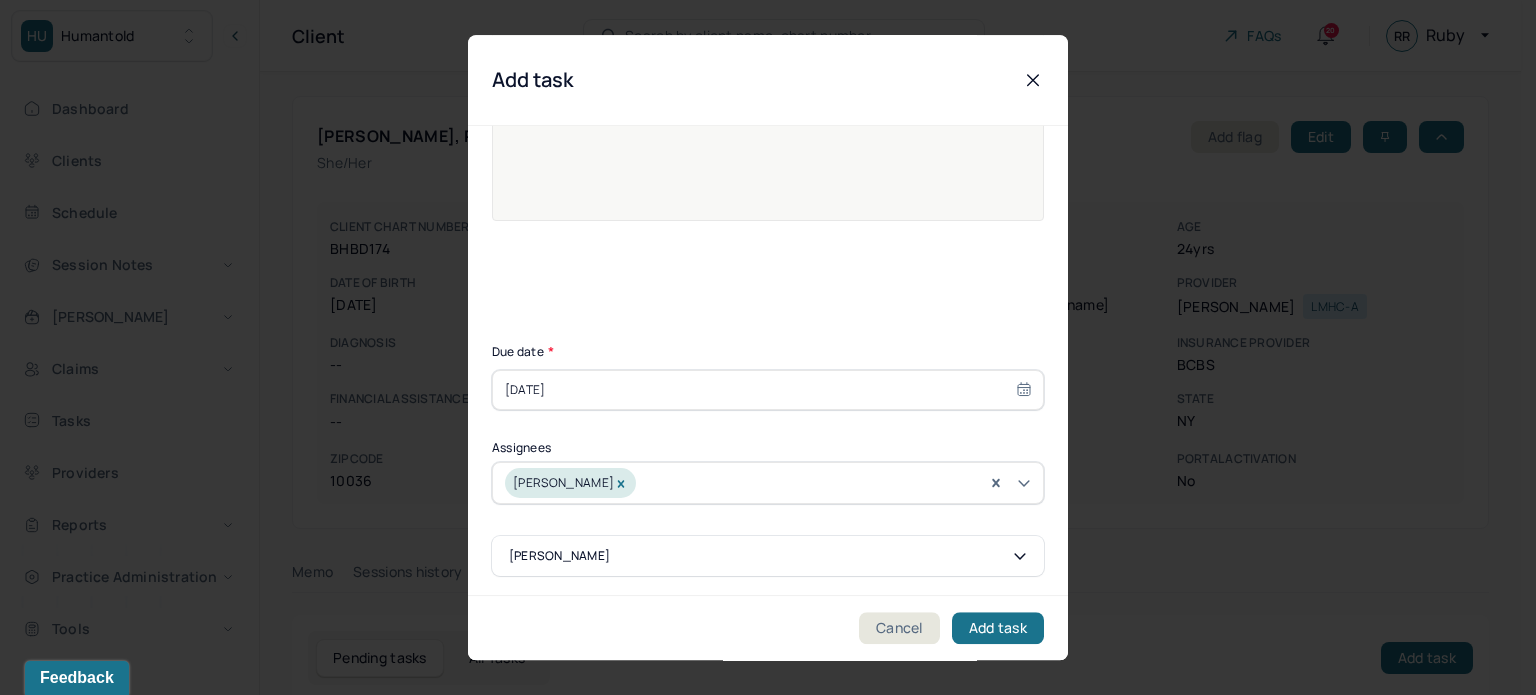 click on "Cancel     Add task" at bounding box center (768, 627) 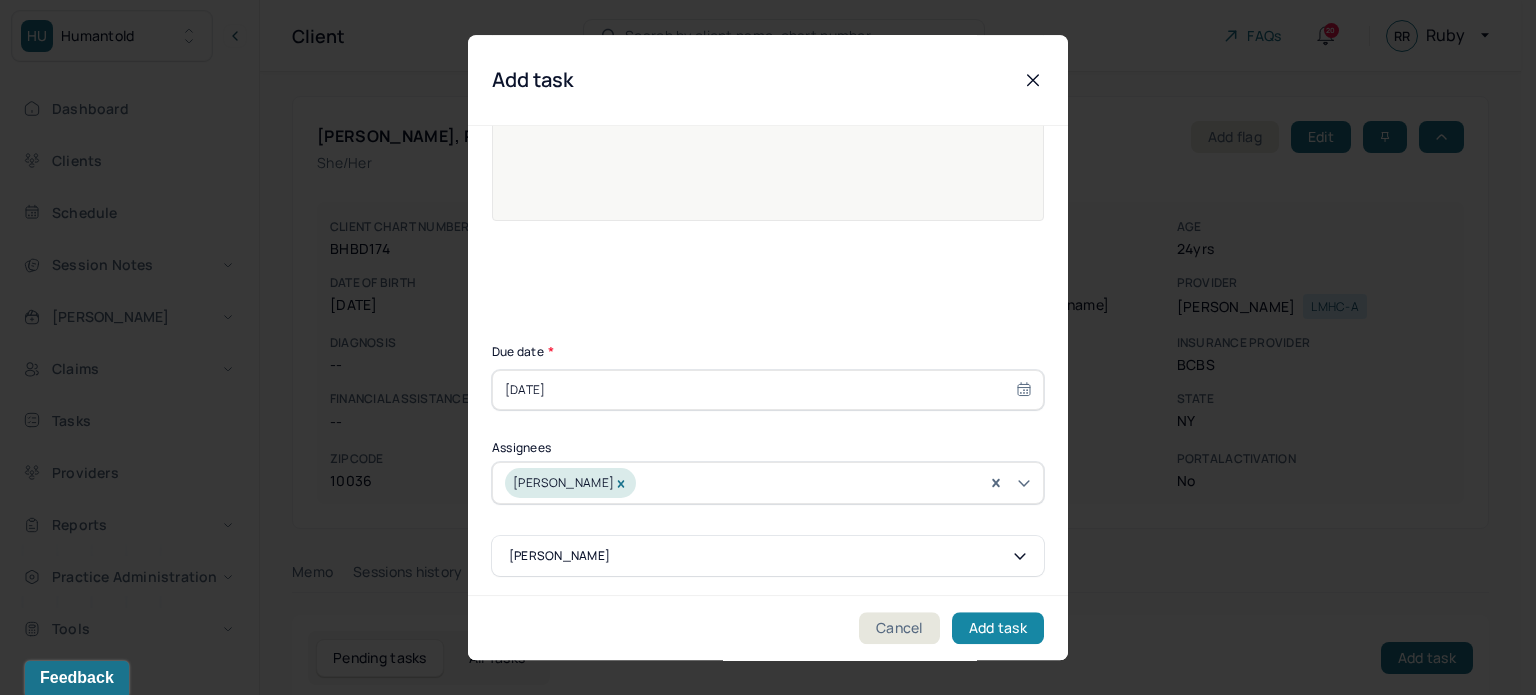 click on "Add task" at bounding box center (998, 628) 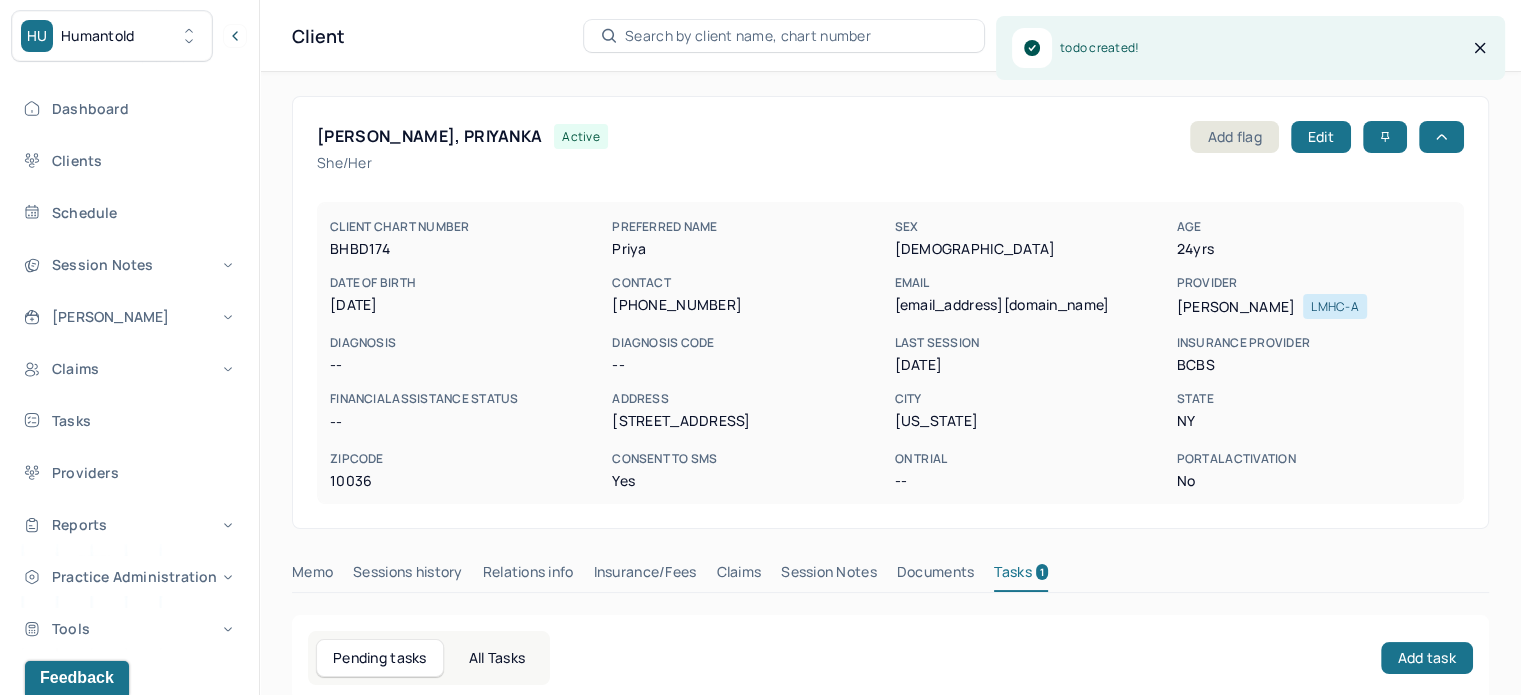 click on "Search by client name, chart number" at bounding box center (748, 36) 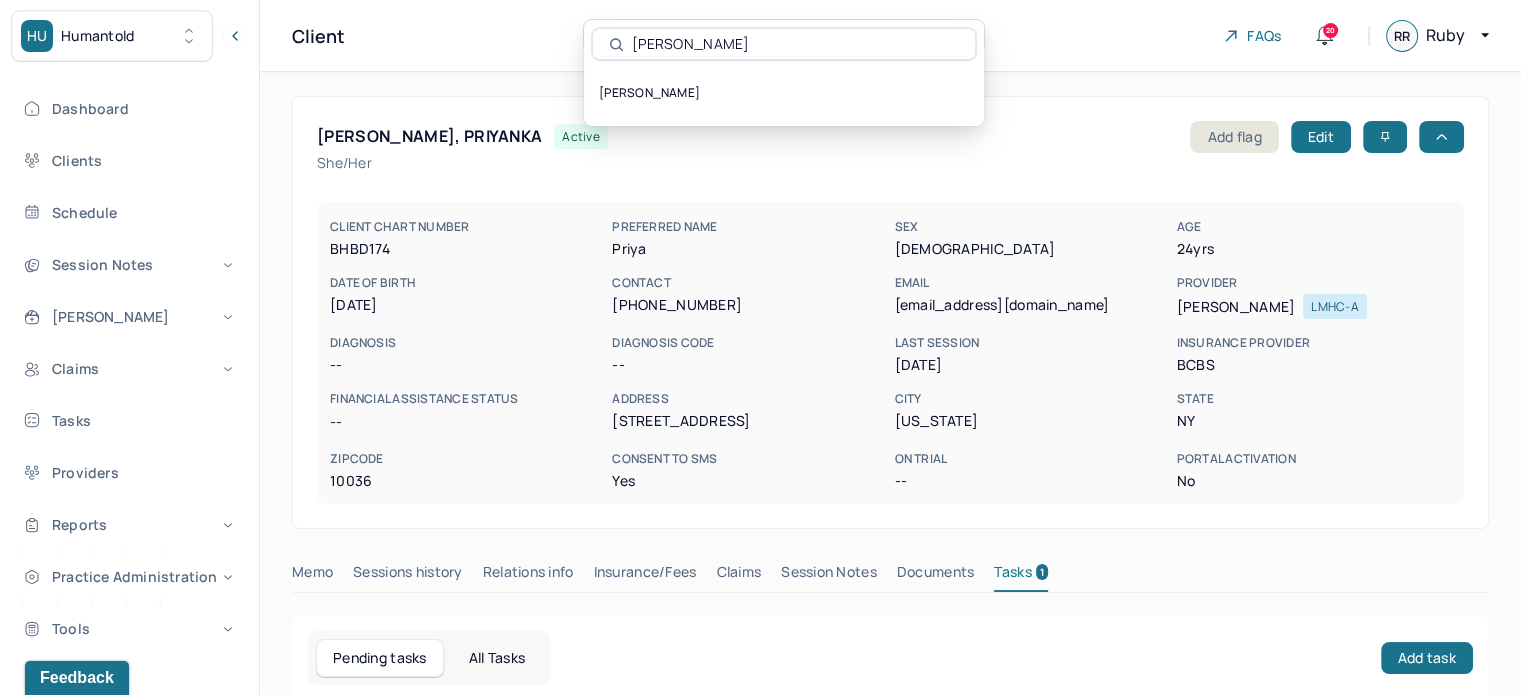 type on "[PERSON_NAME]" 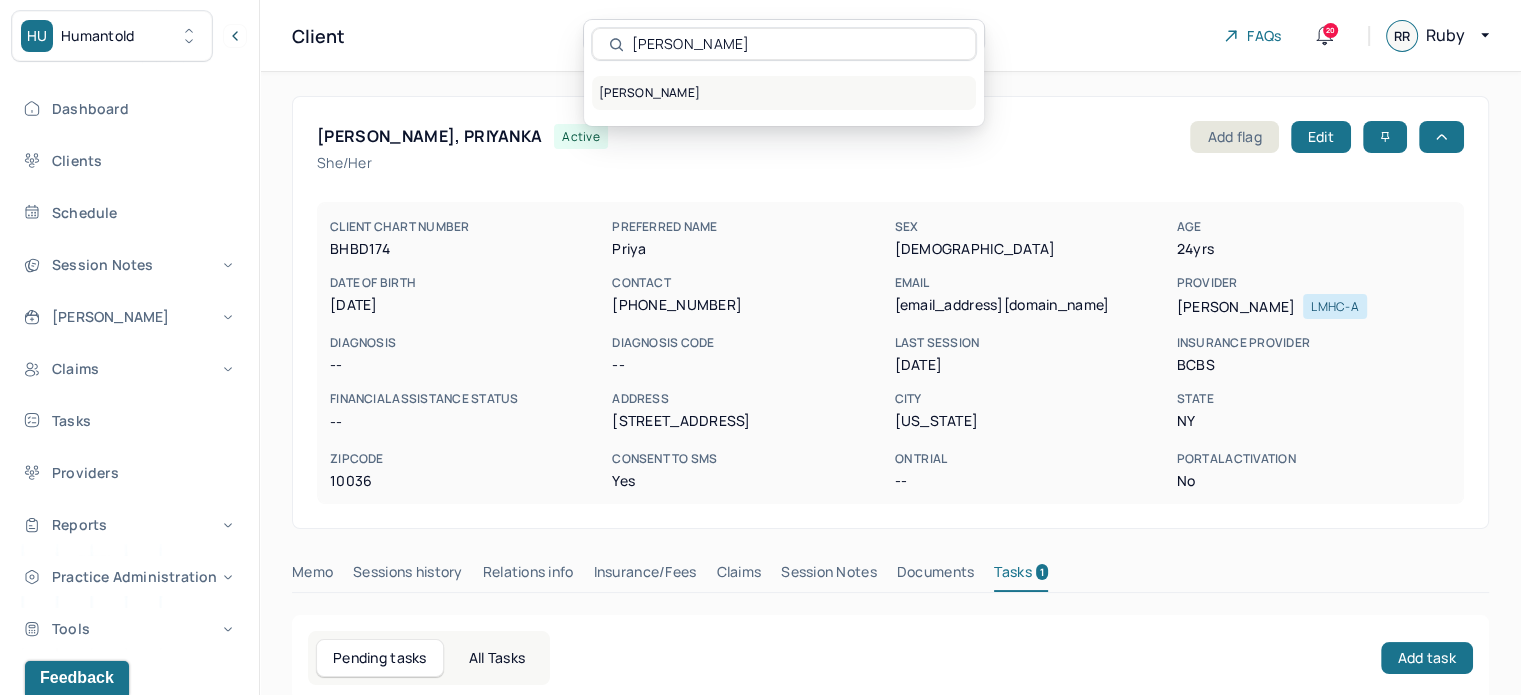 click on "[PERSON_NAME]" at bounding box center (784, 93) 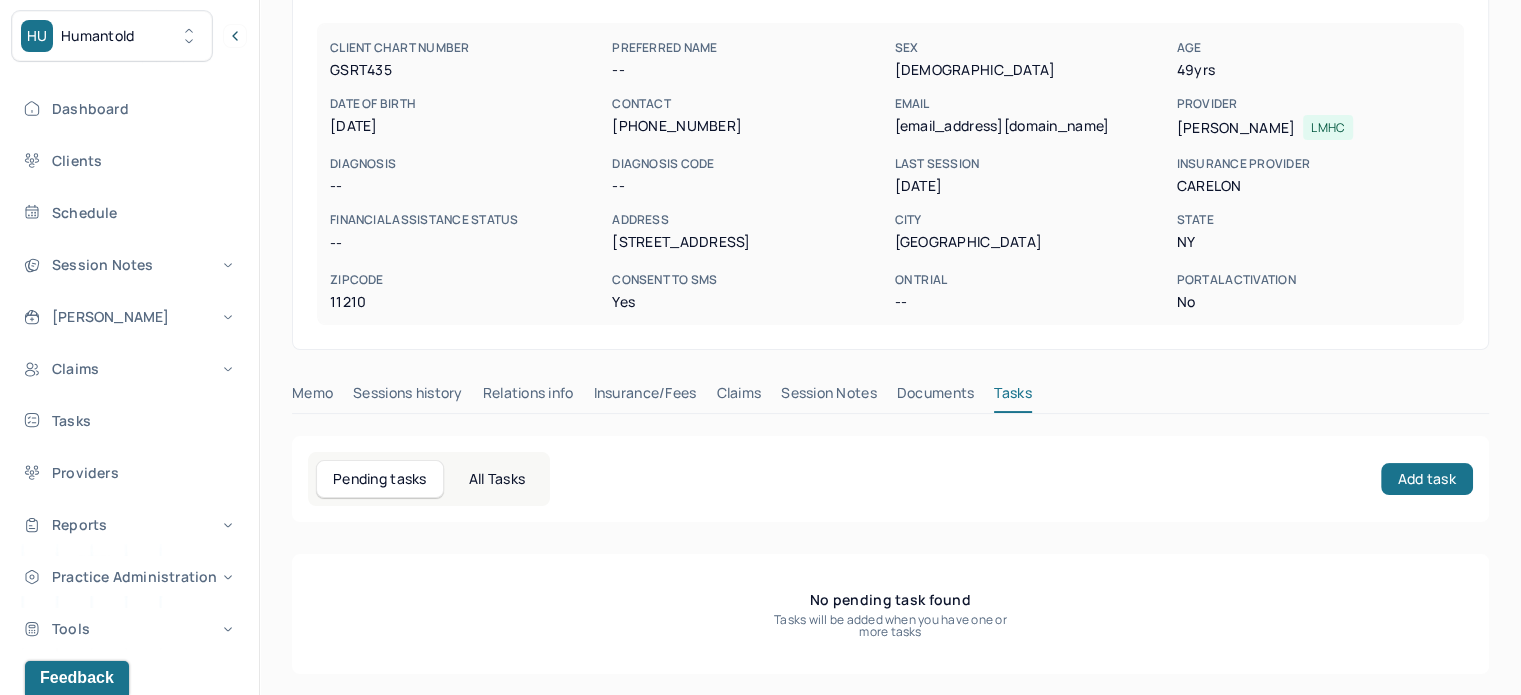 scroll, scrollTop: 180, scrollLeft: 0, axis: vertical 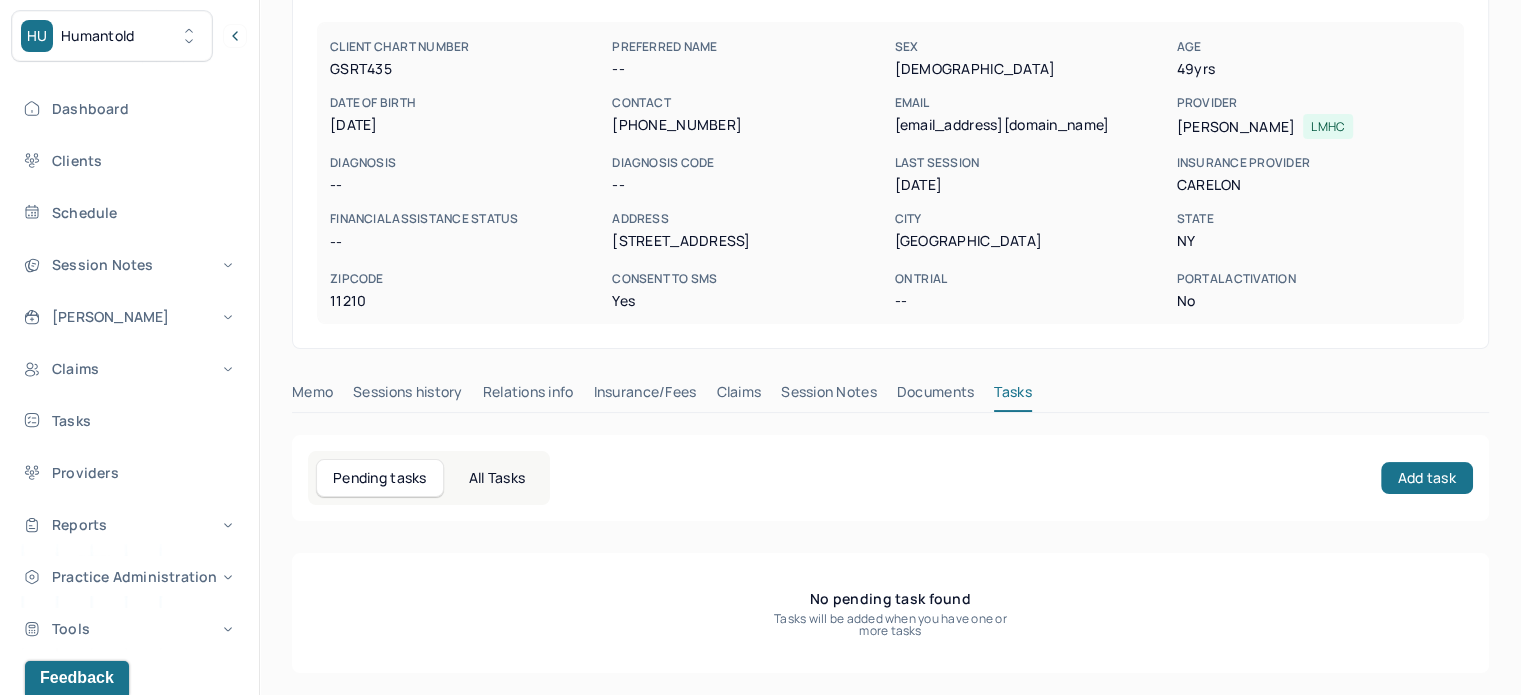 click on "Memo     Sessions history     Relations info     Insurance/Fees     Claims     Session Notes     Documents     Tasks" at bounding box center [890, 408] 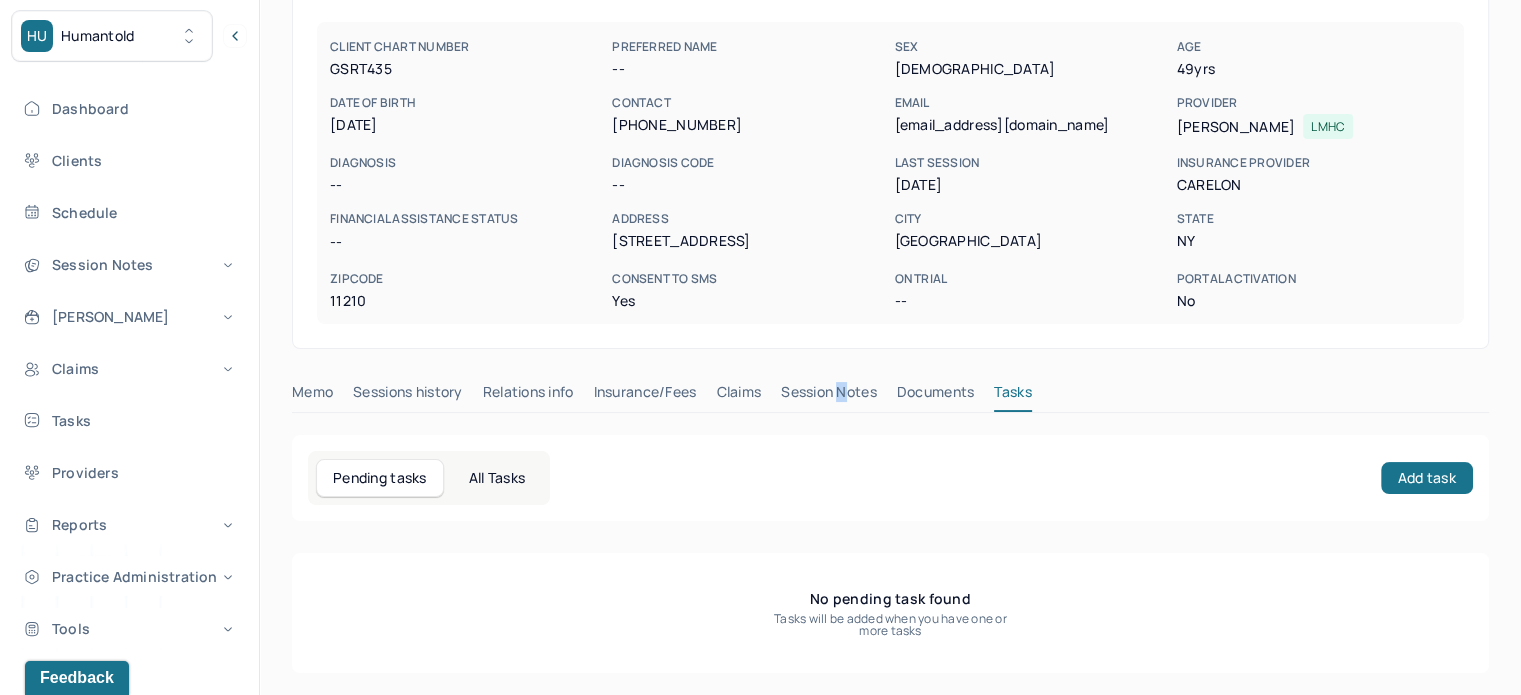 click on "Session Notes" at bounding box center (829, 396) 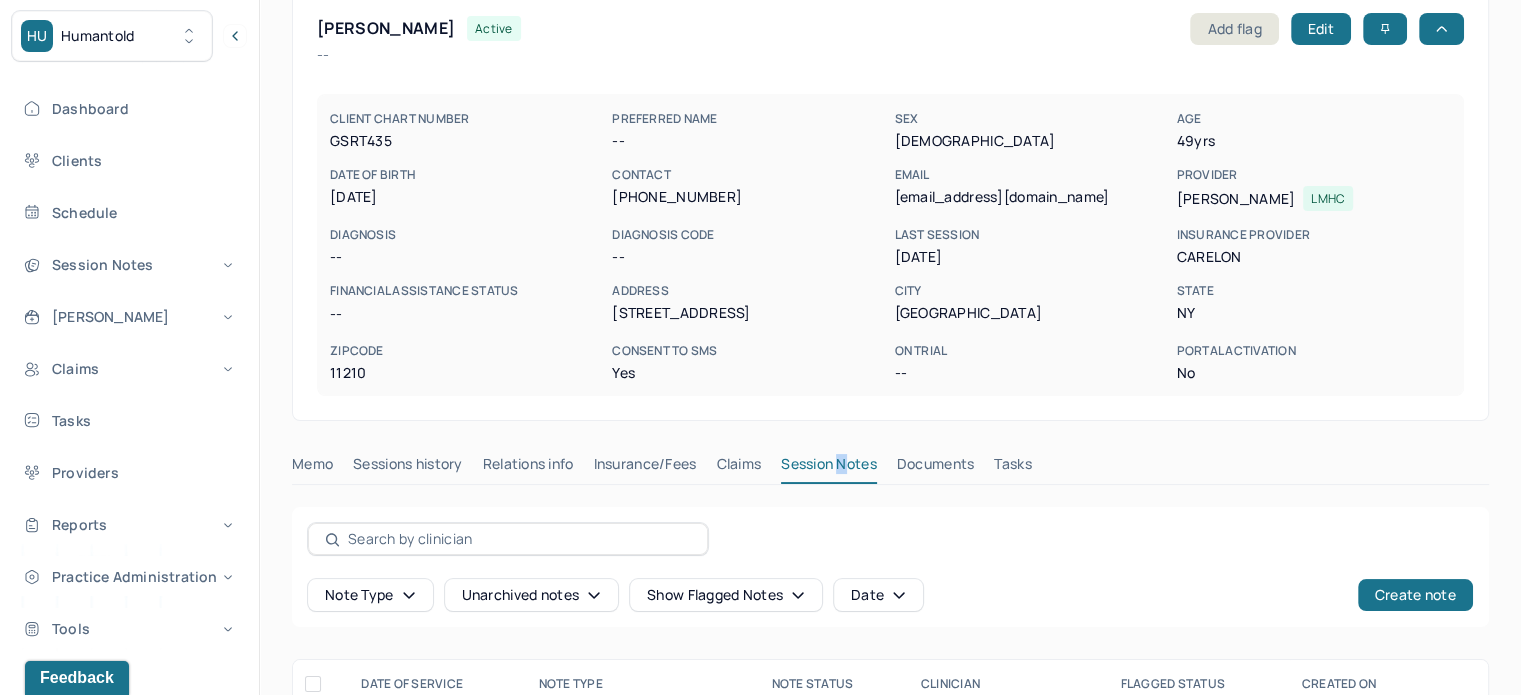 scroll, scrollTop: 0, scrollLeft: 0, axis: both 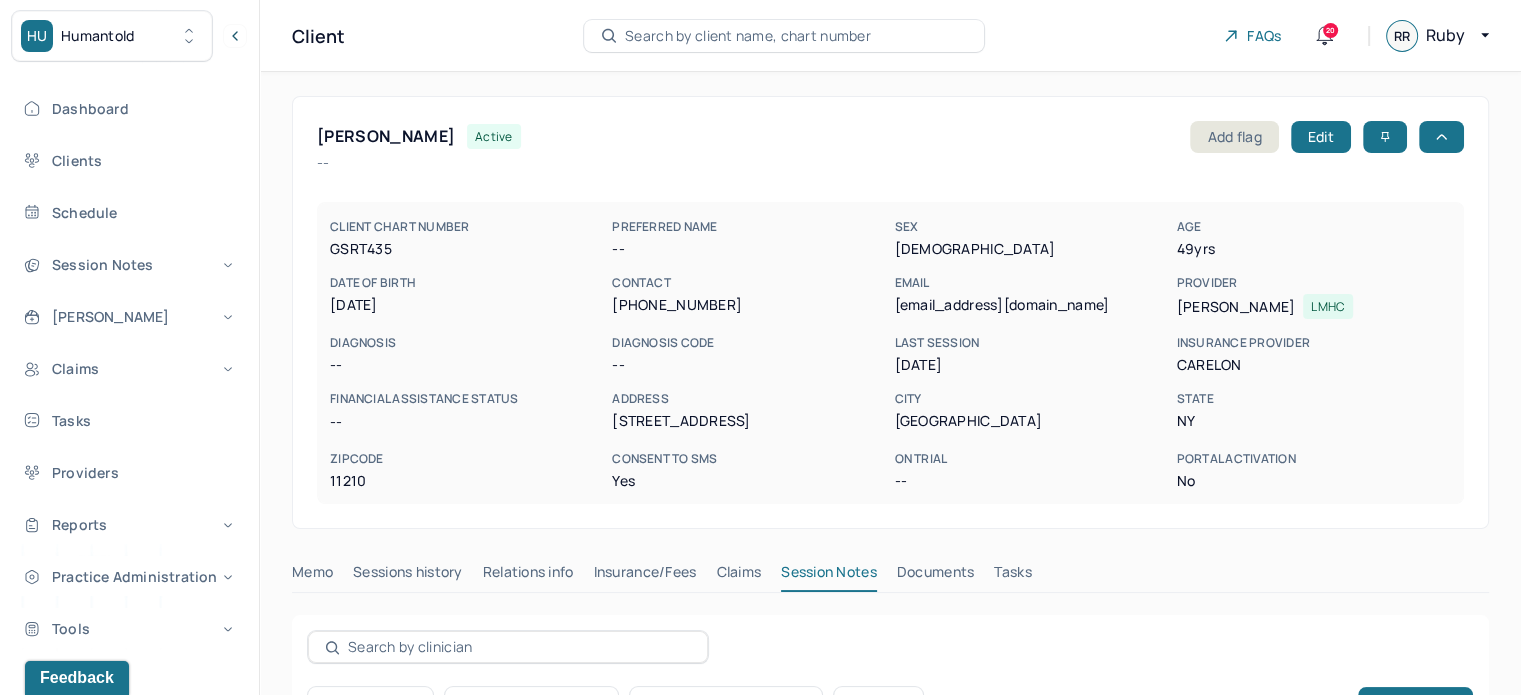 click on "[EMAIL_ADDRESS][DOMAIN_NAME]" at bounding box center [1031, 305] 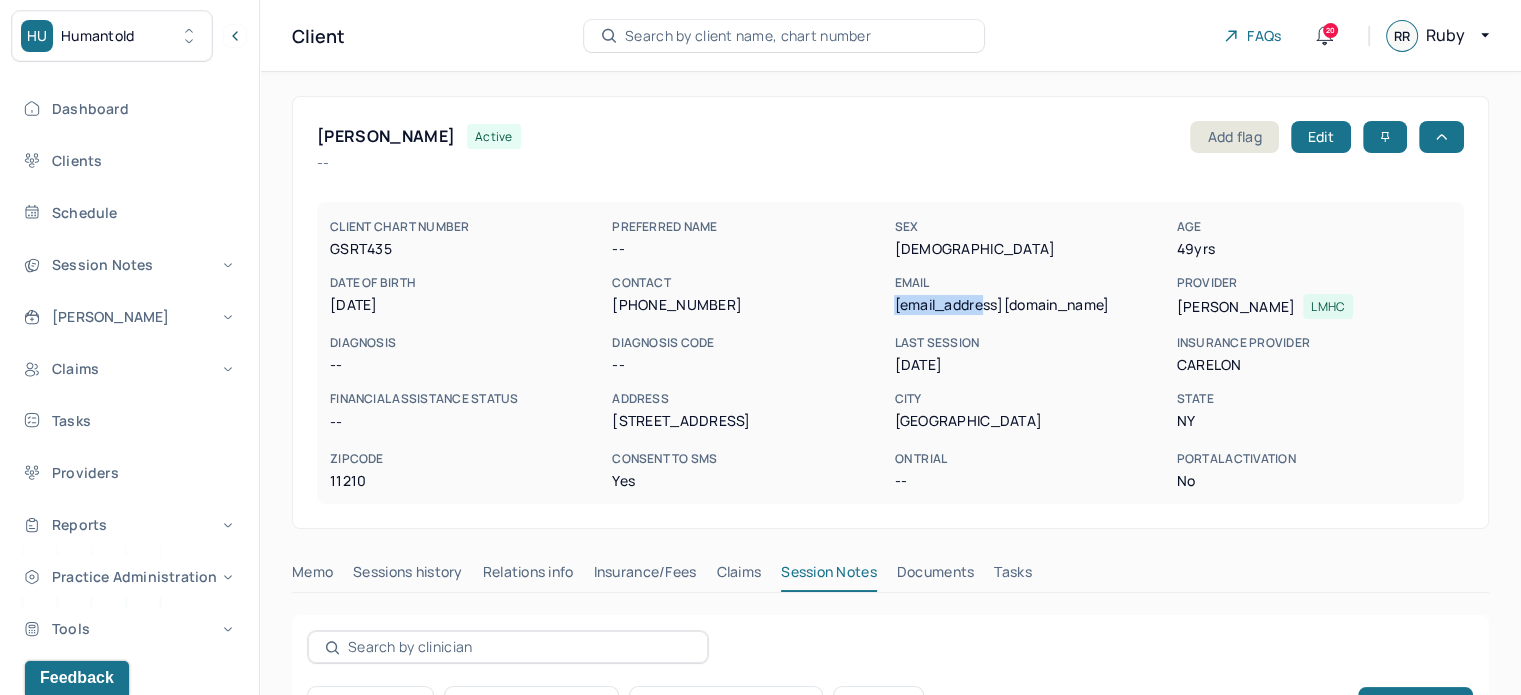 click on "[EMAIL_ADDRESS][DOMAIN_NAME]" at bounding box center [1031, 305] 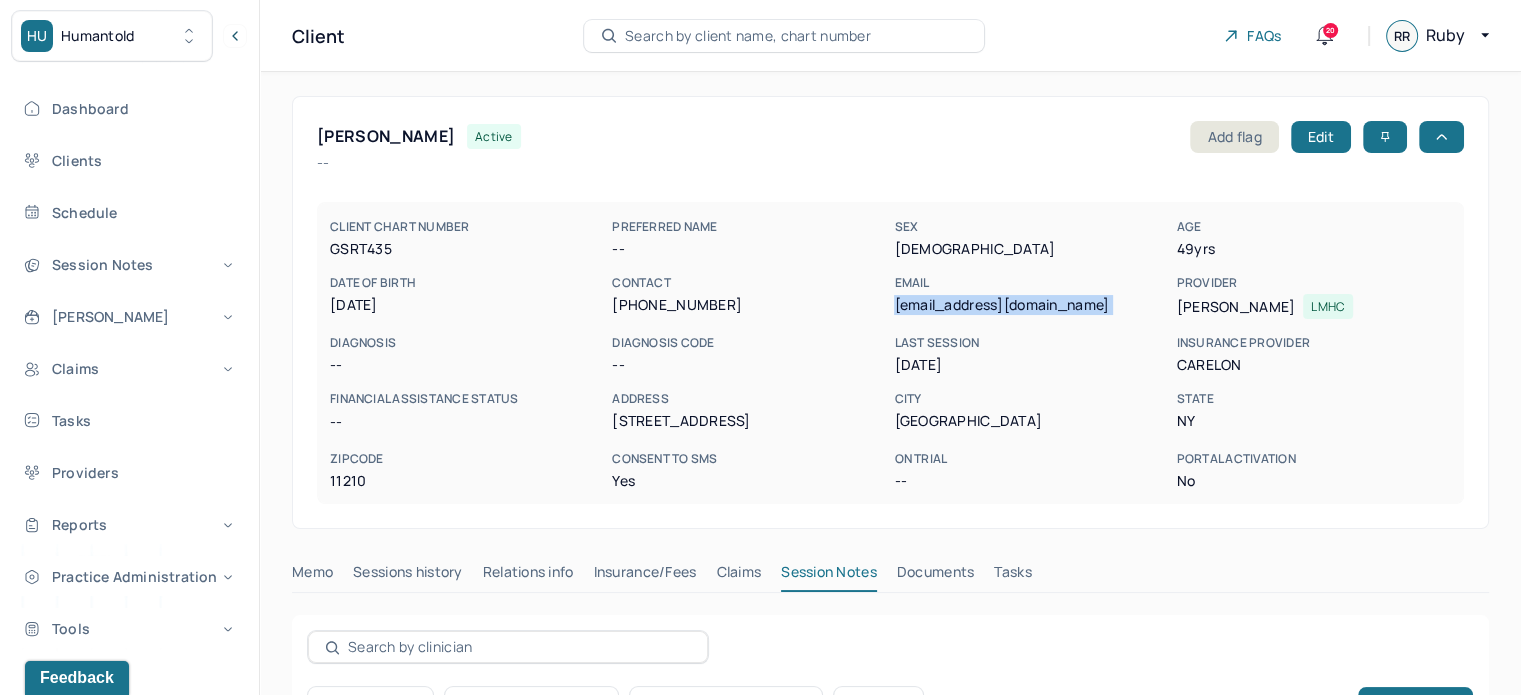 click on "[EMAIL_ADDRESS][DOMAIN_NAME]" at bounding box center (1031, 305) 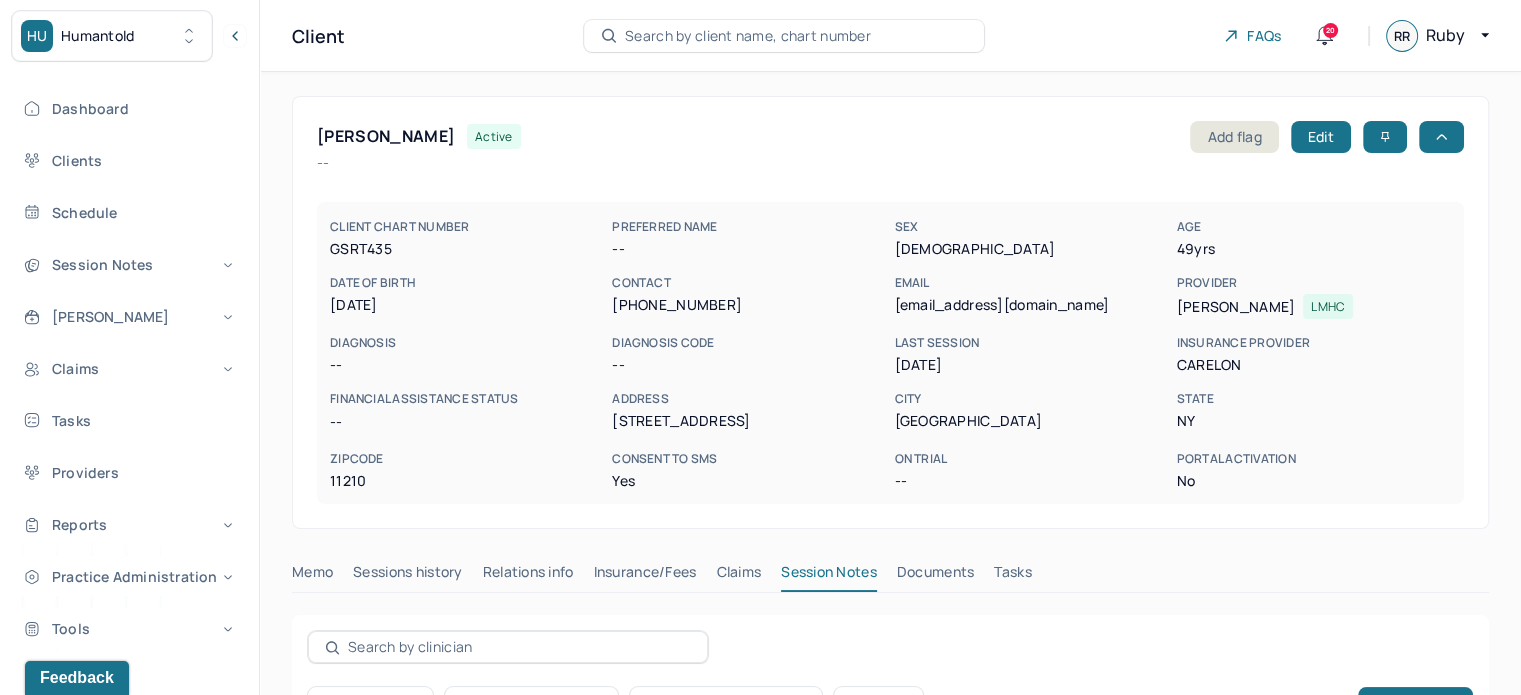 click on "[PERSON_NAME] active   Add flag     Edit               -- CLIENT CHART NUMBER GSRT435 PREFERRED NAME -- SEX [DEMOGRAPHIC_DATA] AGE [DEMOGRAPHIC_DATA]  yrs DATE OF BIRTH [DEMOGRAPHIC_DATA]  CONTACT [PHONE_NUMBER] EMAIL [EMAIL_ADDRESS][DOMAIN_NAME] PROVIDER [PERSON_NAME] DIAGNOSIS -- DIAGNOSIS CODE -- LAST SESSION [DATE] insurance provider CARELON FINANCIAL ASSISTANCE STATUS -- Address [STREET_ADDRESS][US_STATE] Consent to Sms Yes On Trial -- Portal Activation No   Memo     Sessions history     Relations info     Insurance/Fees     Claims     Session Notes     Documents     Tasks     Note type     Unarchived notes     Show flagged notes     Date     Create note   DATE OF SERVICE Note Type Note Status Clinician Flagged Status CREATED ON [DATE] Individual soap note Coded [PERSON_NAME] -- [DATE]     [DATE] Individual soap note Coded [PERSON_NAME] -- [DATE]     [DATE] No show/late cancel Coded [PERSON_NAME] -- [DATE]     [DATE] Individual soap note Coded [PERSON_NAME] --" at bounding box center (890, 628) 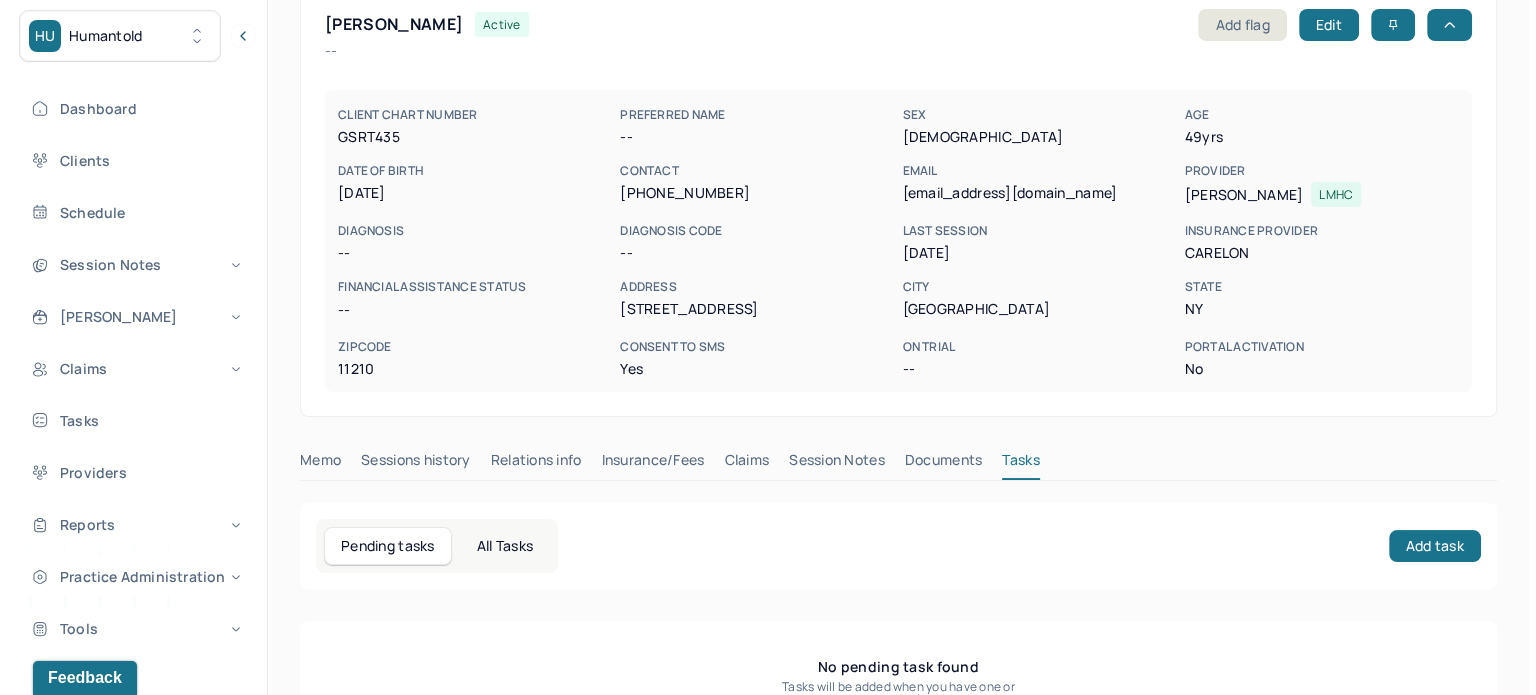 scroll, scrollTop: 180, scrollLeft: 0, axis: vertical 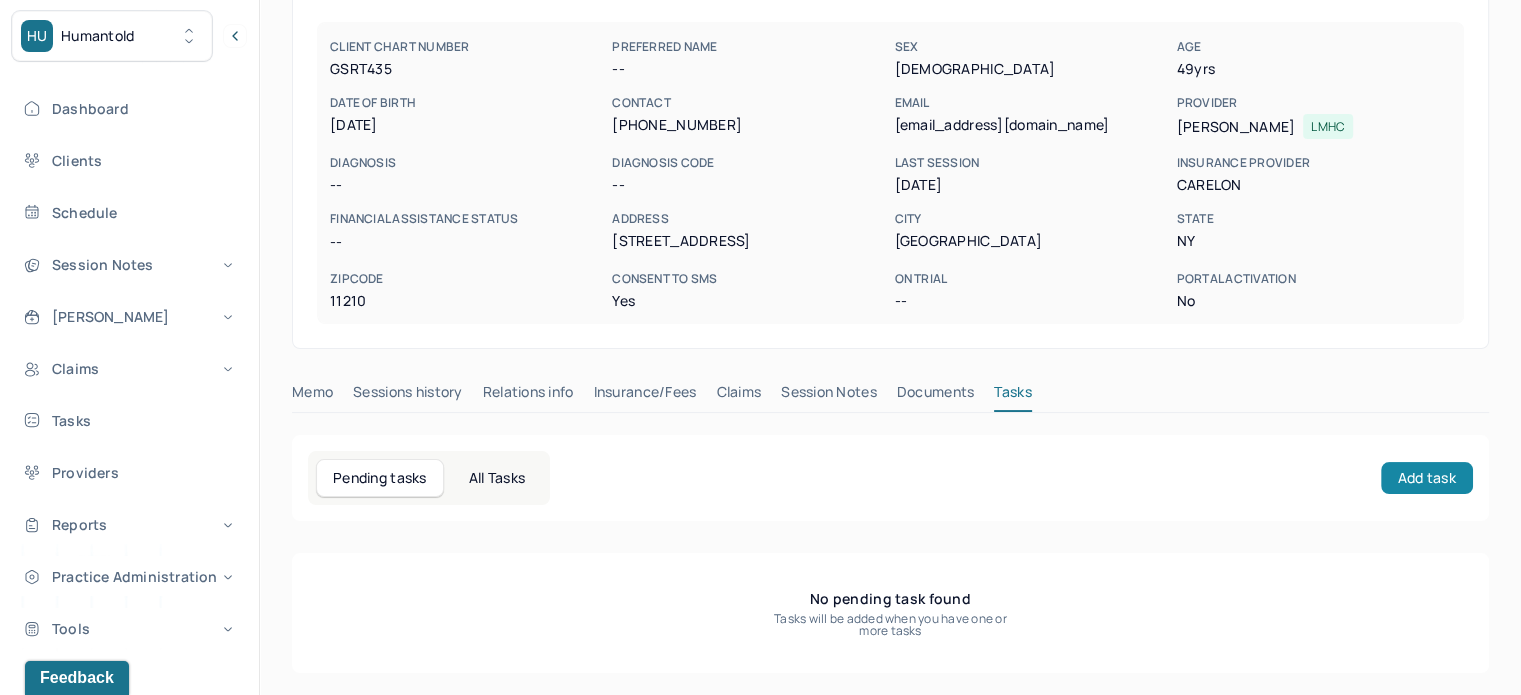 click on "Add task" at bounding box center [1427, 478] 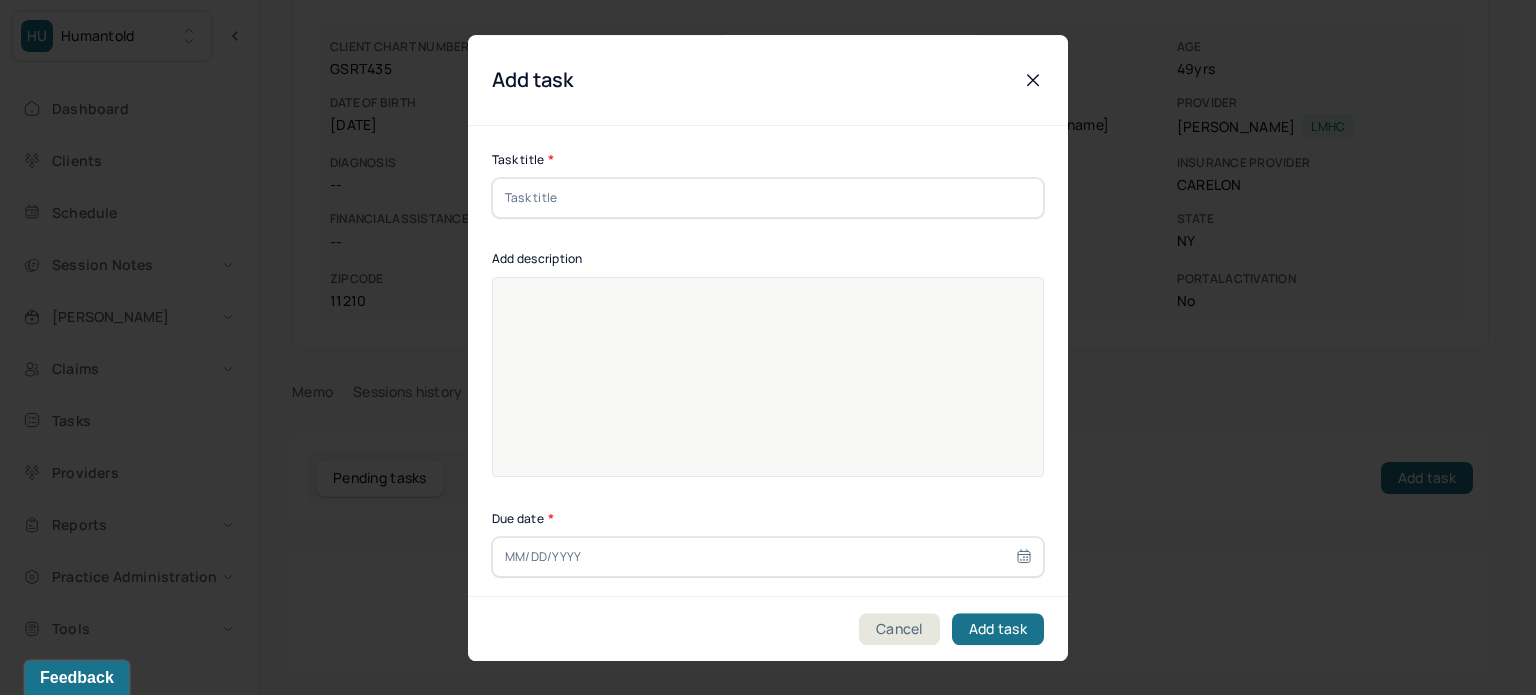 click at bounding box center (768, 198) 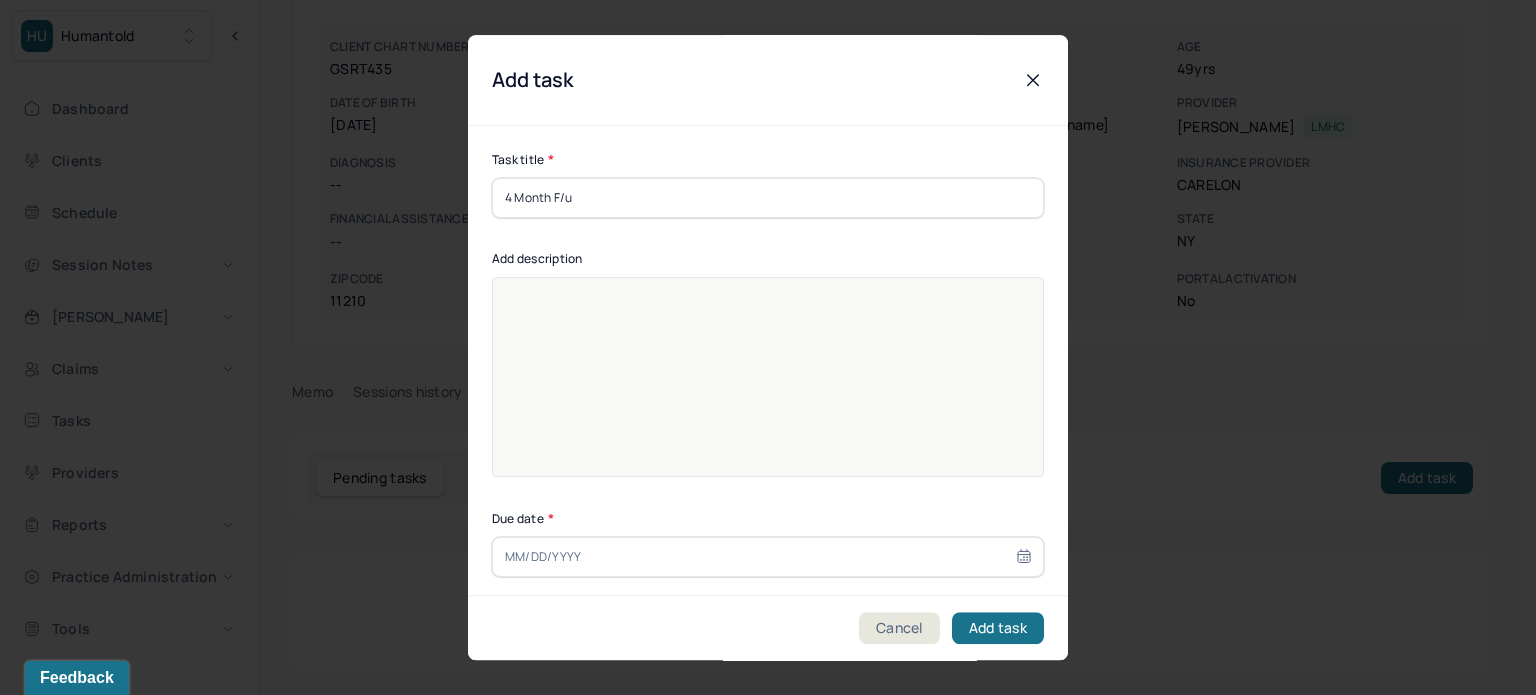 type on "4 Month F/u" 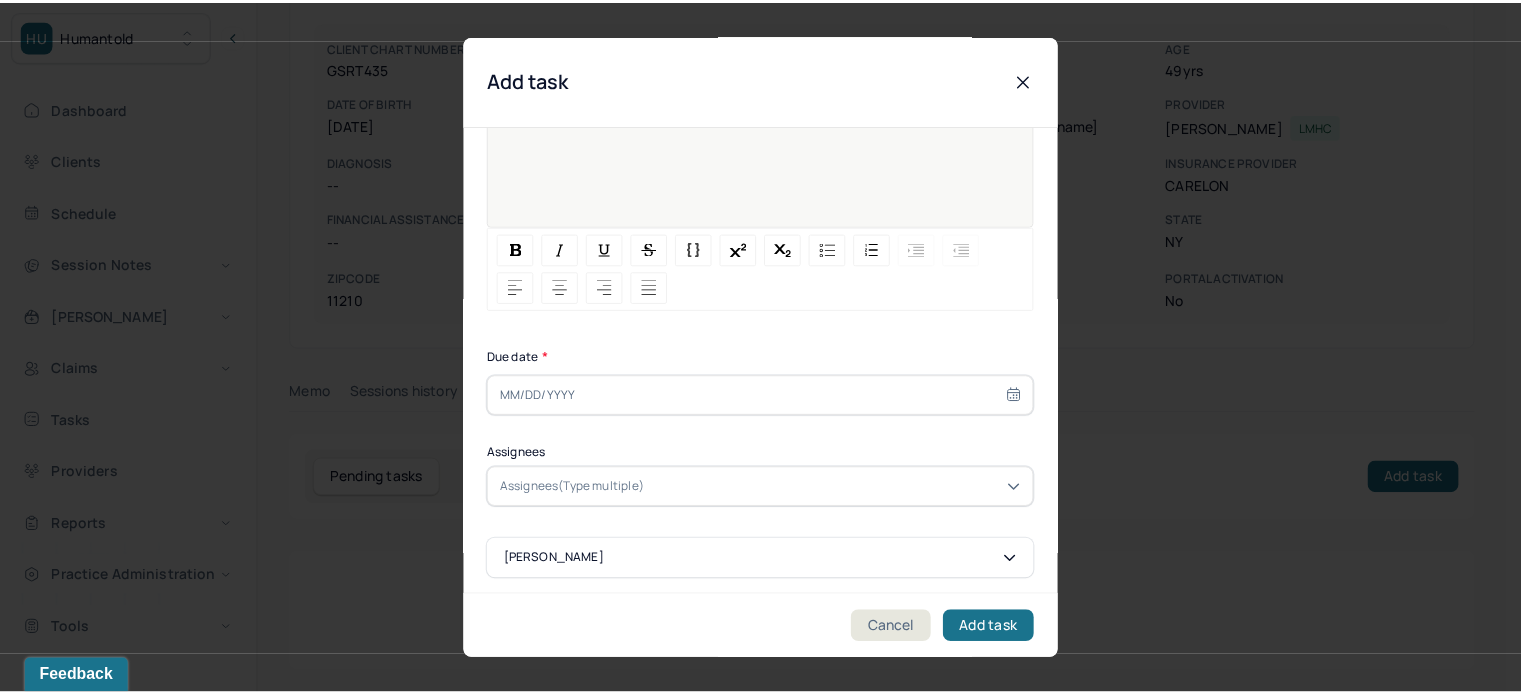 scroll, scrollTop: 256, scrollLeft: 0, axis: vertical 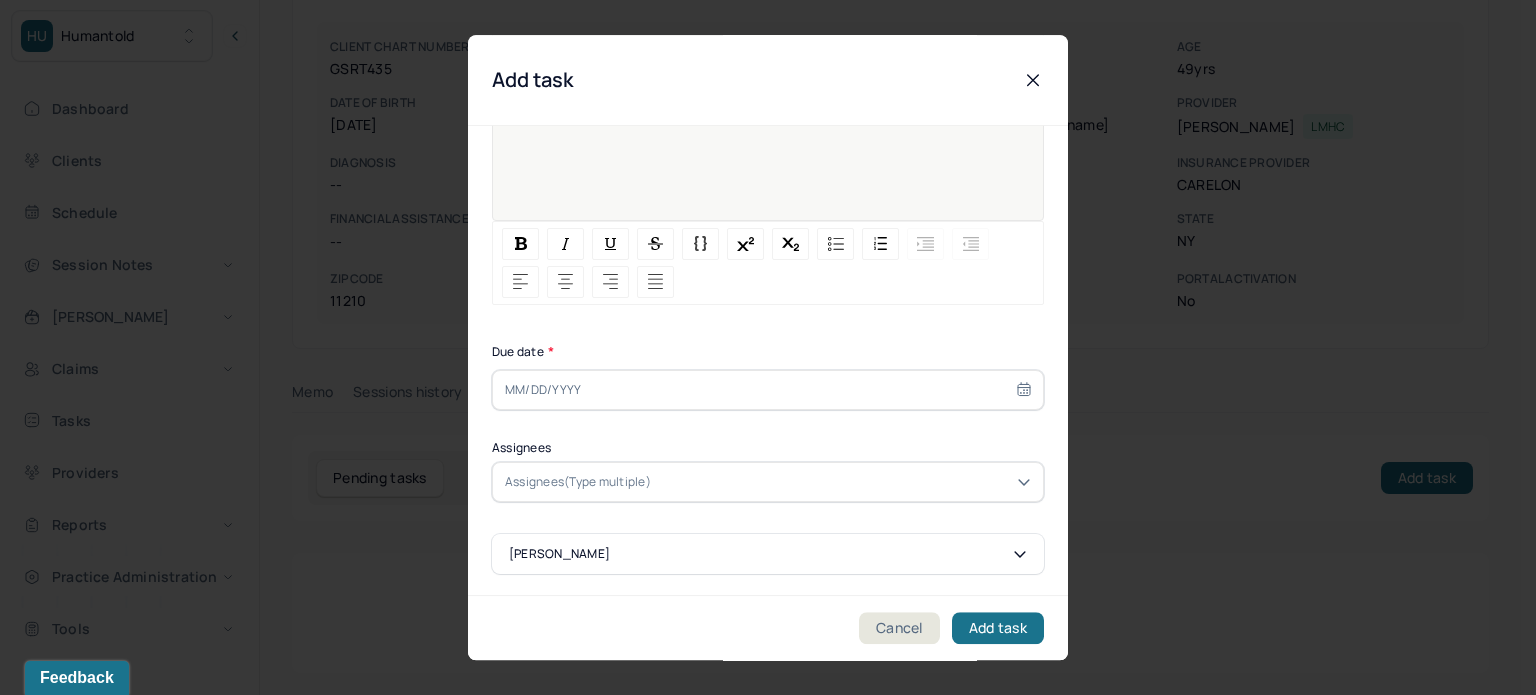 click at bounding box center [768, 390] 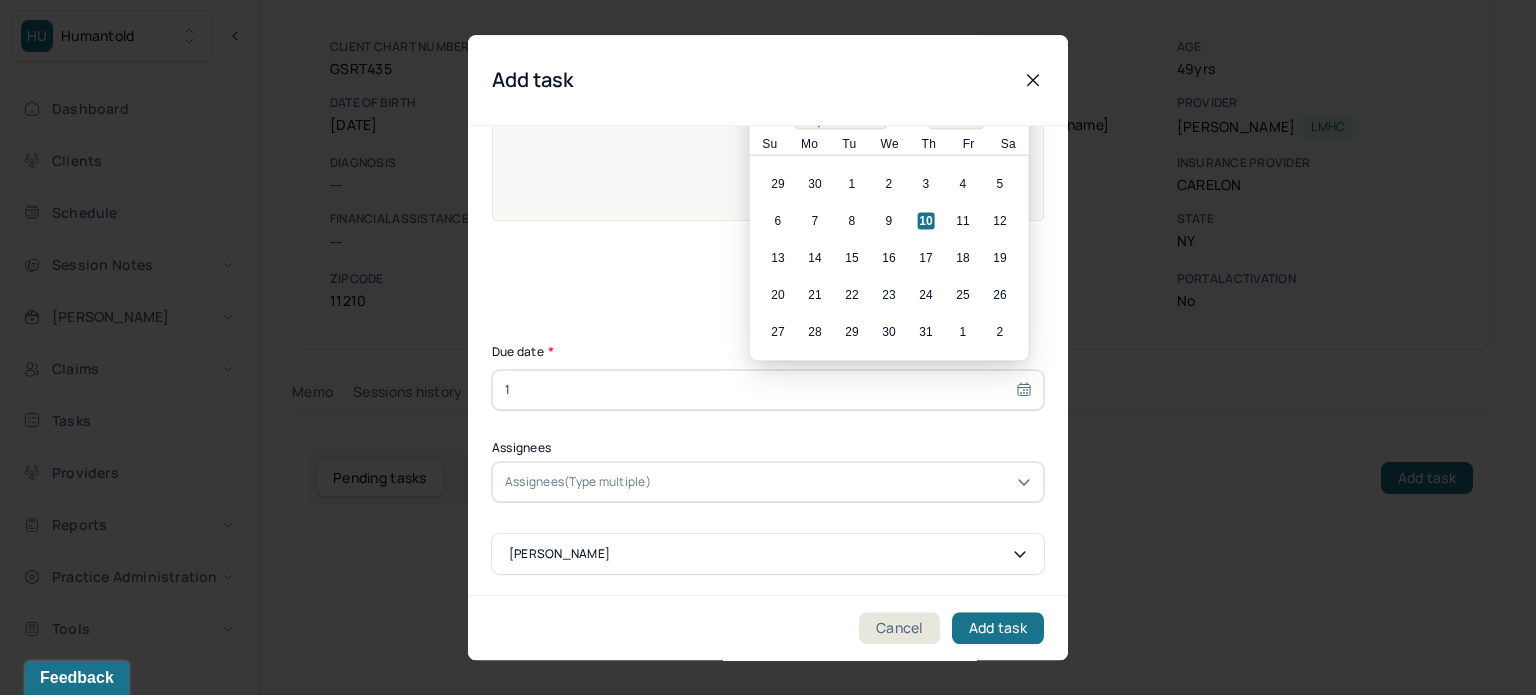 type on "11" 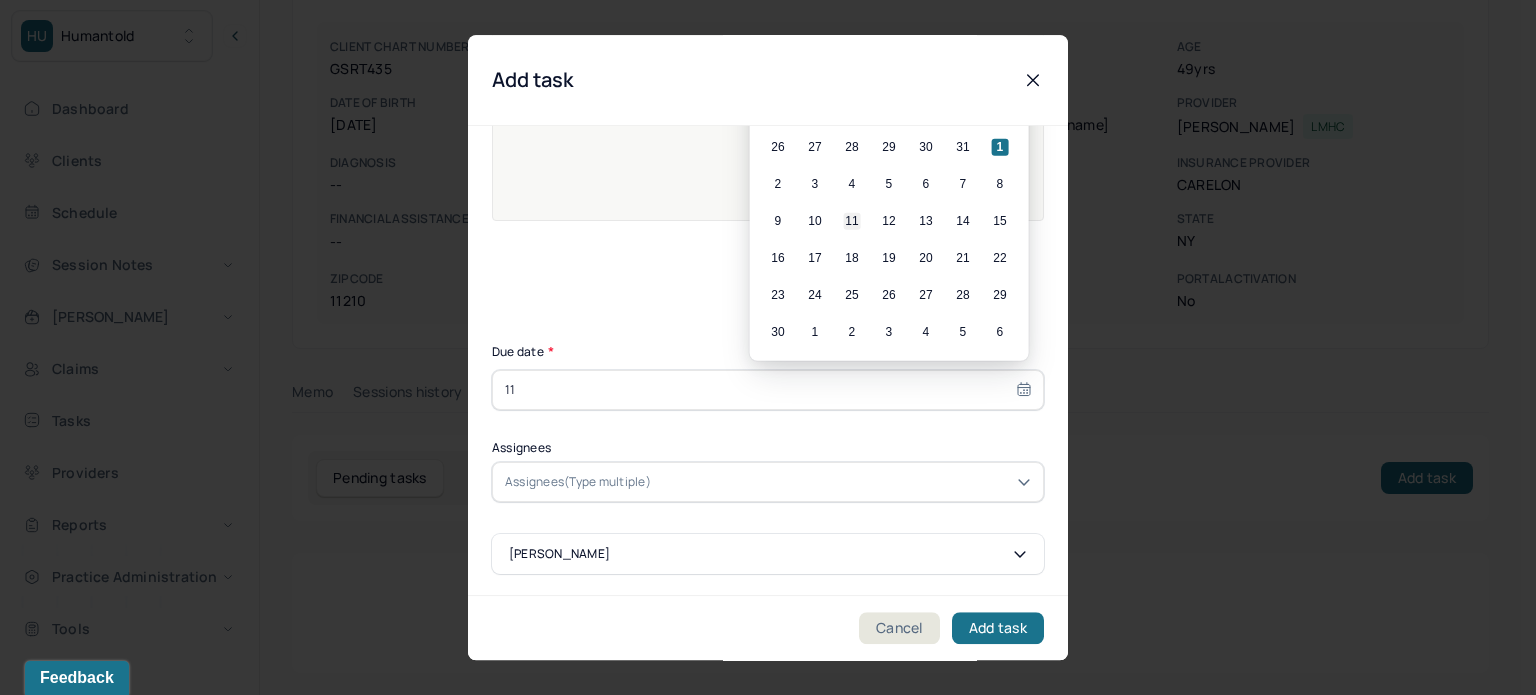 click on "11" at bounding box center (852, 221) 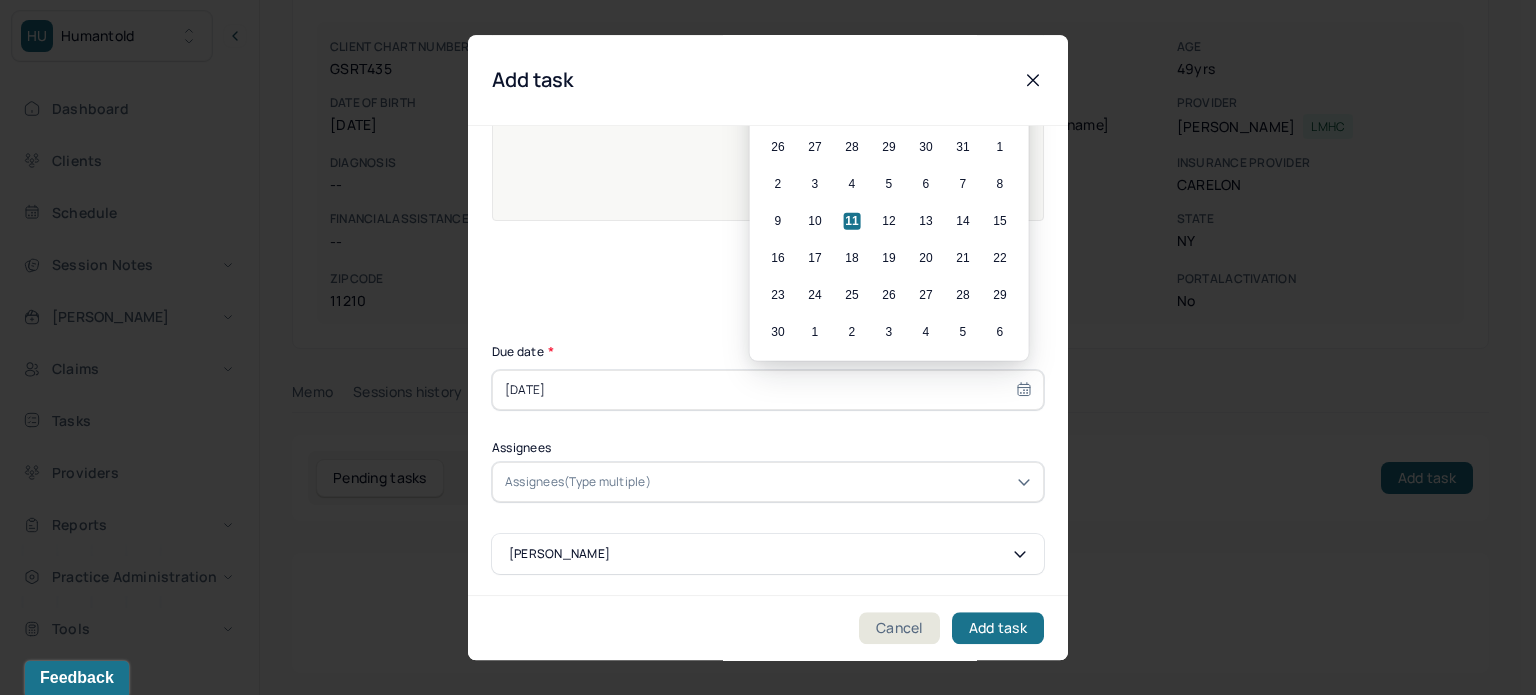 click on "Assignees Assignees(Type multiple)" at bounding box center [768, 472] 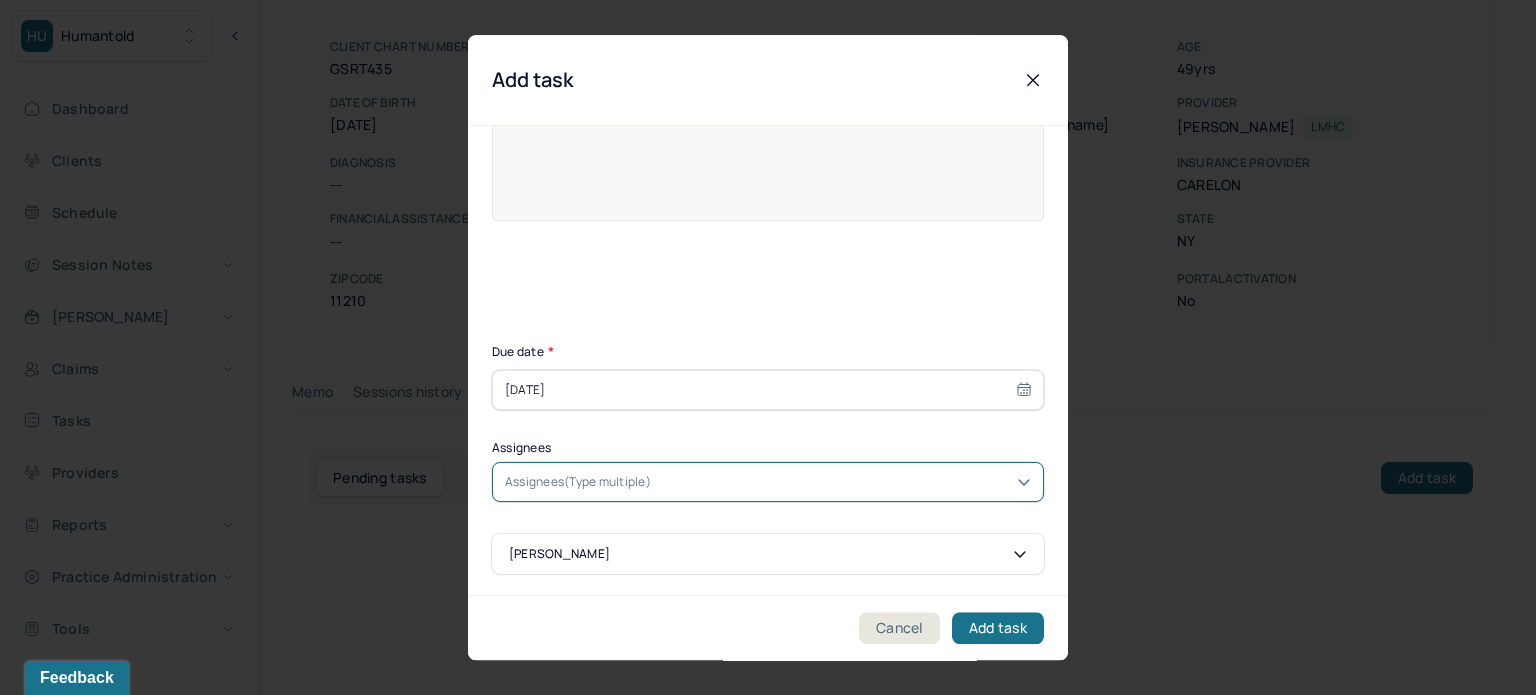 click on "Assignees(Type multiple)" at bounding box center [768, 482] 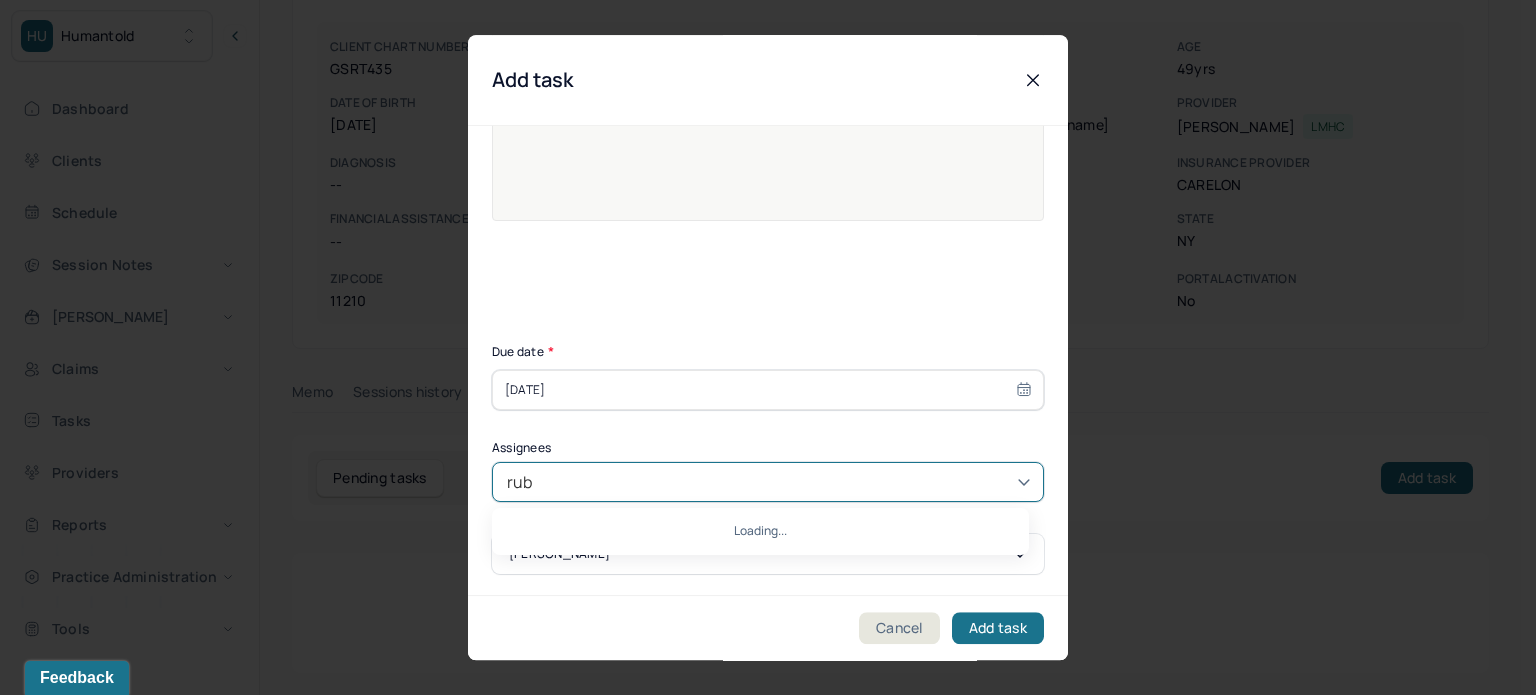 type on "ruby" 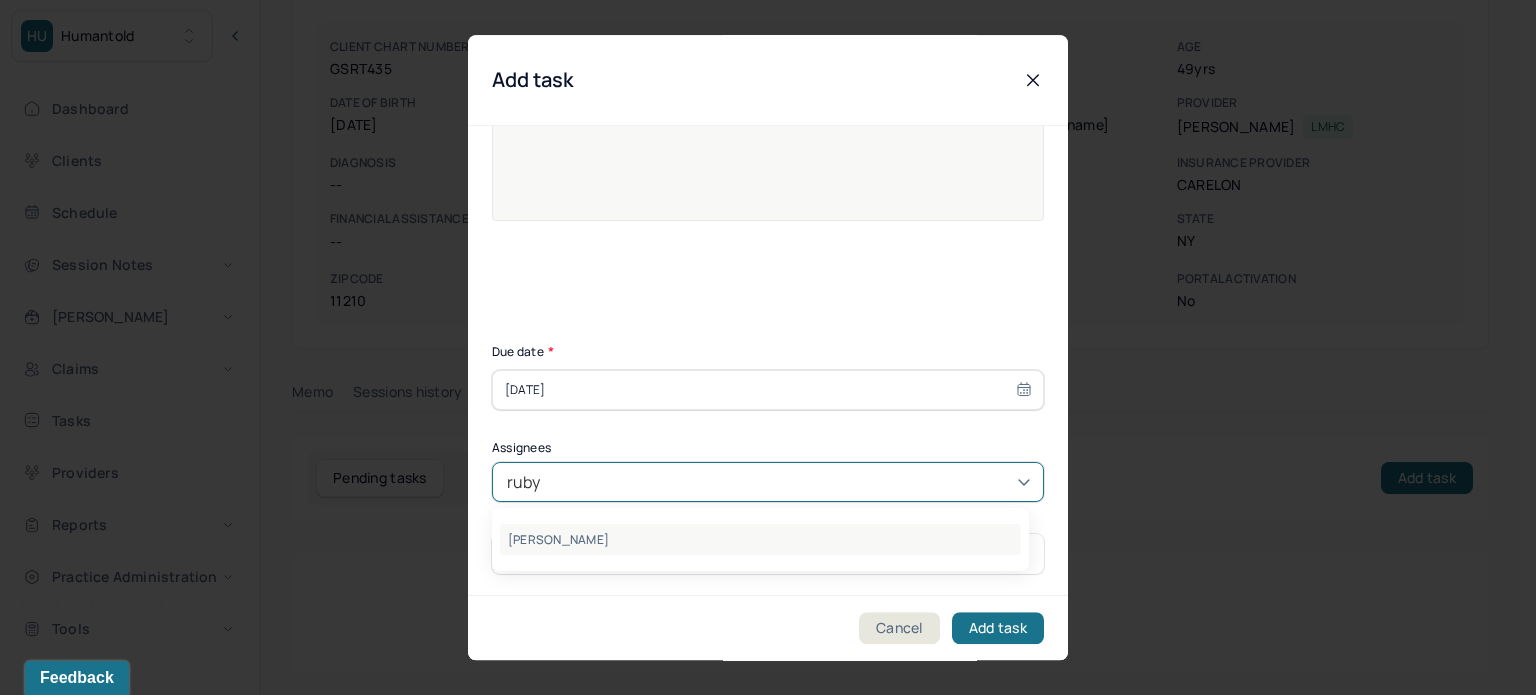 click on "[PERSON_NAME]" at bounding box center (760, 539) 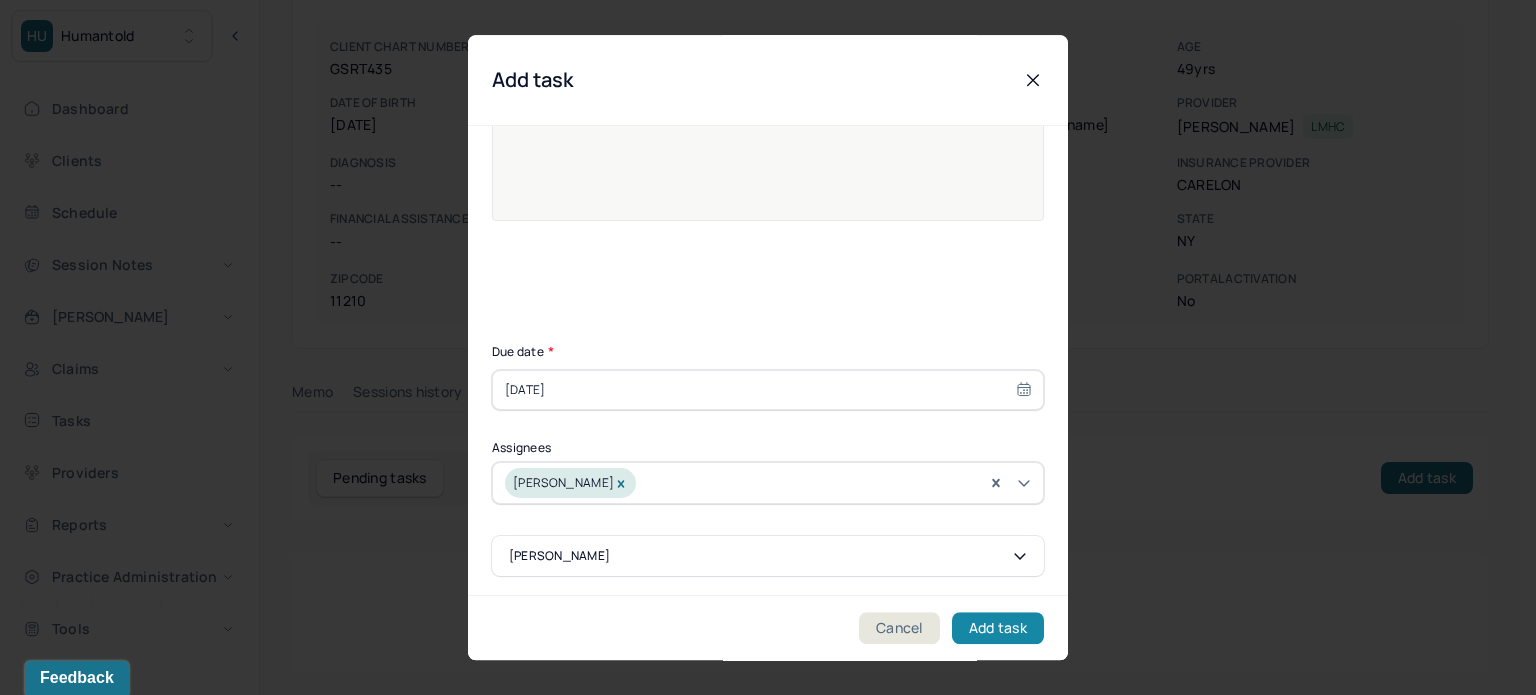 click on "Add task" at bounding box center [998, 628] 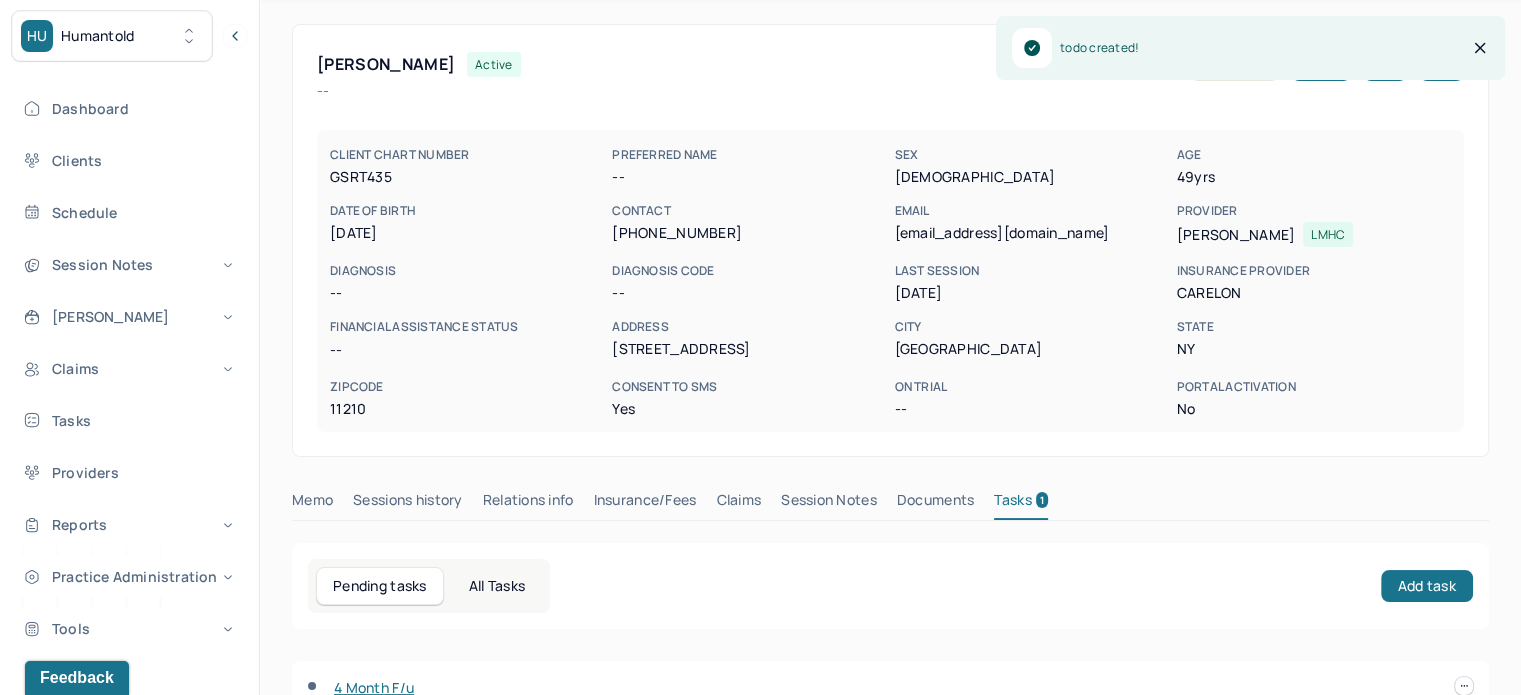 scroll, scrollTop: 0, scrollLeft: 0, axis: both 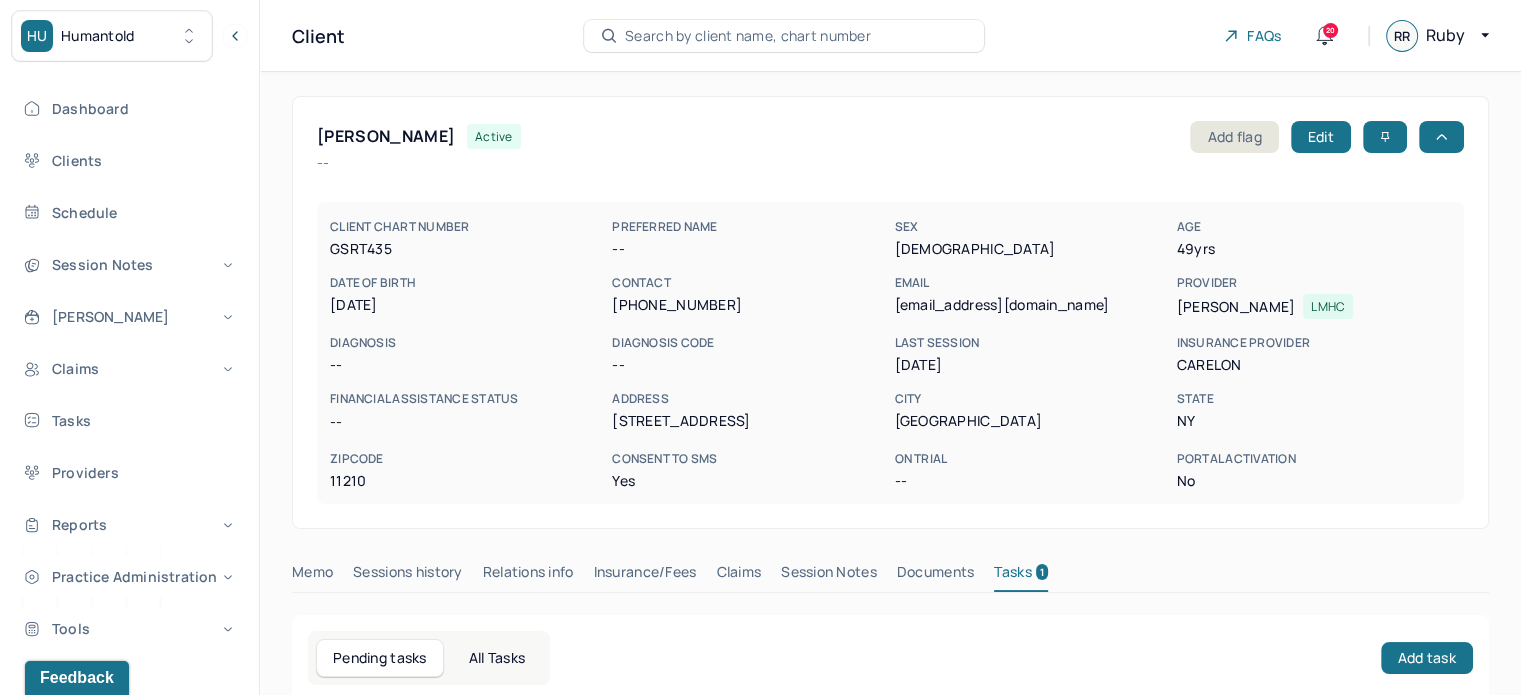 click on "Search by client name, chart number" at bounding box center [748, 36] 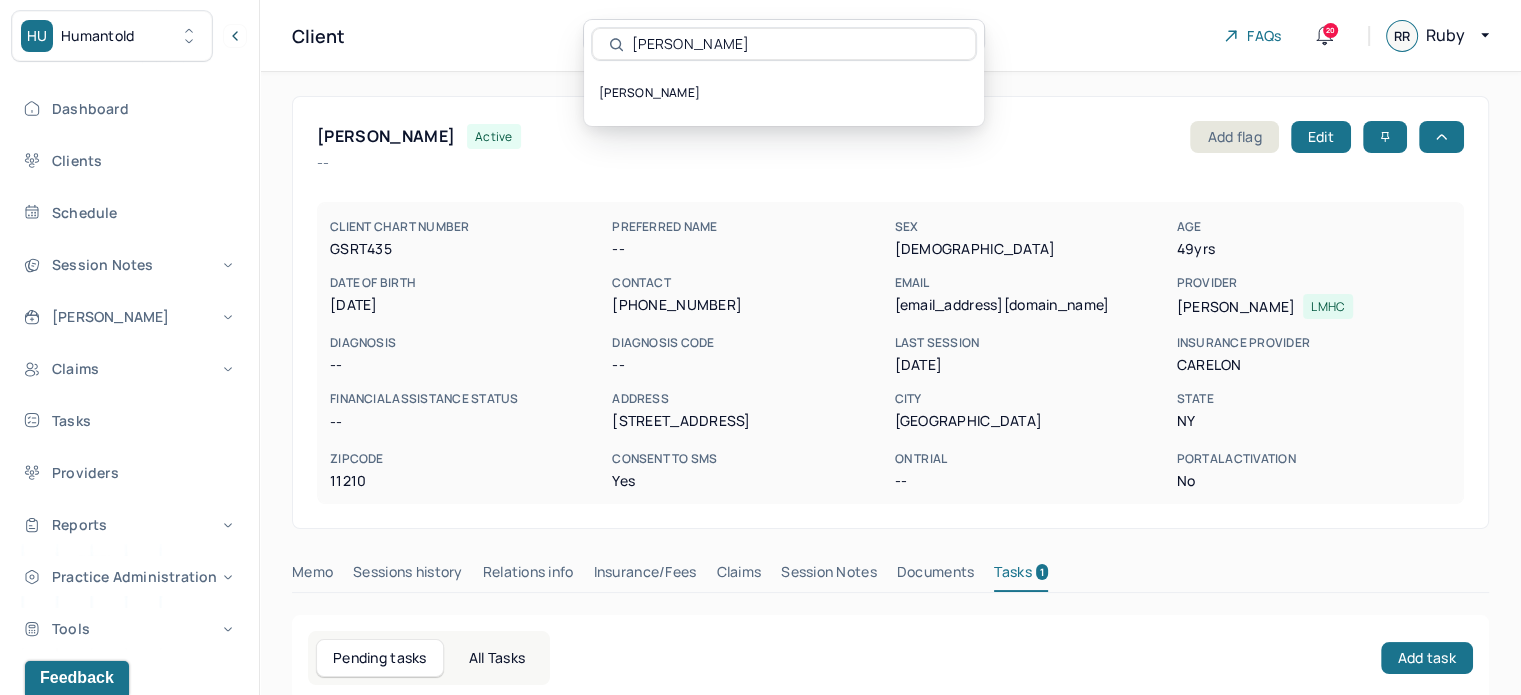 type on "[PERSON_NAME]" 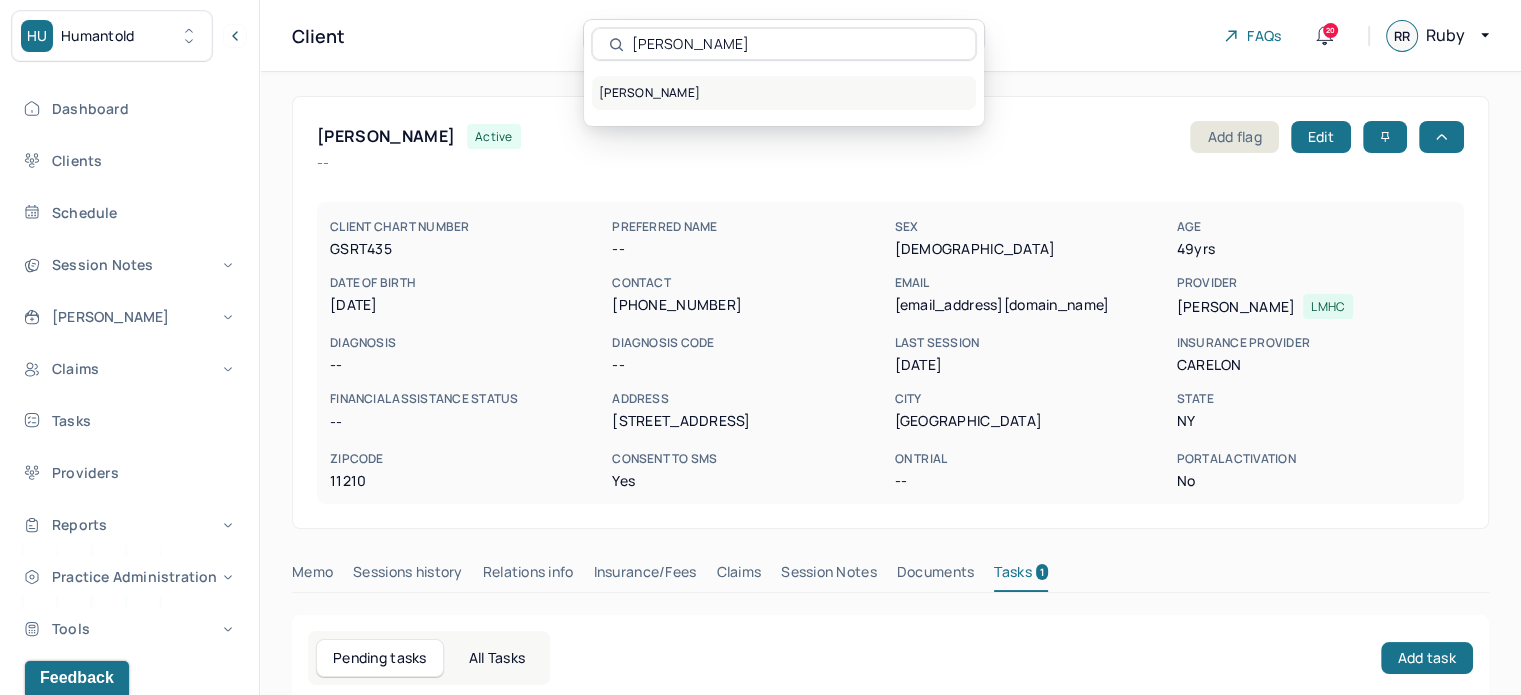 click on "[PERSON_NAME]" at bounding box center (784, 93) 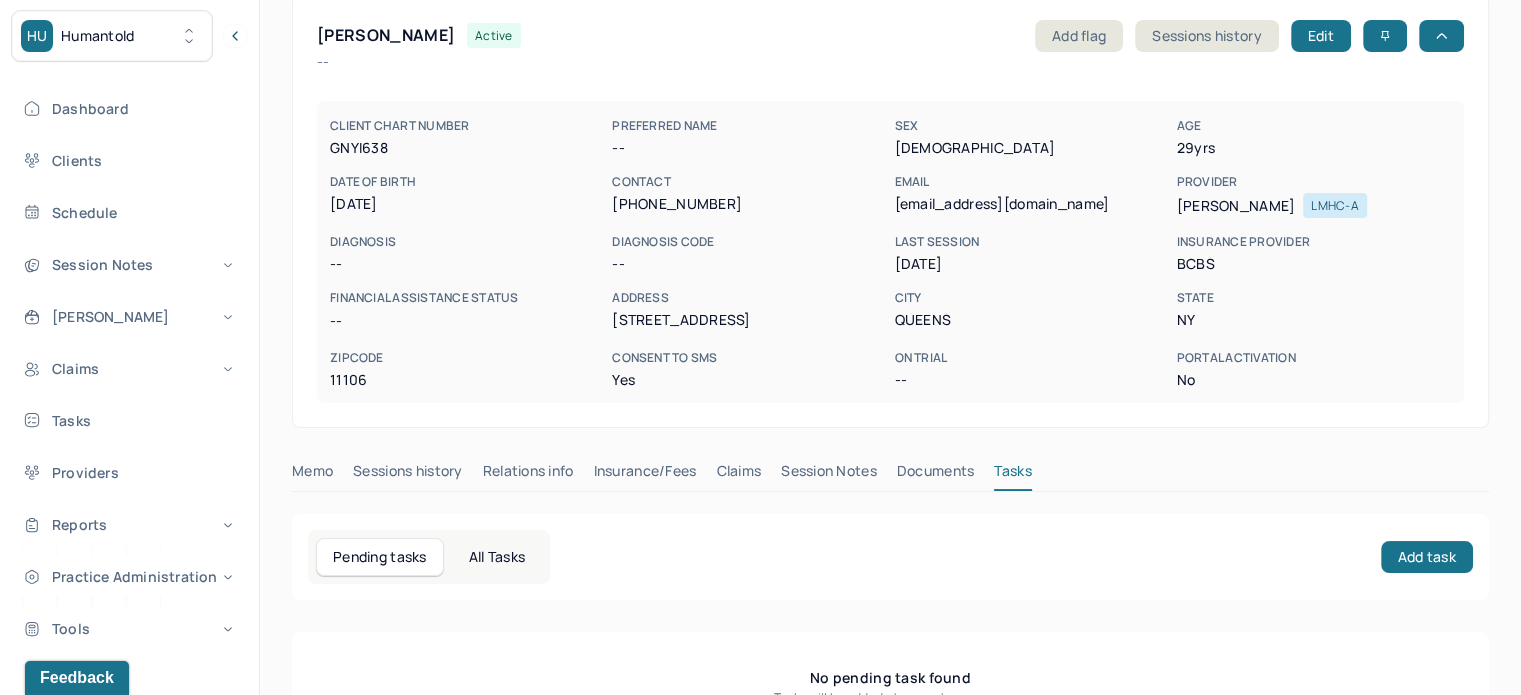 scroll, scrollTop: 180, scrollLeft: 0, axis: vertical 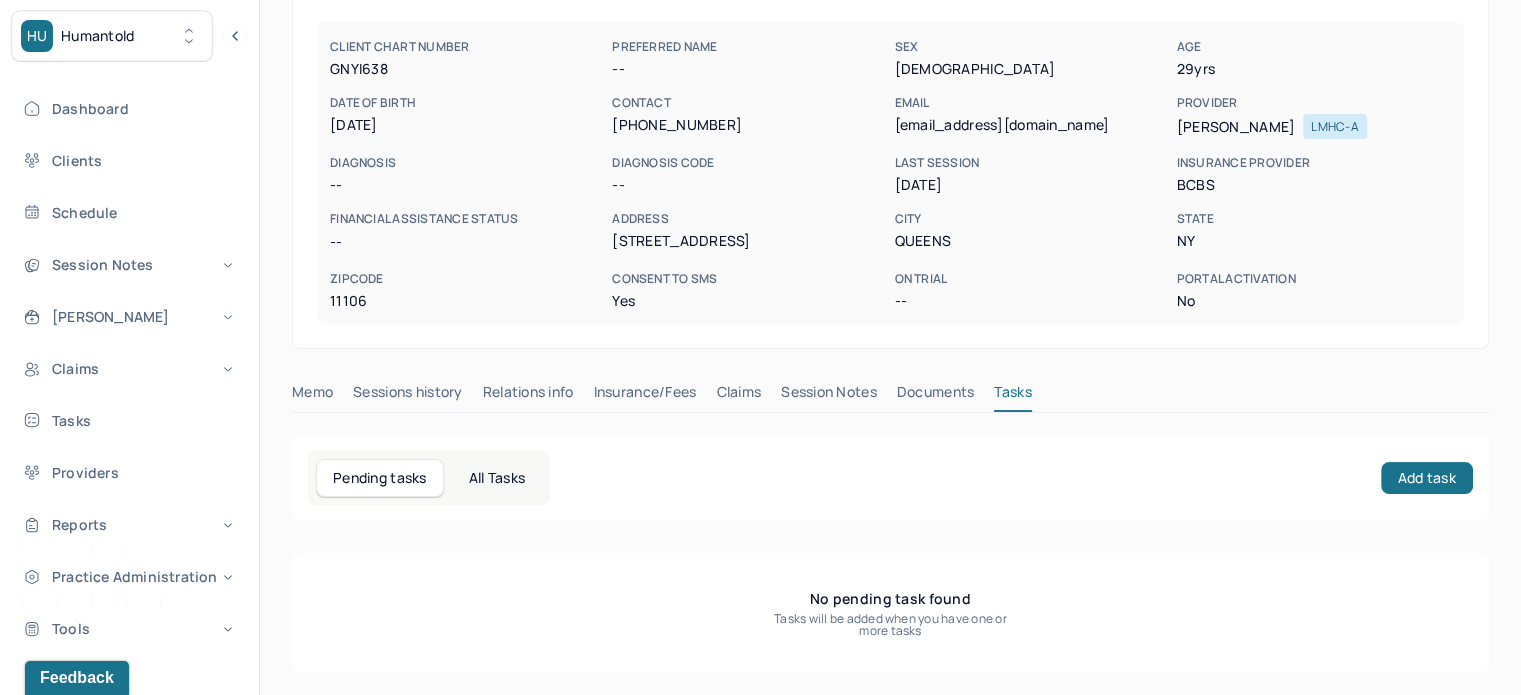 click on "Session Notes" at bounding box center (829, 396) 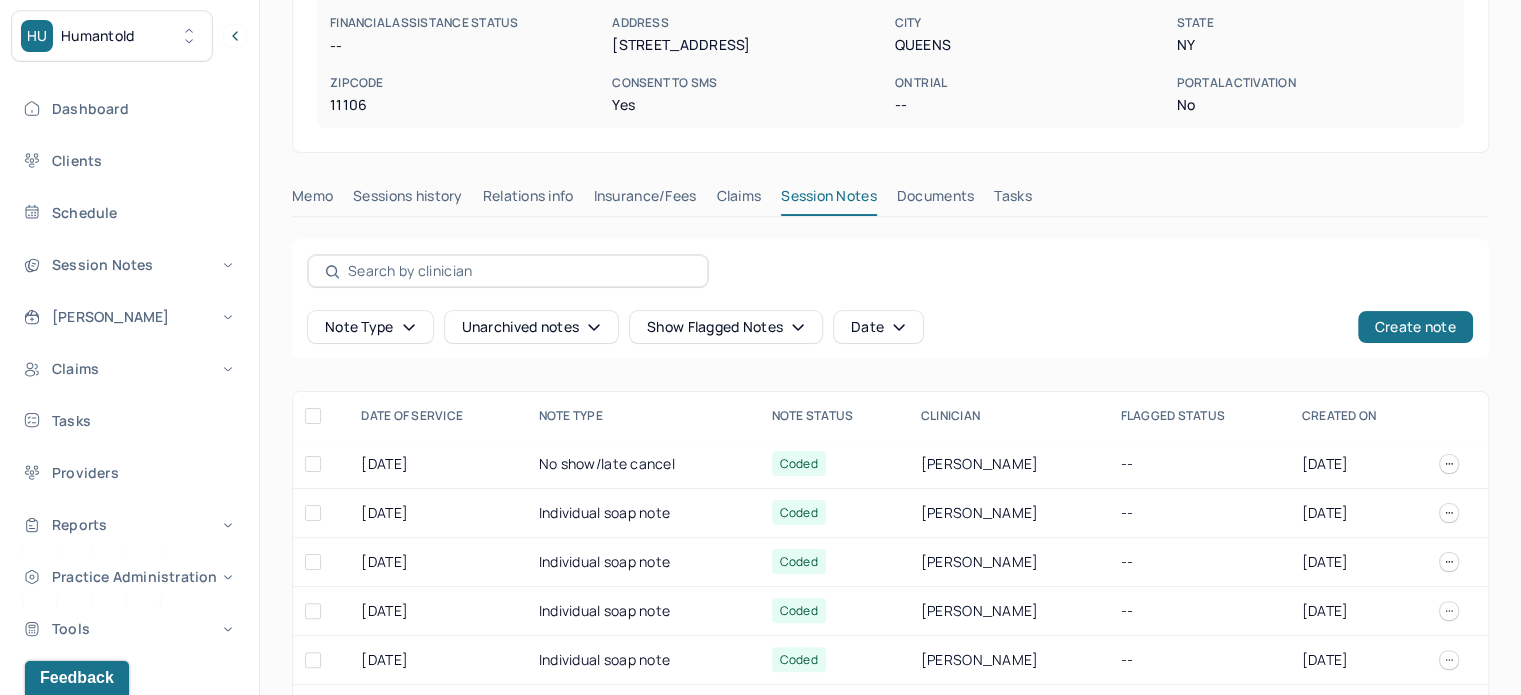 scroll, scrollTop: 534, scrollLeft: 0, axis: vertical 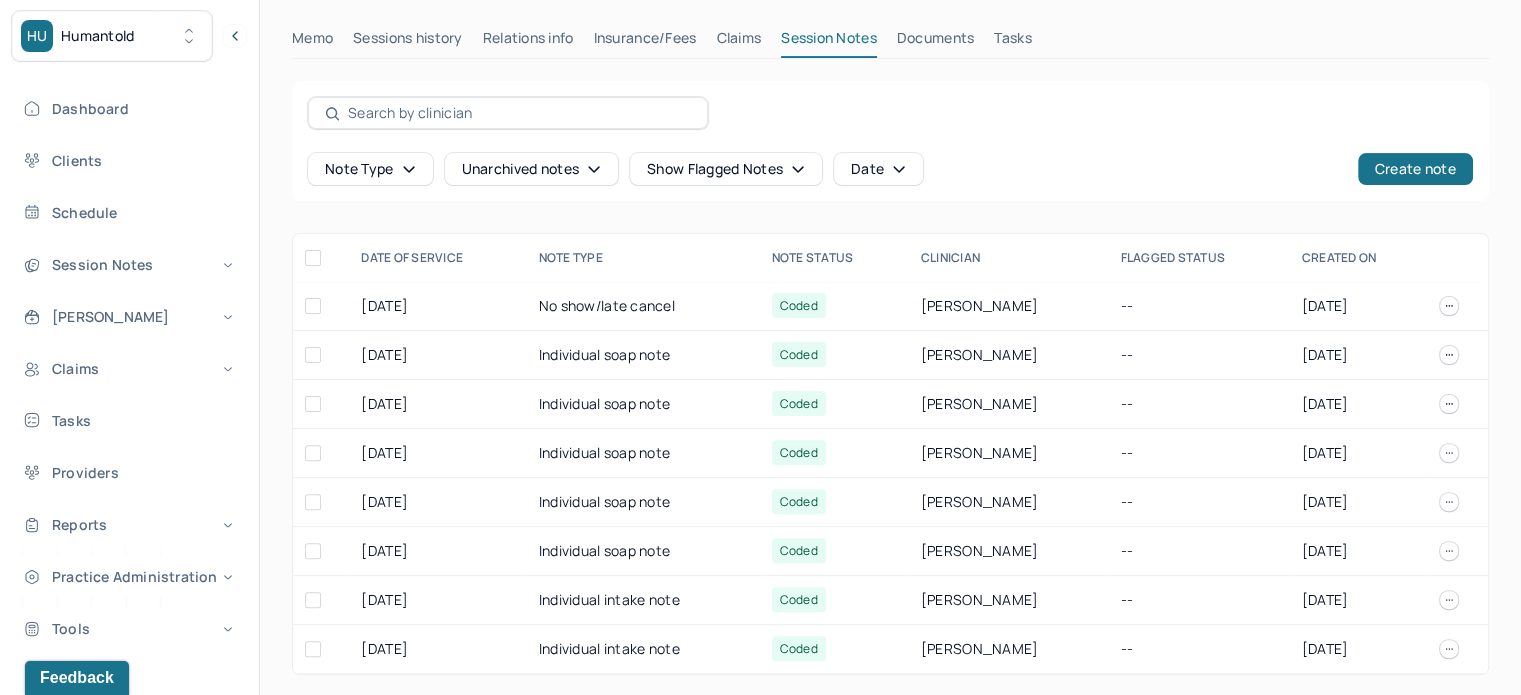 click on "Sessions history" at bounding box center (407, 42) 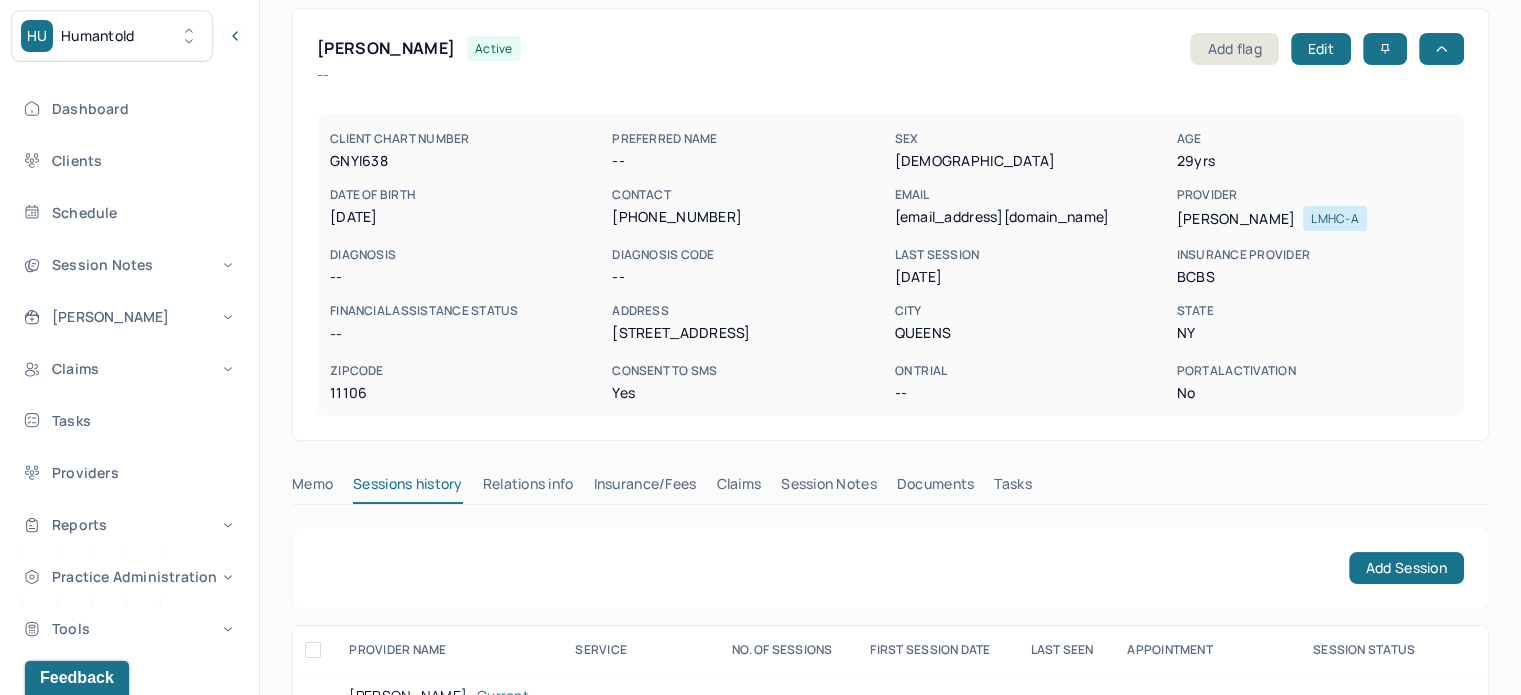 scroll, scrollTop: 162, scrollLeft: 0, axis: vertical 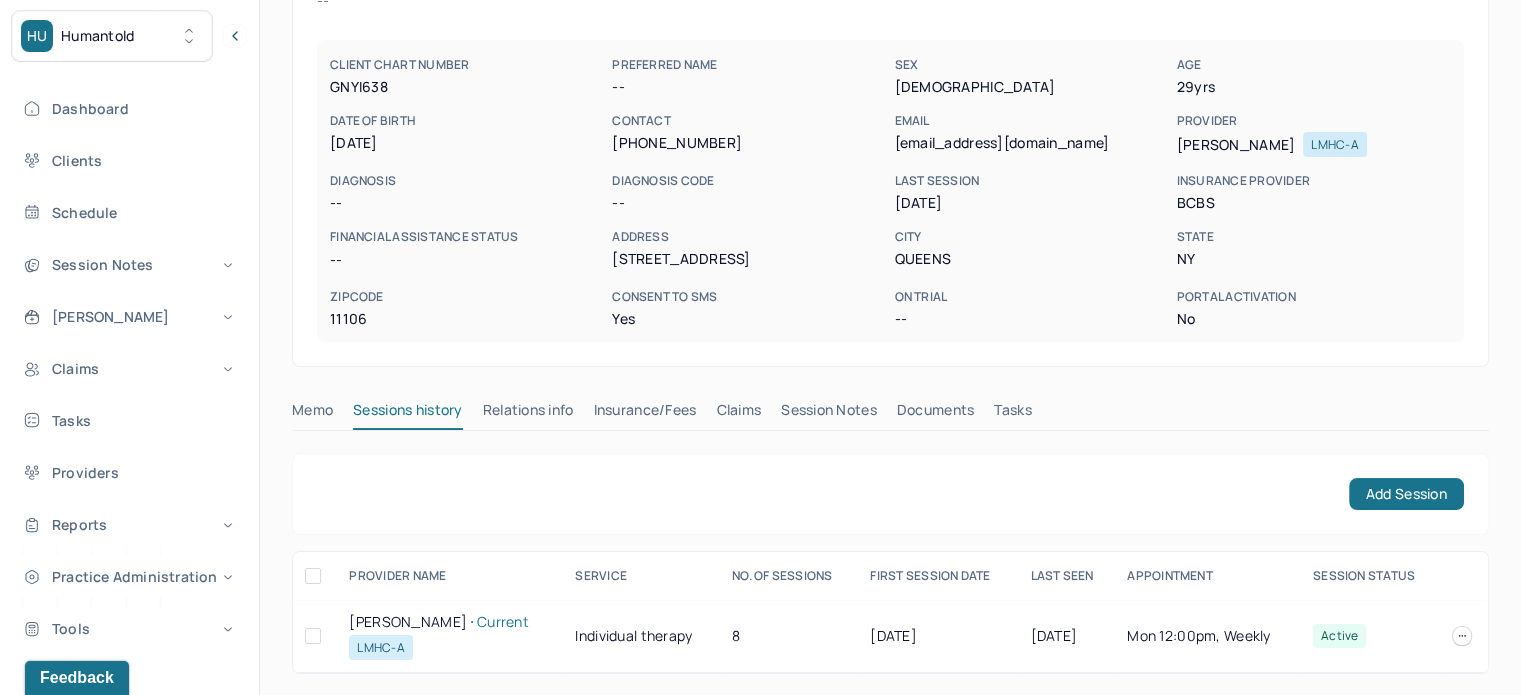click on "Session Notes" at bounding box center (829, 414) 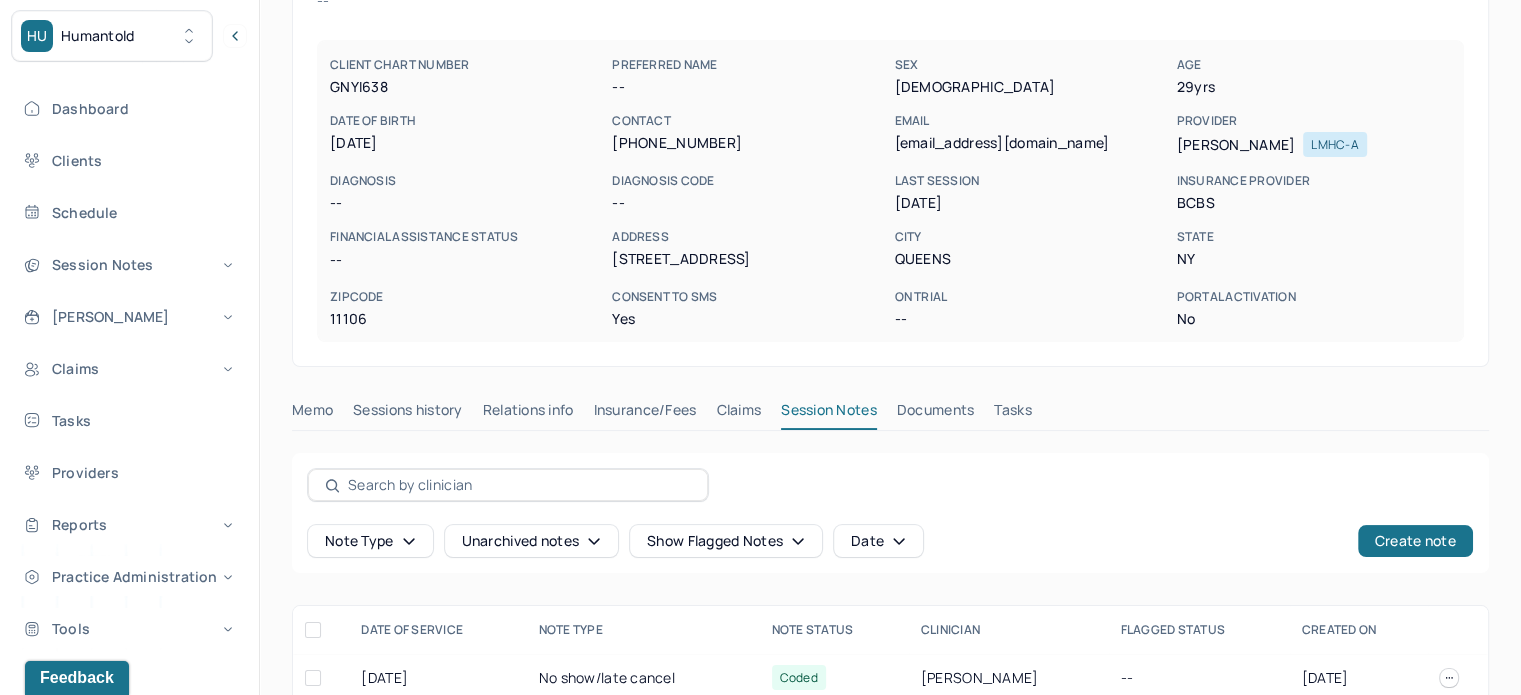 scroll, scrollTop: 534, scrollLeft: 0, axis: vertical 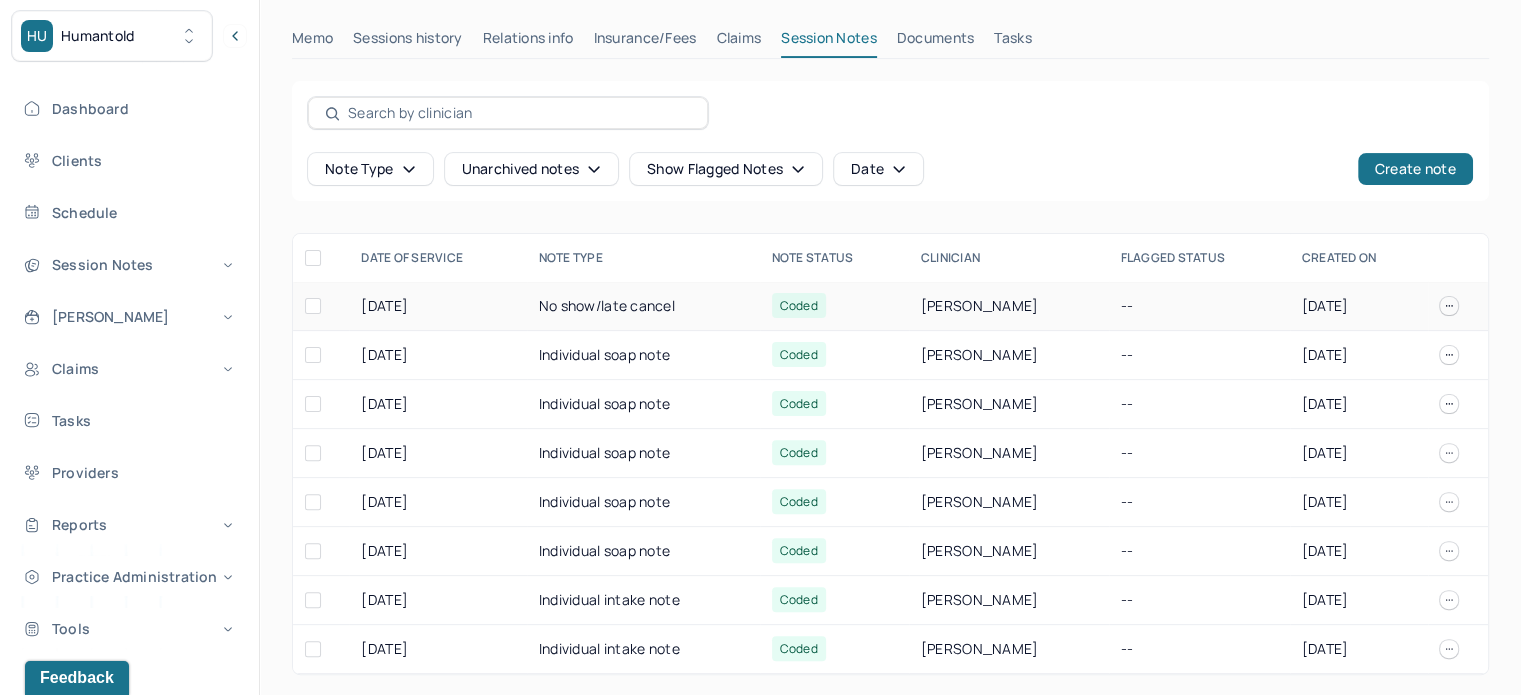 click on "No show/late cancel" at bounding box center [643, 306] 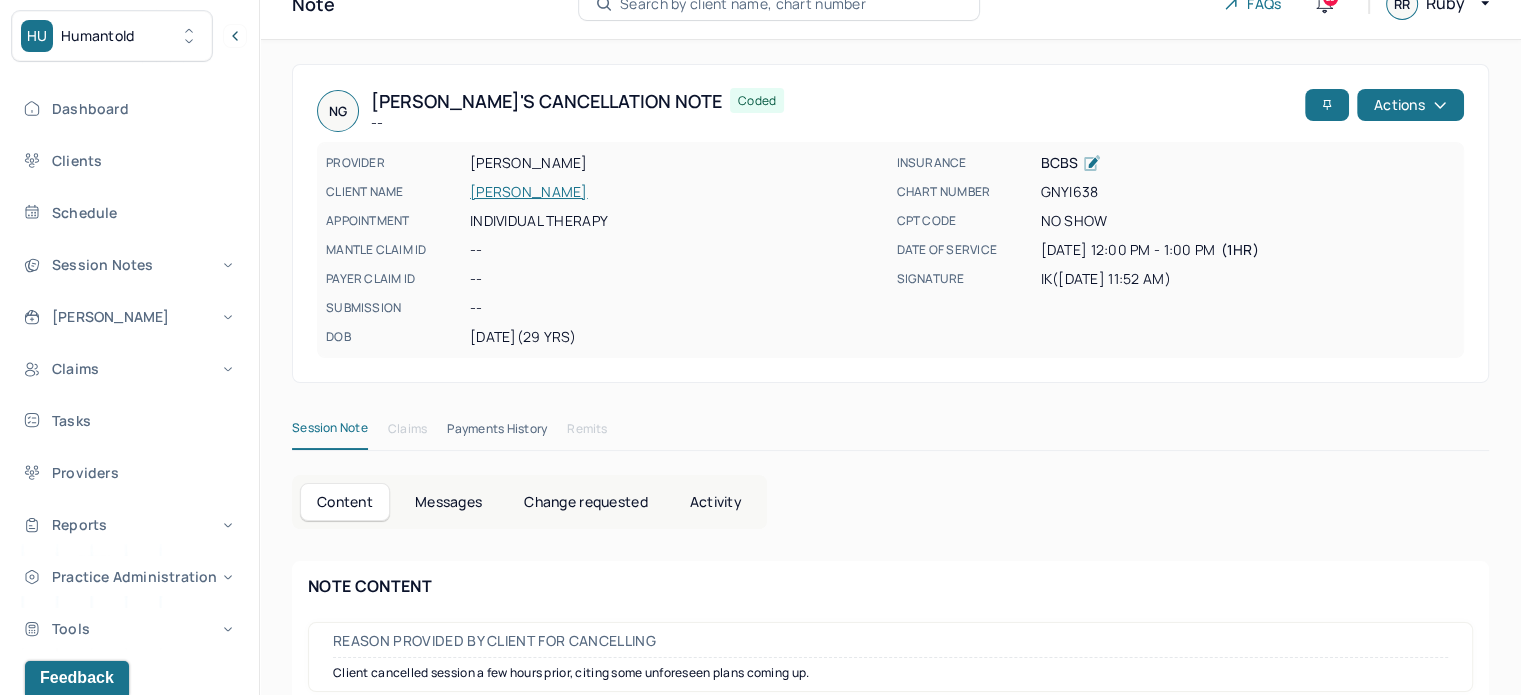 scroll, scrollTop: 0, scrollLeft: 0, axis: both 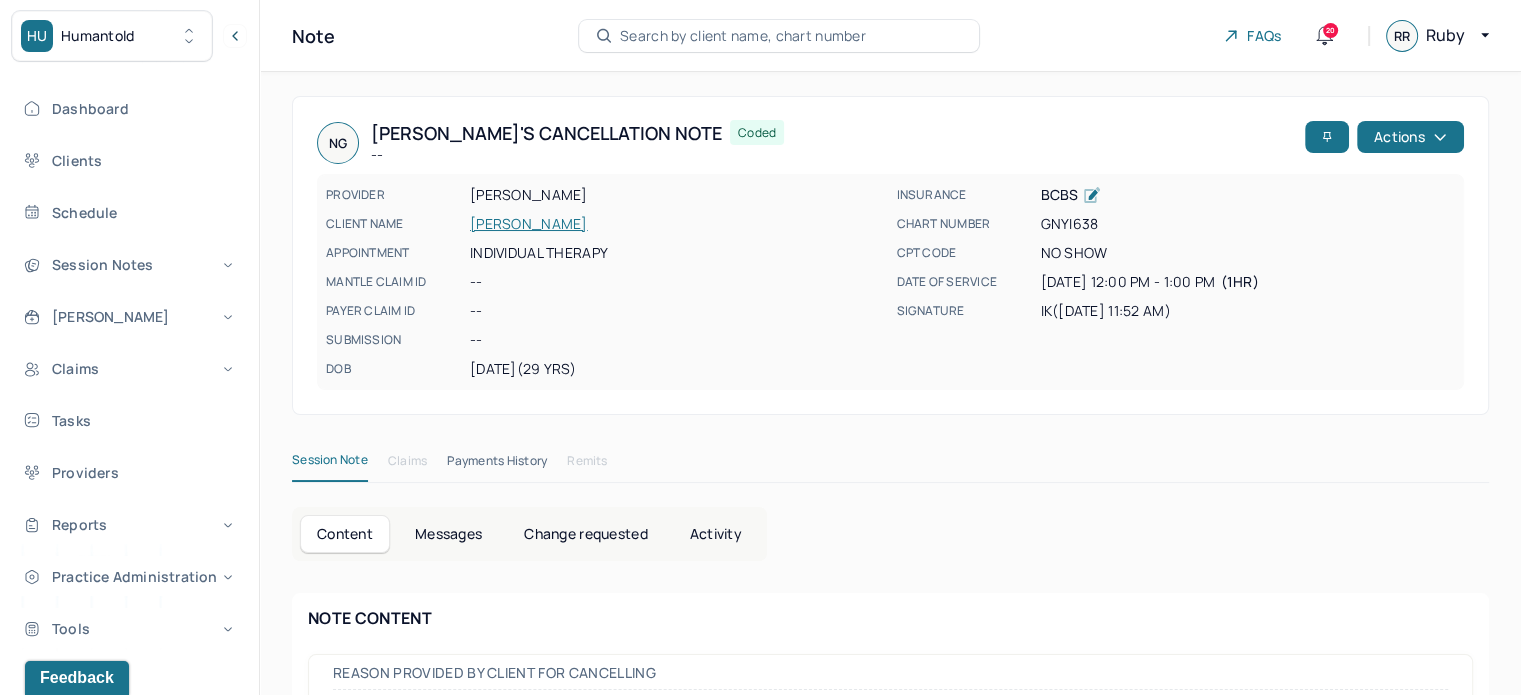 click on "Session Note" at bounding box center (330, 464) 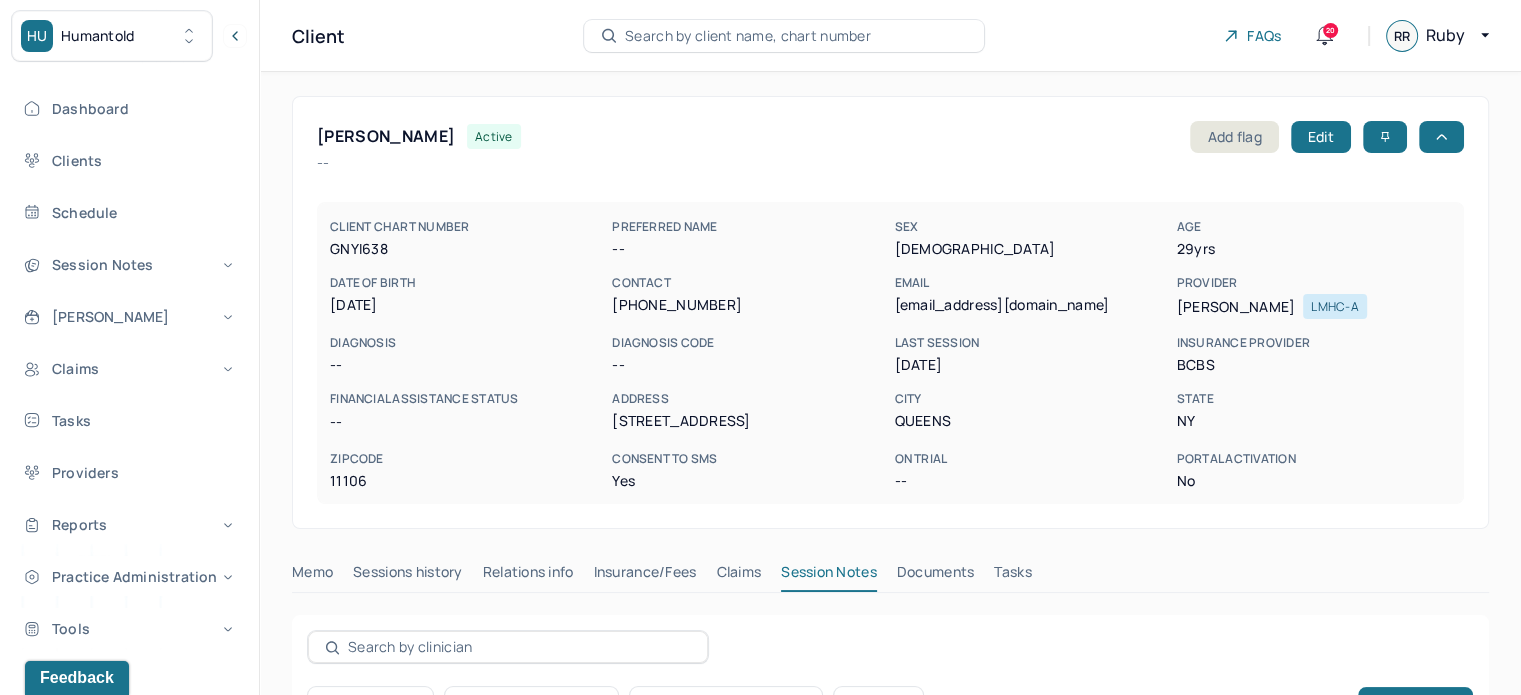 scroll, scrollTop: 534, scrollLeft: 0, axis: vertical 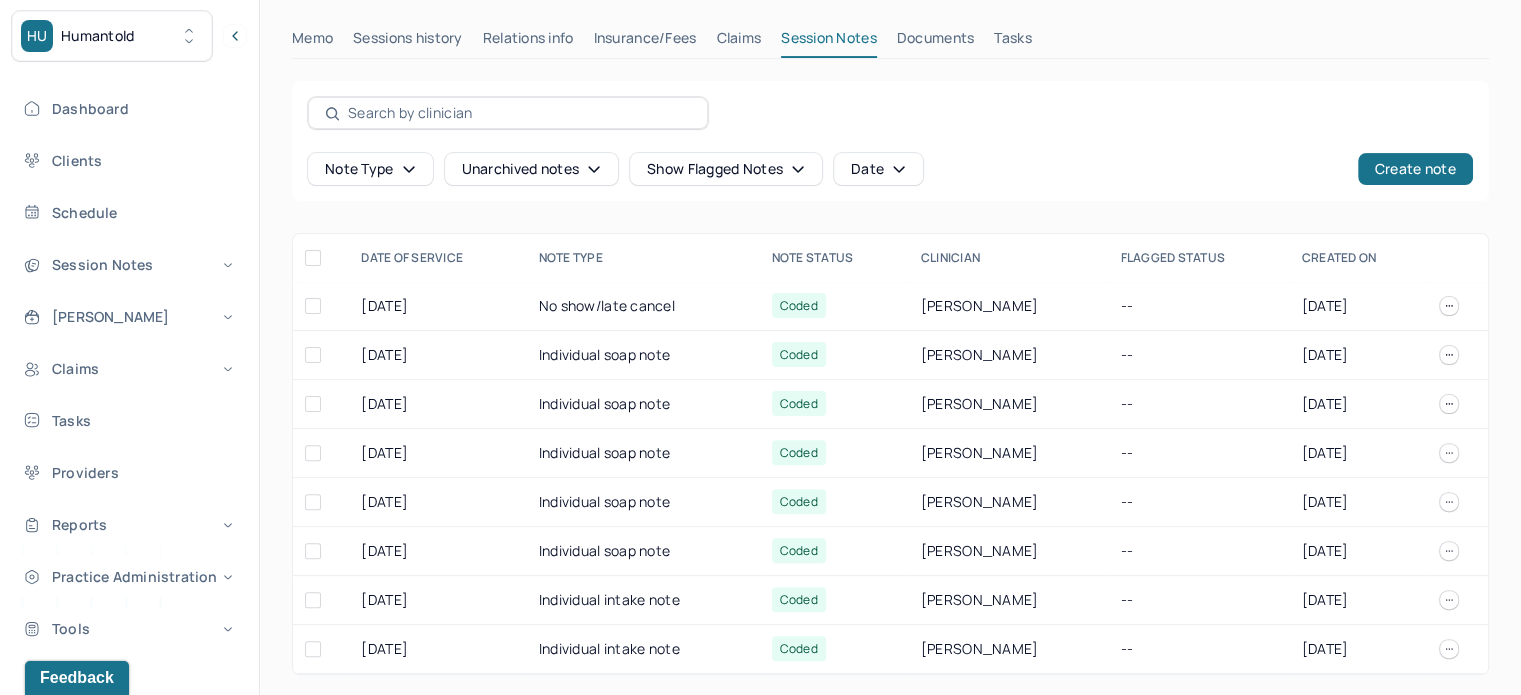 click on "Note type     Unarchived notes     Show flagged notes     Date     Create note" at bounding box center [890, 169] 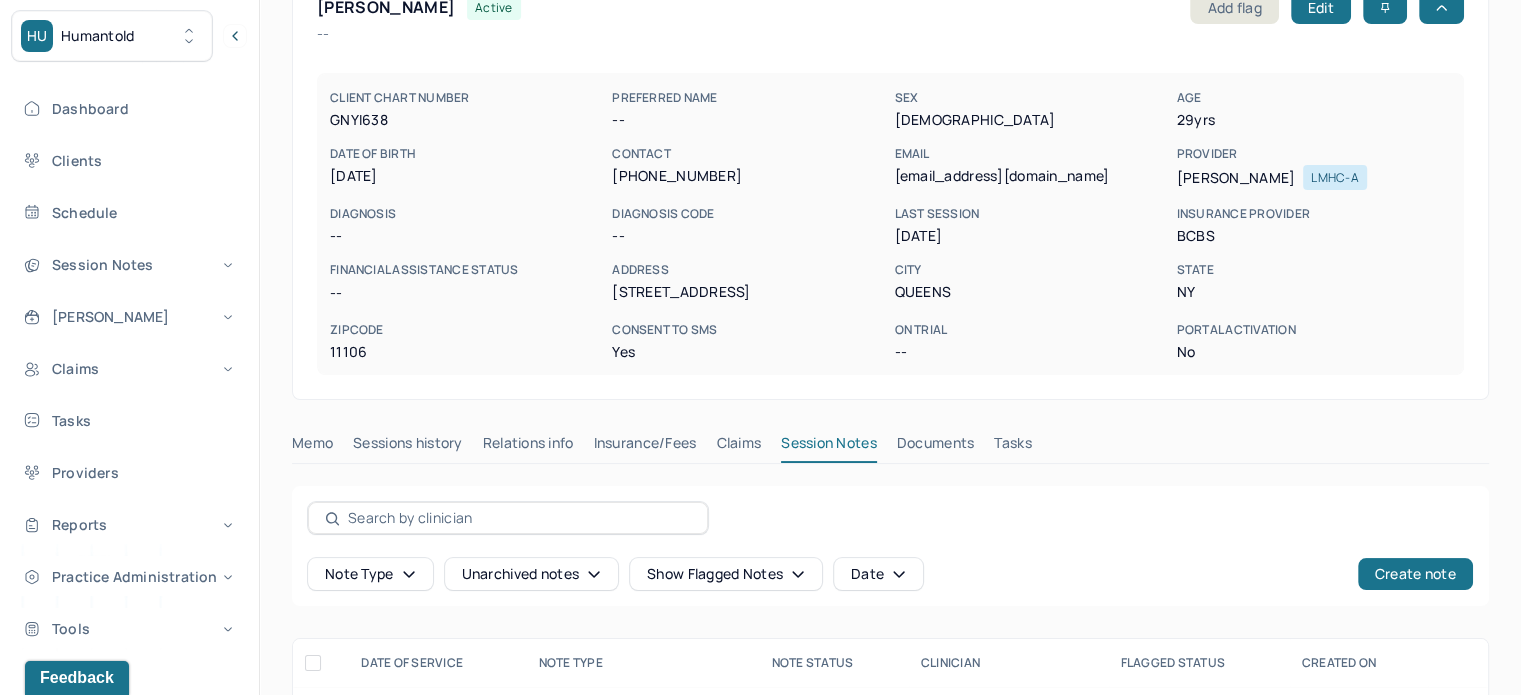 scroll, scrollTop: 0, scrollLeft: 0, axis: both 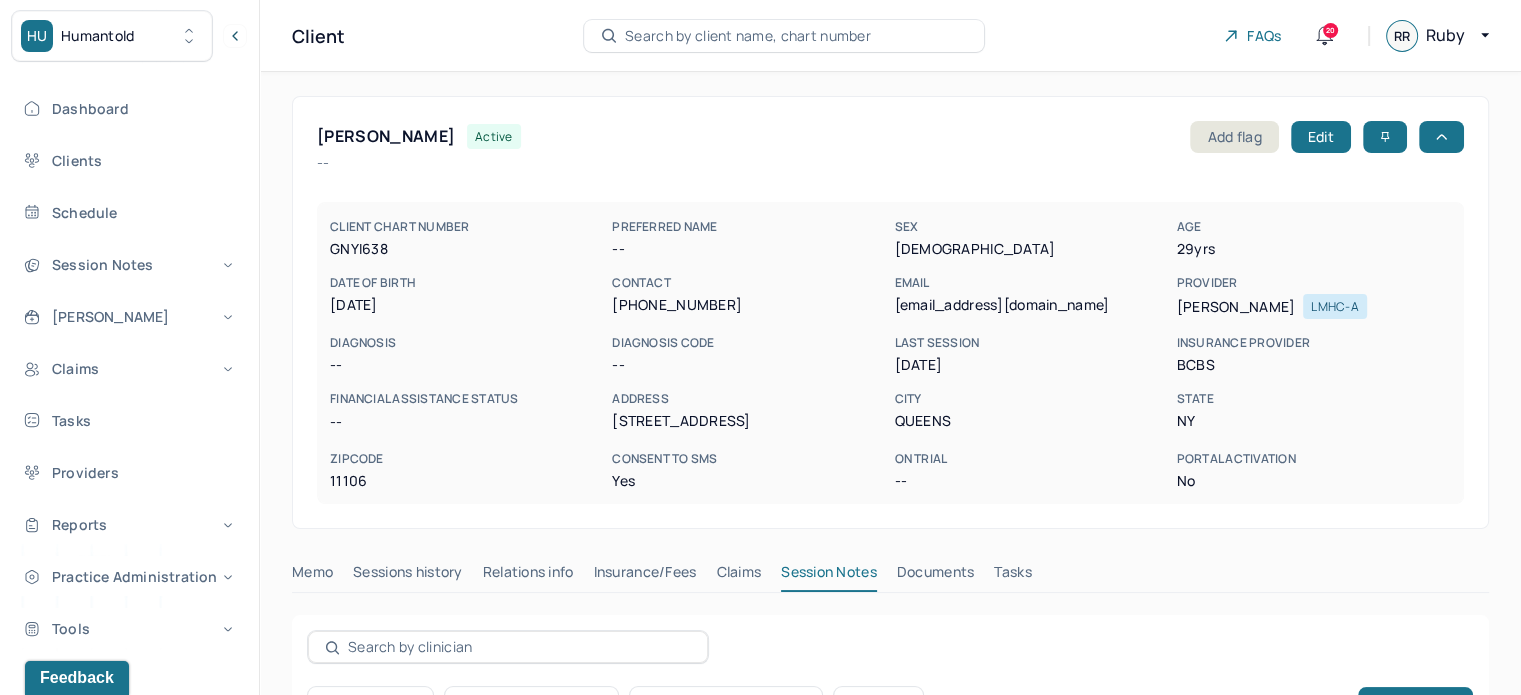 click on "[EMAIL_ADDRESS][DOMAIN_NAME]" at bounding box center [1031, 305] 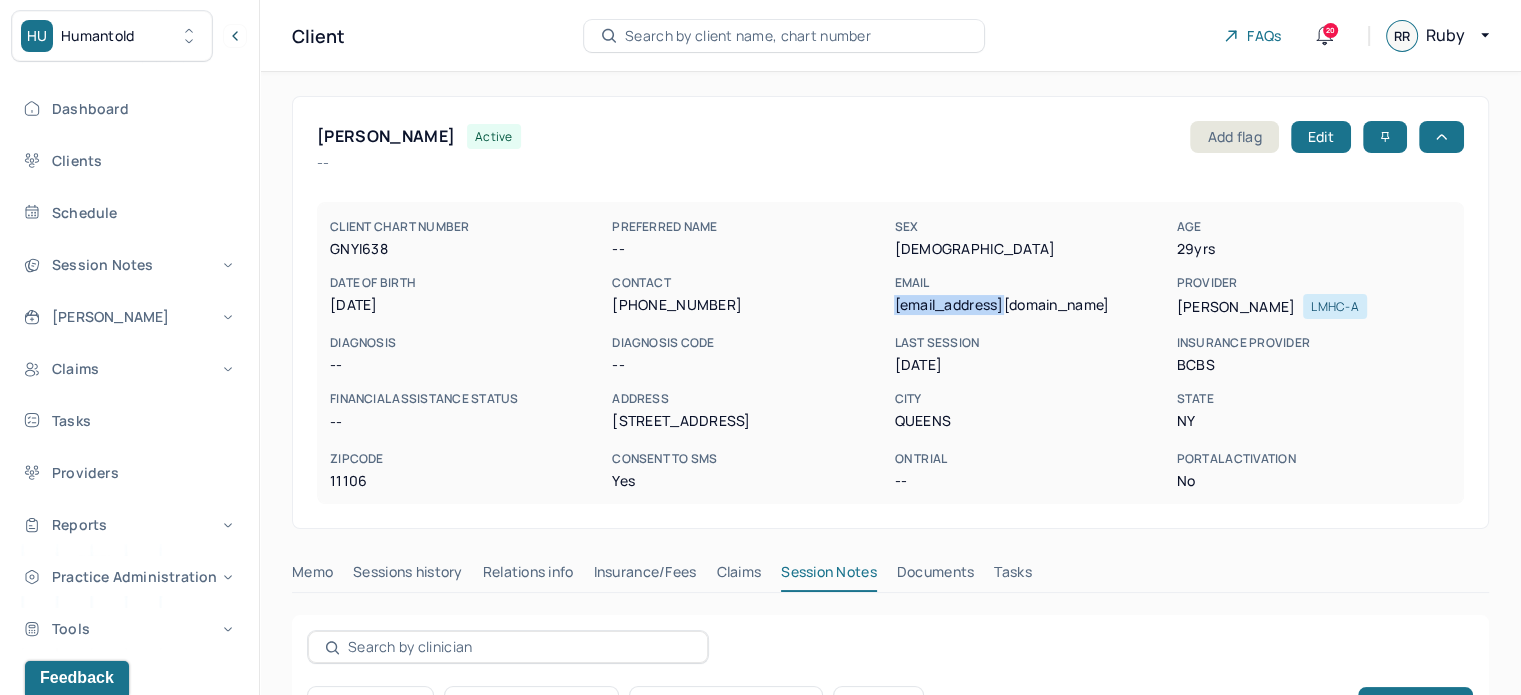 click on "[EMAIL_ADDRESS][DOMAIN_NAME]" at bounding box center (1031, 305) 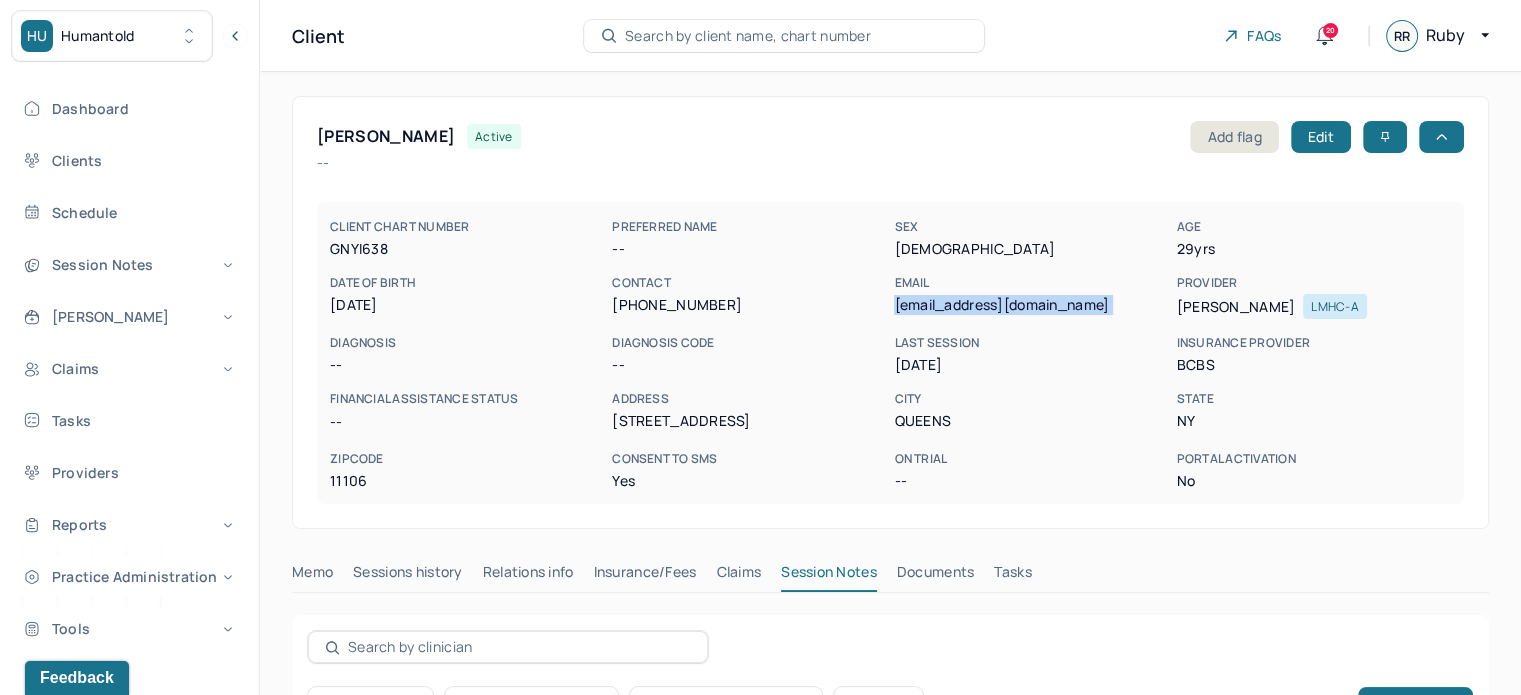 click on "[EMAIL_ADDRESS][DOMAIN_NAME]" at bounding box center [1031, 305] 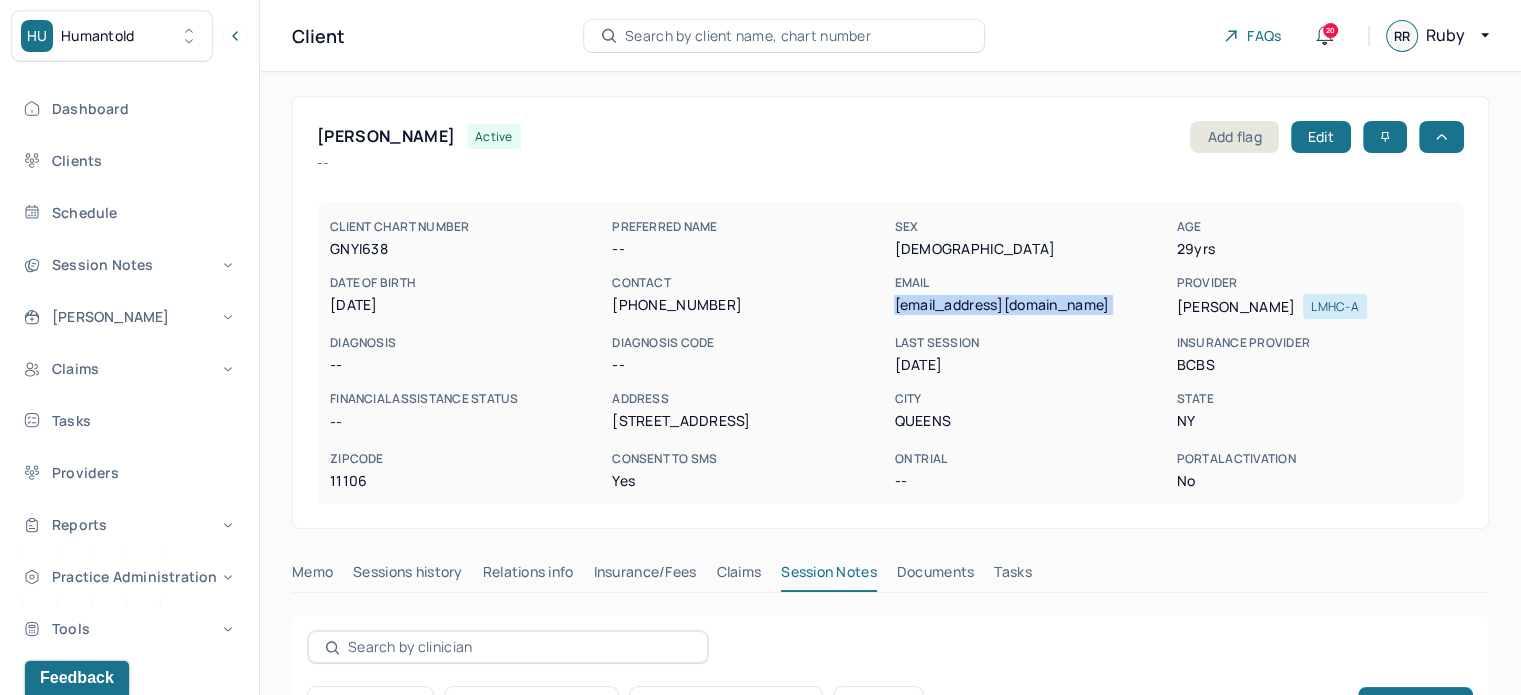 click on "Tasks" at bounding box center [1012, 576] 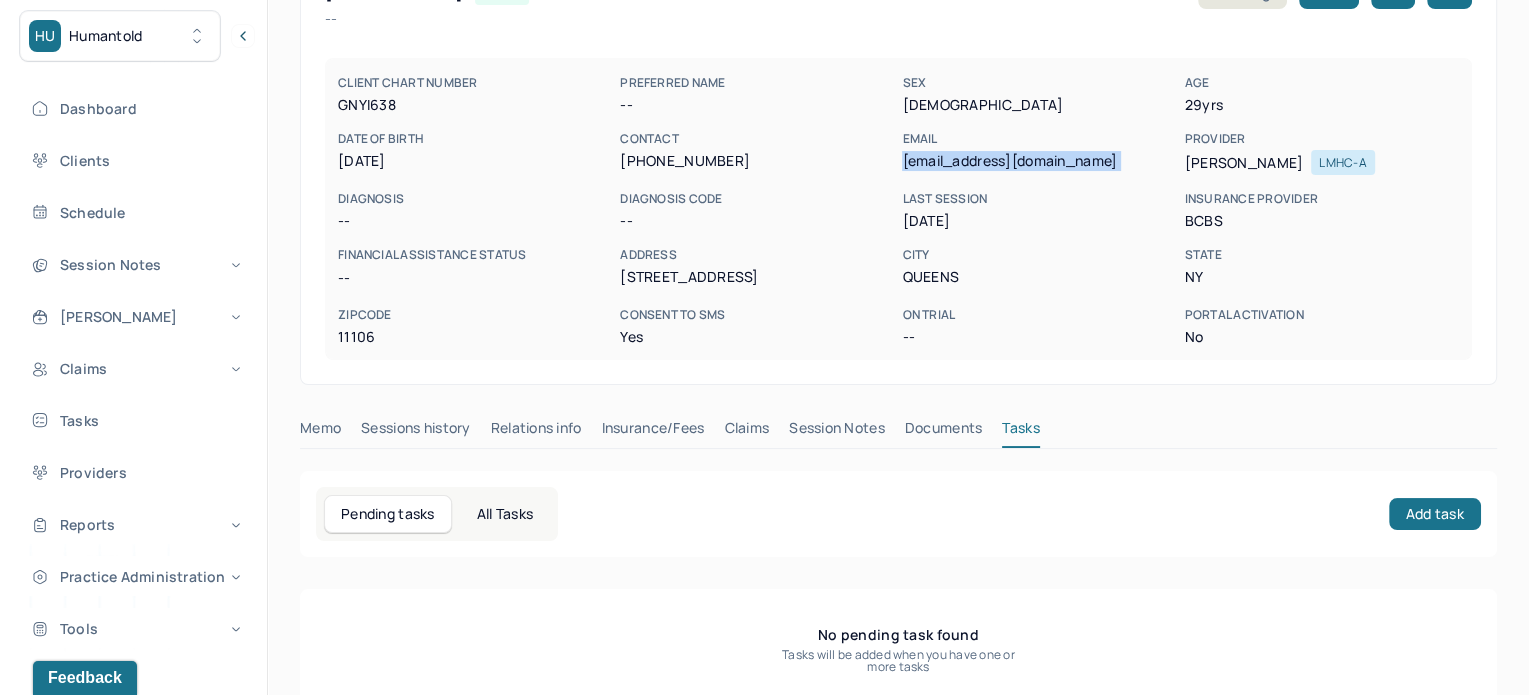 scroll, scrollTop: 180, scrollLeft: 0, axis: vertical 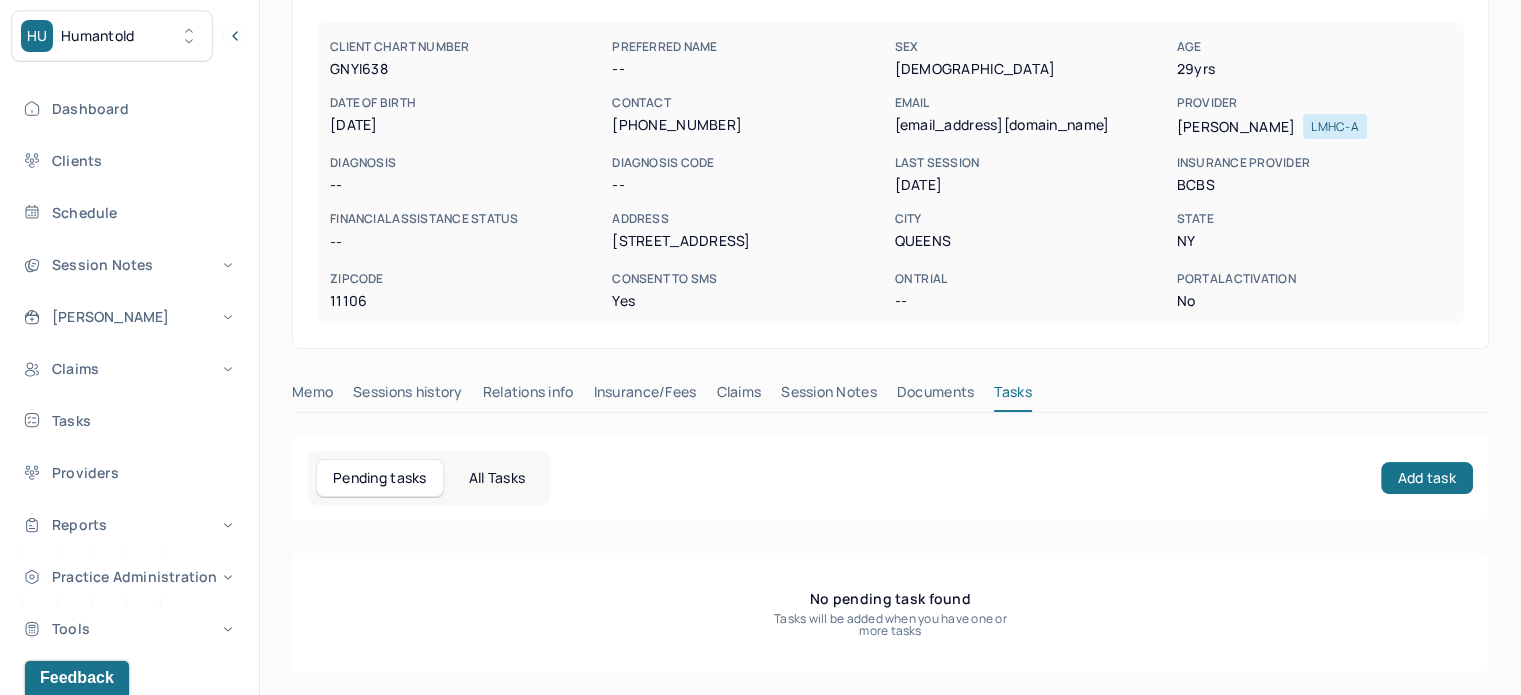 click on "Pending tasks     All Tasks     Add task" at bounding box center [890, 478] 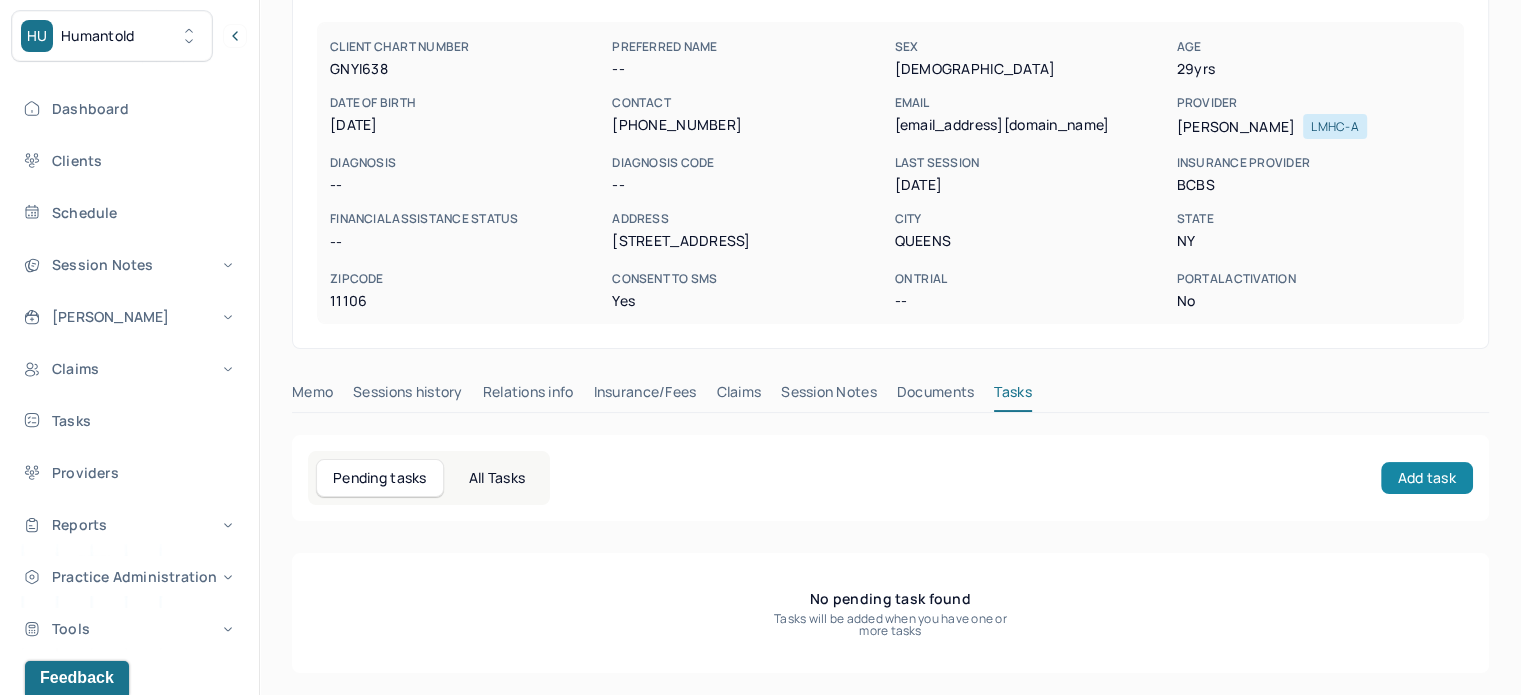 click on "Add task" at bounding box center (1427, 478) 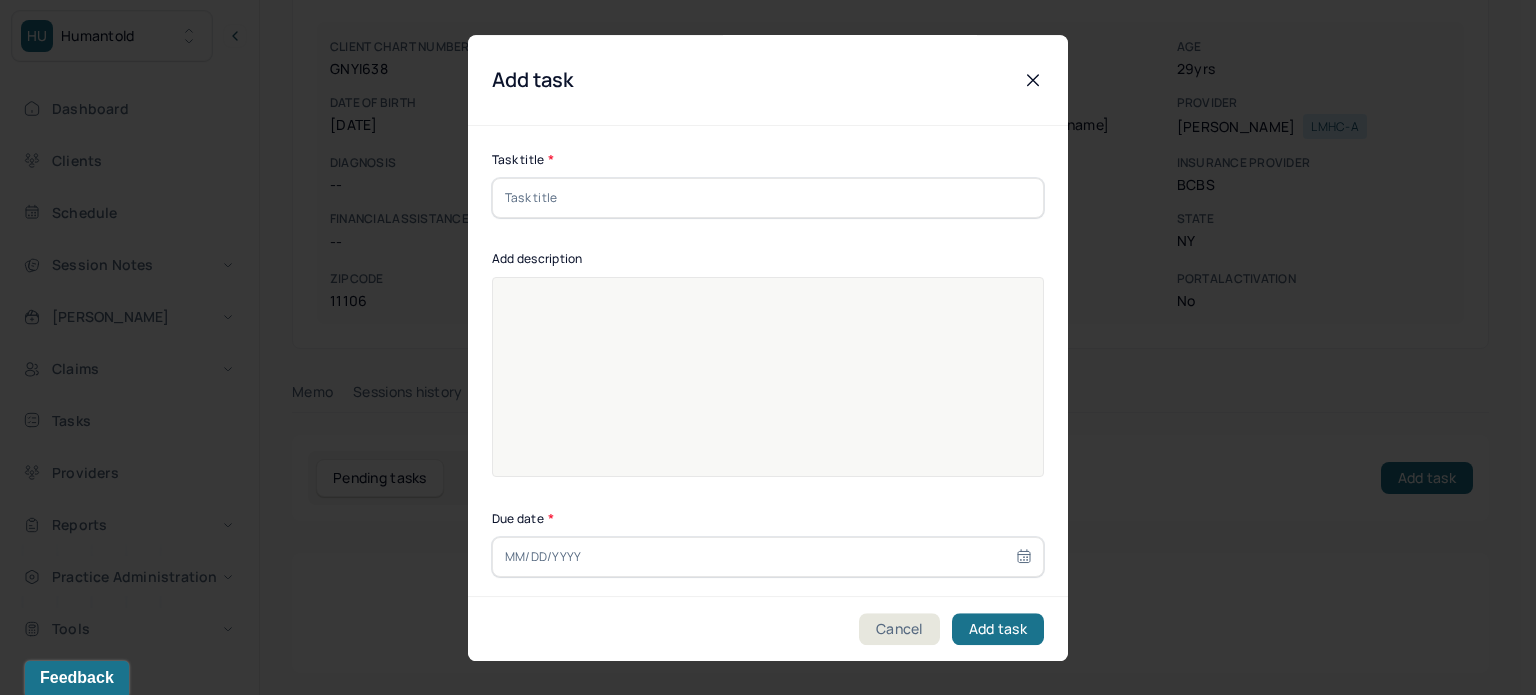 click at bounding box center (768, 198) 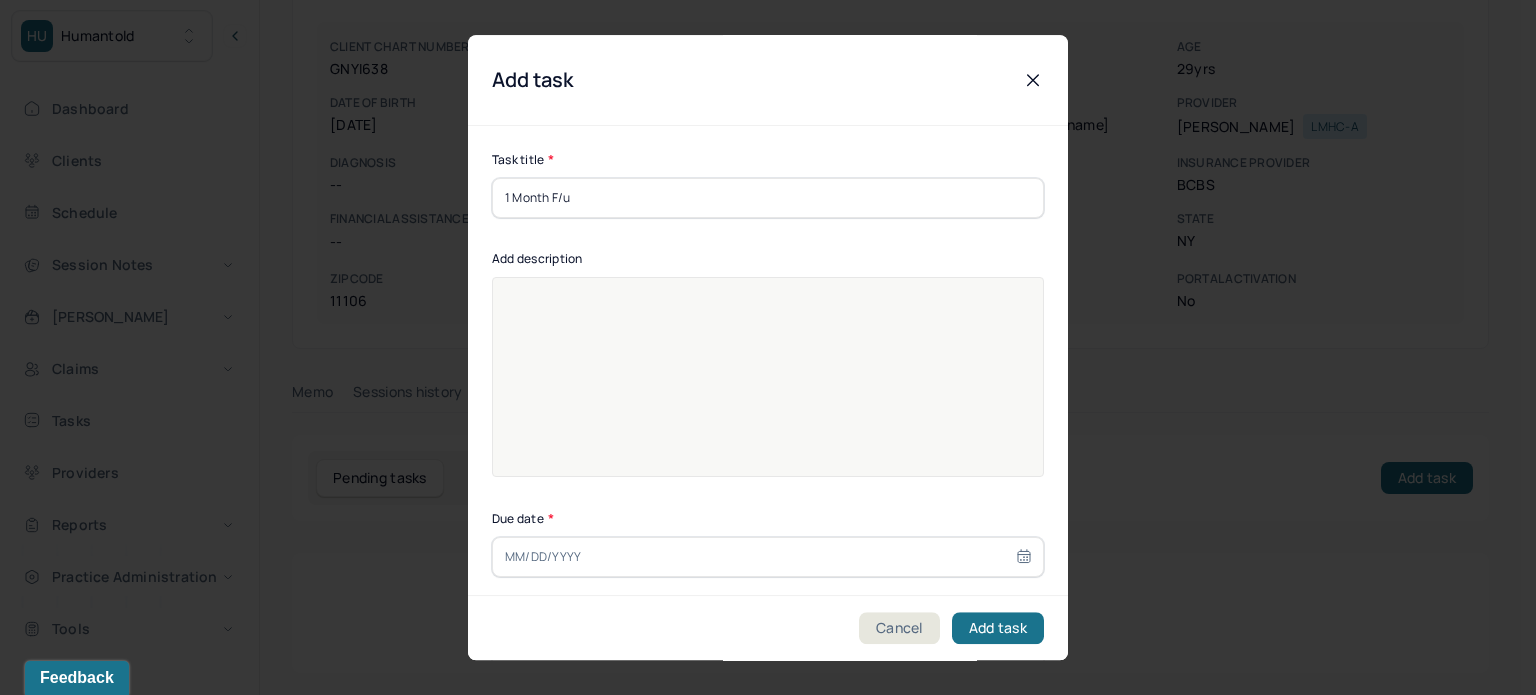type on "1 Month F/u" 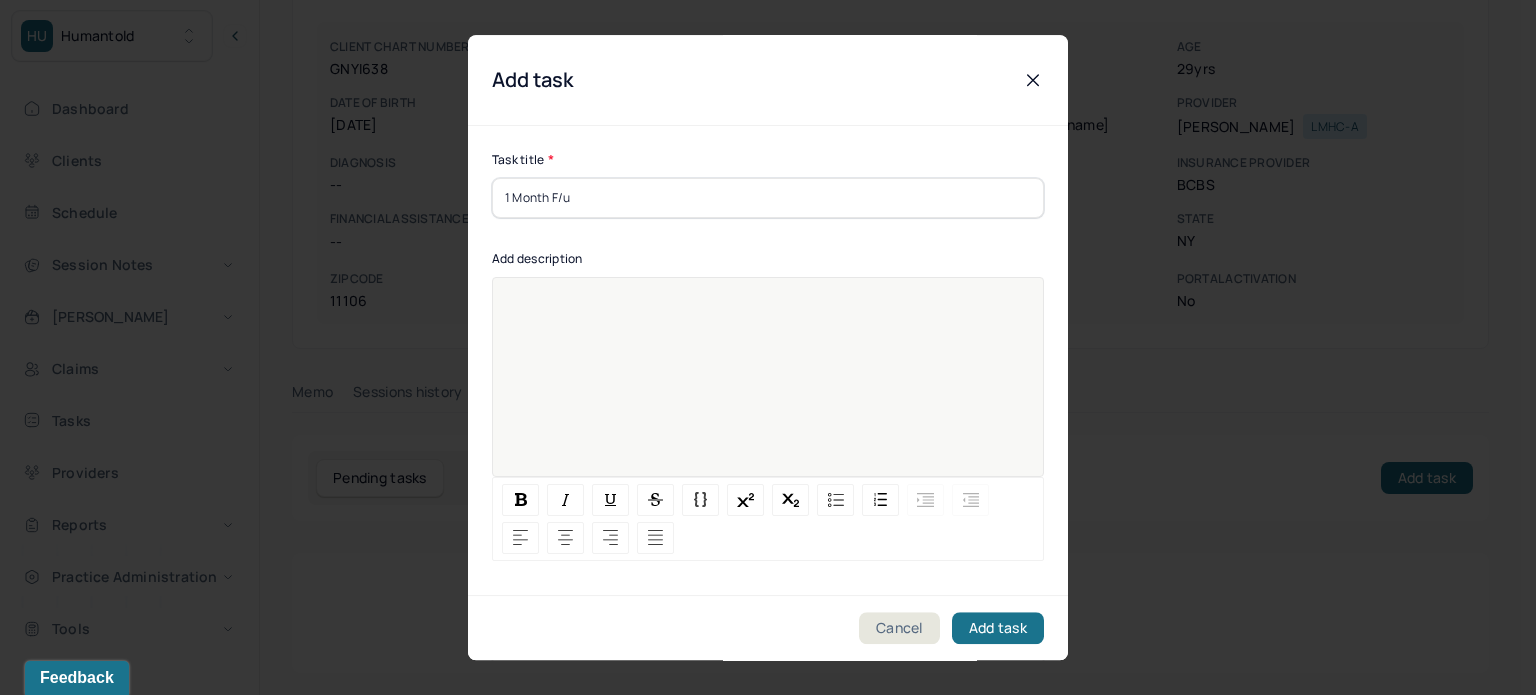 click at bounding box center [768, 390] 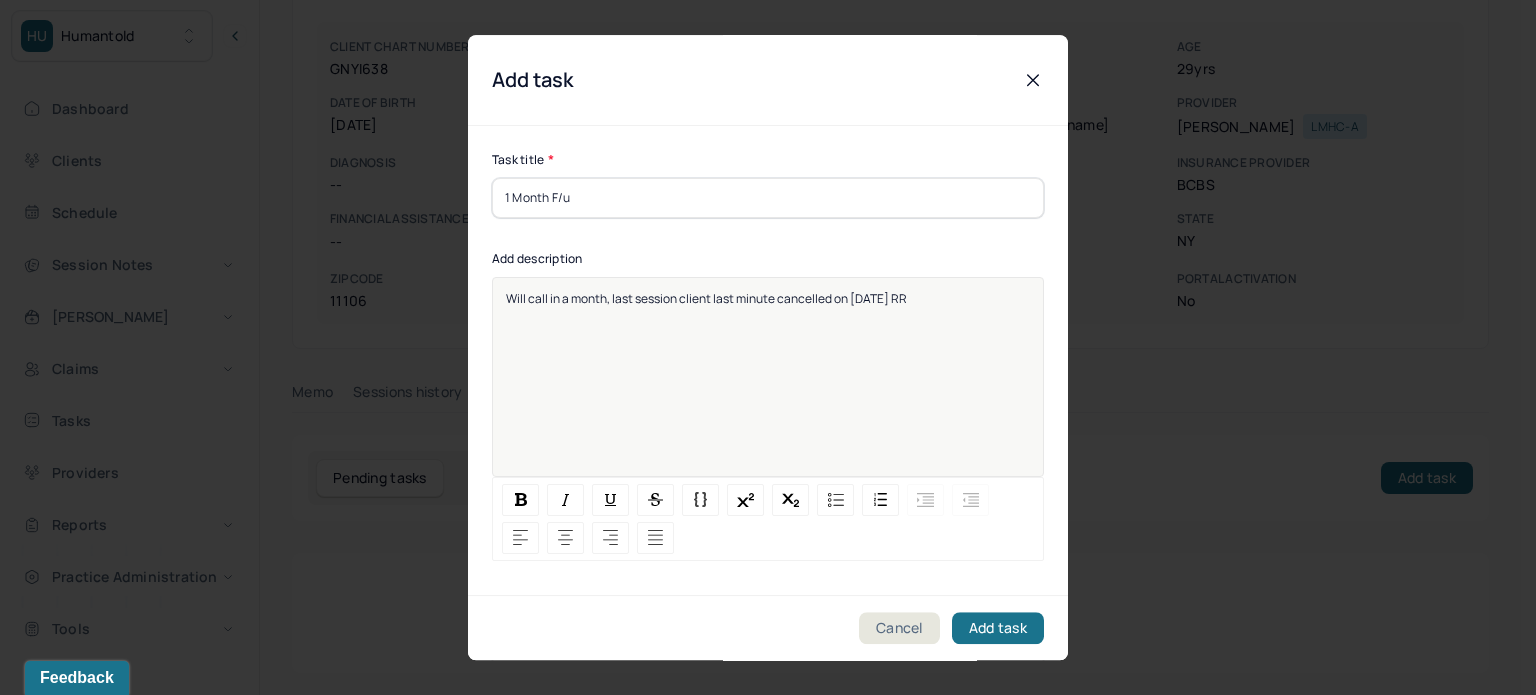 scroll, scrollTop: 25, scrollLeft: 0, axis: vertical 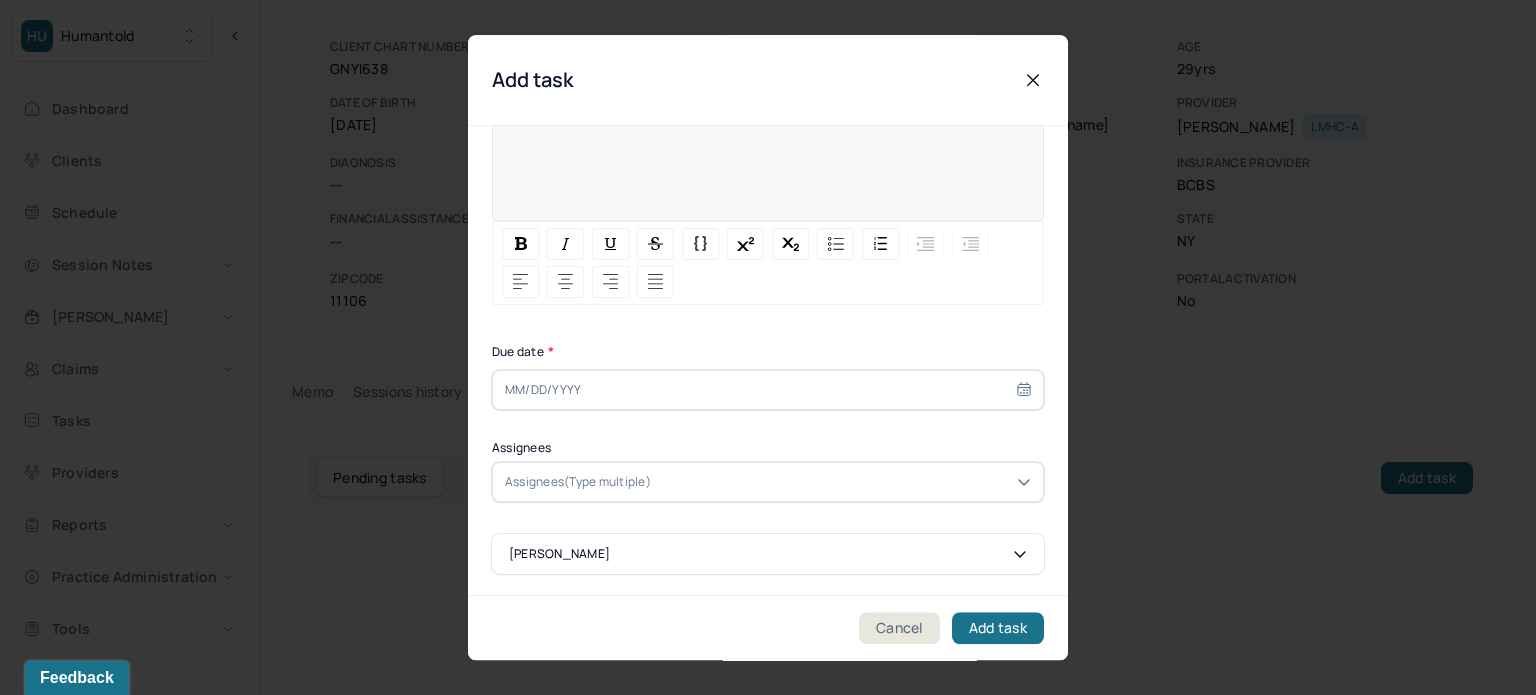 click at bounding box center (768, 390) 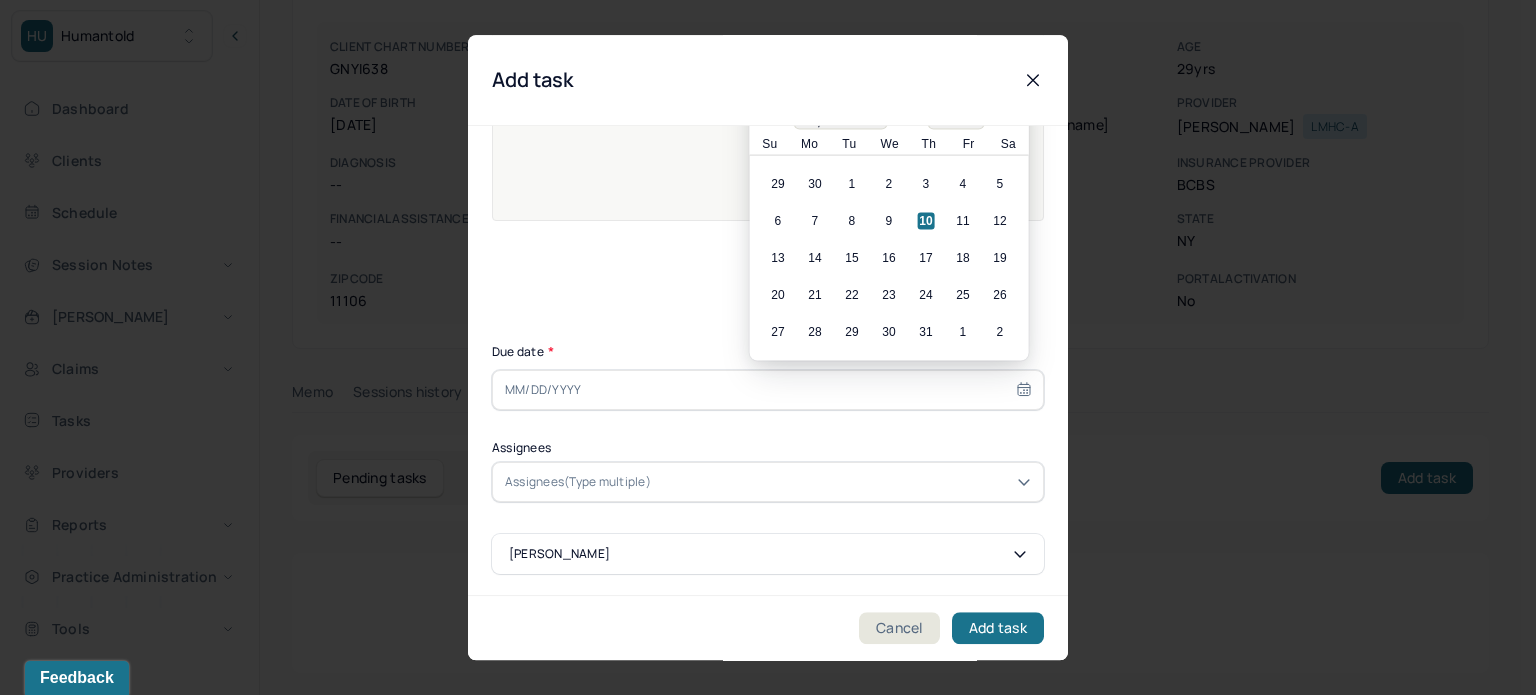 scroll, scrollTop: 156, scrollLeft: 0, axis: vertical 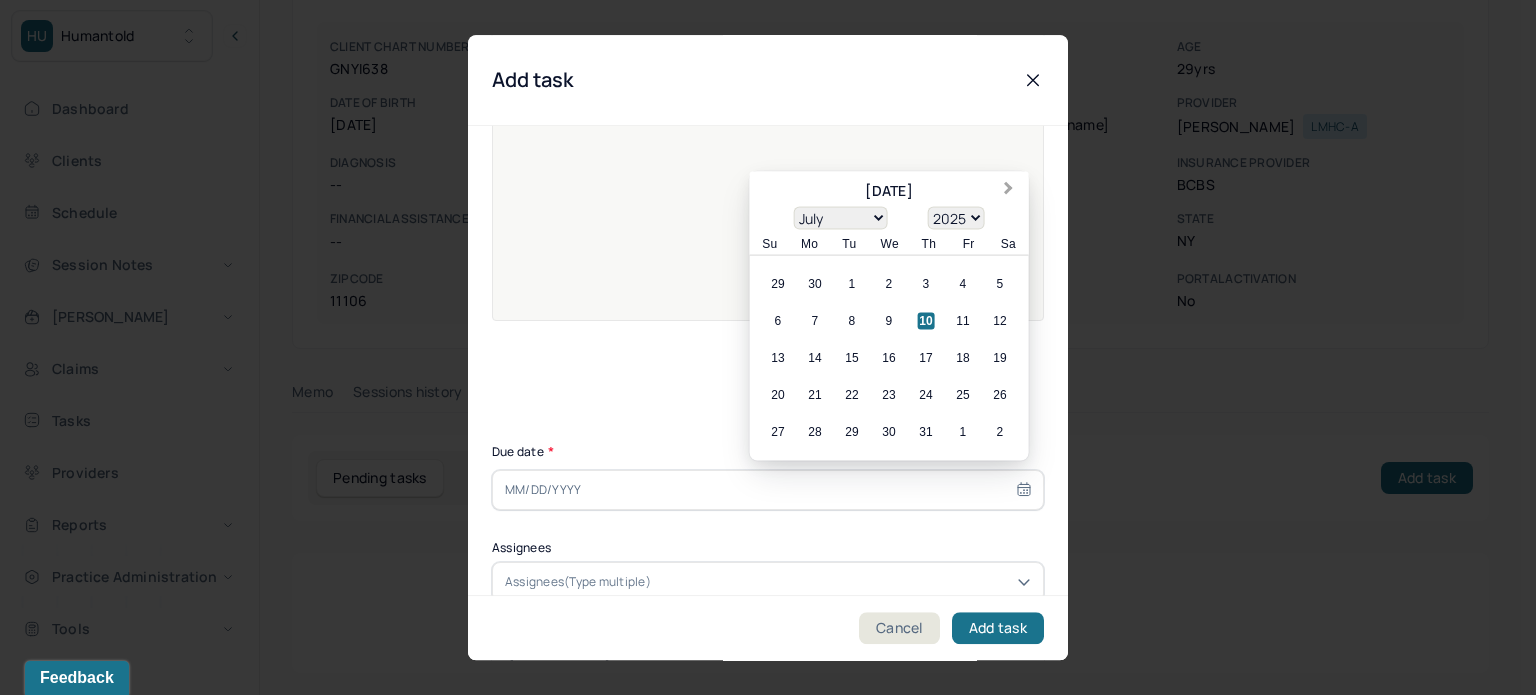 click on "Next Month" at bounding box center (1009, 191) 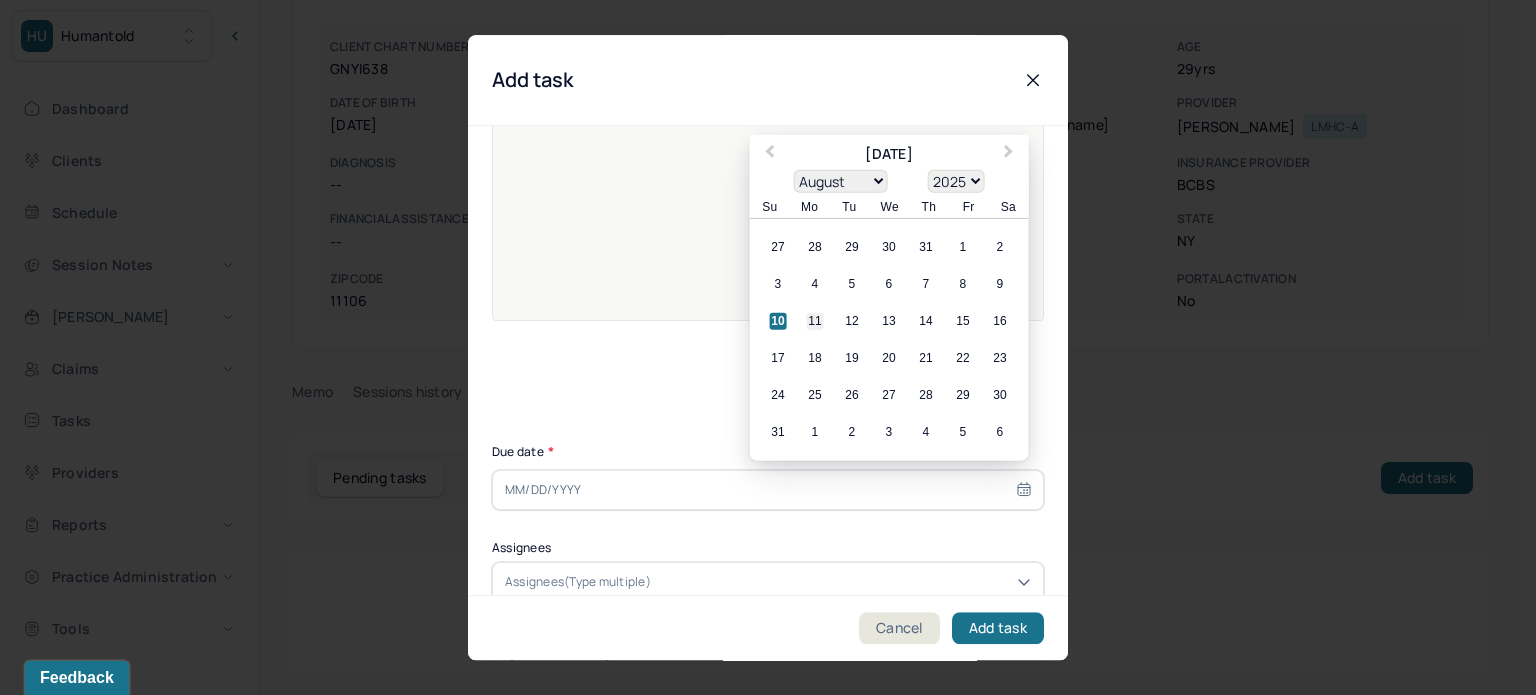 click on "11" at bounding box center [815, 321] 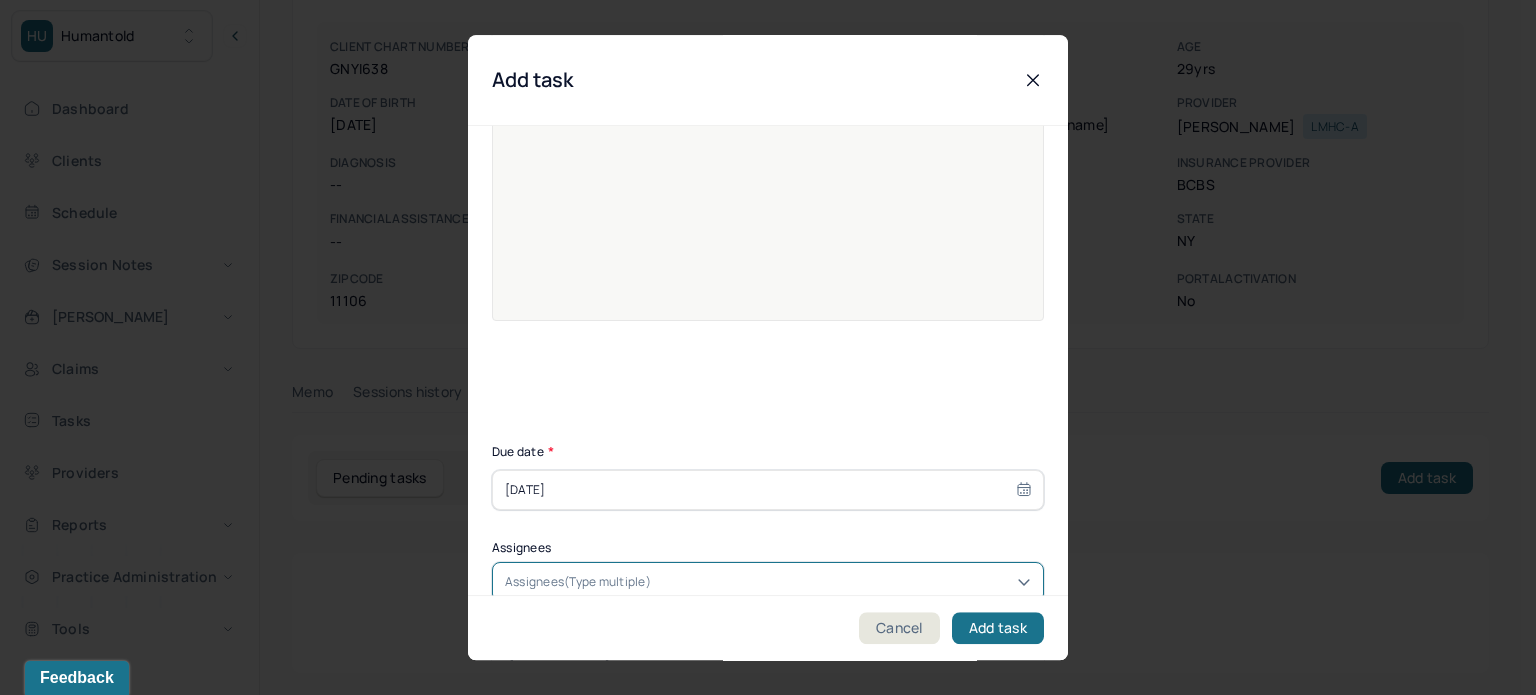 click on "Assignees(Type multiple)" at bounding box center (768, 582) 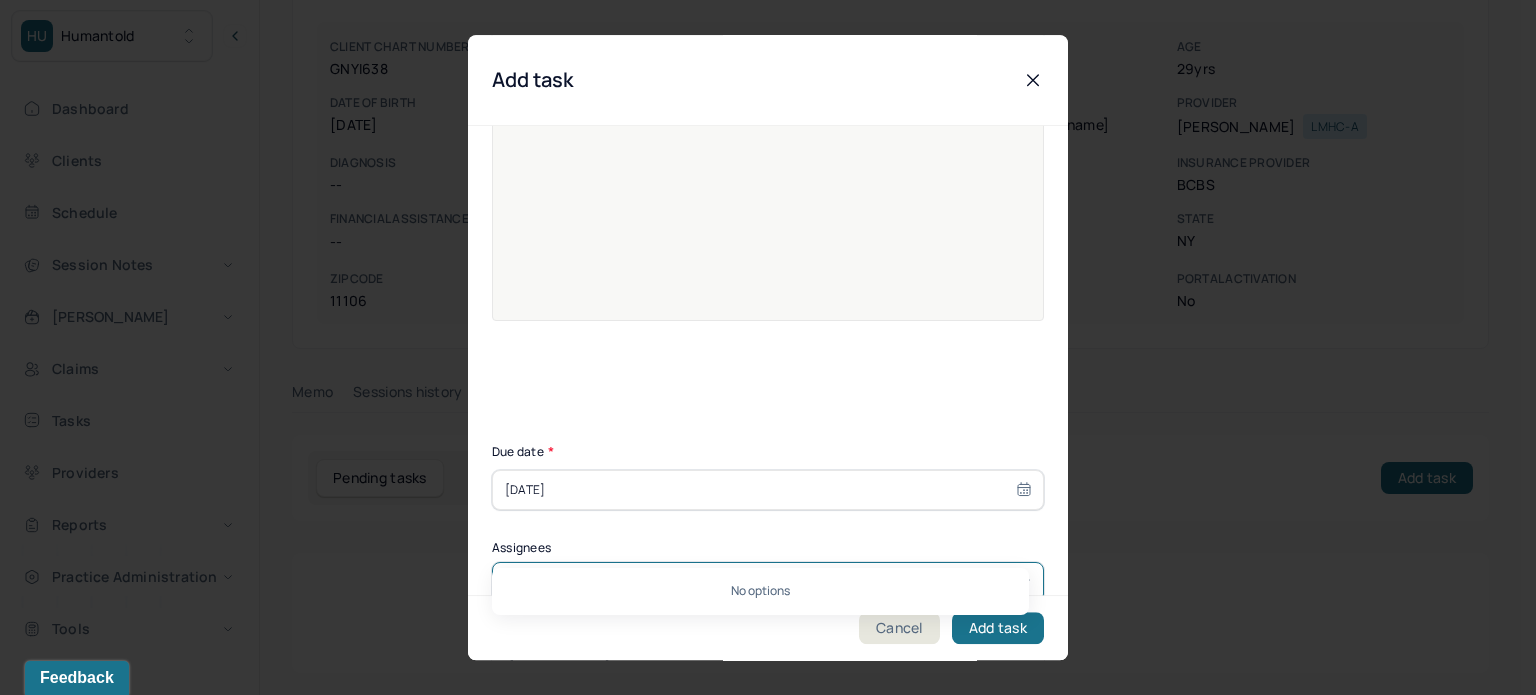 type on "ruby" 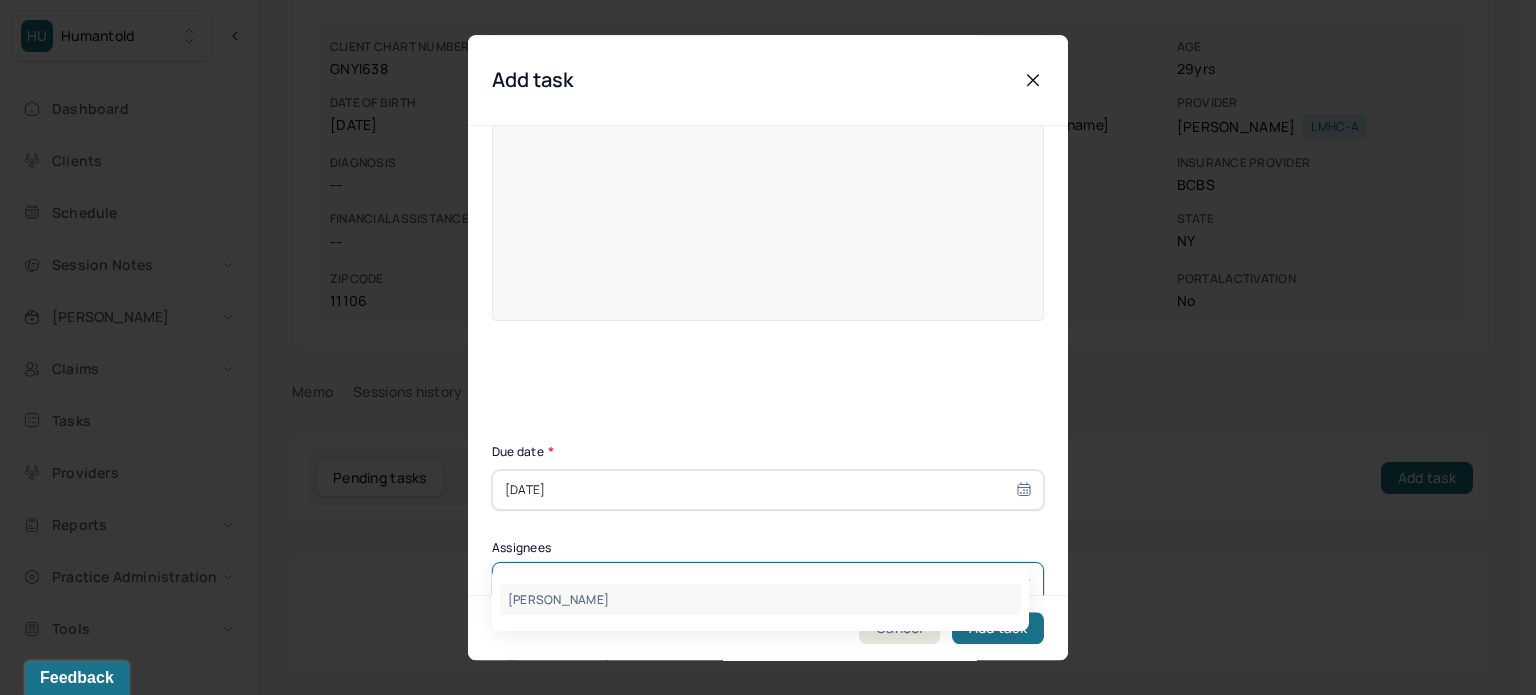 click on "[PERSON_NAME]" at bounding box center (760, 599) 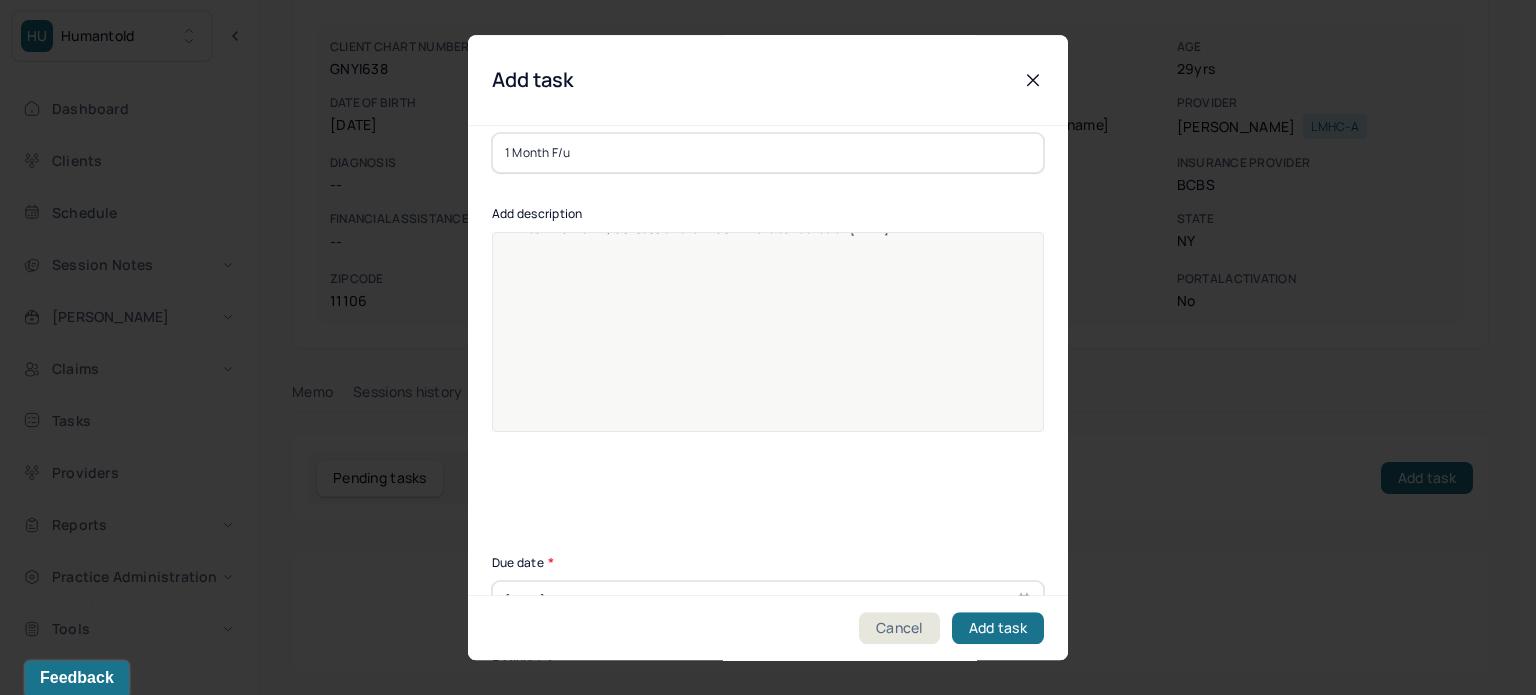 scroll, scrollTop: 0, scrollLeft: 0, axis: both 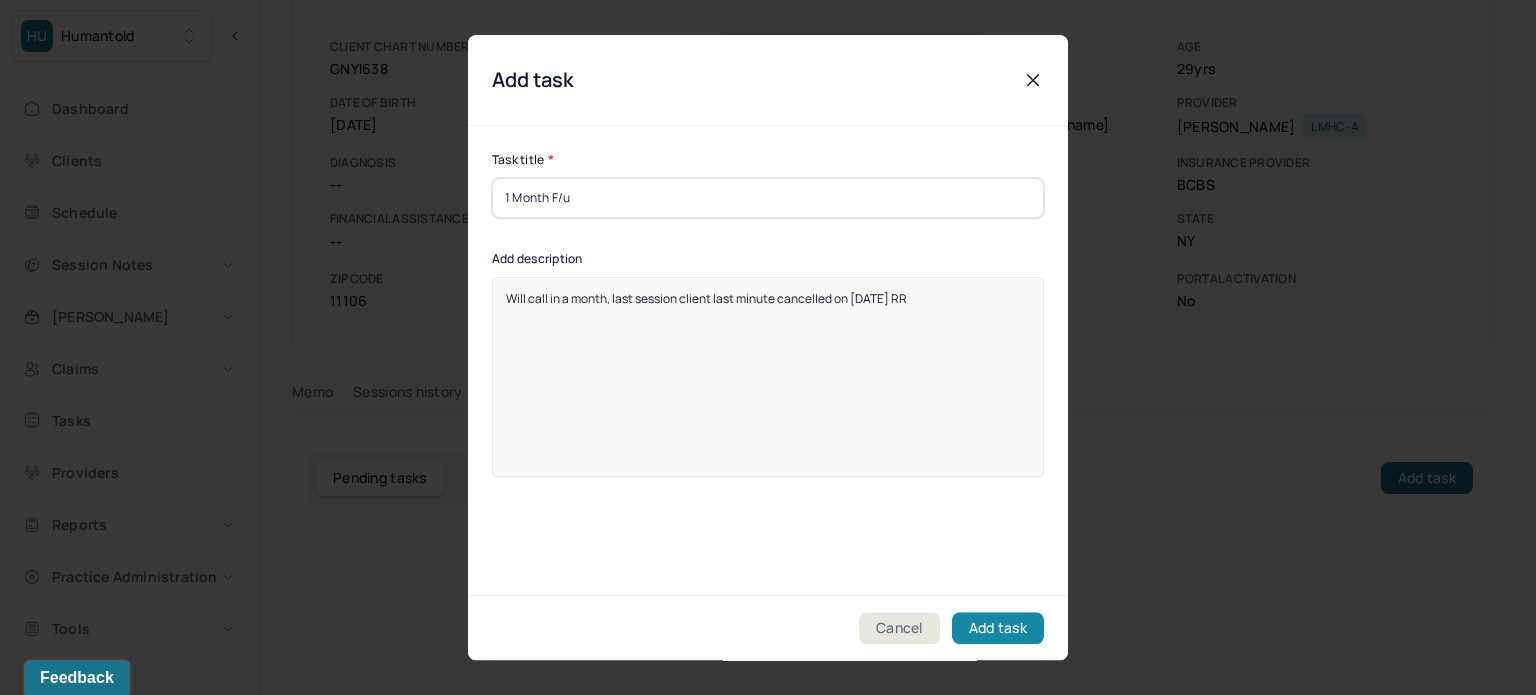 click on "Add task" at bounding box center (998, 628) 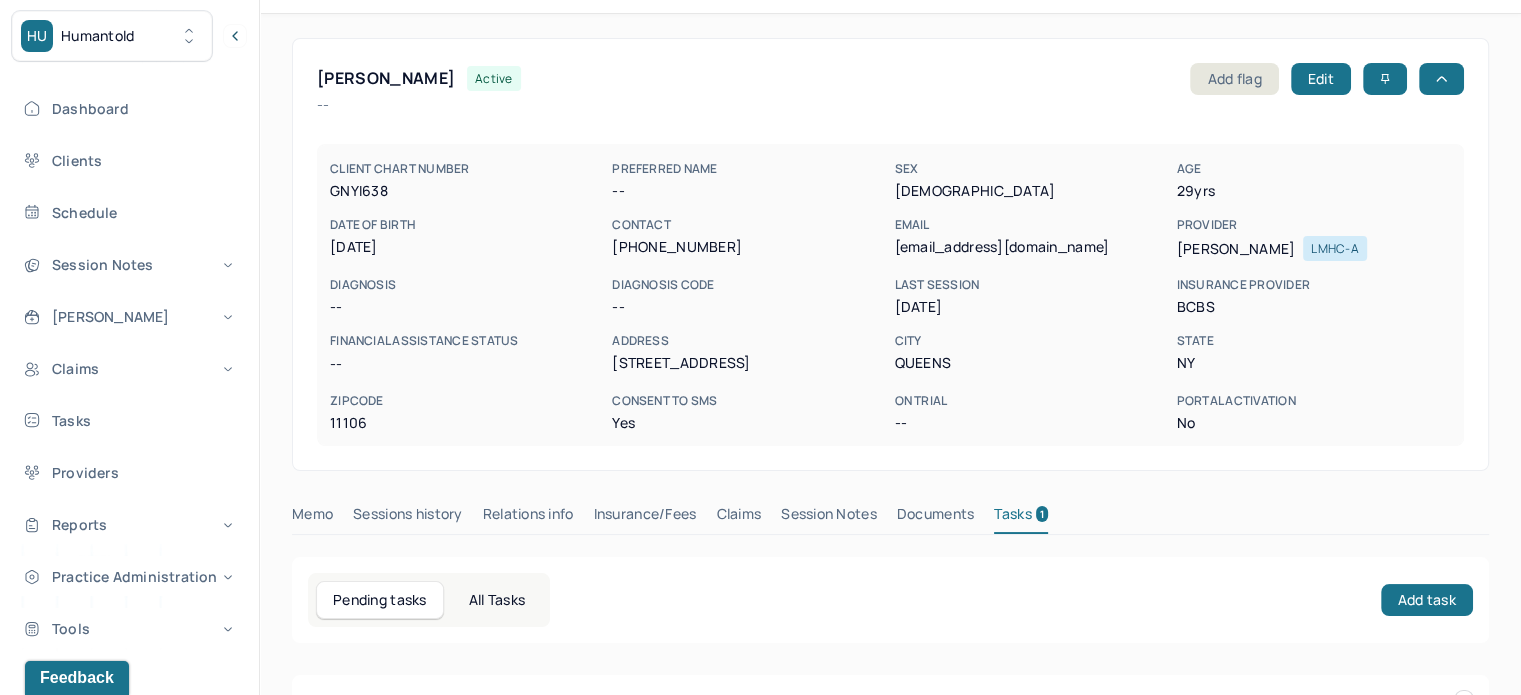 scroll, scrollTop: 0, scrollLeft: 0, axis: both 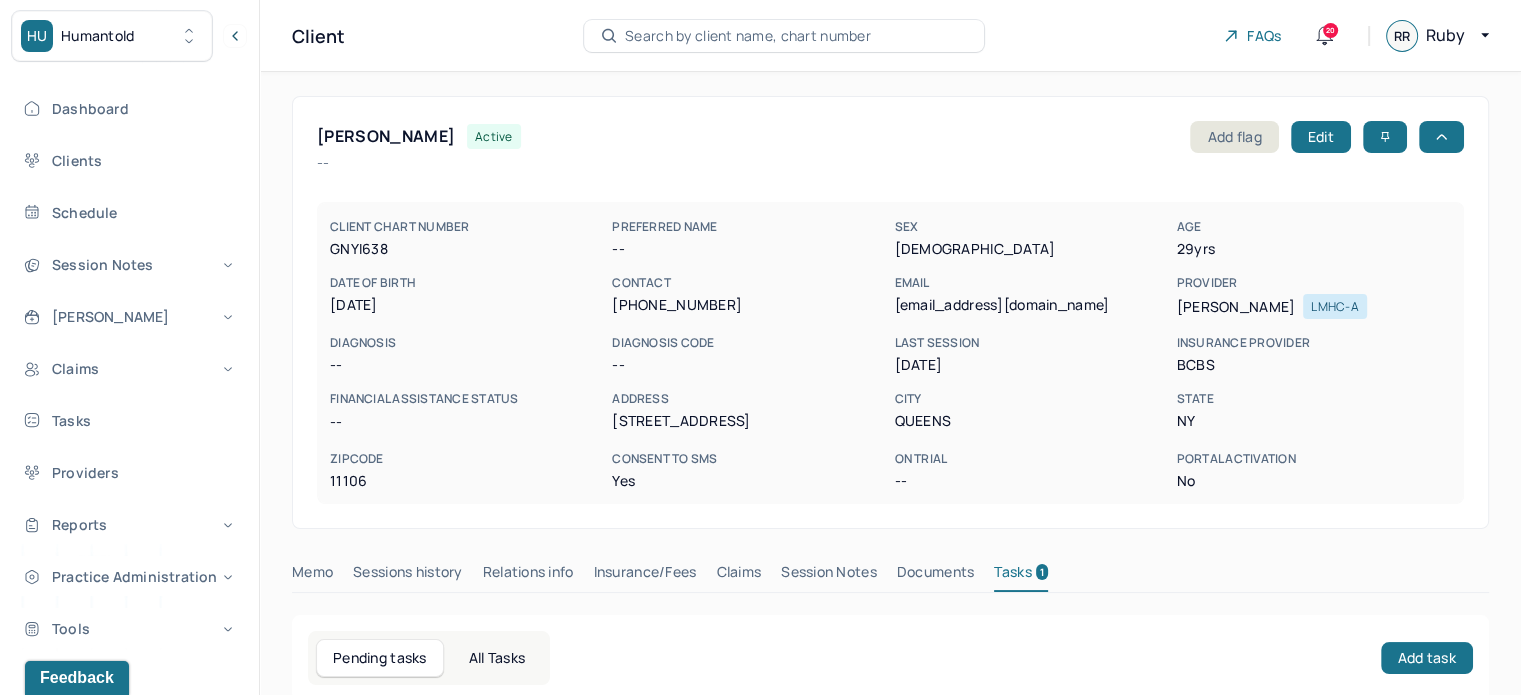 click on "Search by client name, chart number" at bounding box center (748, 36) 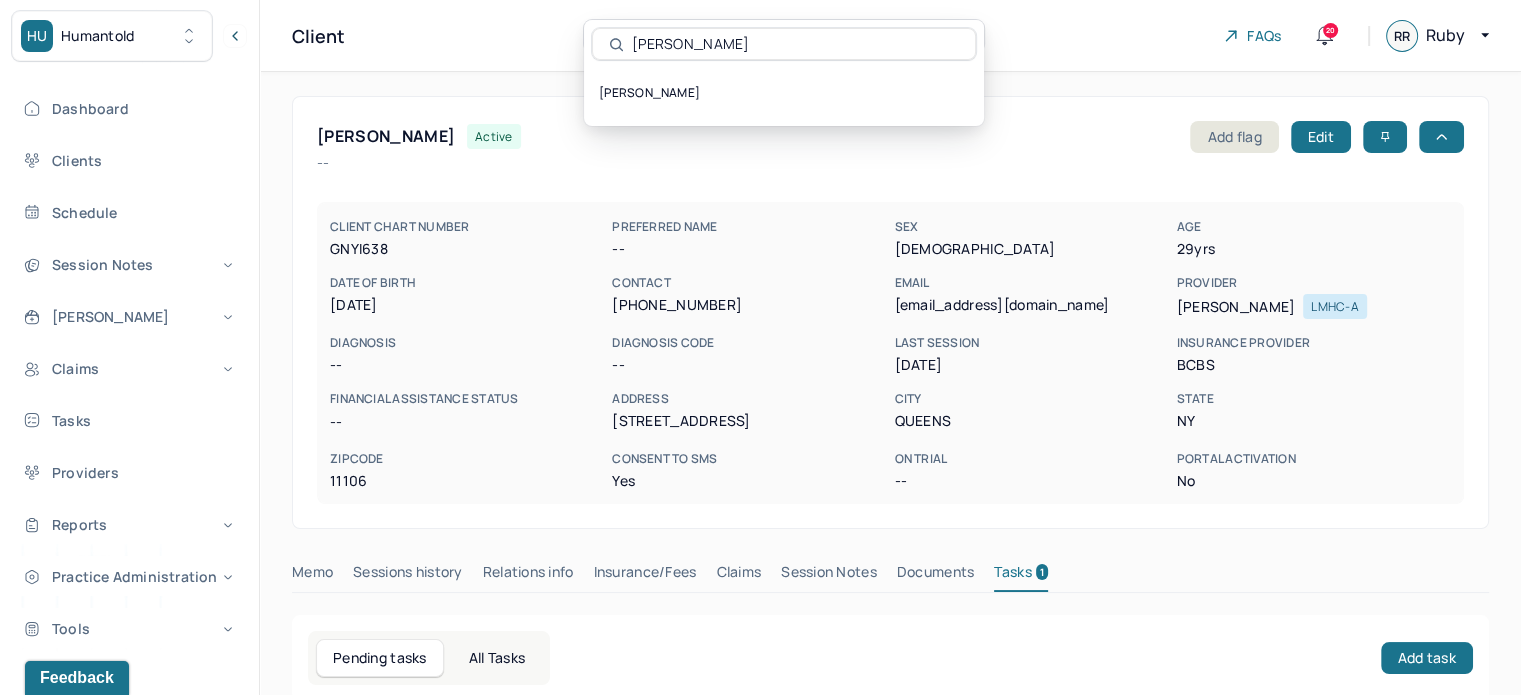 type on "[PERSON_NAME]" 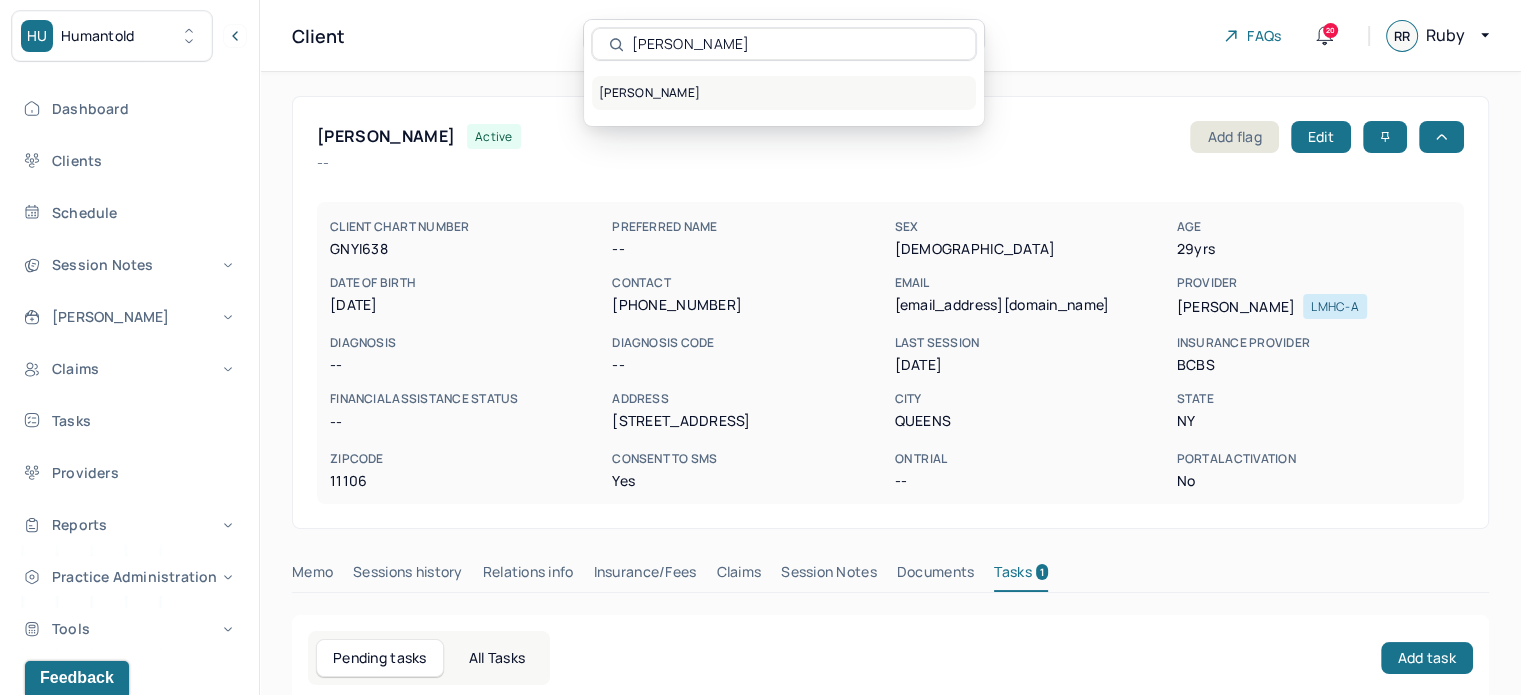 click on "[PERSON_NAME]" at bounding box center (784, 93) 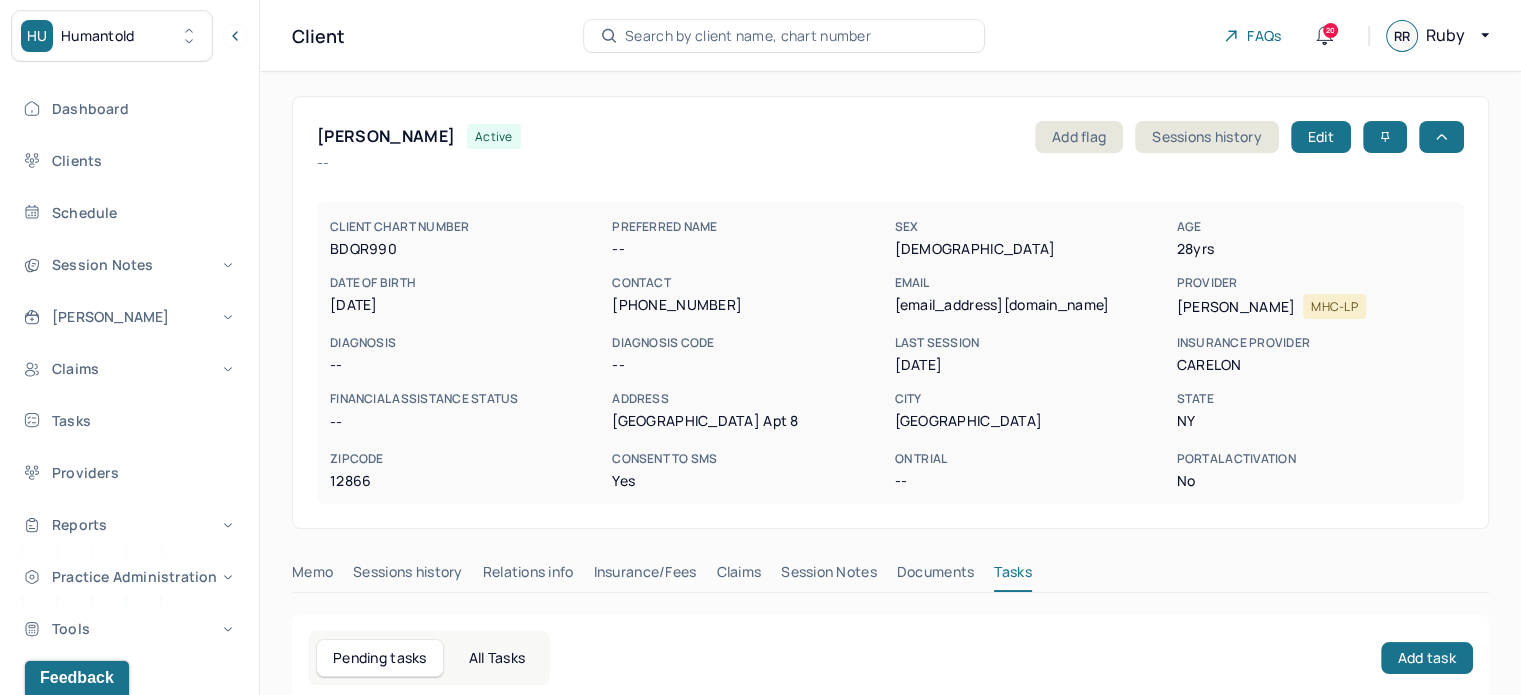 click on "Session Notes" at bounding box center (829, 576) 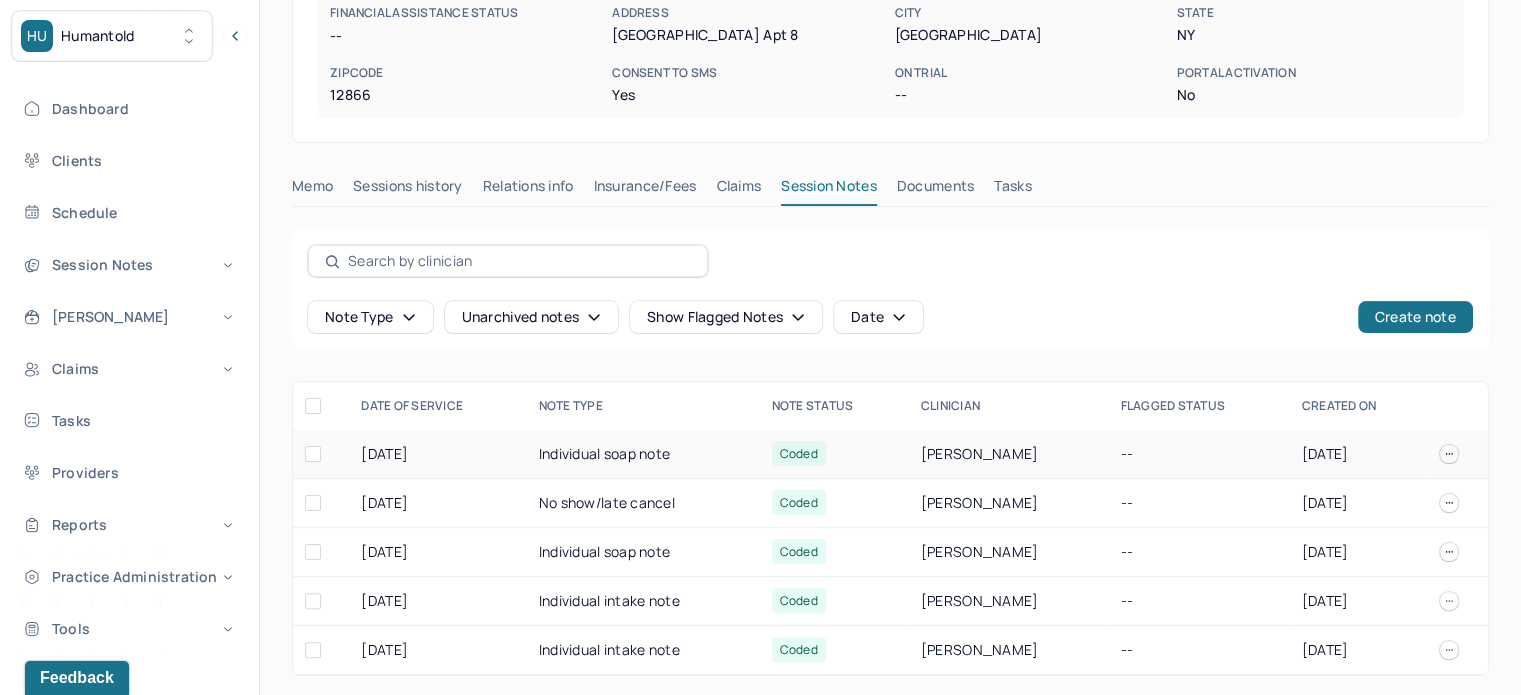 scroll, scrollTop: 0, scrollLeft: 0, axis: both 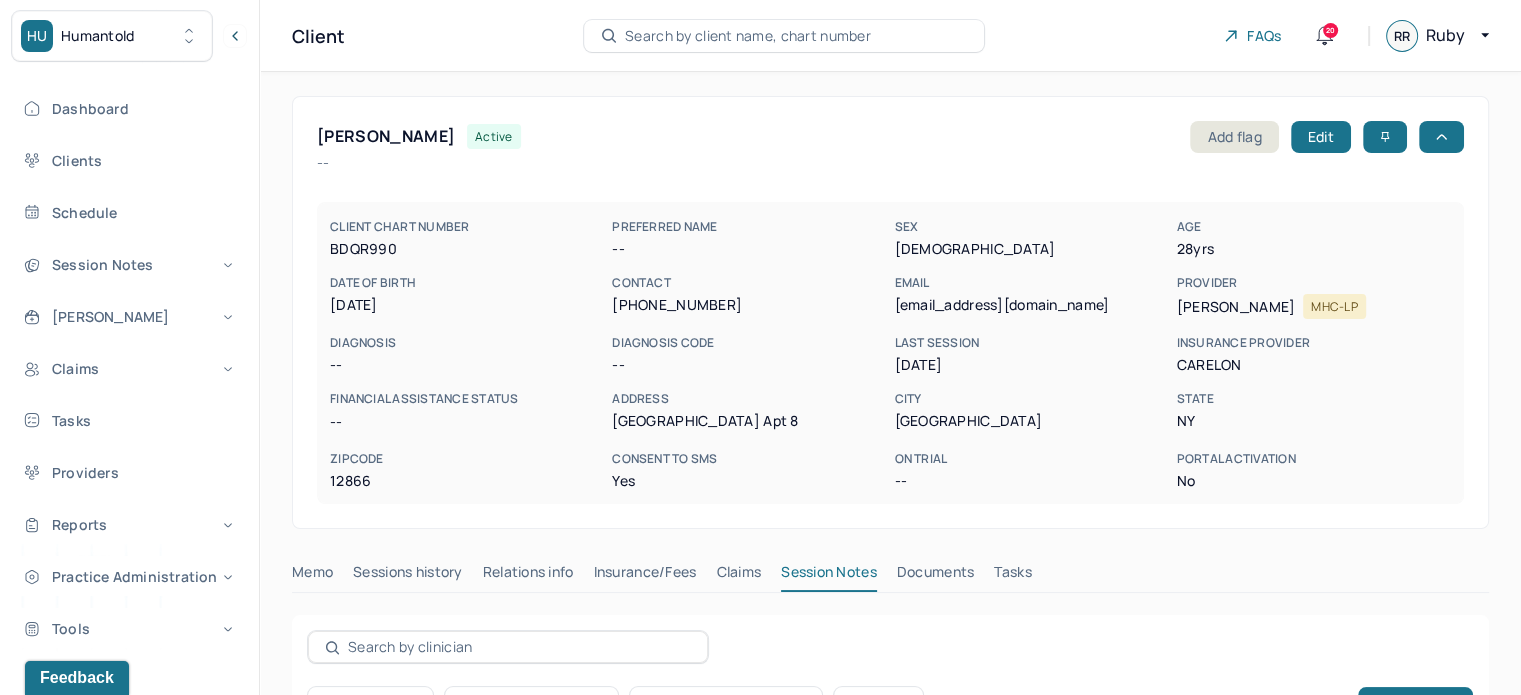click on "EMAIL" at bounding box center (1031, 283) 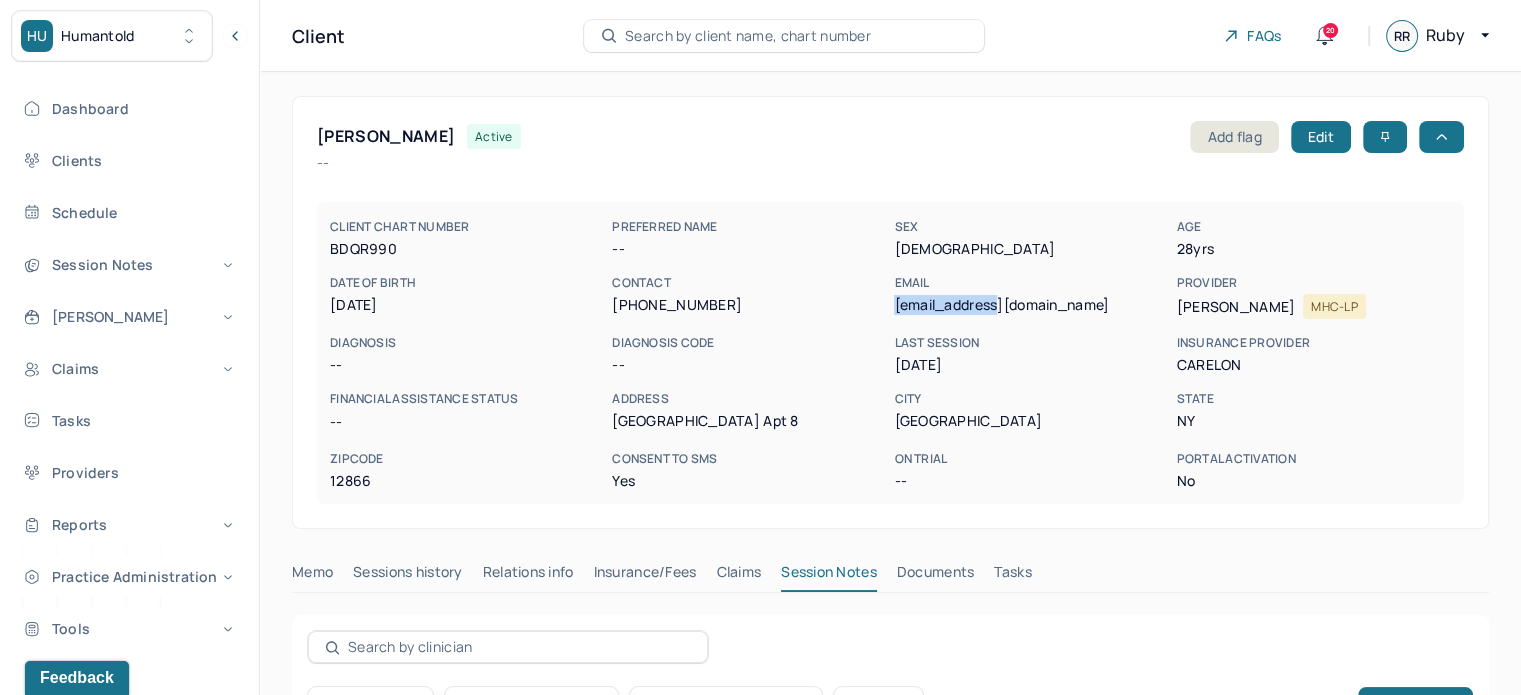 click on "[EMAIL_ADDRESS][DOMAIN_NAME]" at bounding box center (1031, 305) 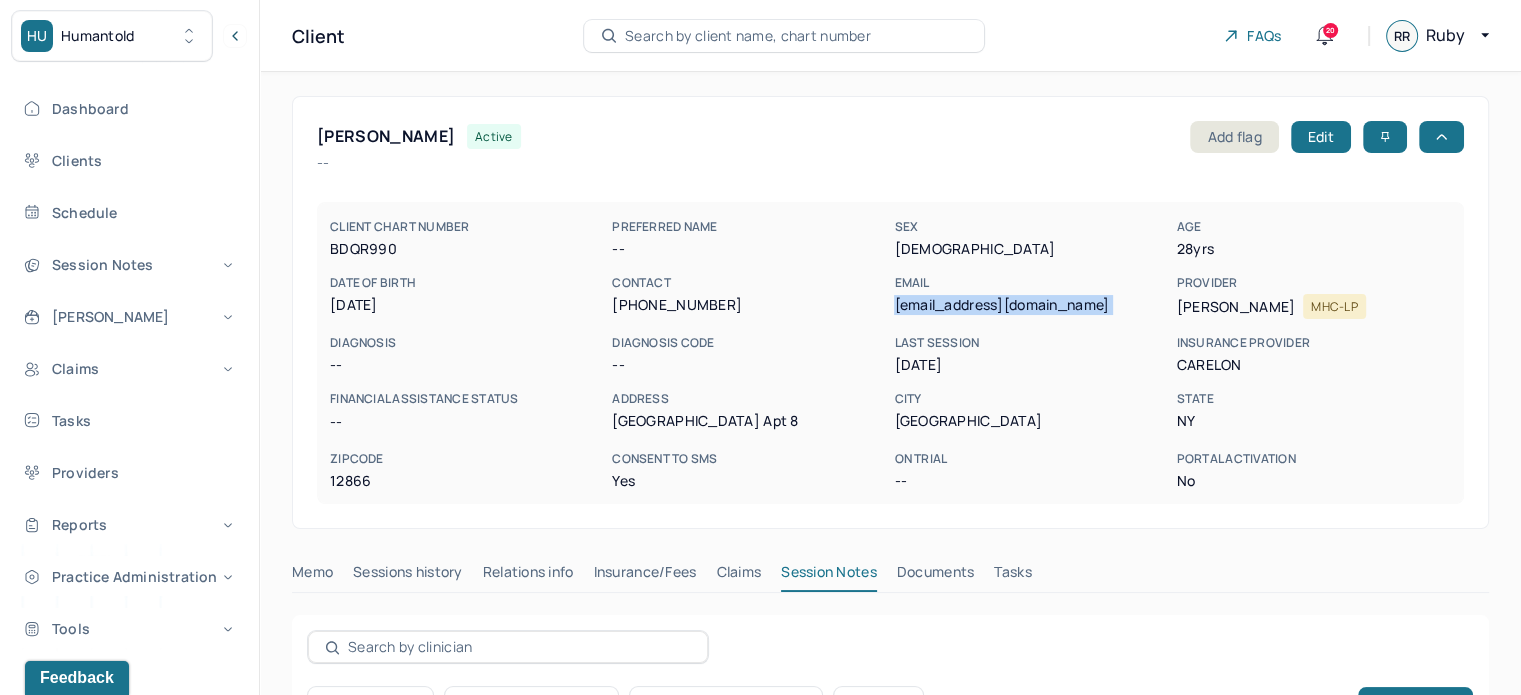 click on "[EMAIL_ADDRESS][DOMAIN_NAME]" at bounding box center [1031, 305] 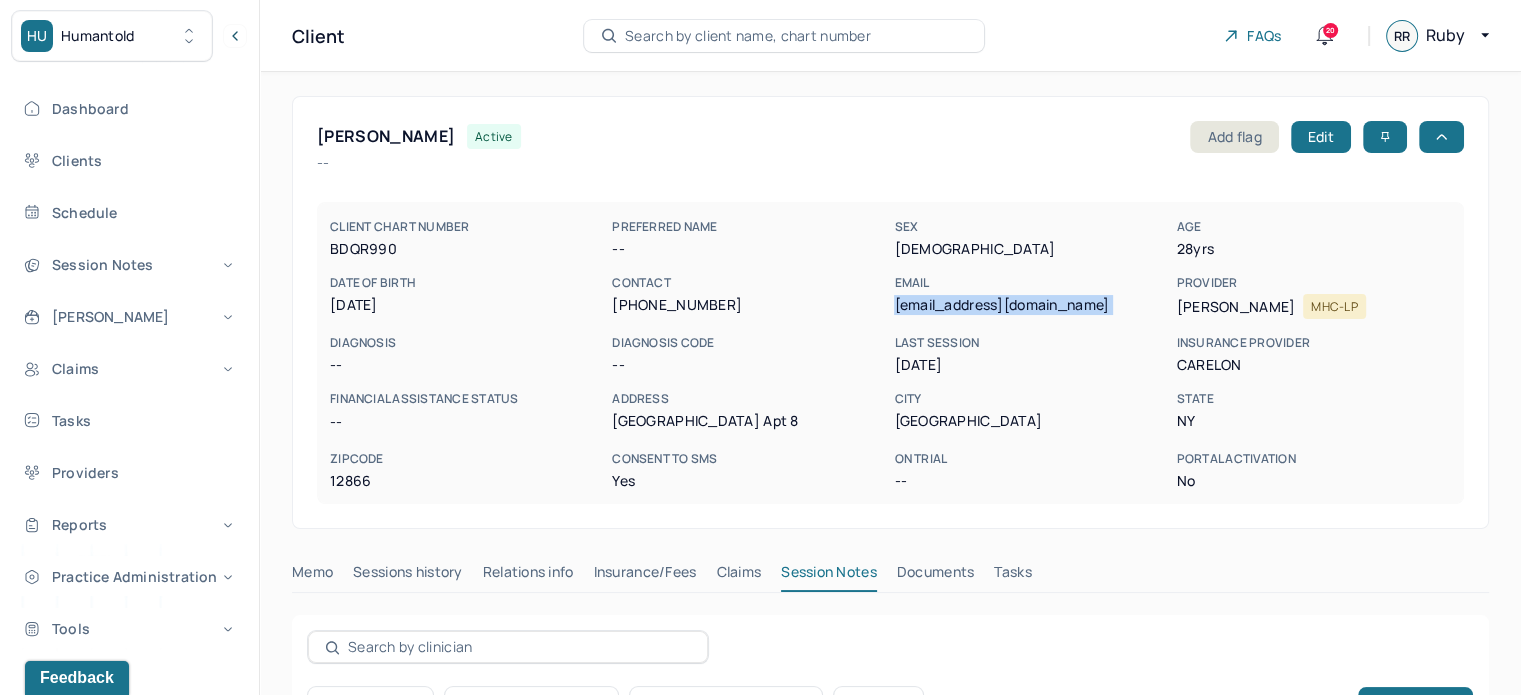 click on "Tasks" at bounding box center (1012, 576) 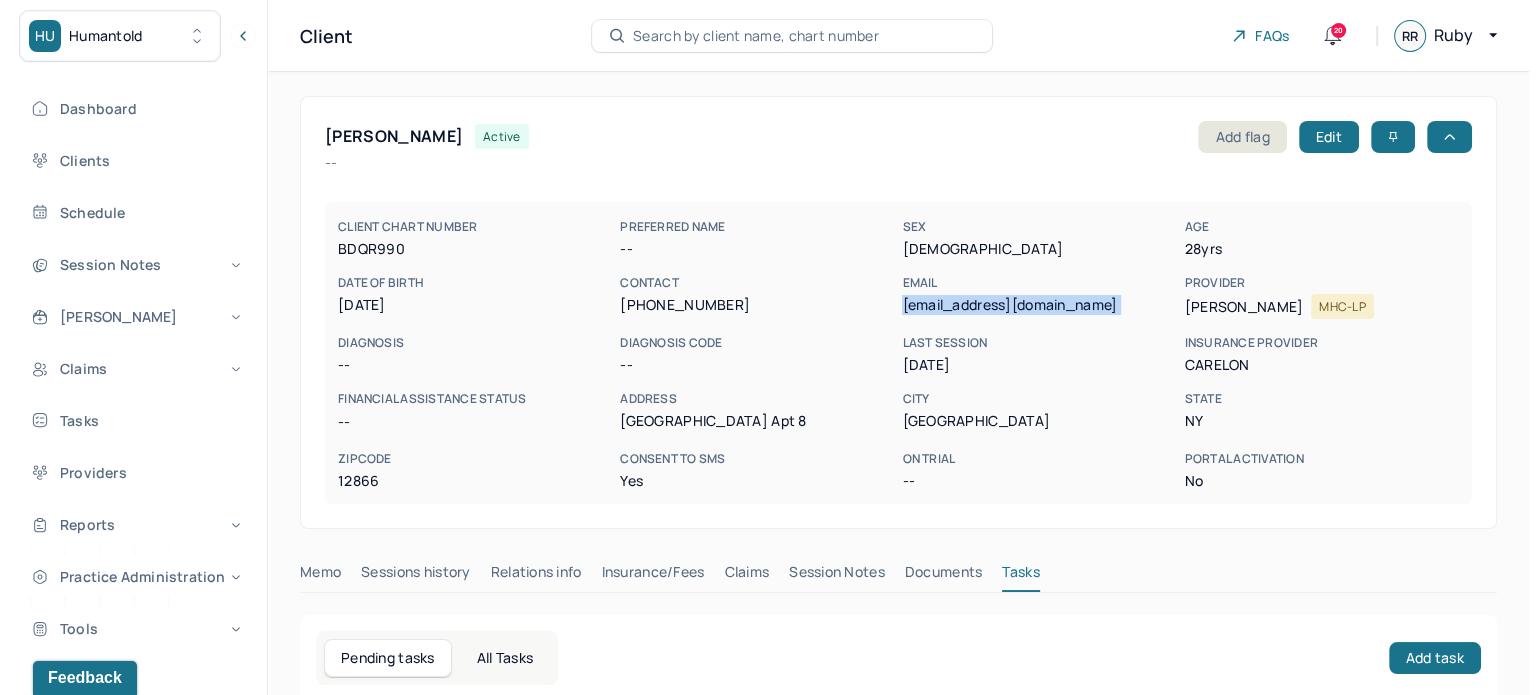 scroll, scrollTop: 100, scrollLeft: 0, axis: vertical 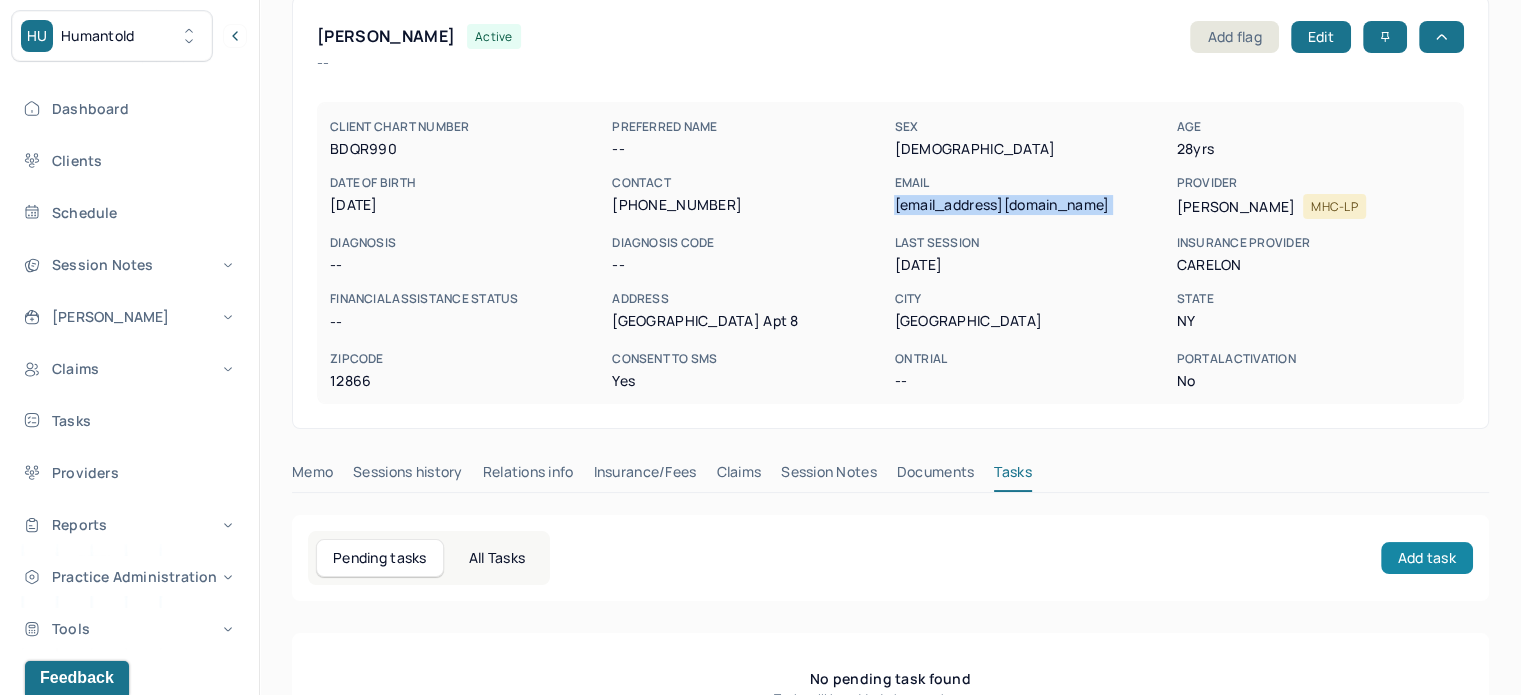 click on "Add task" at bounding box center [1427, 558] 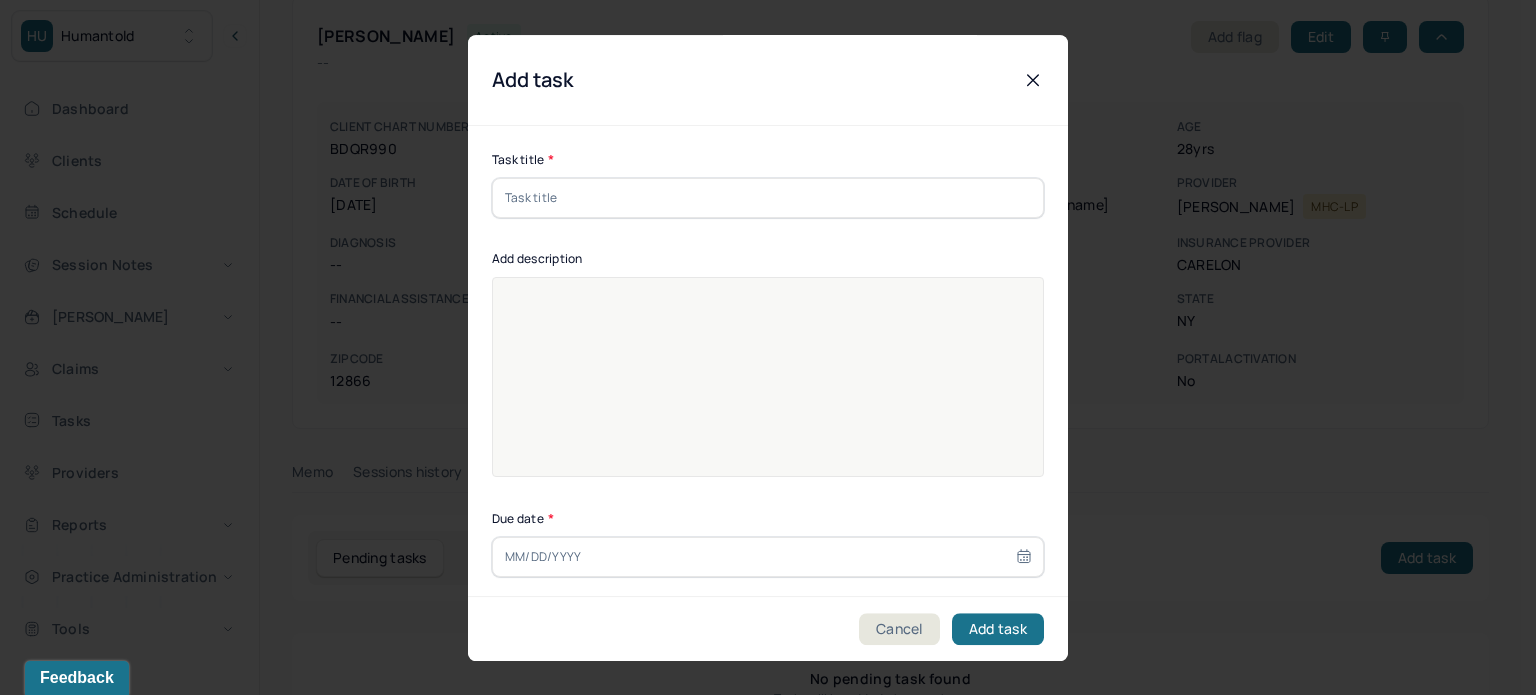 click at bounding box center [768, 198] 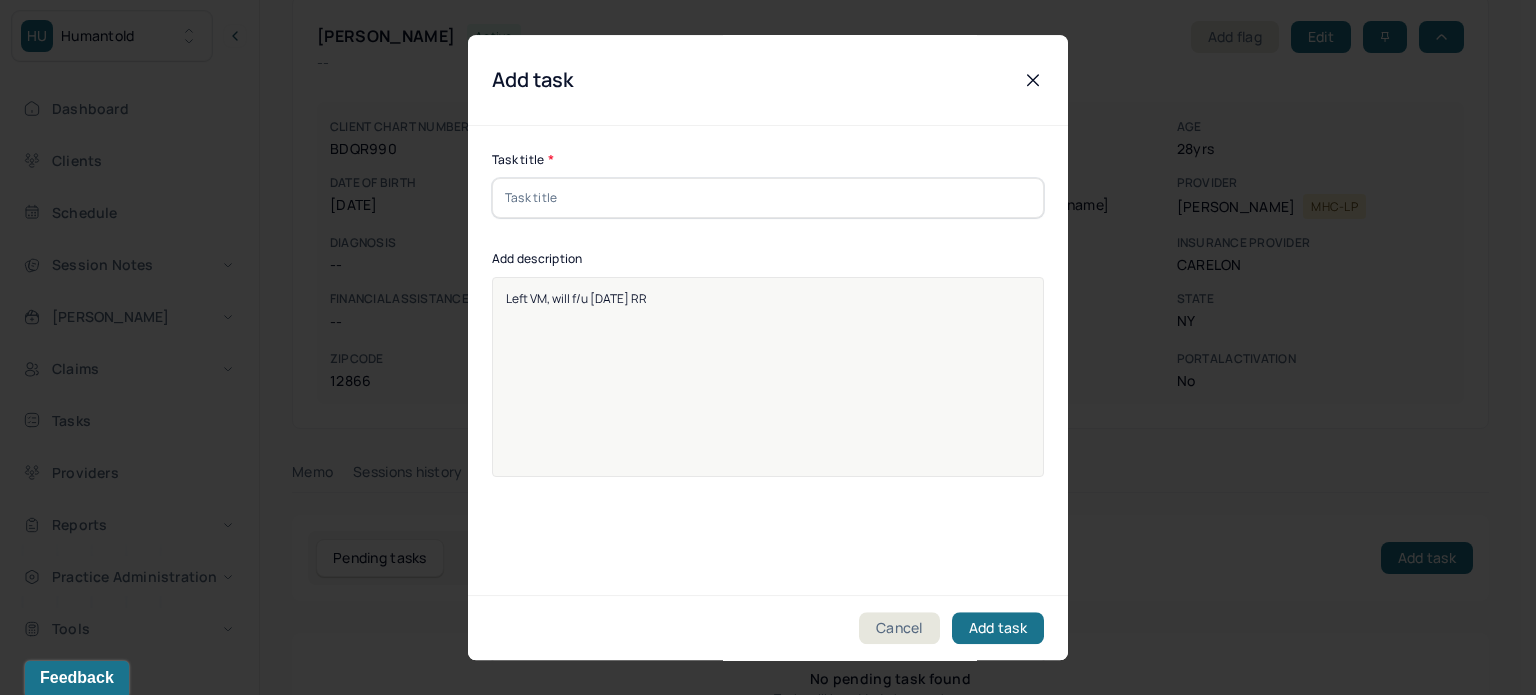 click at bounding box center (768, 198) 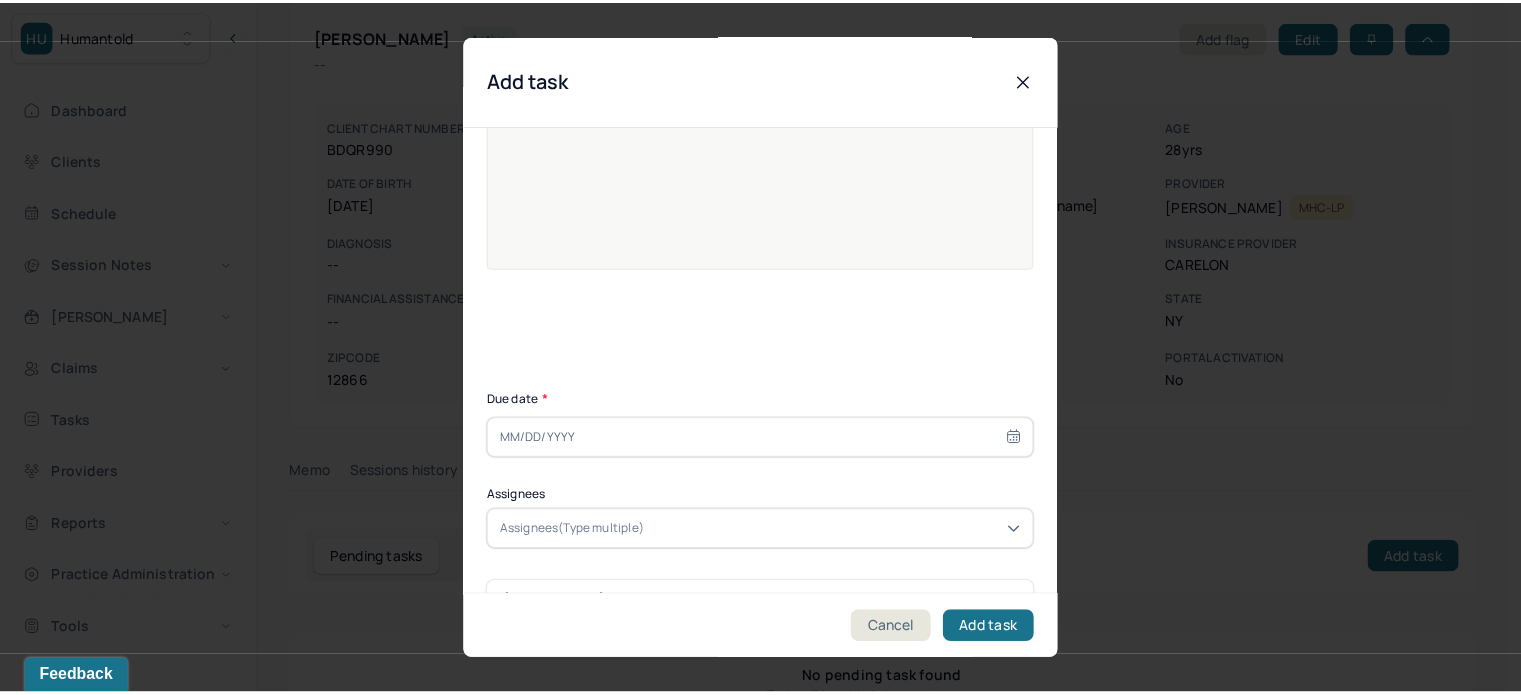 scroll, scrollTop: 256, scrollLeft: 0, axis: vertical 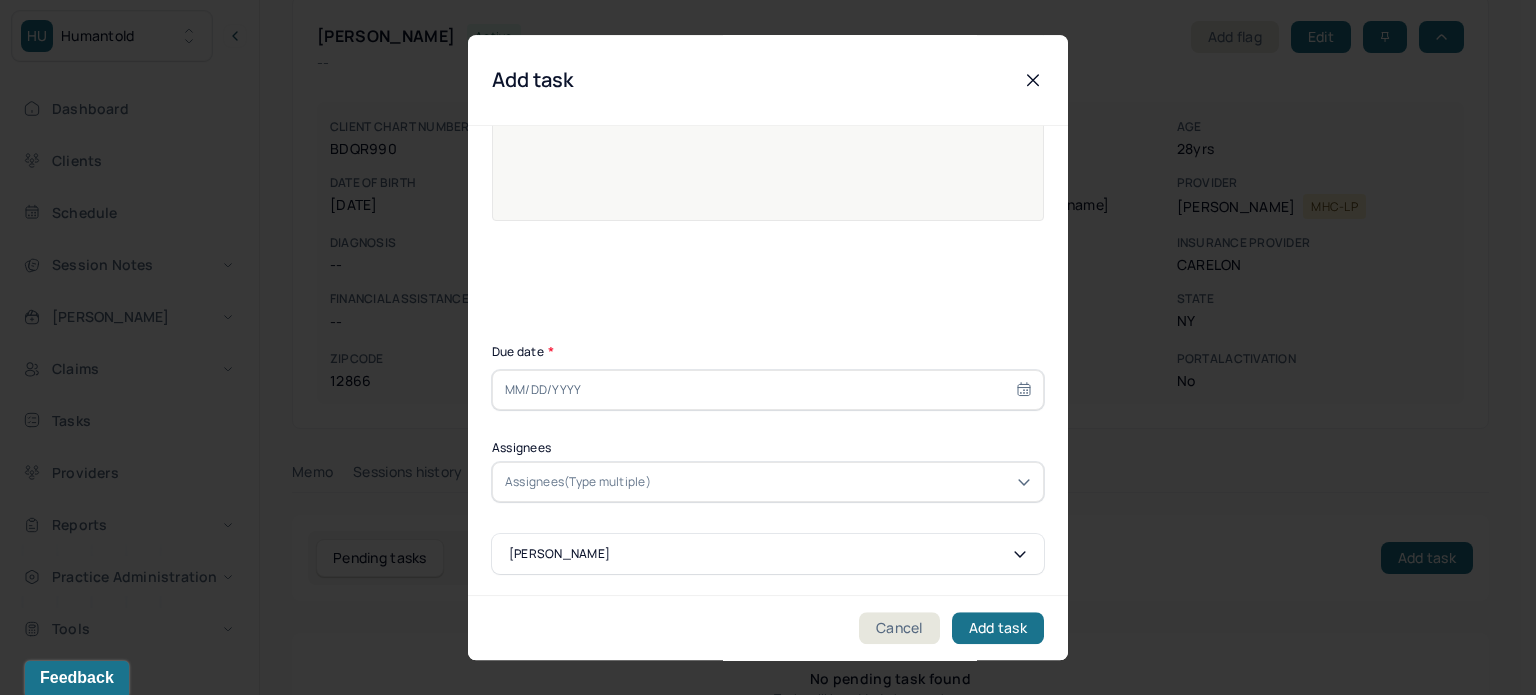 type on "4 Month F/u" 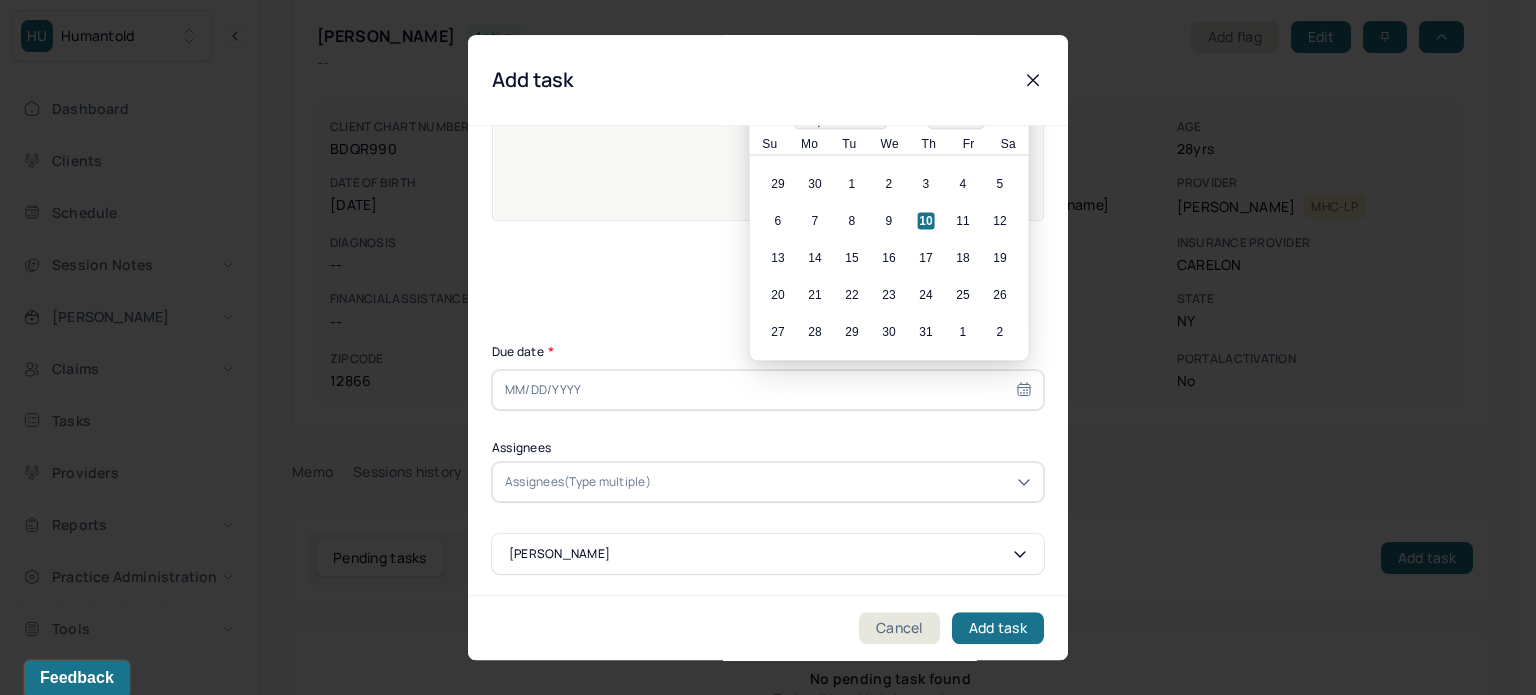 click at bounding box center [768, 390] 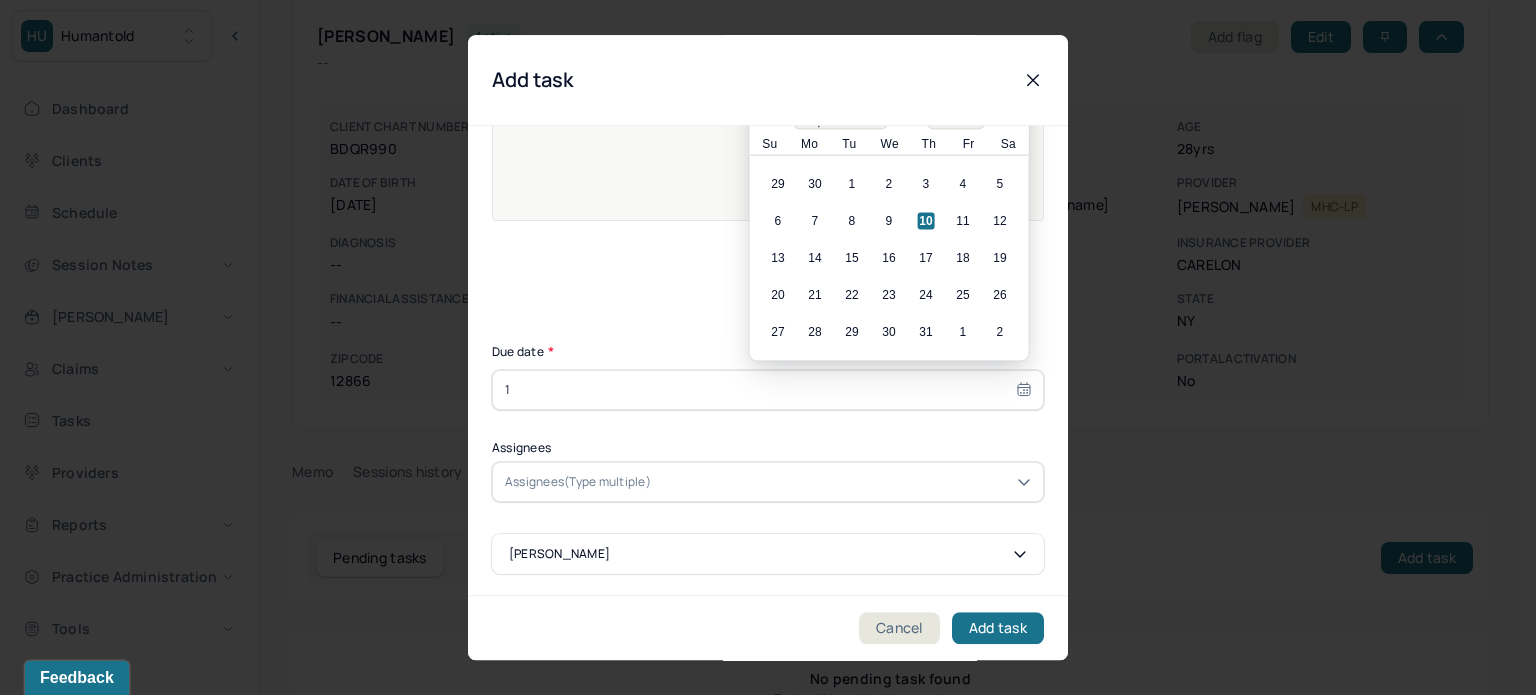 type on "11" 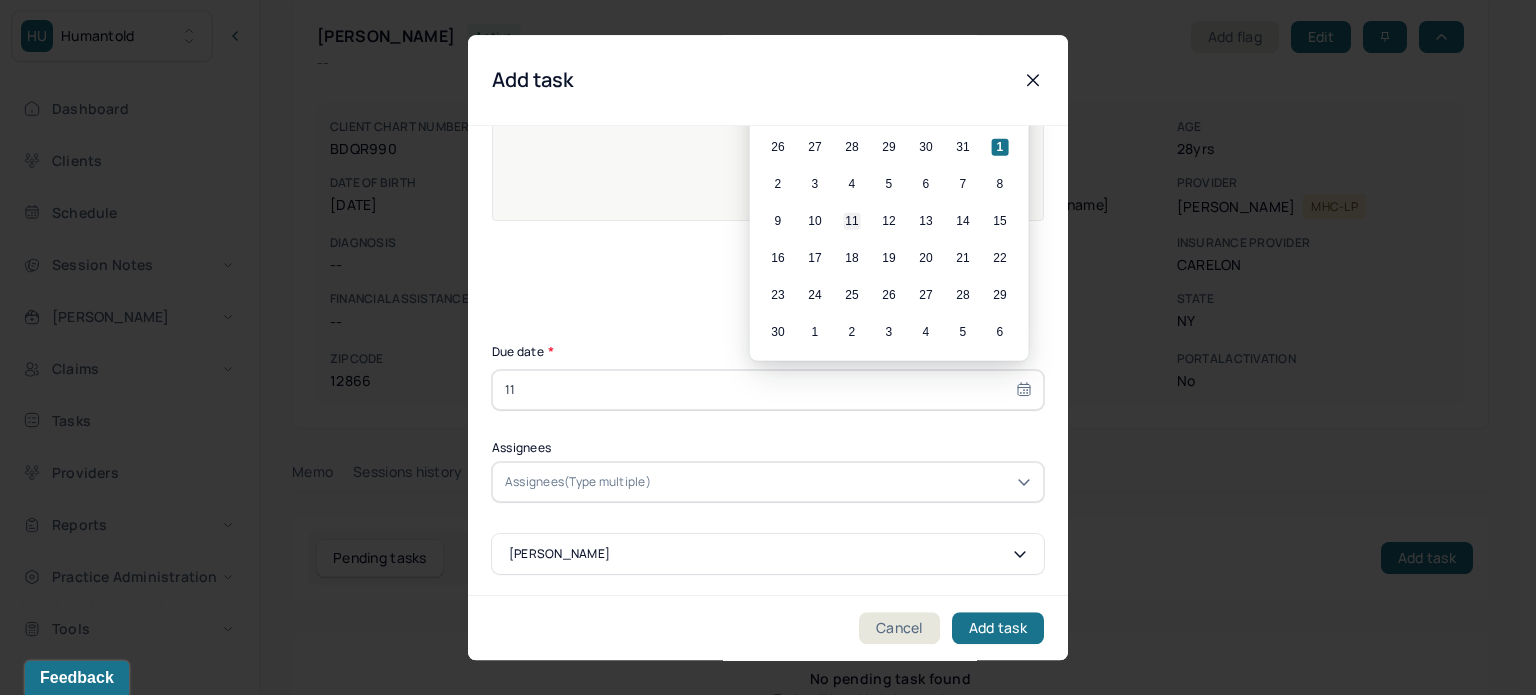 click on "11" at bounding box center (852, 221) 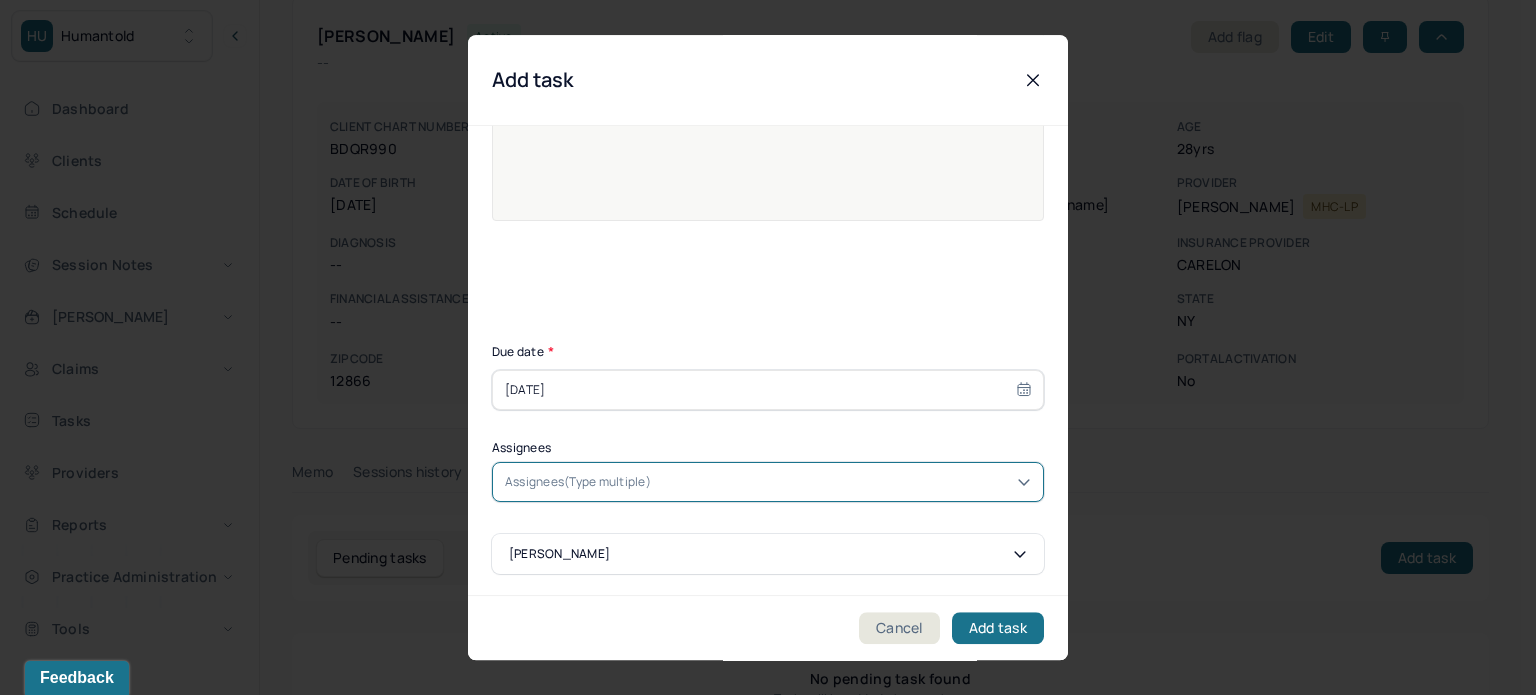 click on "Assignees(Type multiple)" at bounding box center [578, 482] 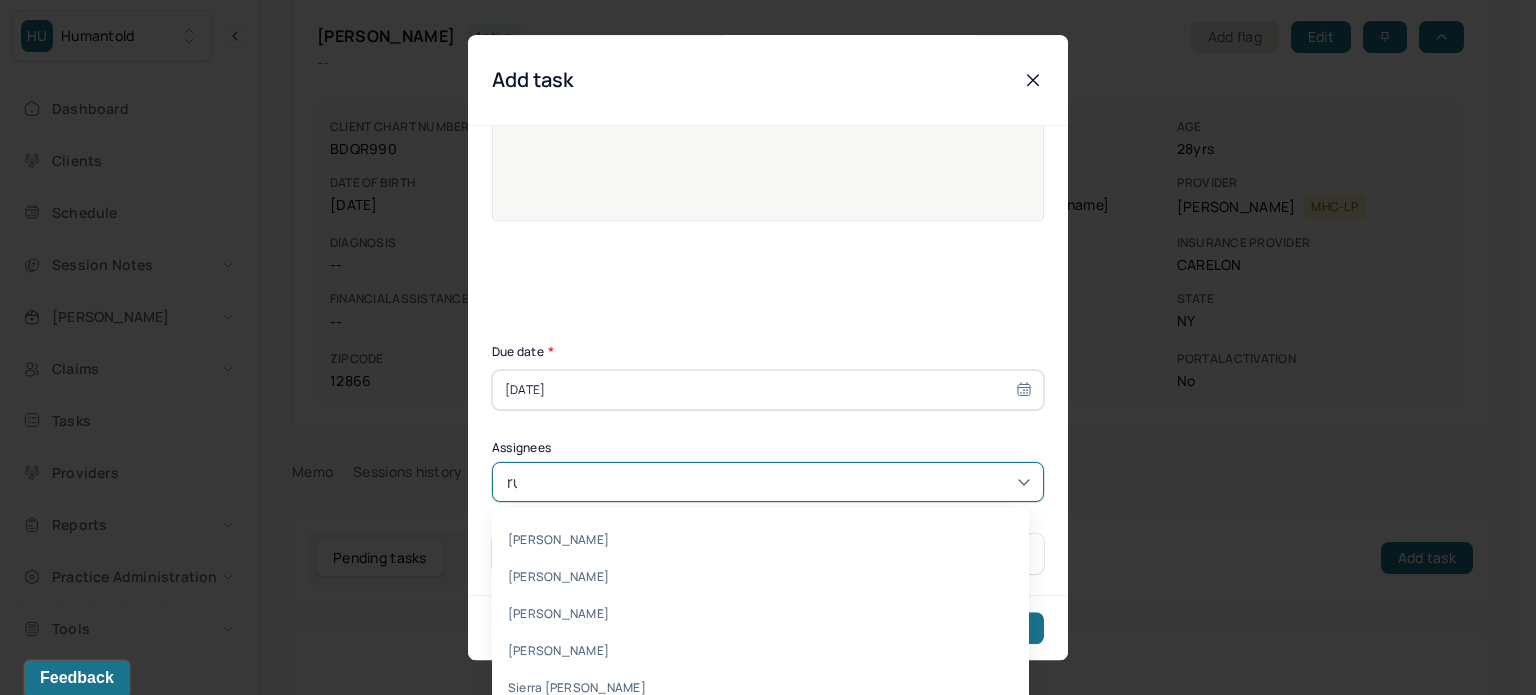 type on "ruby" 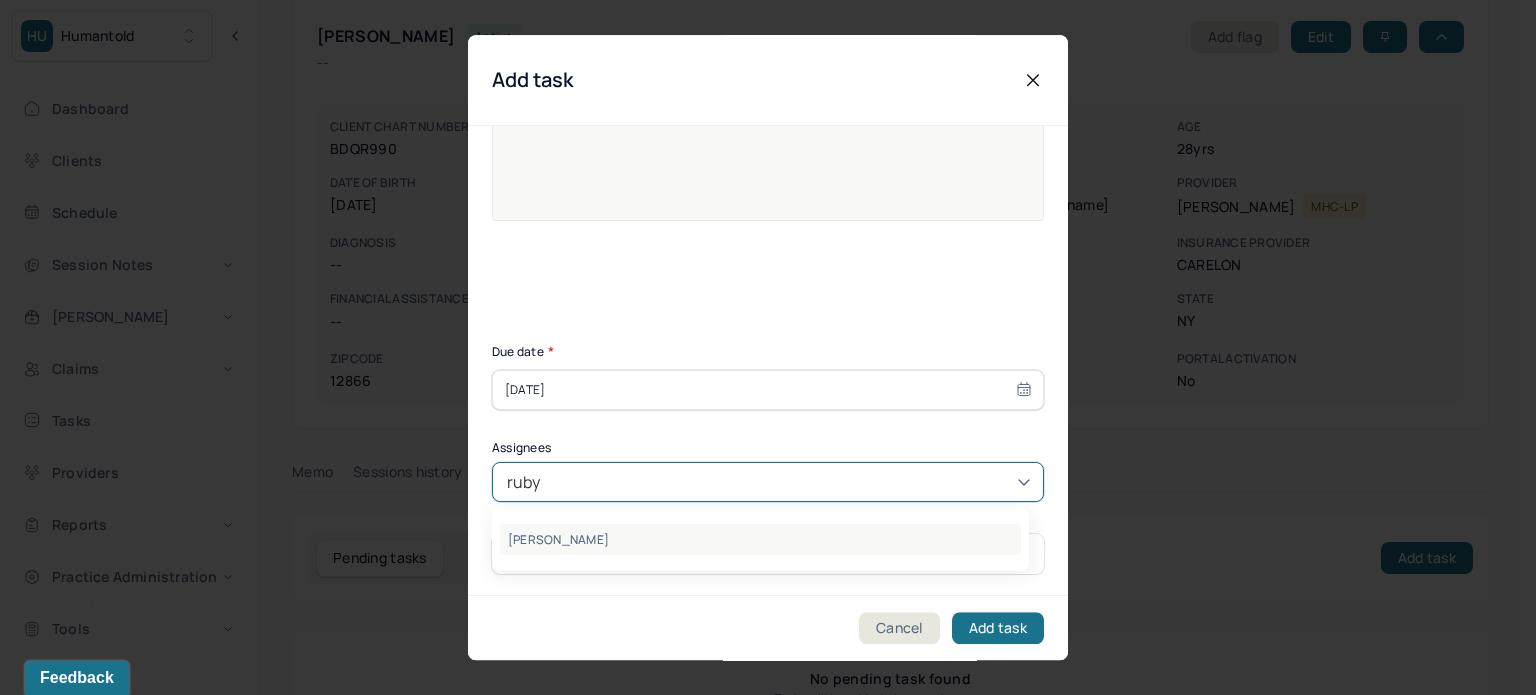 click on "[PERSON_NAME]" at bounding box center (760, 539) 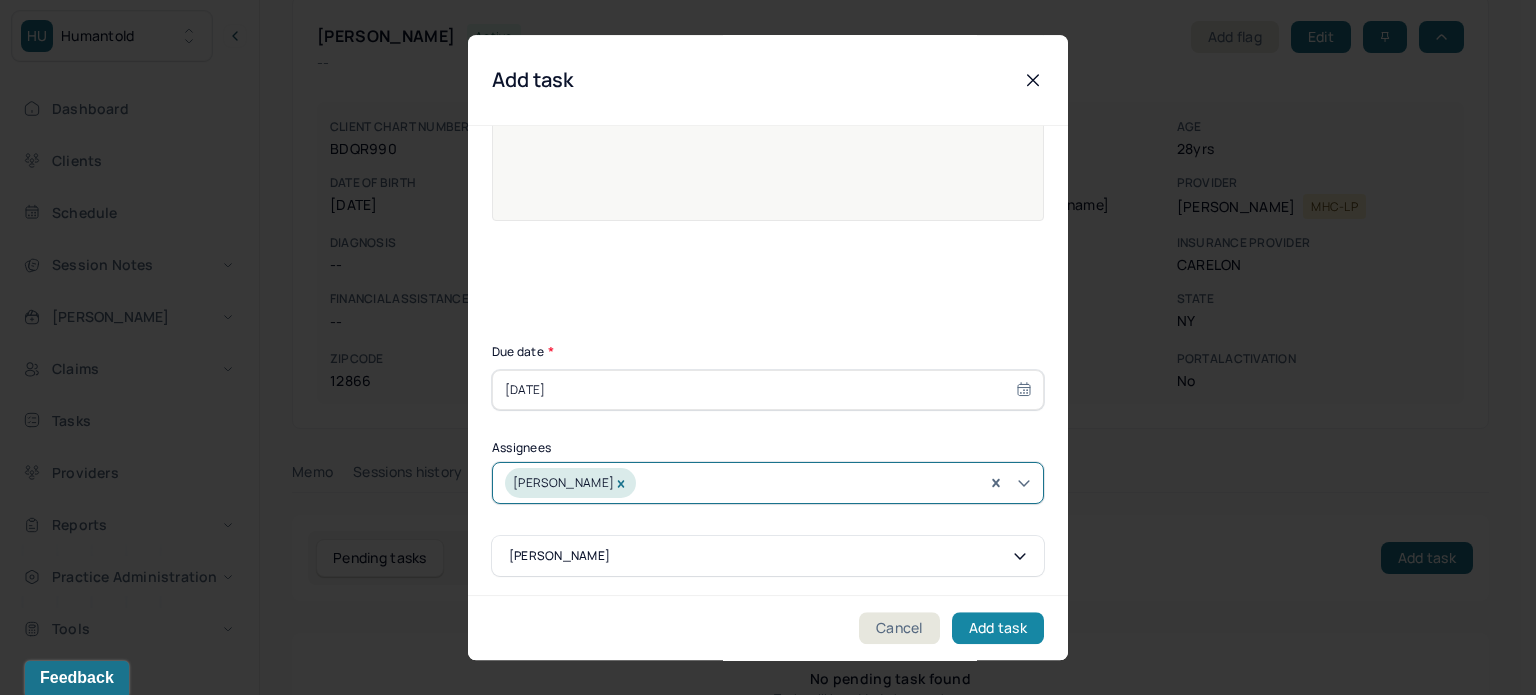 click on "Add task" at bounding box center [998, 628] 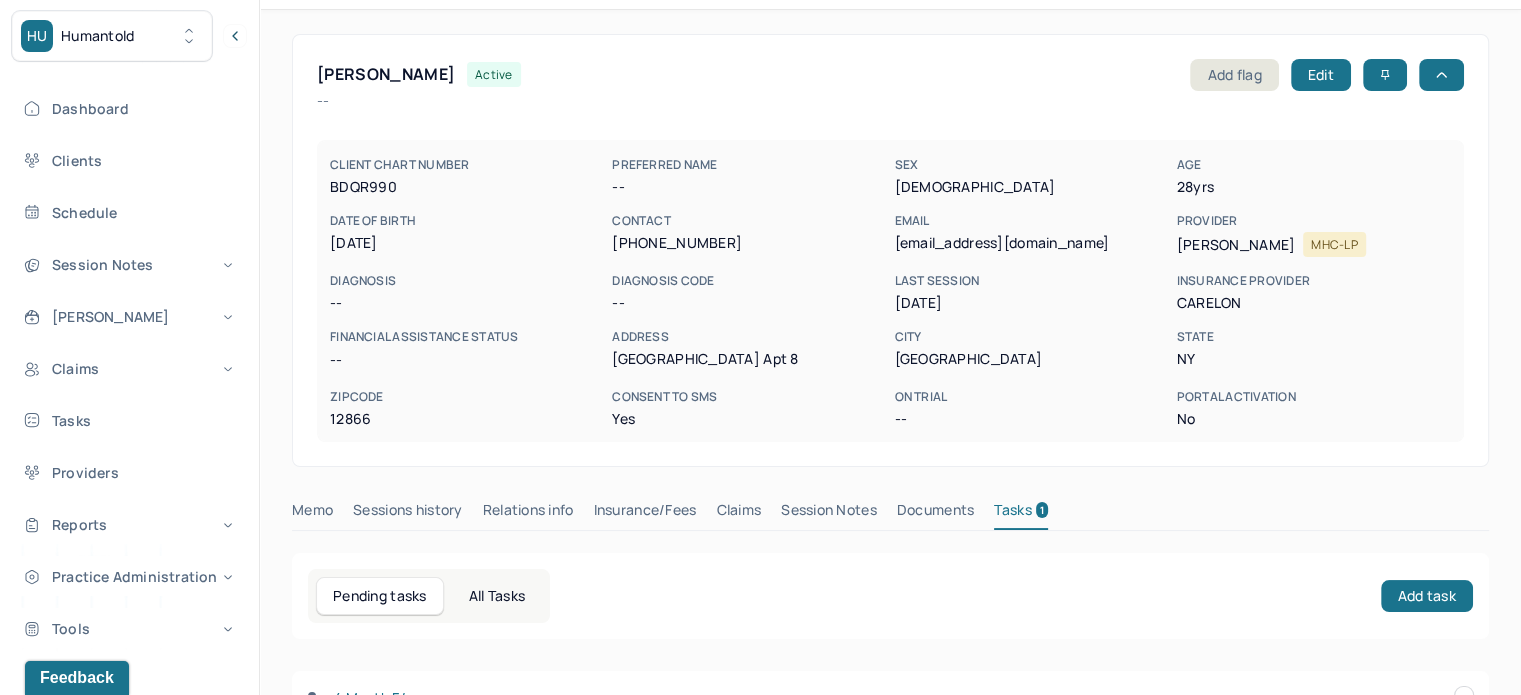 scroll, scrollTop: 0, scrollLeft: 0, axis: both 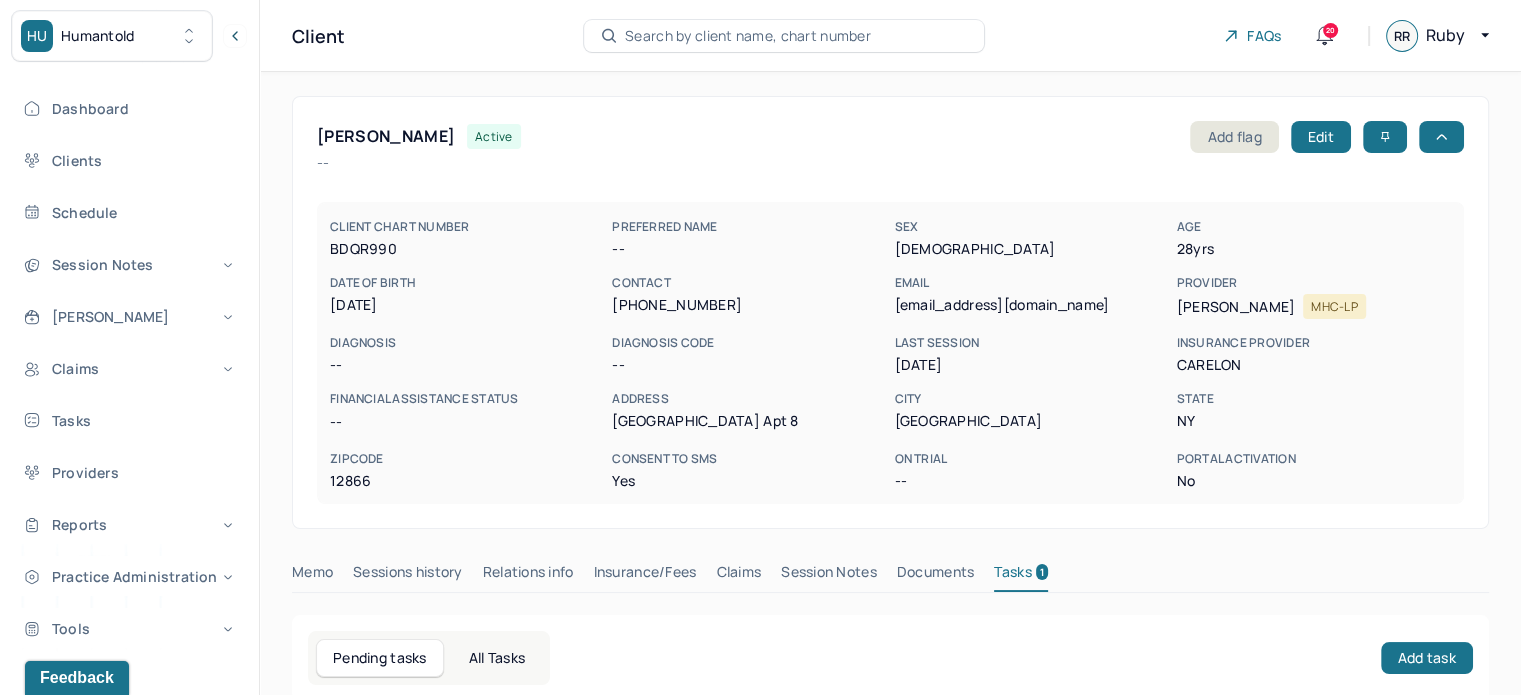 click on "Search by client name, chart number" at bounding box center (784, 36) 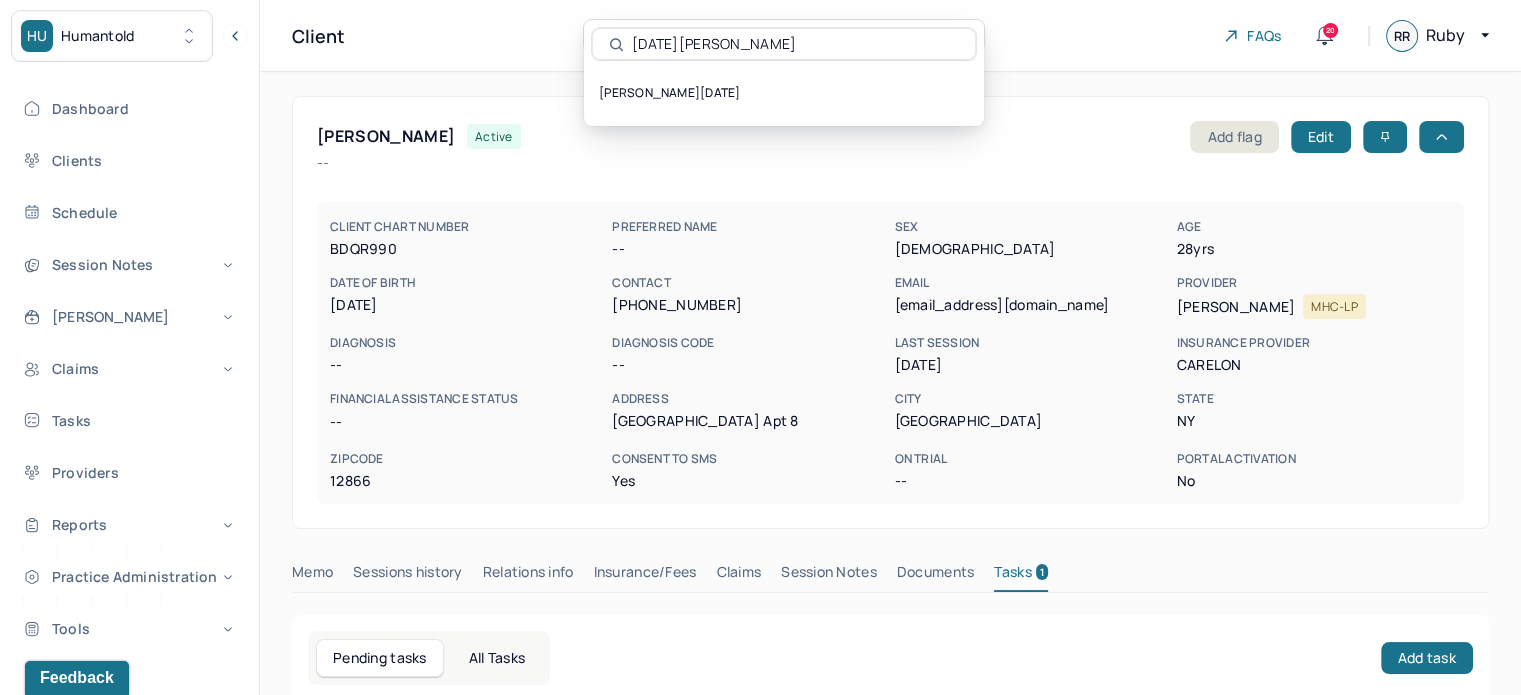 type on "[DATE][PERSON_NAME]" 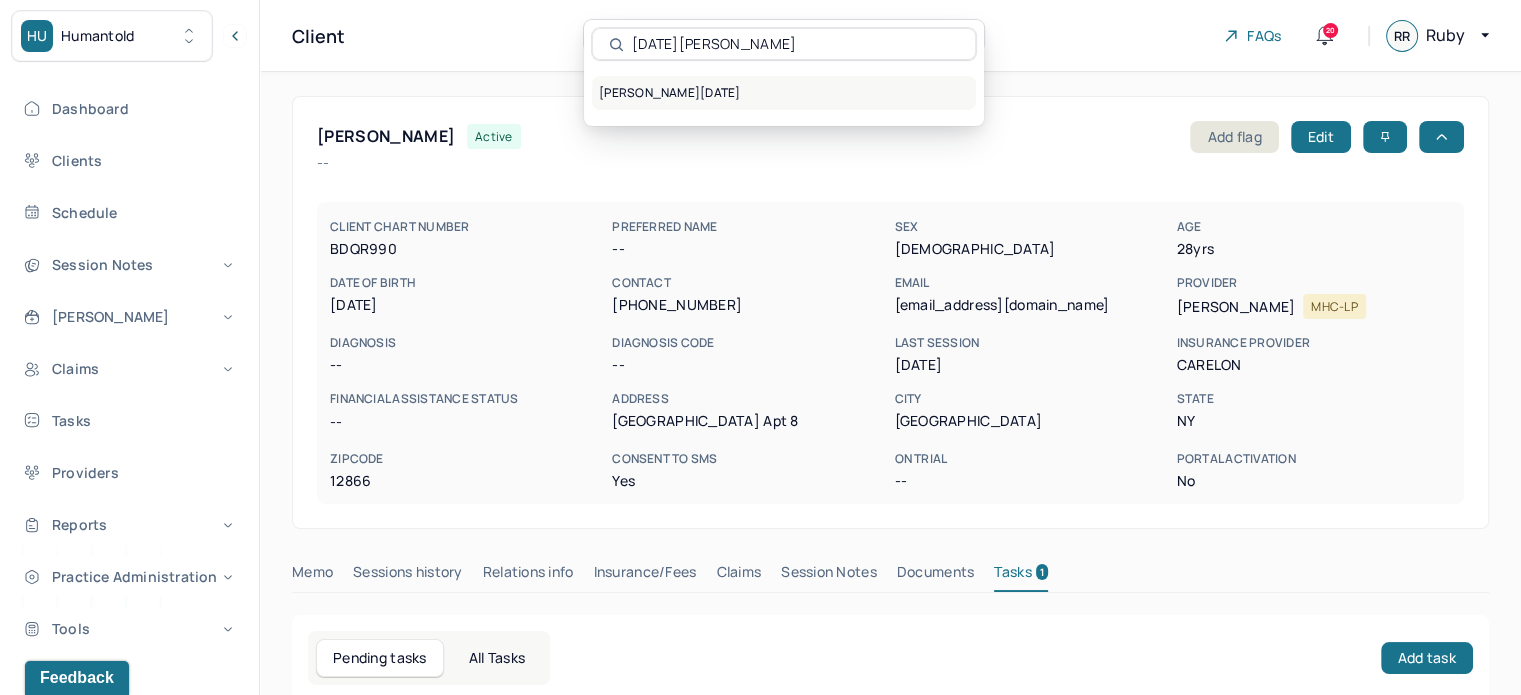 click on "[PERSON_NAME][DATE]" at bounding box center (784, 93) 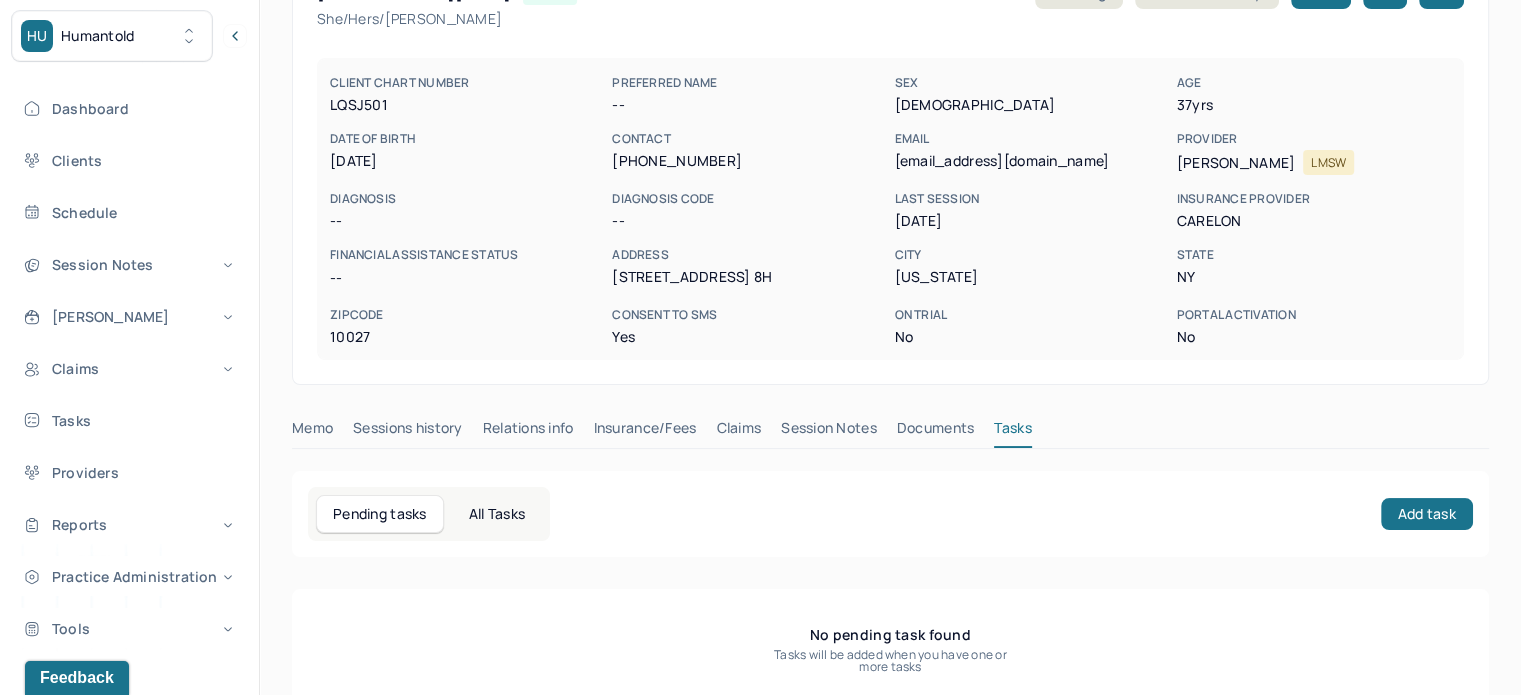 scroll, scrollTop: 180, scrollLeft: 0, axis: vertical 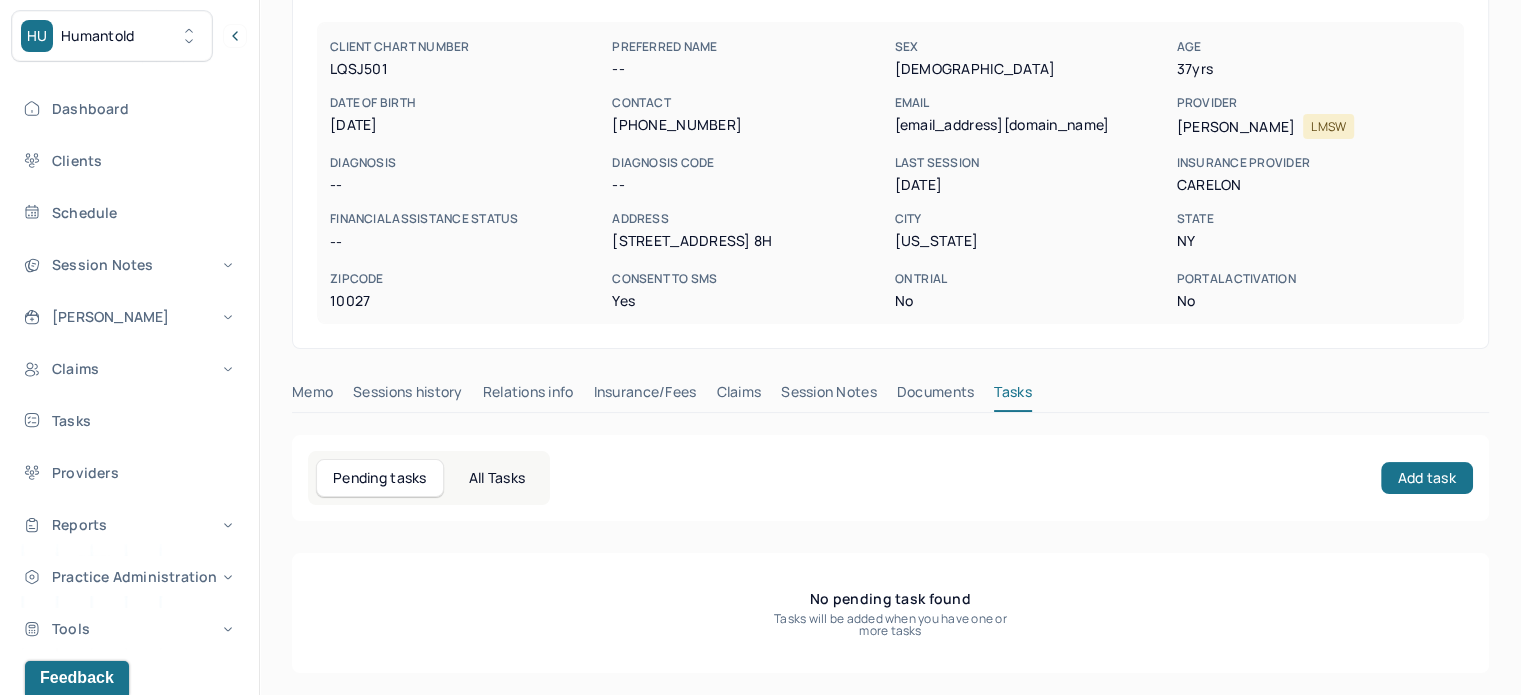 click on "Session Notes" at bounding box center [829, 396] 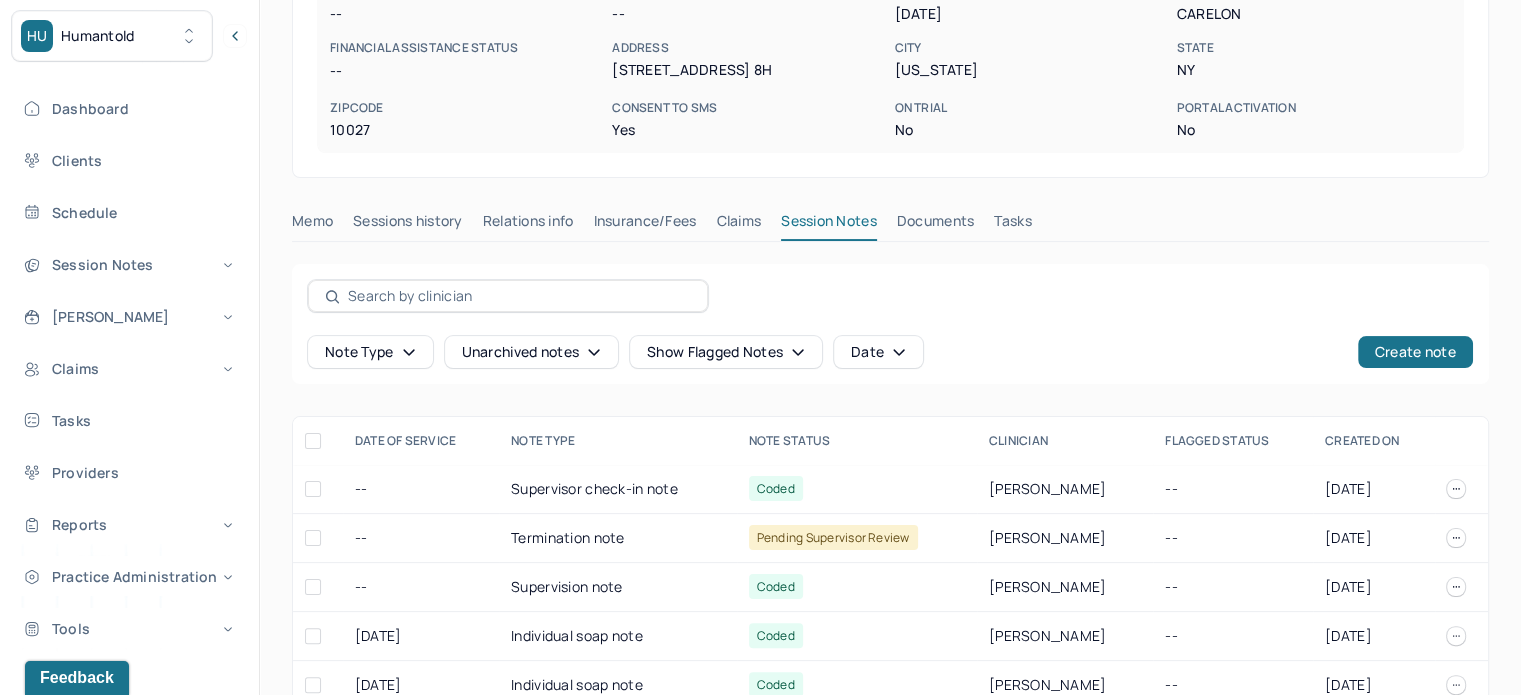 scroll, scrollTop: 0, scrollLeft: 0, axis: both 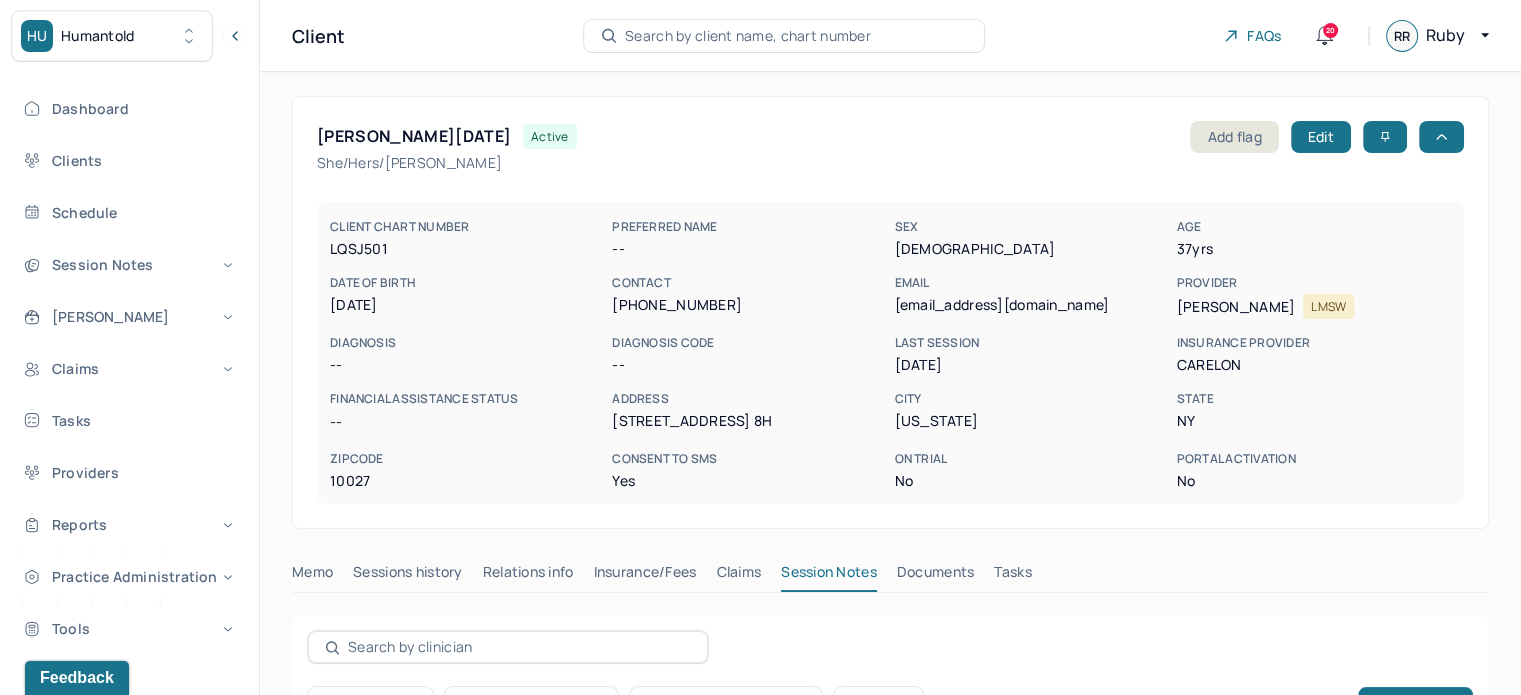 click on "[EMAIL_ADDRESS][DOMAIN_NAME]" at bounding box center (1031, 305) 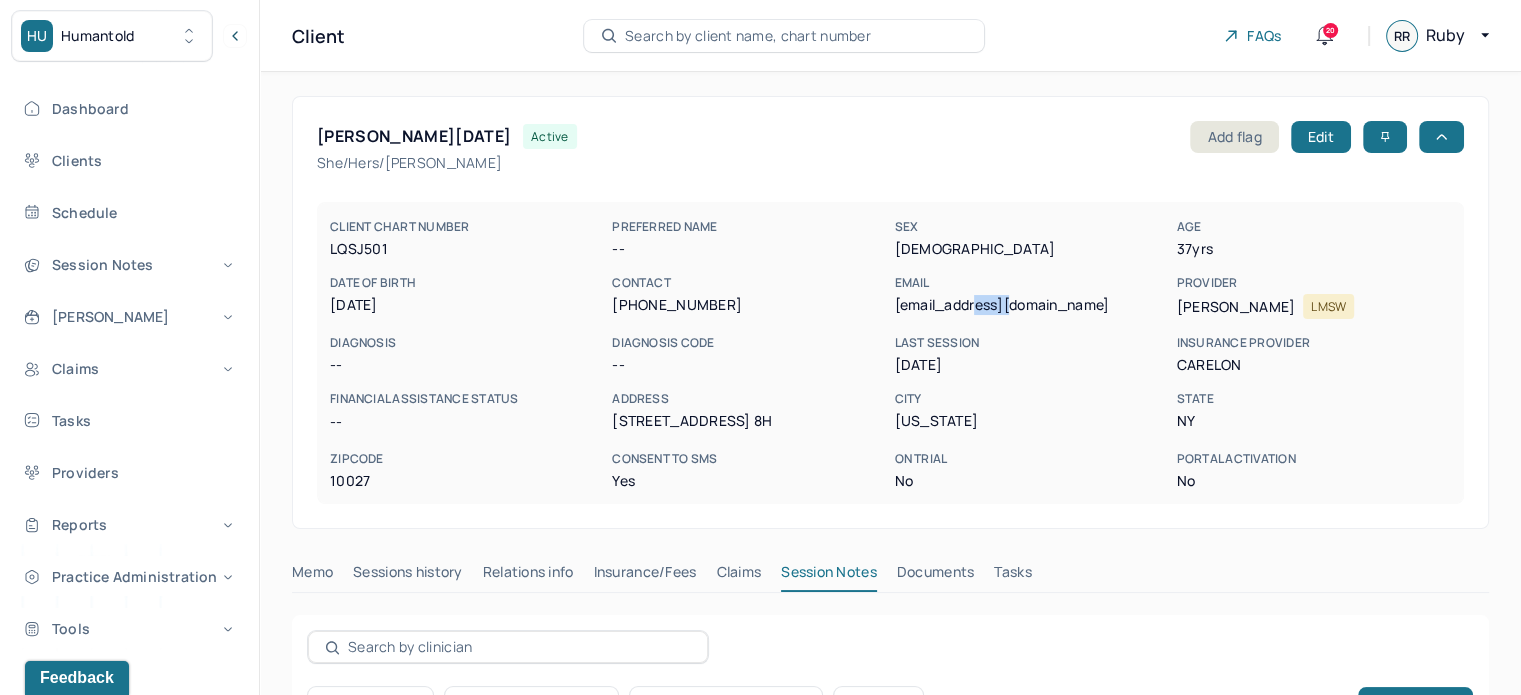 click on "[EMAIL_ADDRESS][DOMAIN_NAME]" at bounding box center (1031, 305) 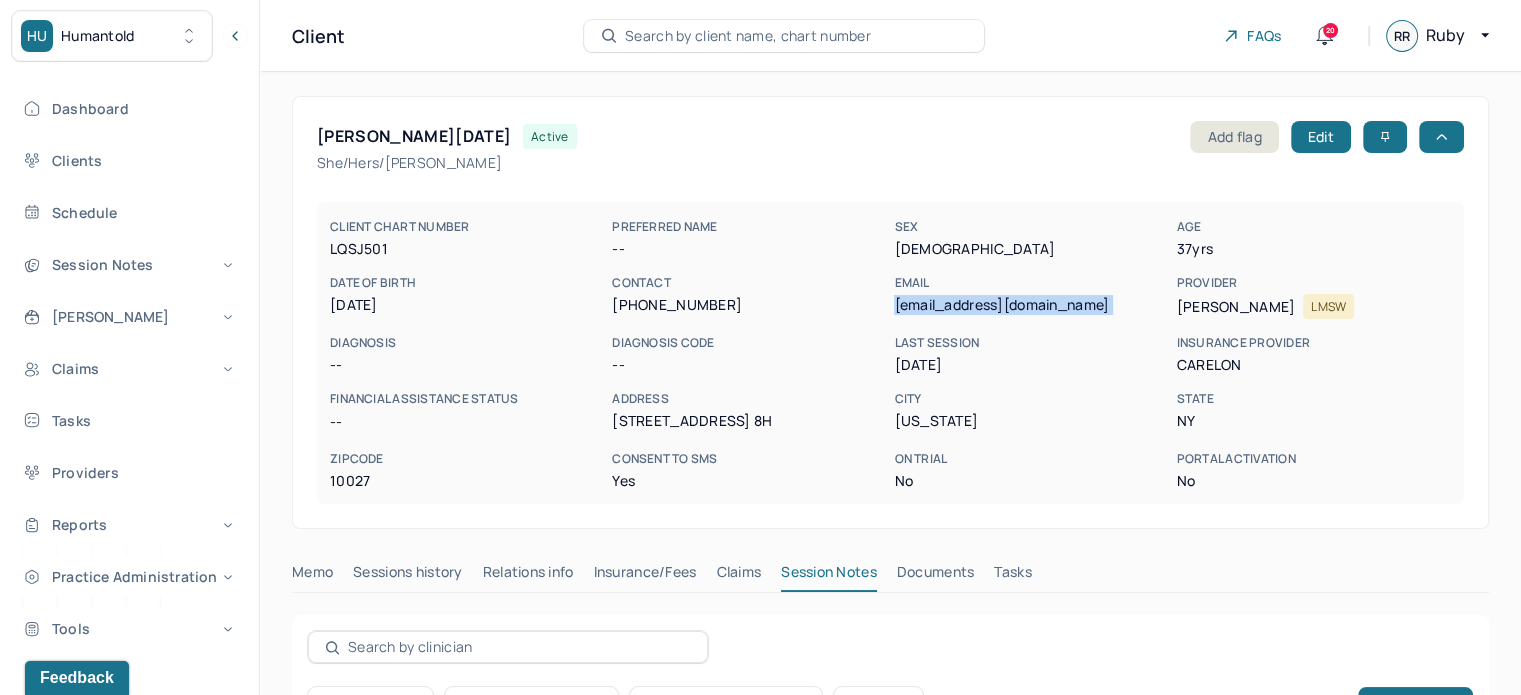 click on "[EMAIL_ADDRESS][DOMAIN_NAME]" at bounding box center (1031, 305) 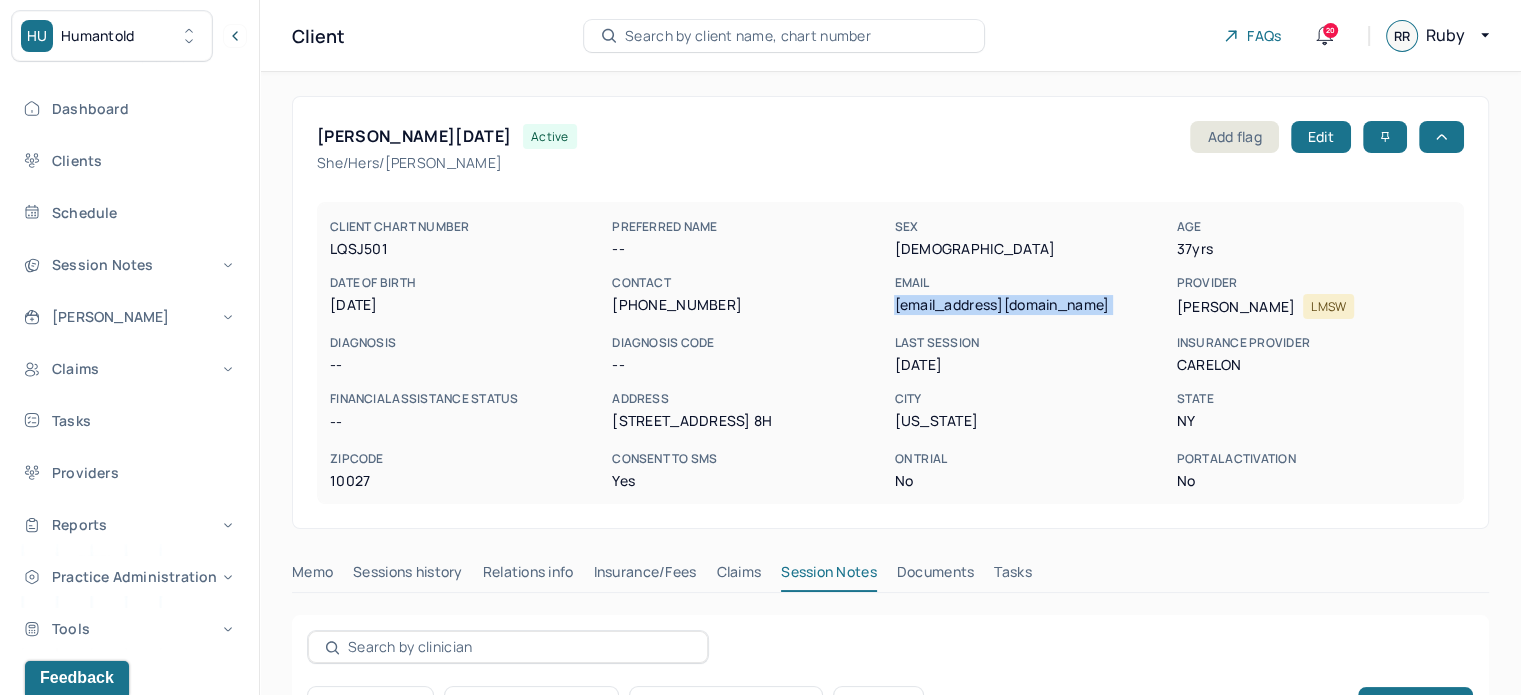 click on "Search by client name, chart number" at bounding box center (748, 36) 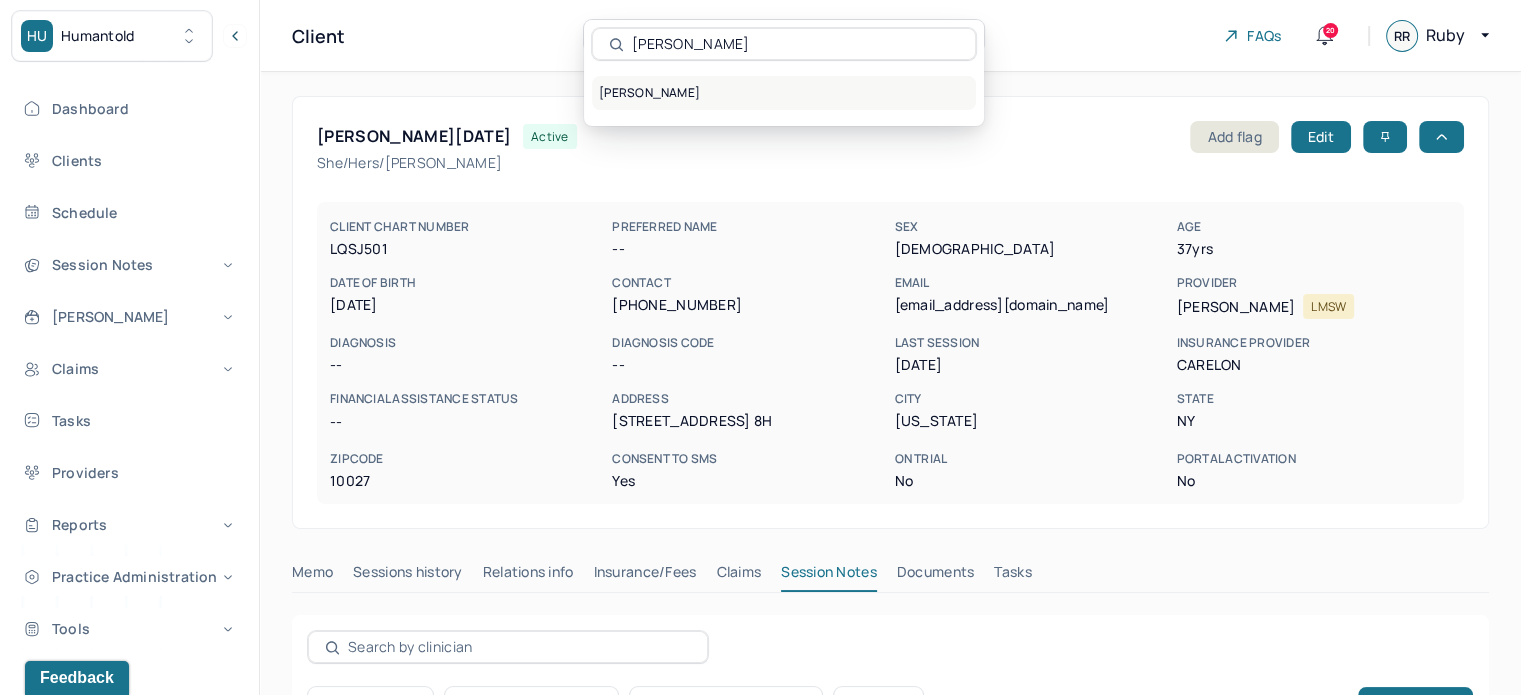 type on "[PERSON_NAME]" 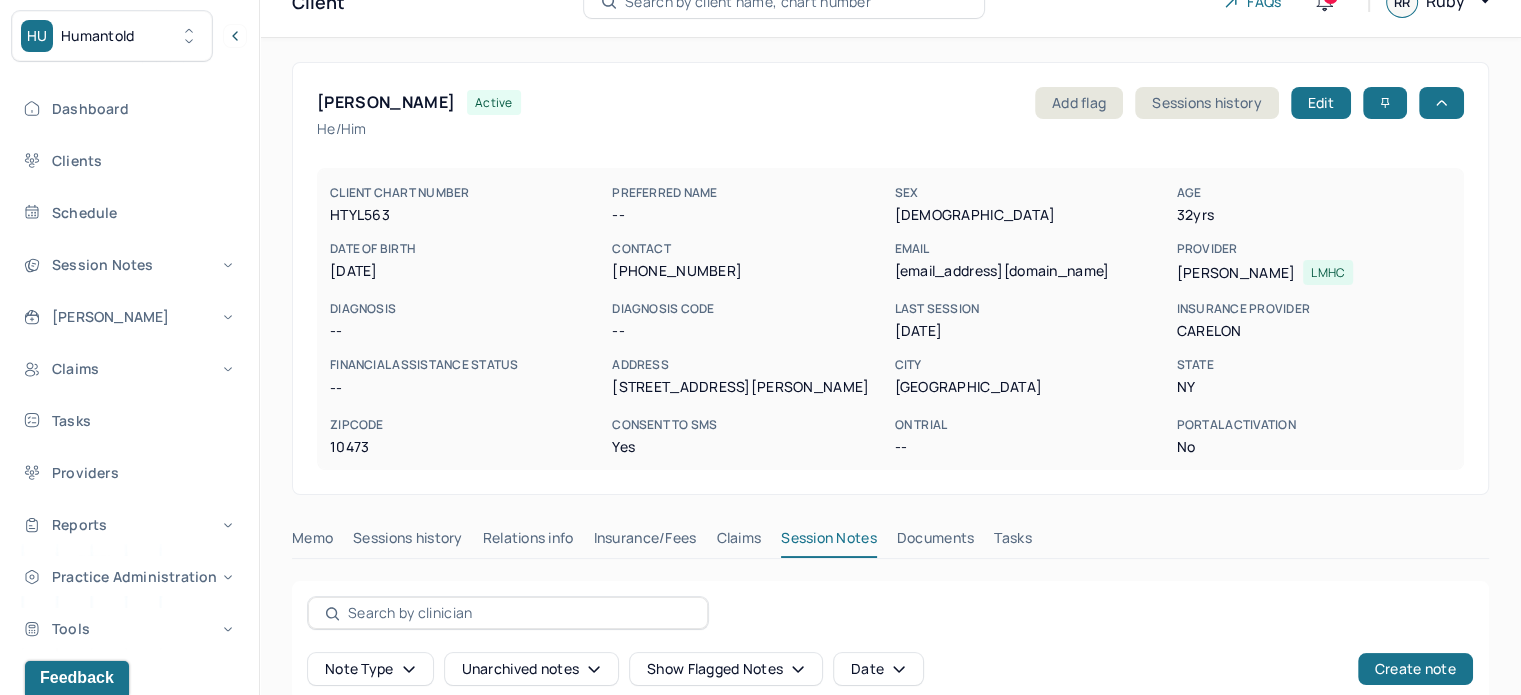 scroll, scrollTop: 0, scrollLeft: 0, axis: both 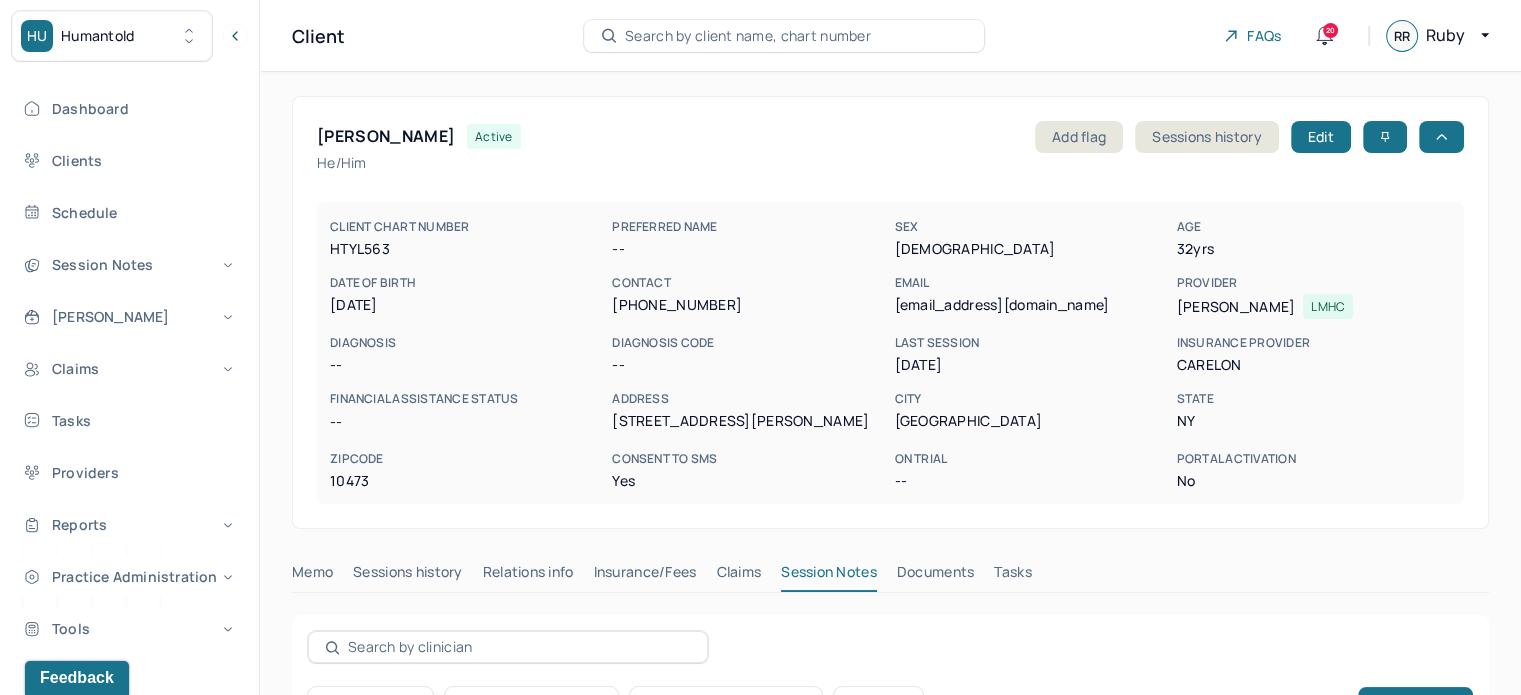 click on "[EMAIL_ADDRESS][DOMAIN_NAME]" at bounding box center [1031, 305] 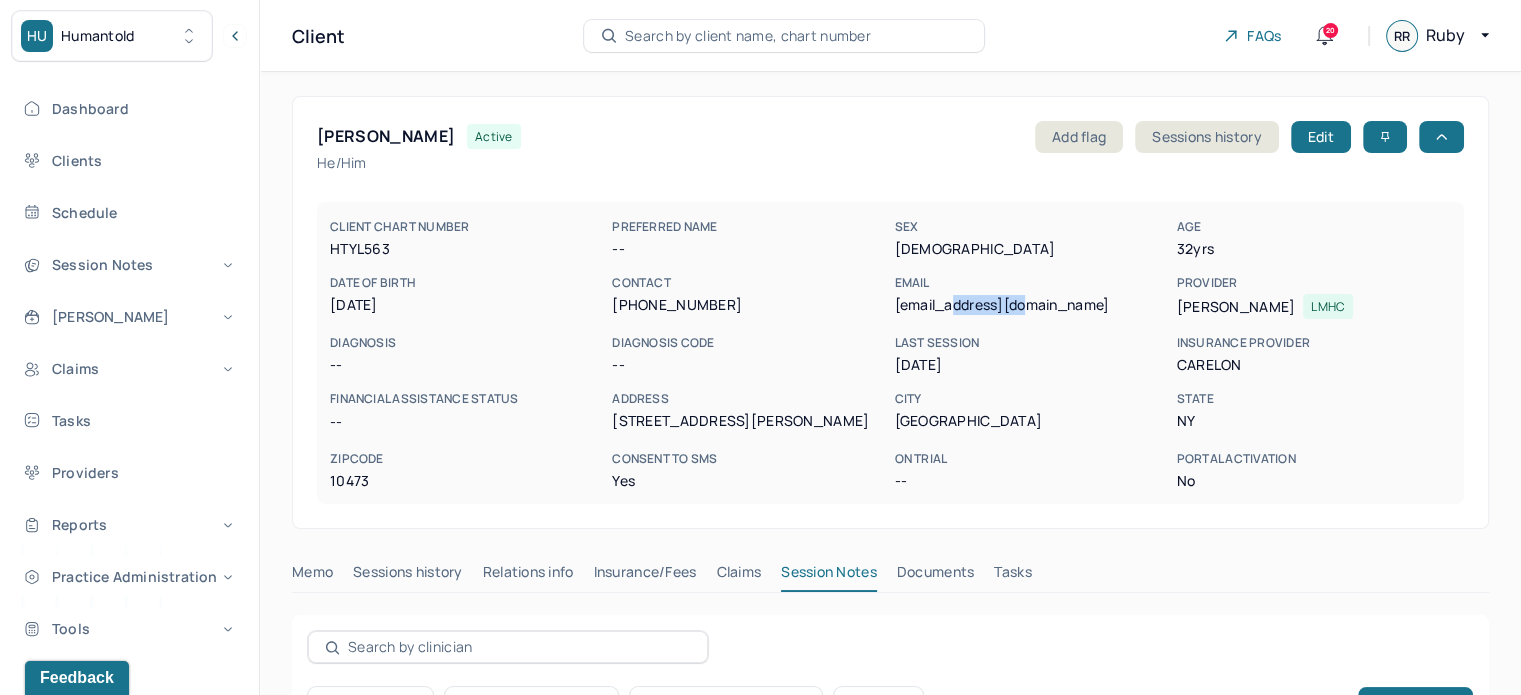 click on "[EMAIL_ADDRESS][DOMAIN_NAME]" at bounding box center (1031, 305) 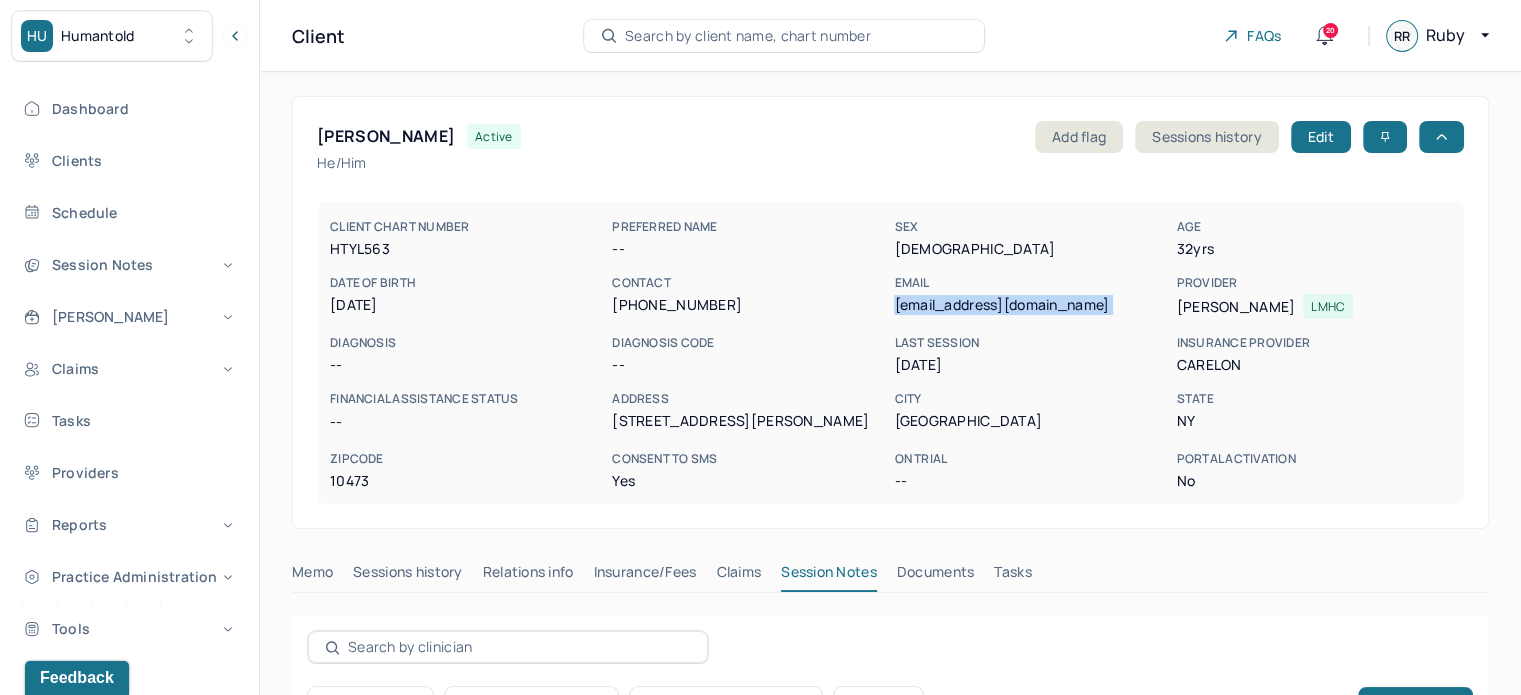 click on "[EMAIL_ADDRESS][DOMAIN_NAME]" at bounding box center (1031, 305) 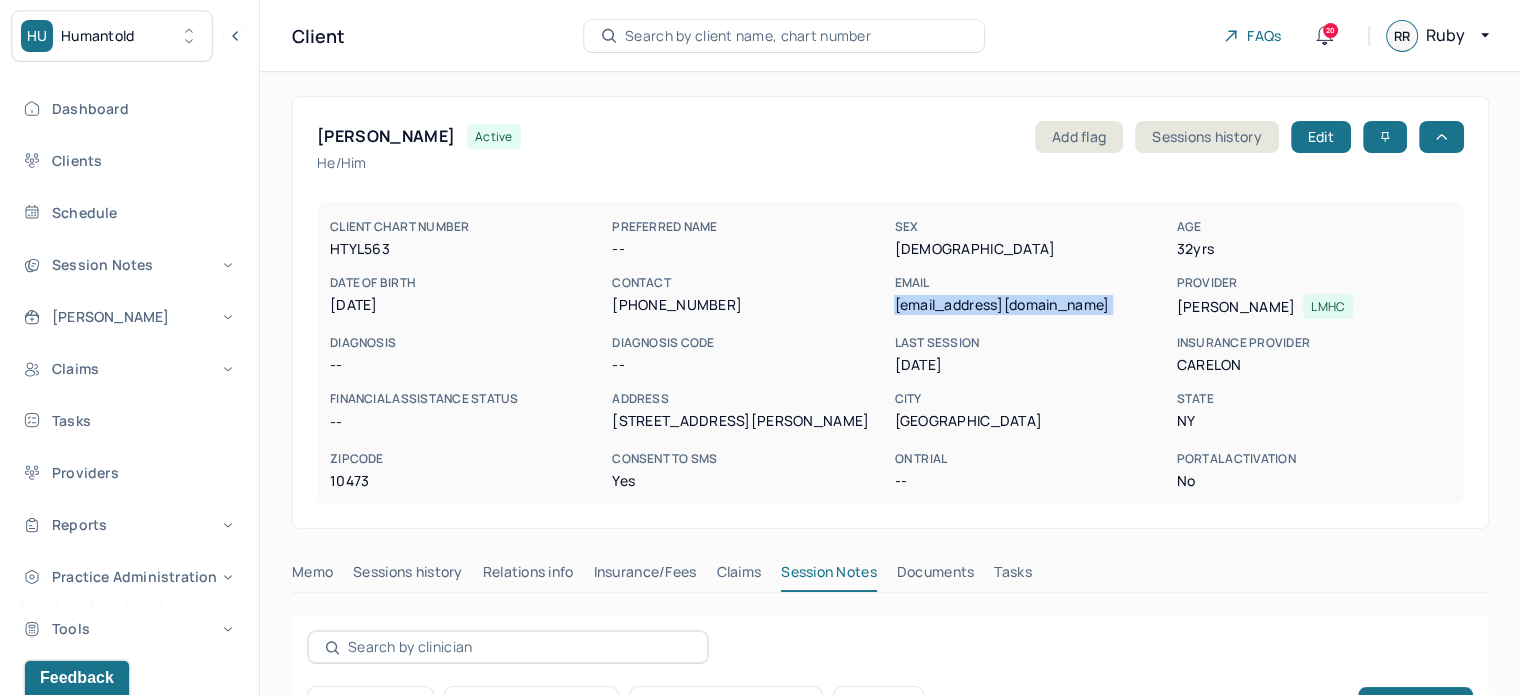 copy on "[EMAIL_ADDRESS][DOMAIN_NAME]" 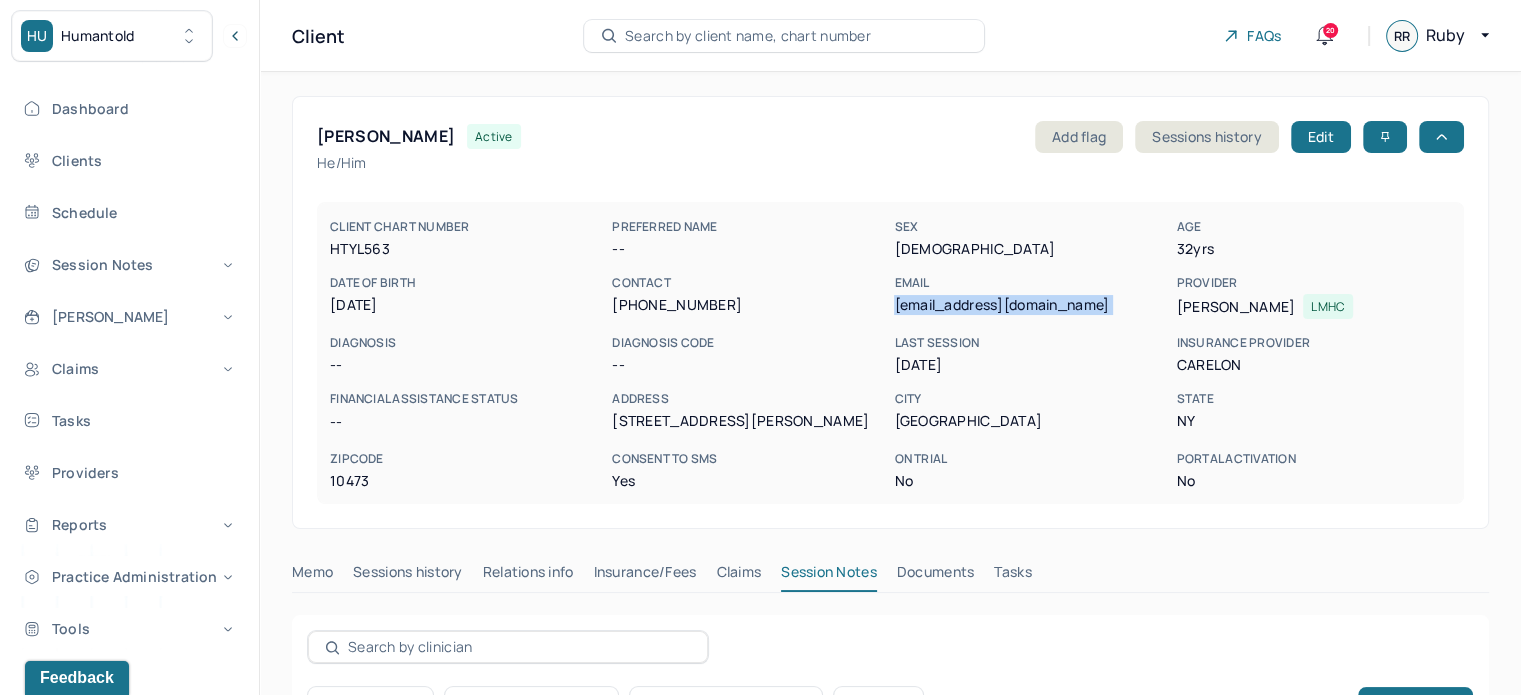 click on "Search by client name, chart number" at bounding box center (748, 36) 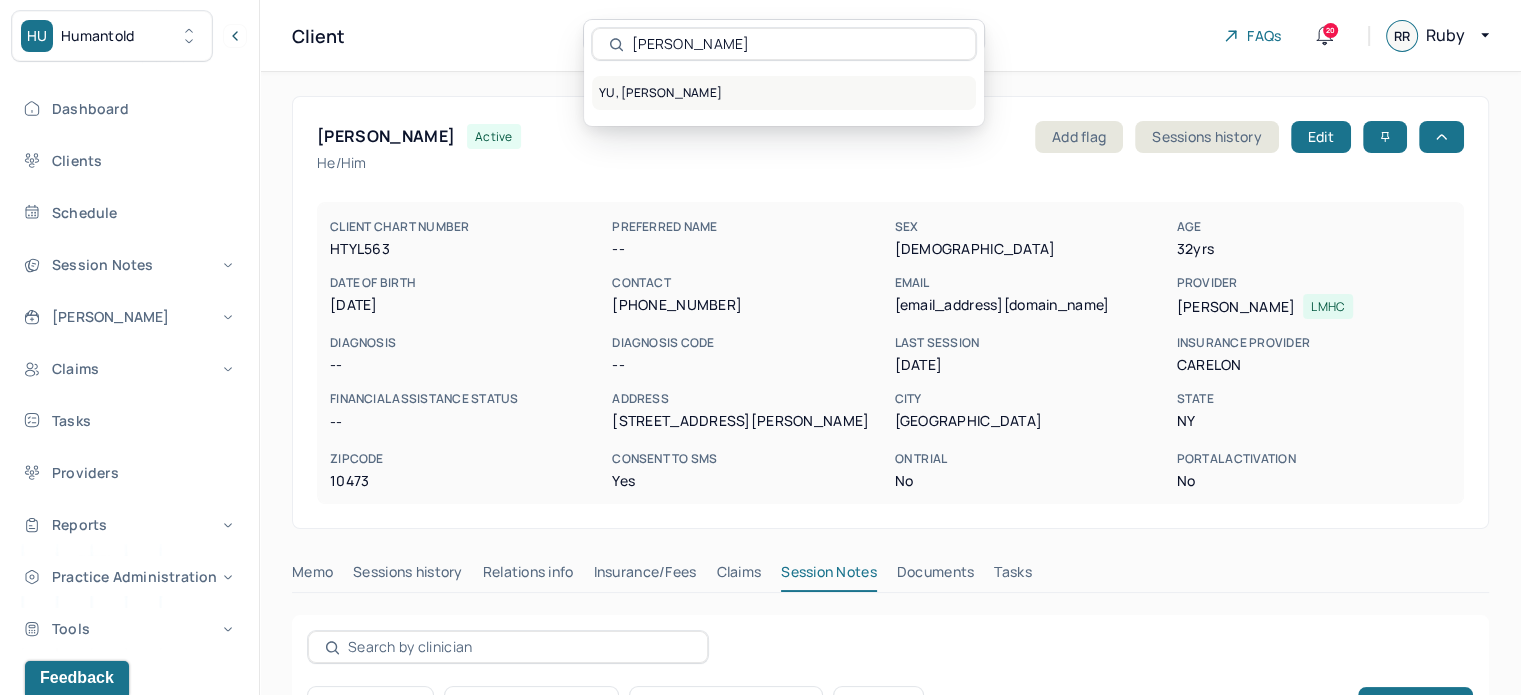 type on "[PERSON_NAME]" 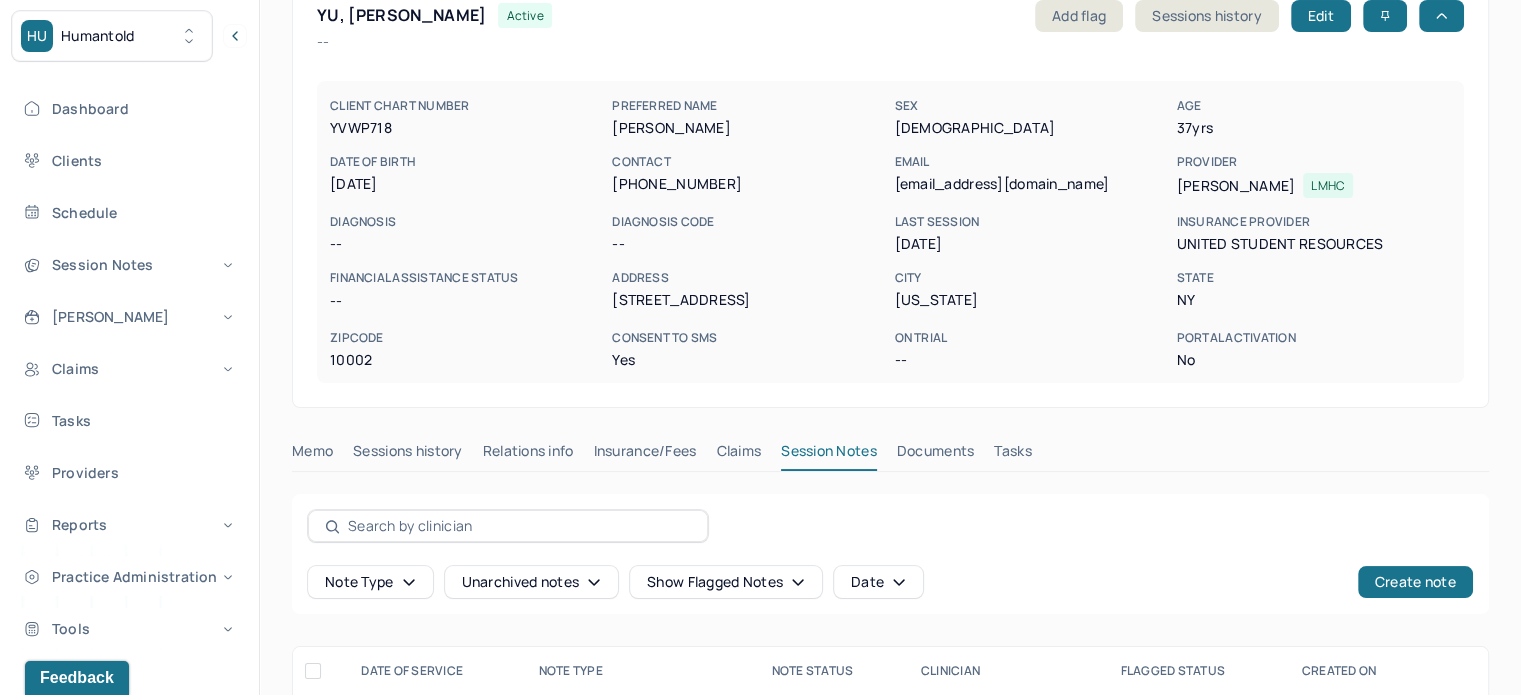 scroll, scrollTop: 0, scrollLeft: 0, axis: both 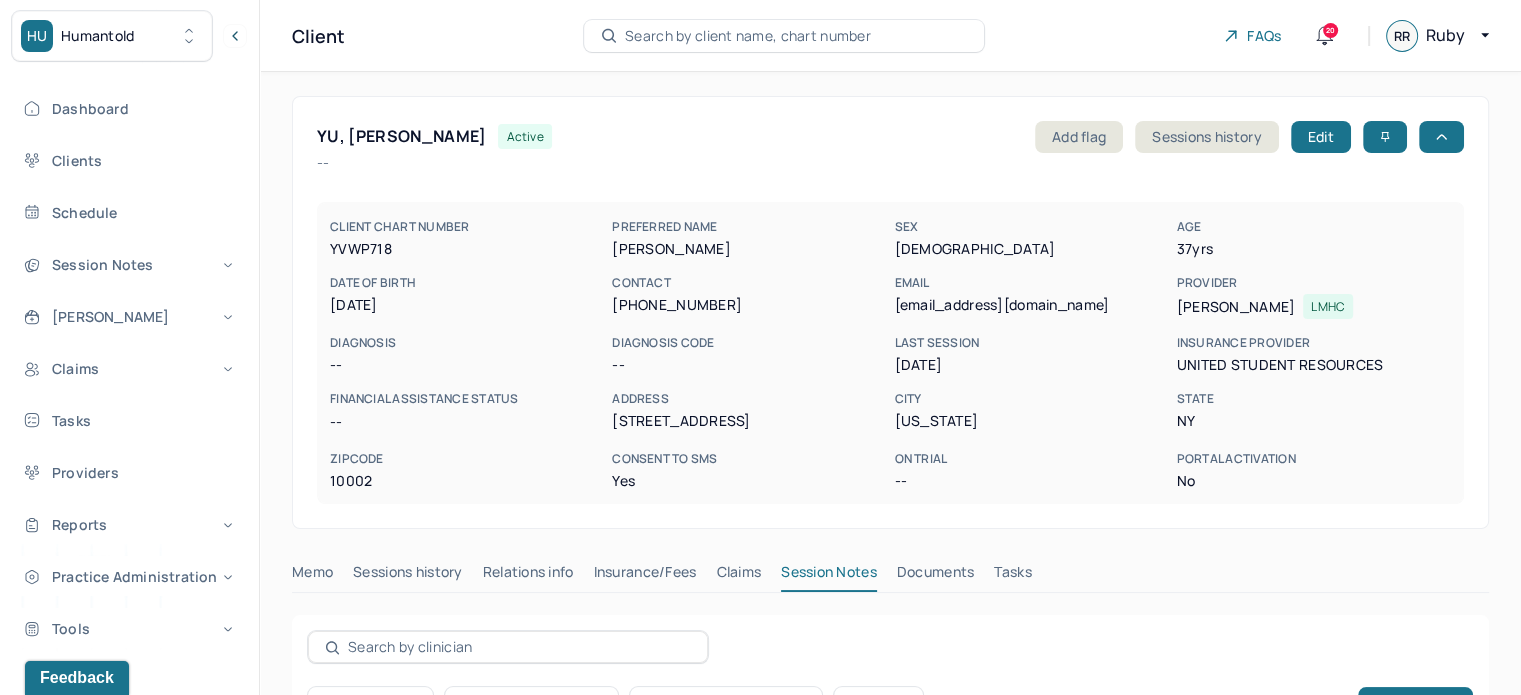 type 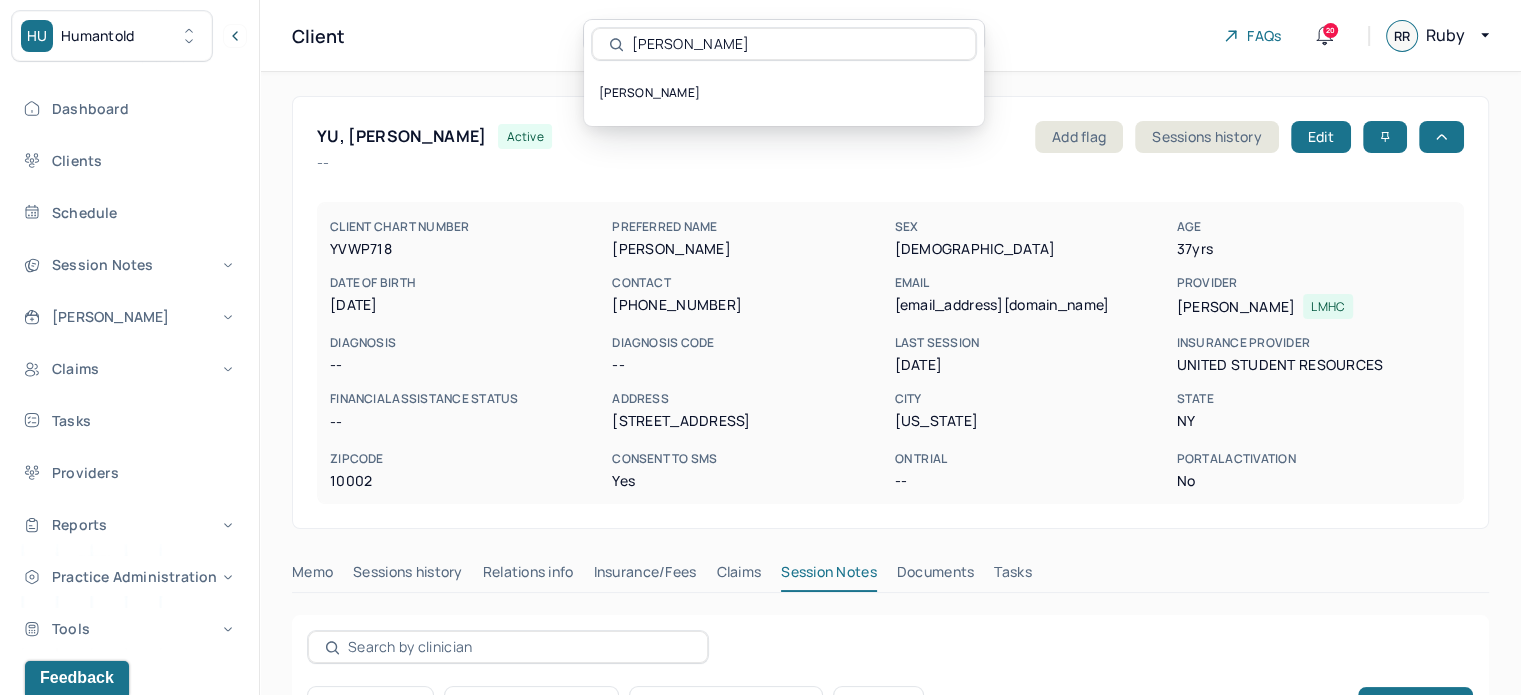 type on "[PERSON_NAME]" 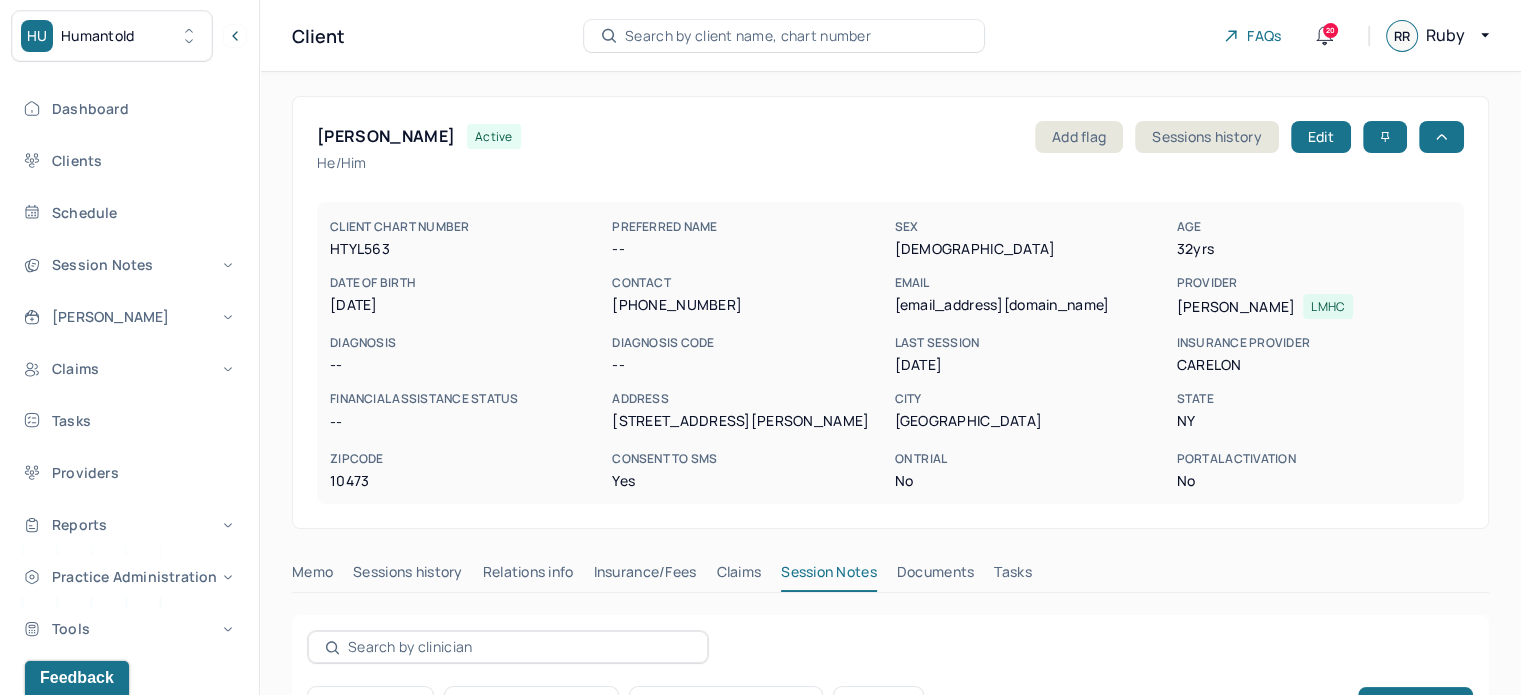 click on "Tasks" at bounding box center [1012, 576] 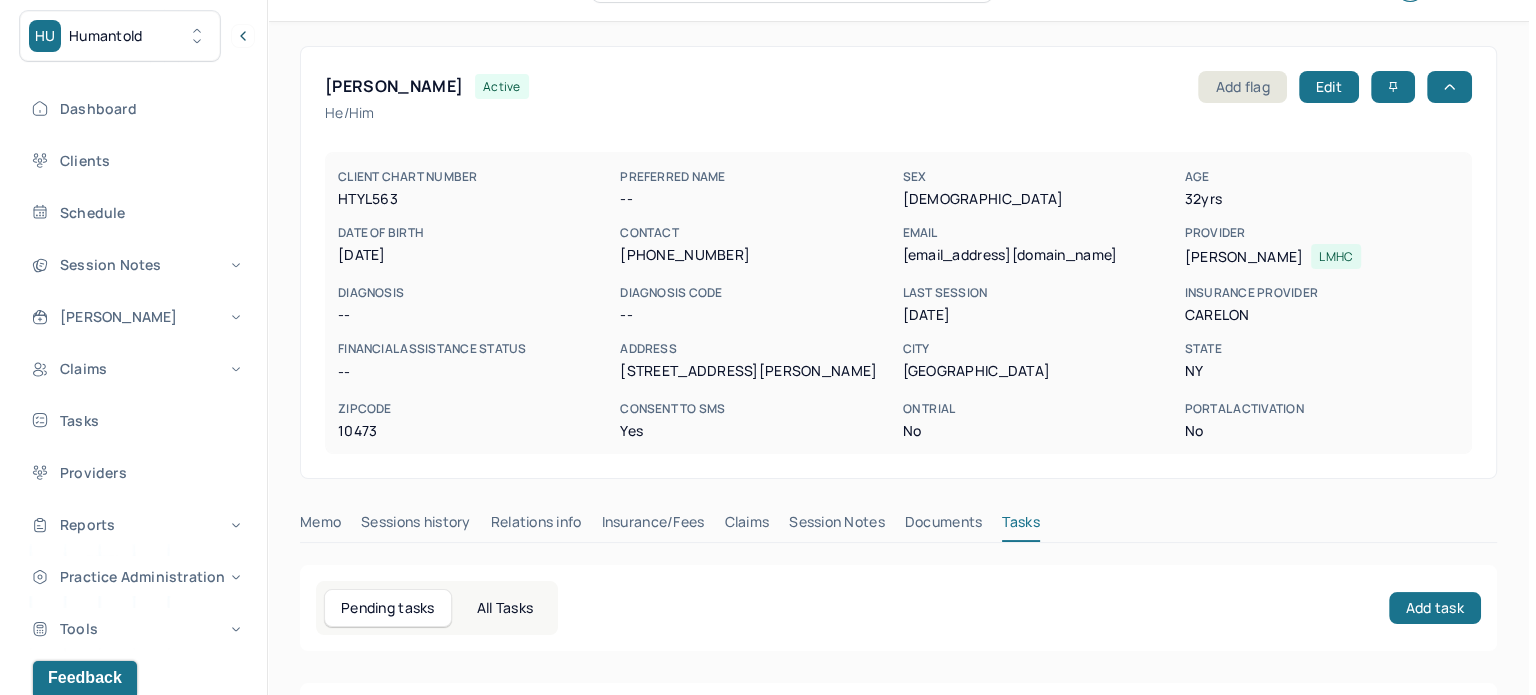 scroll, scrollTop: 180, scrollLeft: 0, axis: vertical 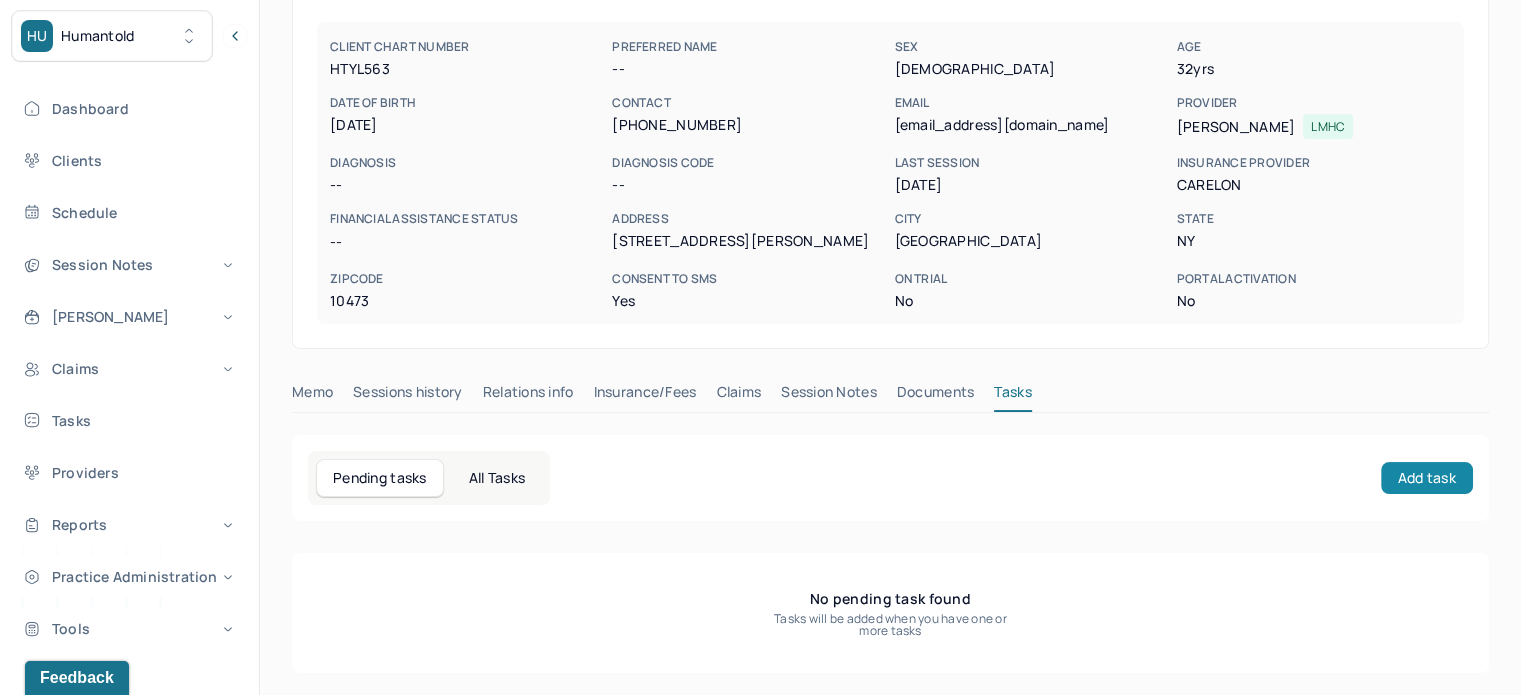click on "Add task" at bounding box center [1427, 478] 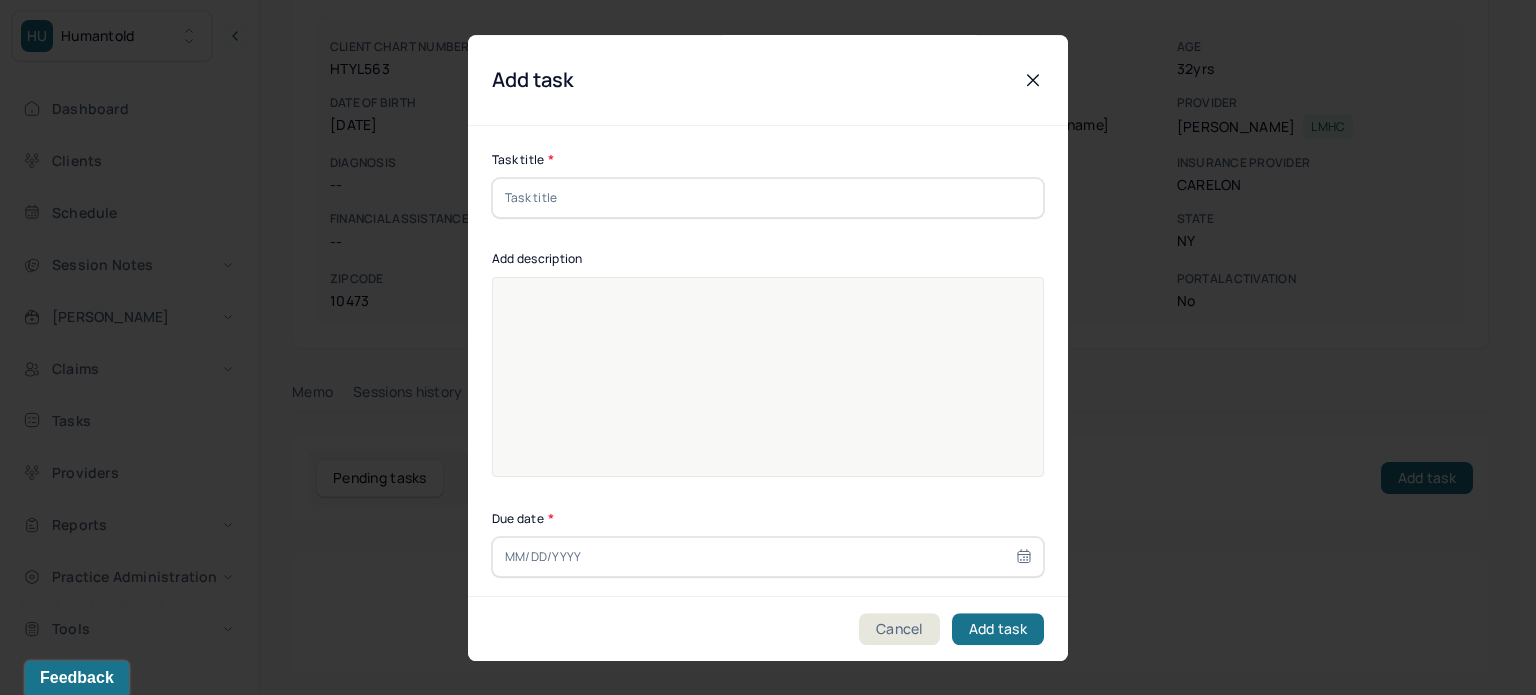 click at bounding box center [768, 198] 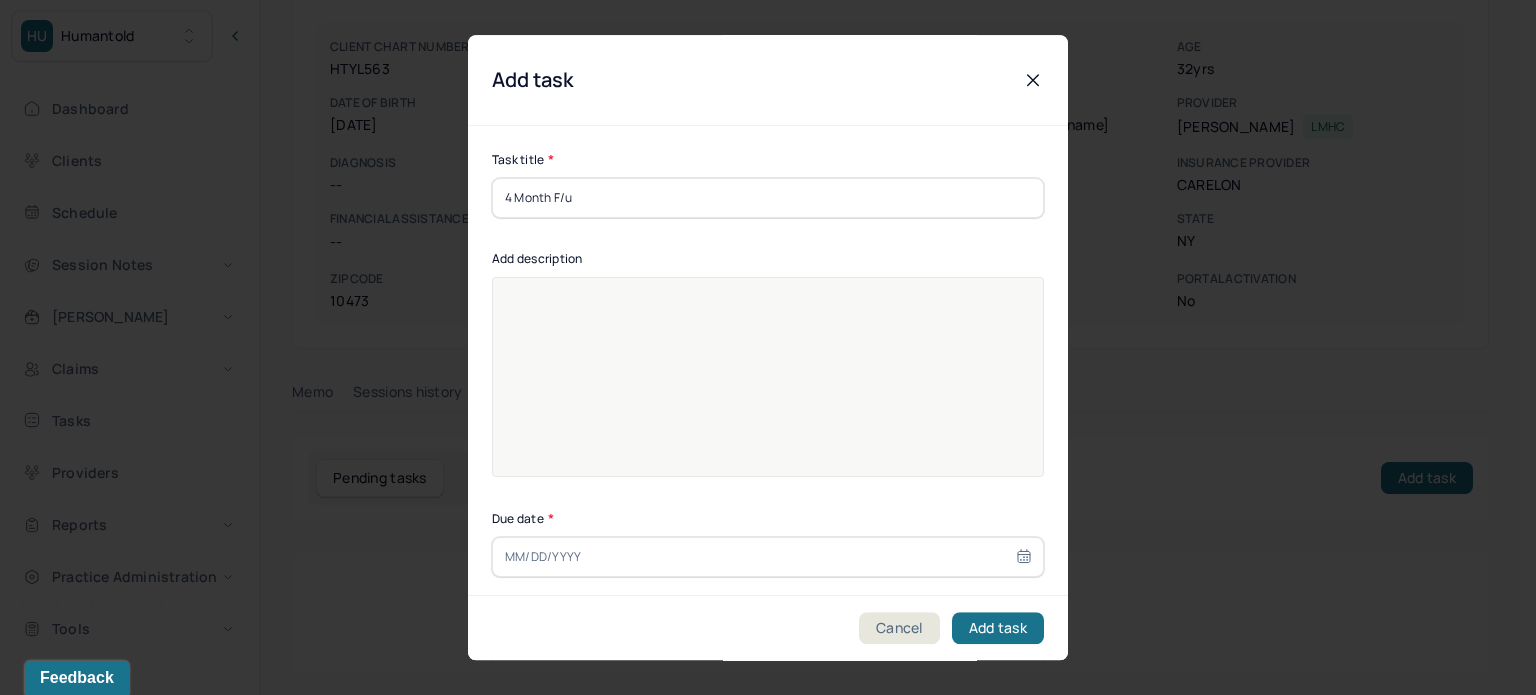 type on "4 Month F/u" 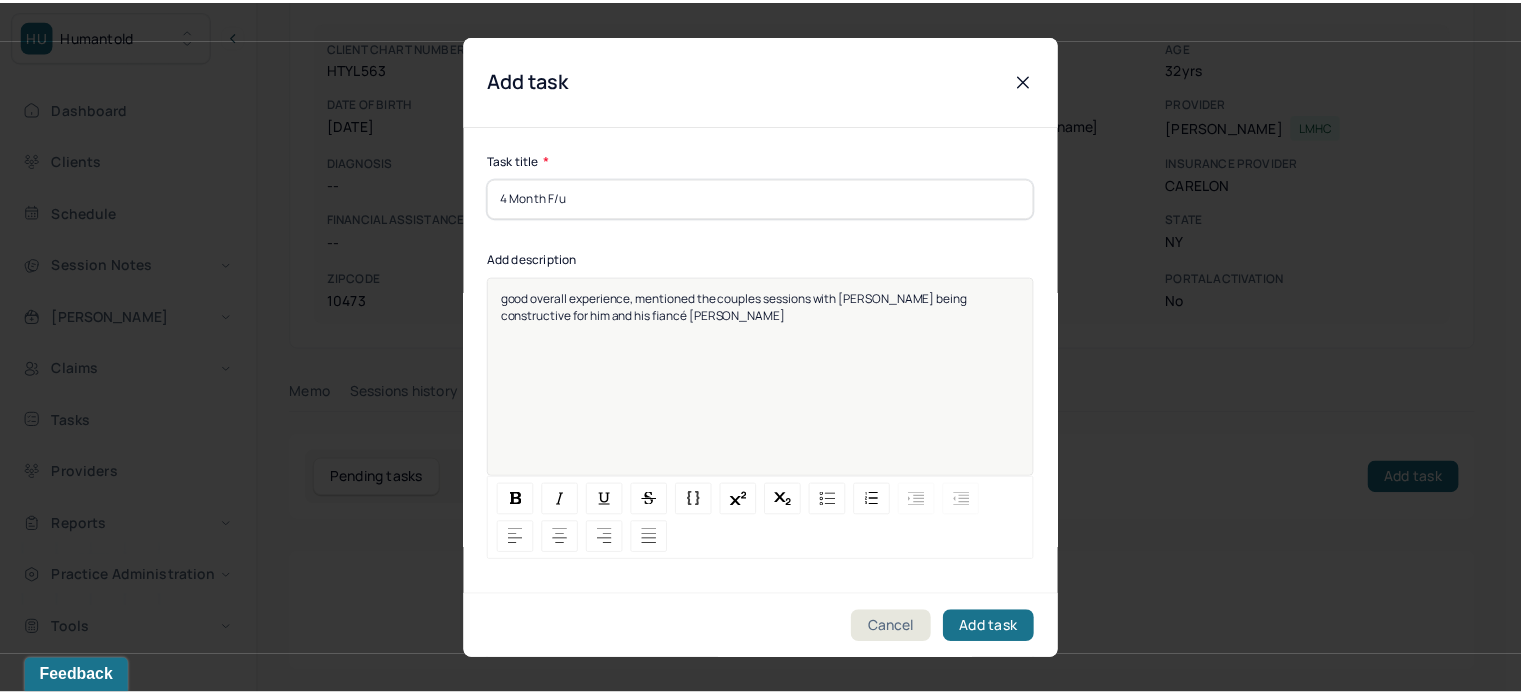 scroll, scrollTop: 256, scrollLeft: 0, axis: vertical 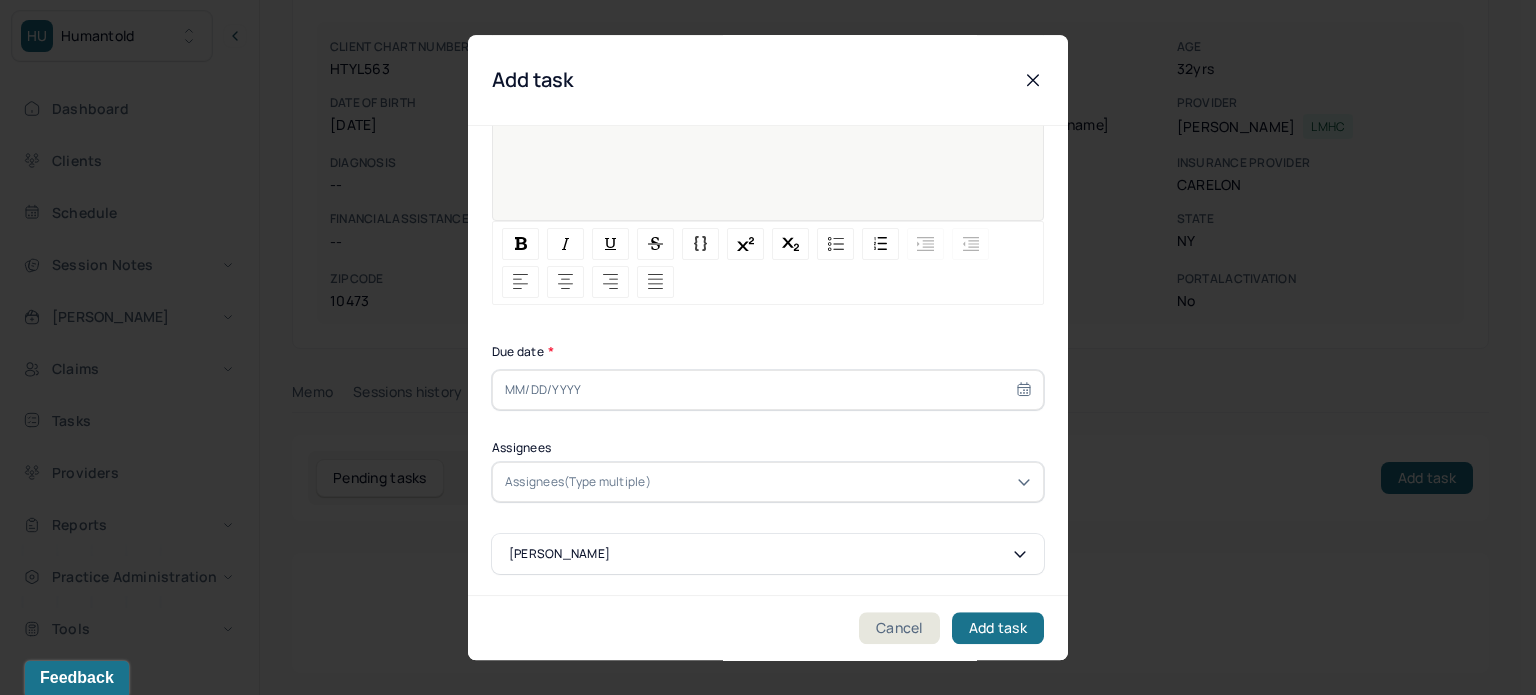 click at bounding box center (768, 390) 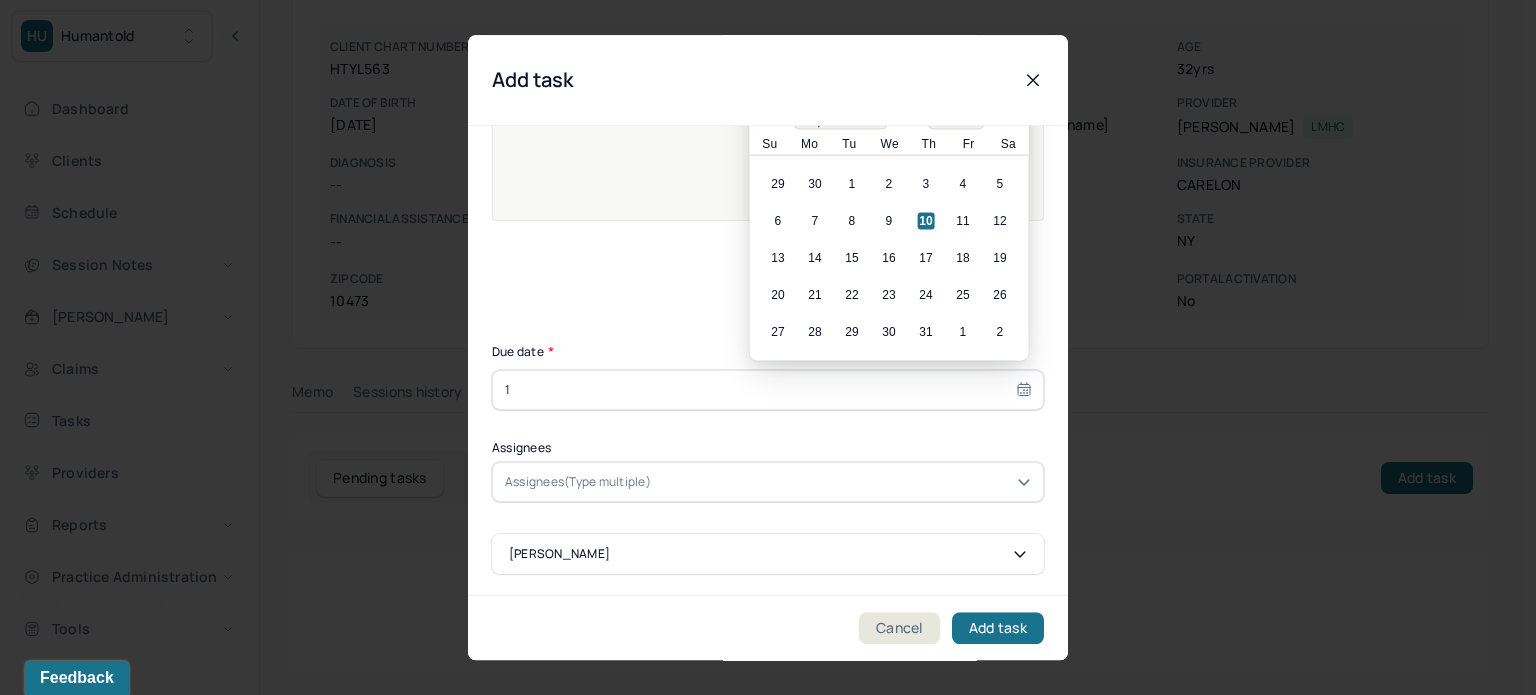 type on "11" 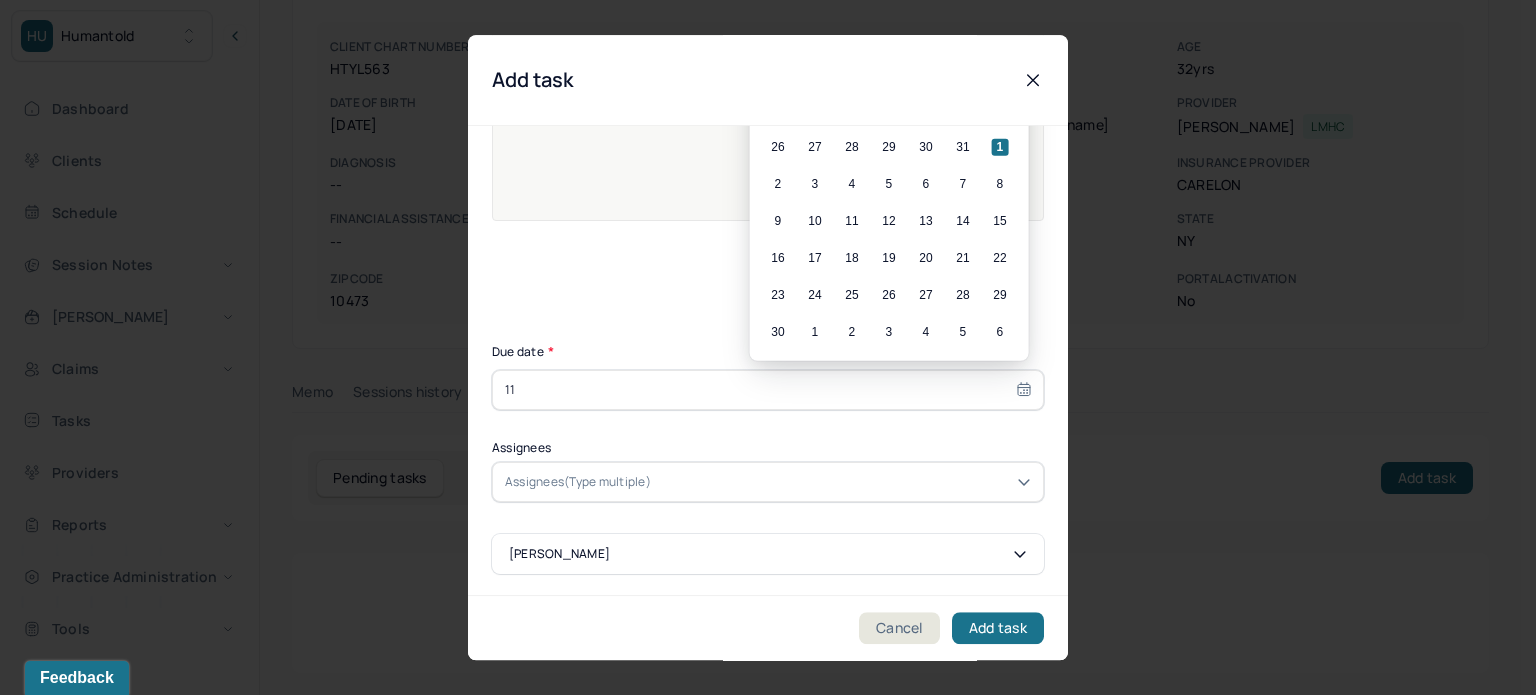 click on "9 10 11 12 13 14 15" at bounding box center [889, 221] 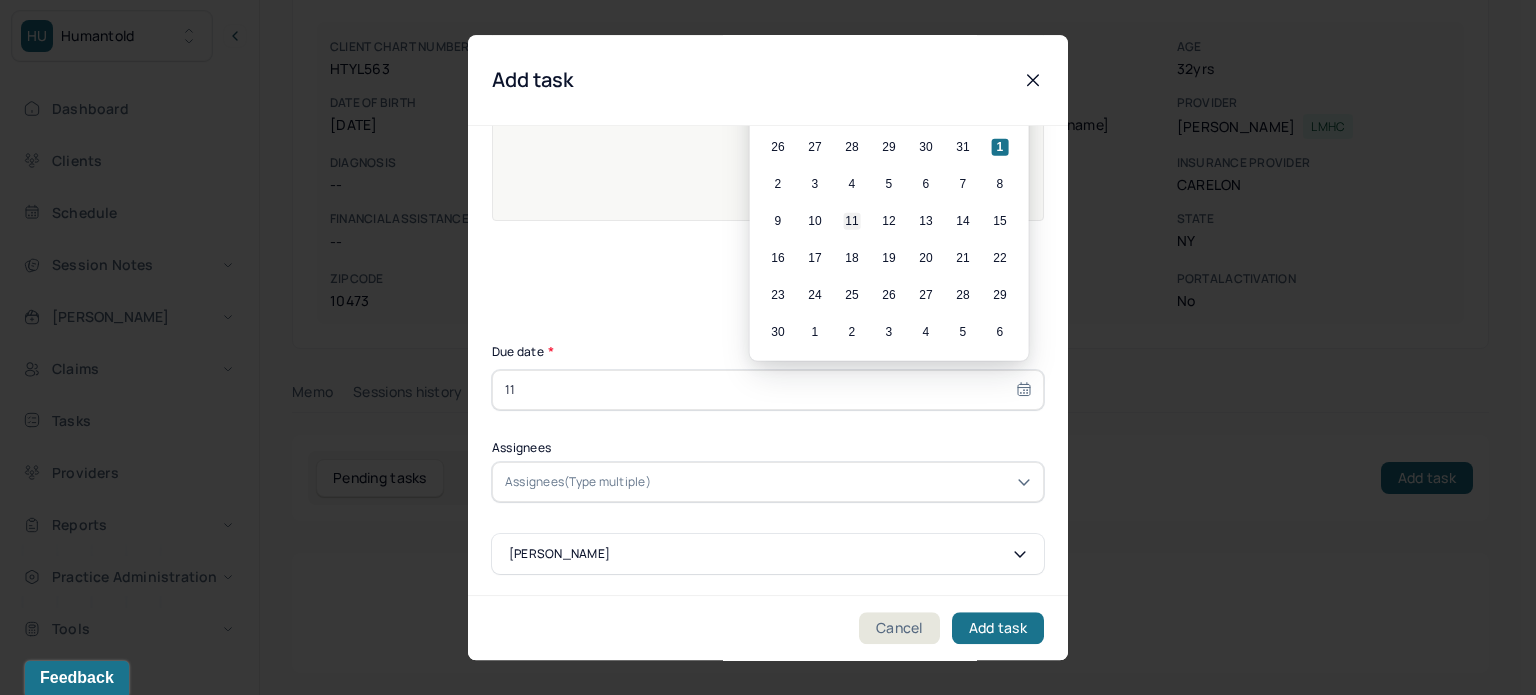 click on "11" at bounding box center (852, 221) 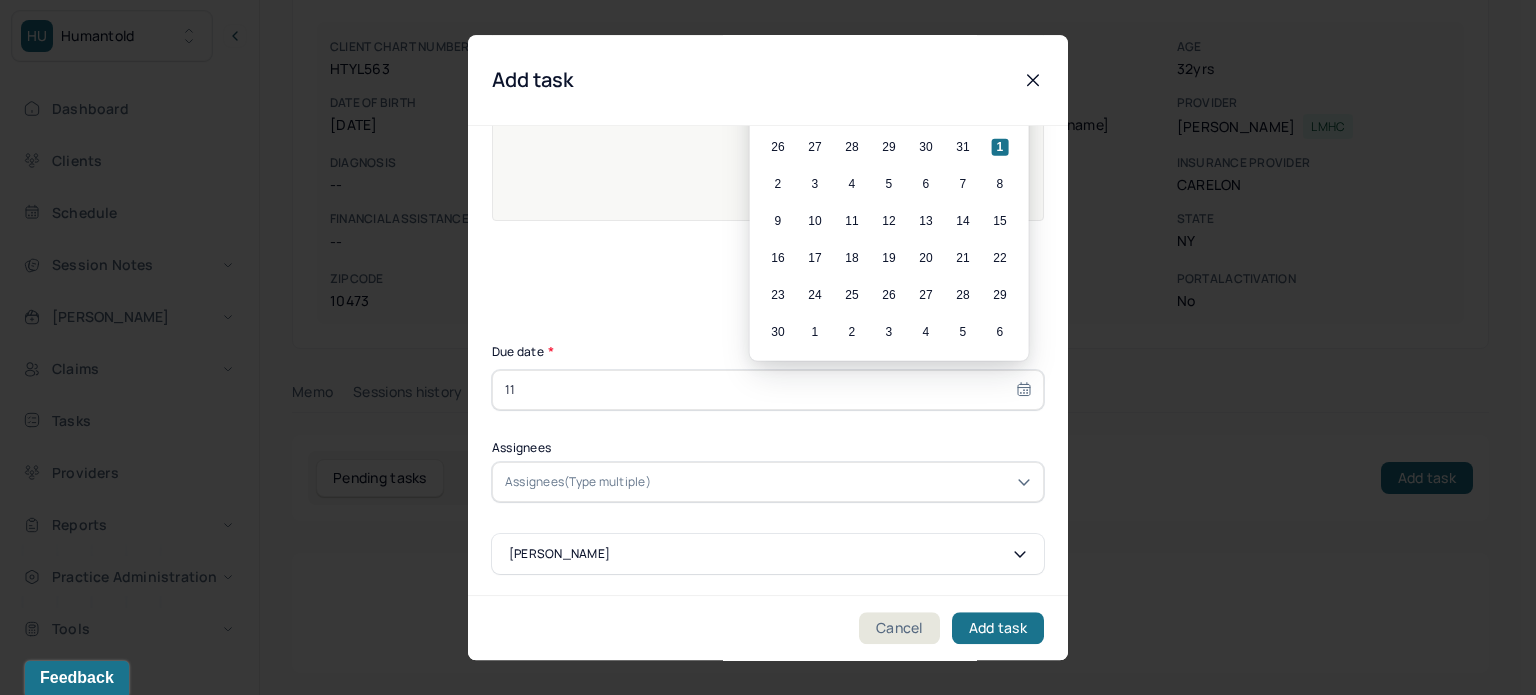 type on "[DATE]" 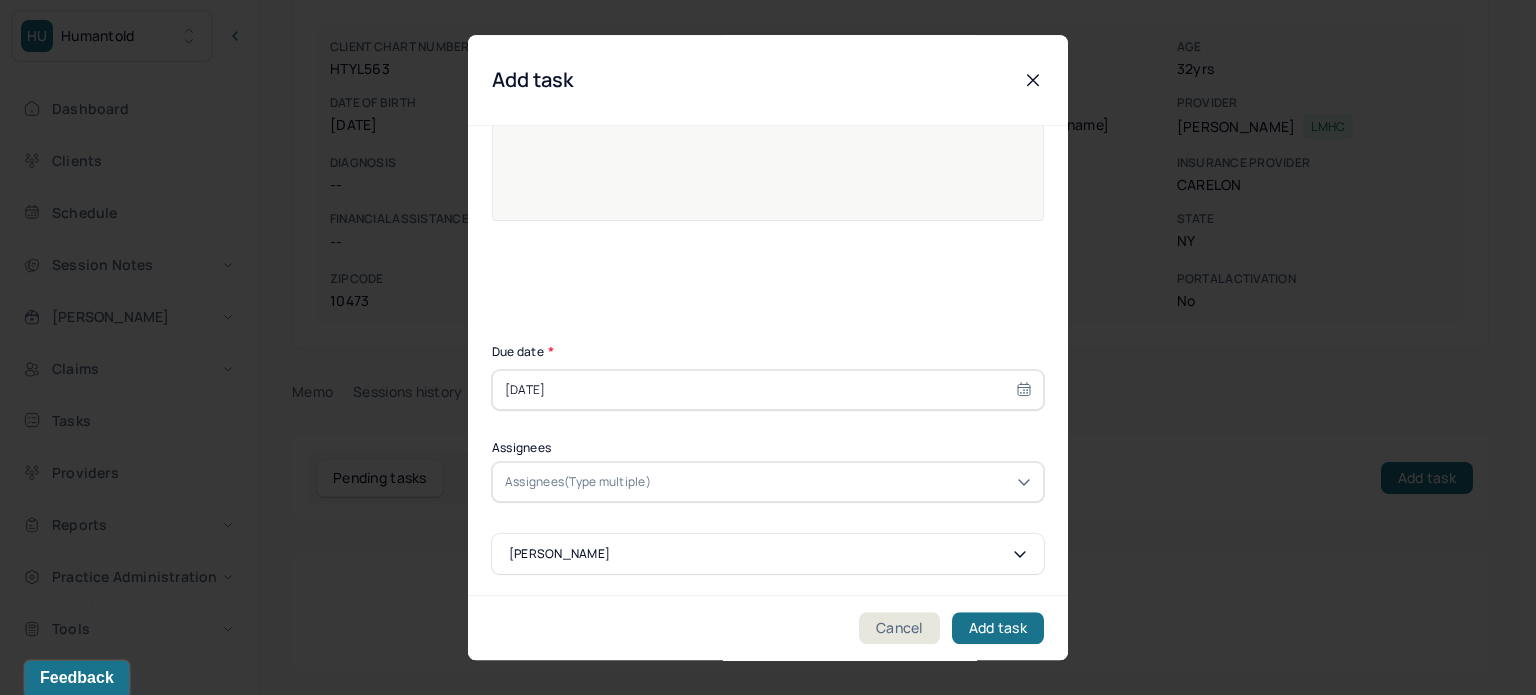 click on "Assignees" at bounding box center (768, 448) 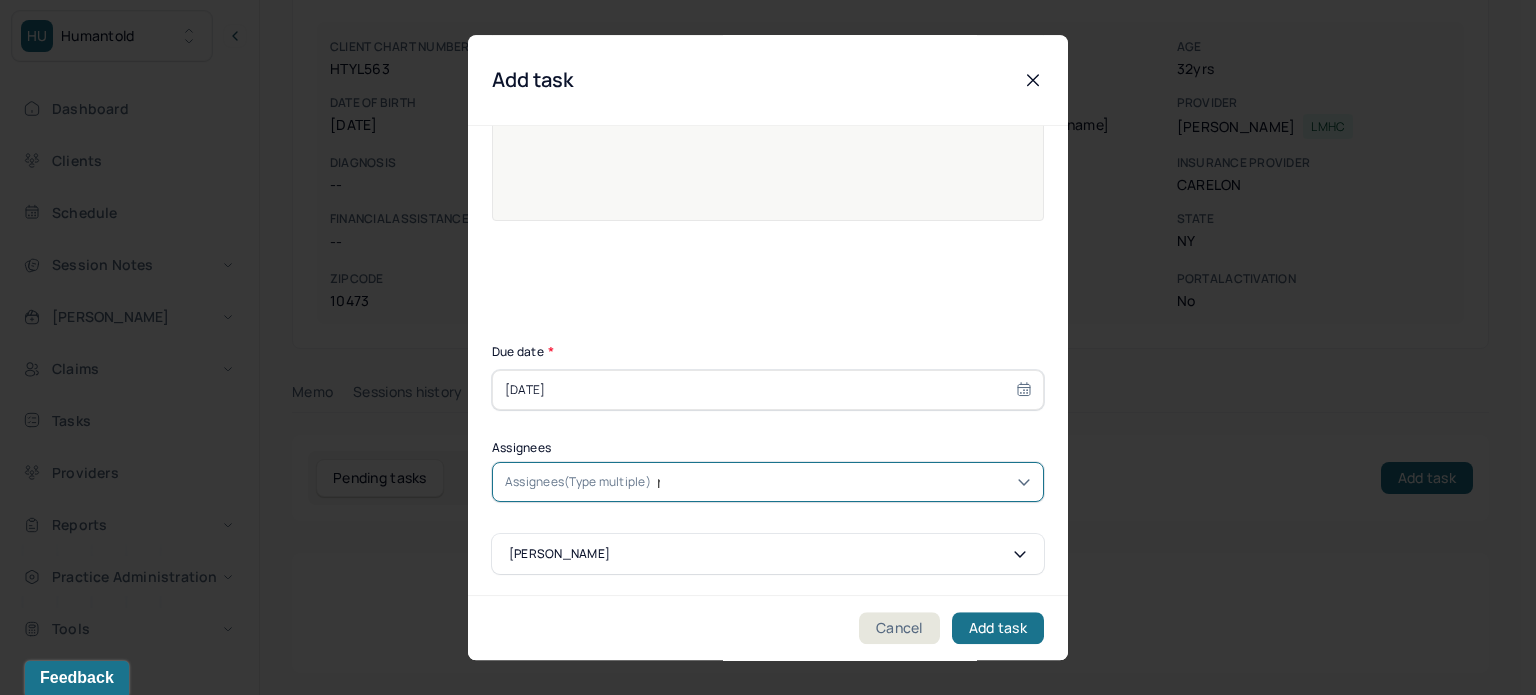 type on "ruby" 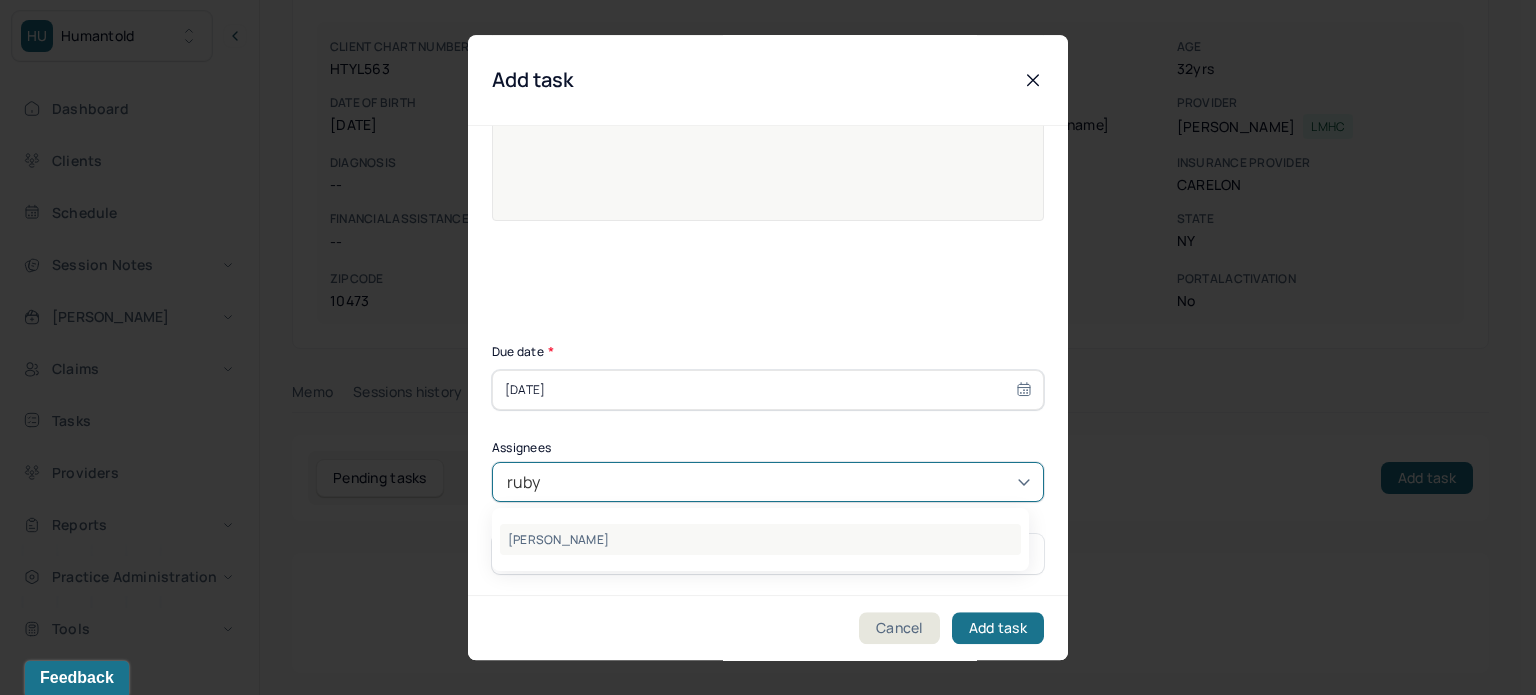 click on "[PERSON_NAME]" at bounding box center [760, 539] 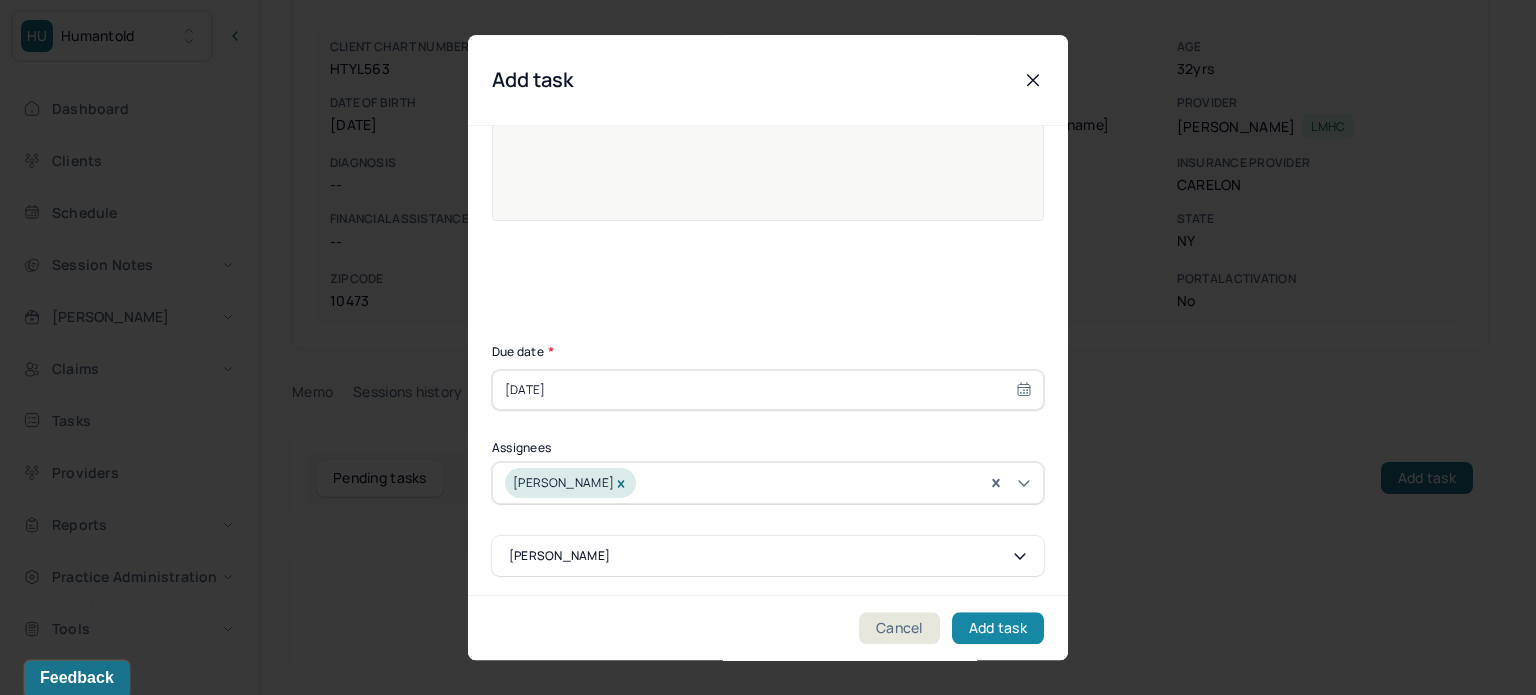 click on "Add task" at bounding box center (998, 628) 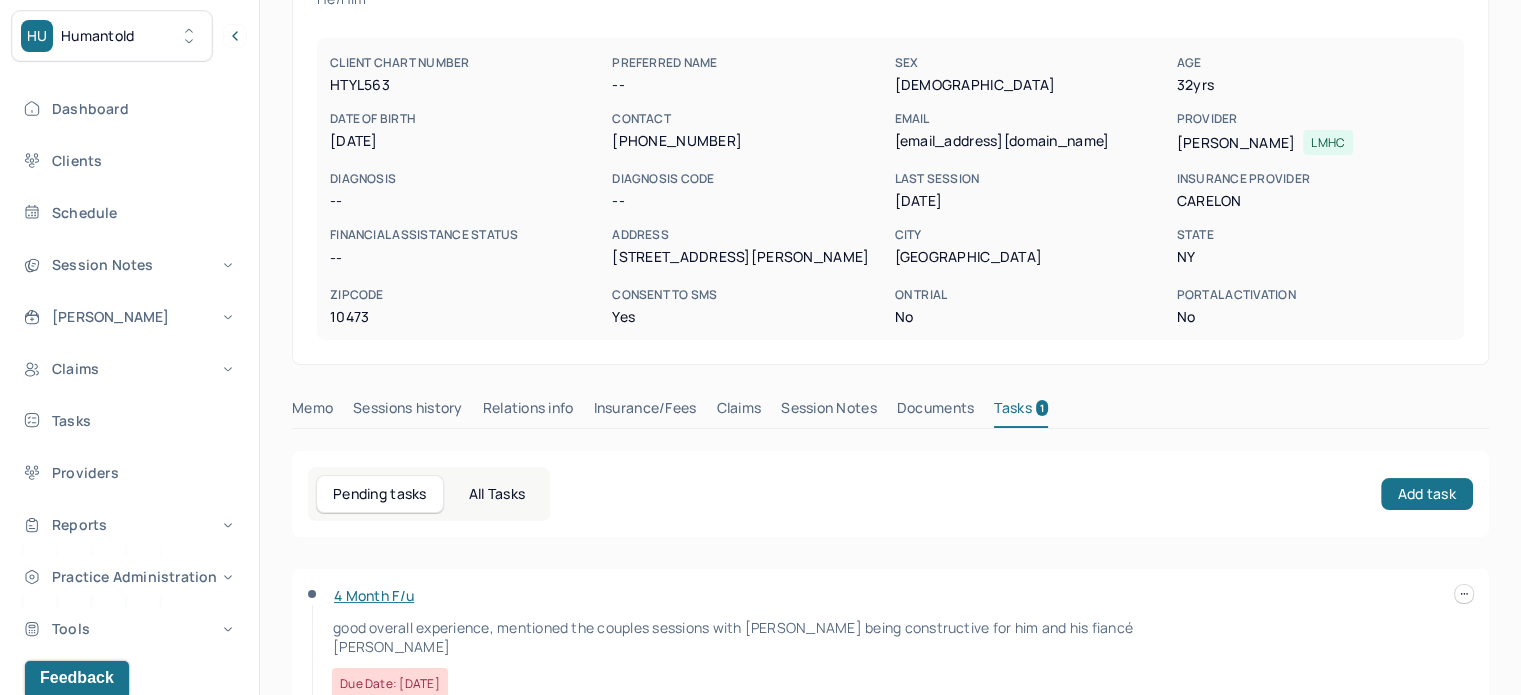 scroll, scrollTop: 0, scrollLeft: 0, axis: both 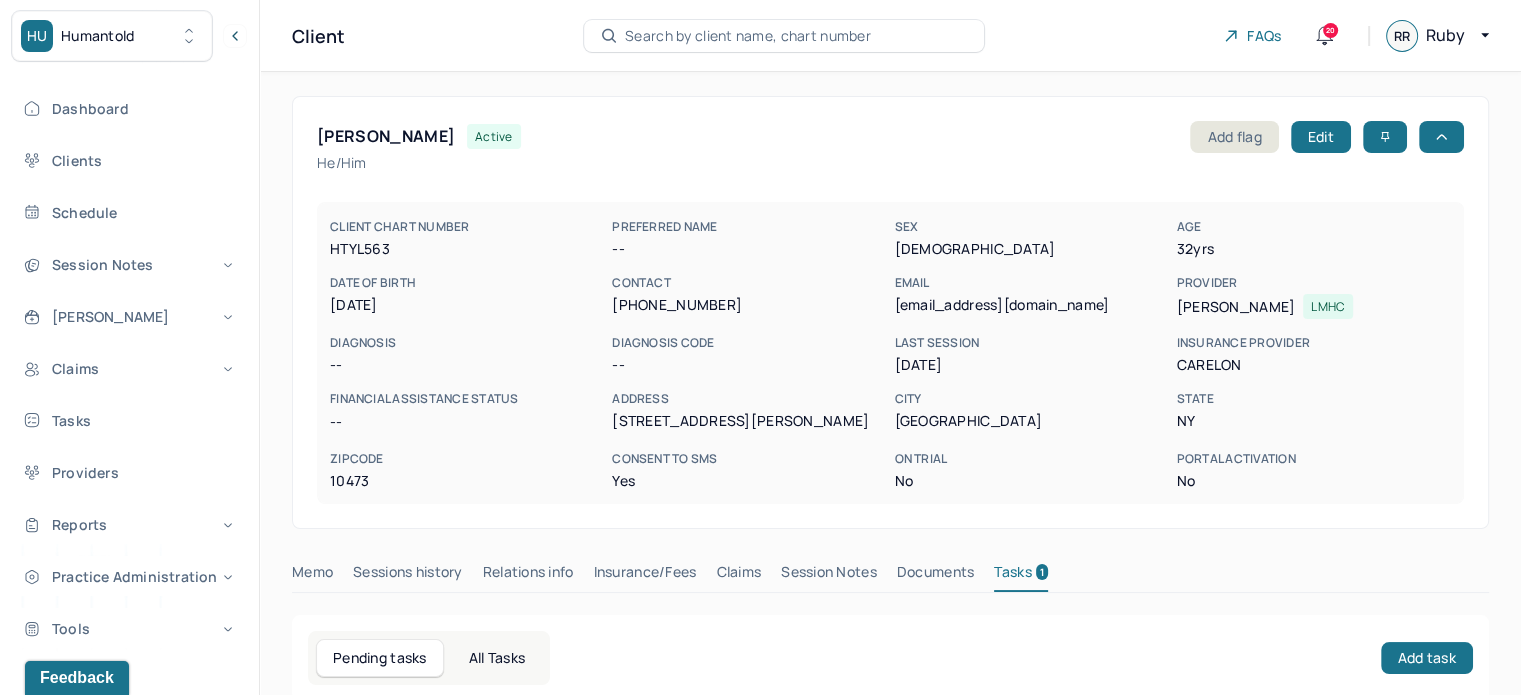 click on "Search by client name, chart number" at bounding box center [748, 36] 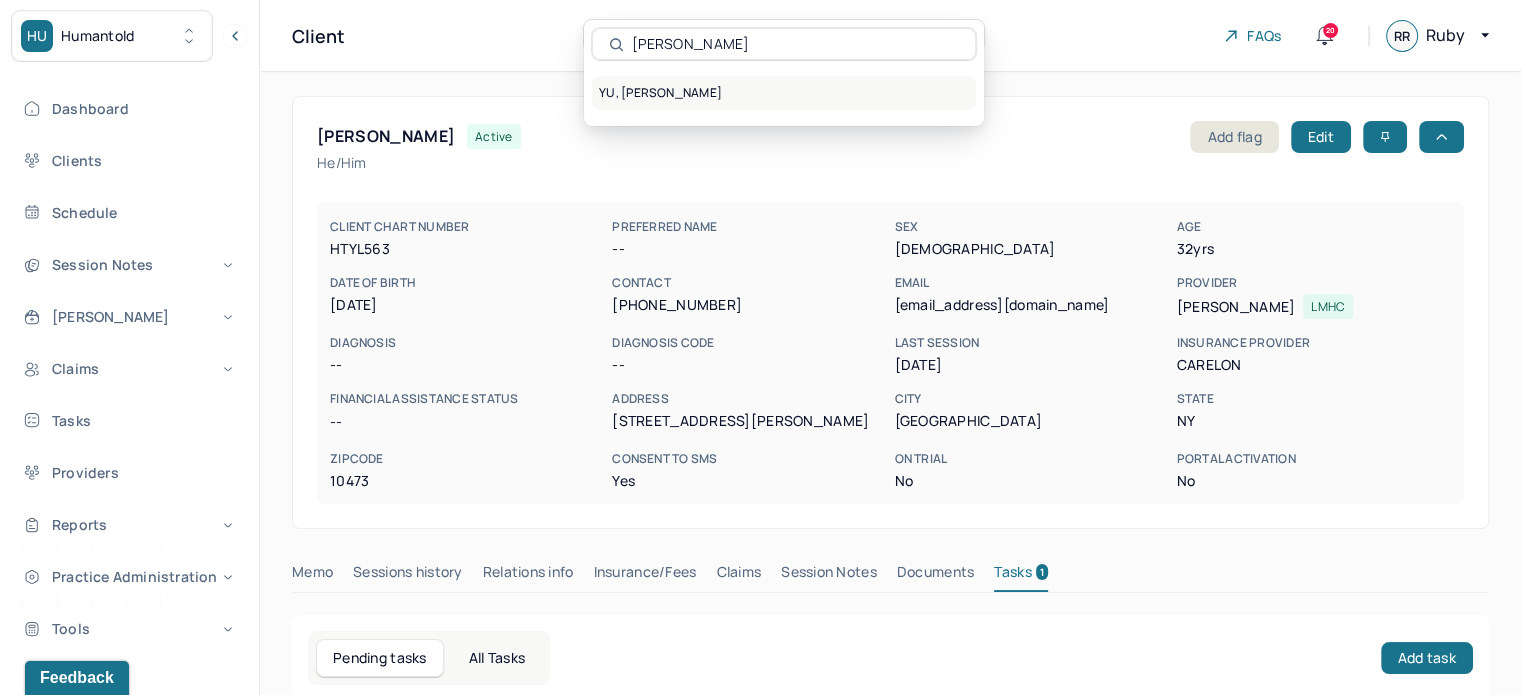 type on "[PERSON_NAME]" 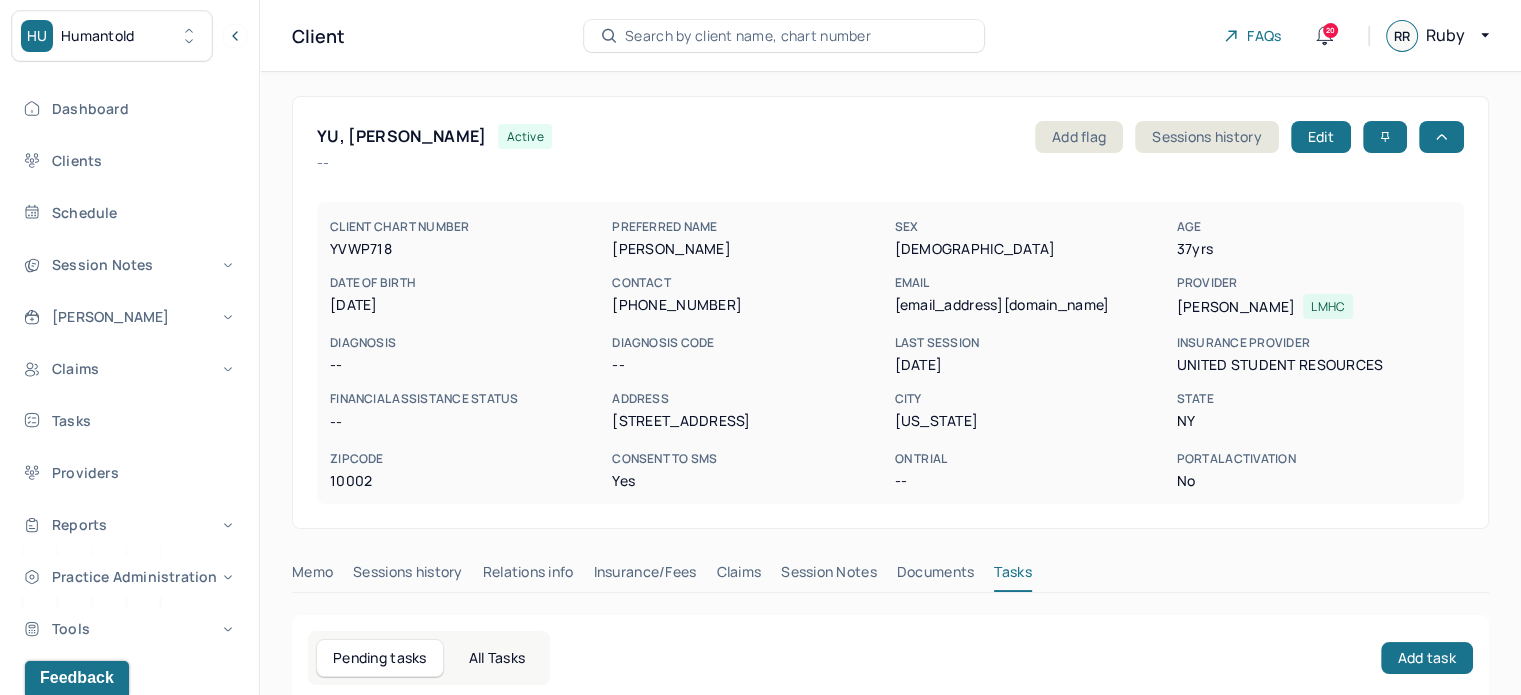 scroll, scrollTop: 180, scrollLeft: 0, axis: vertical 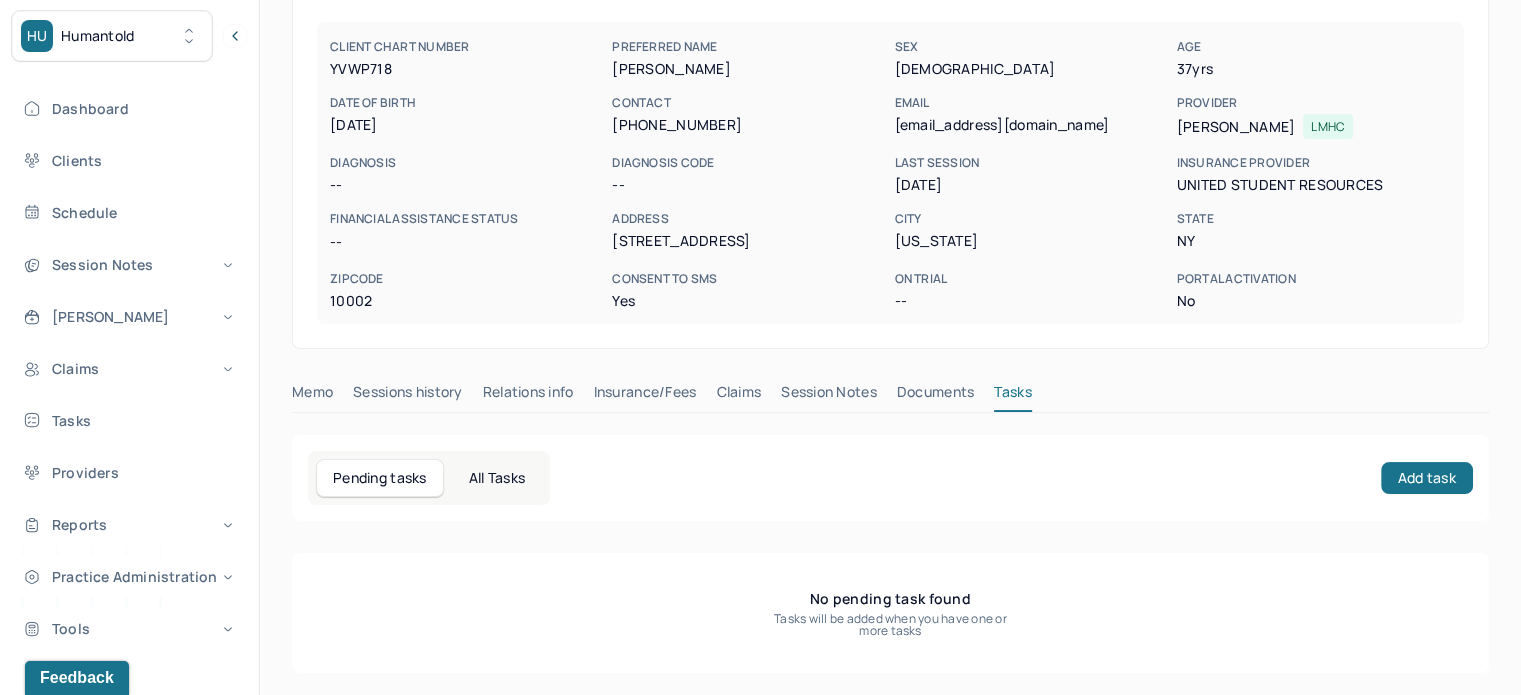 click on "[EMAIL_ADDRESS][DOMAIN_NAME]" at bounding box center [1031, 125] 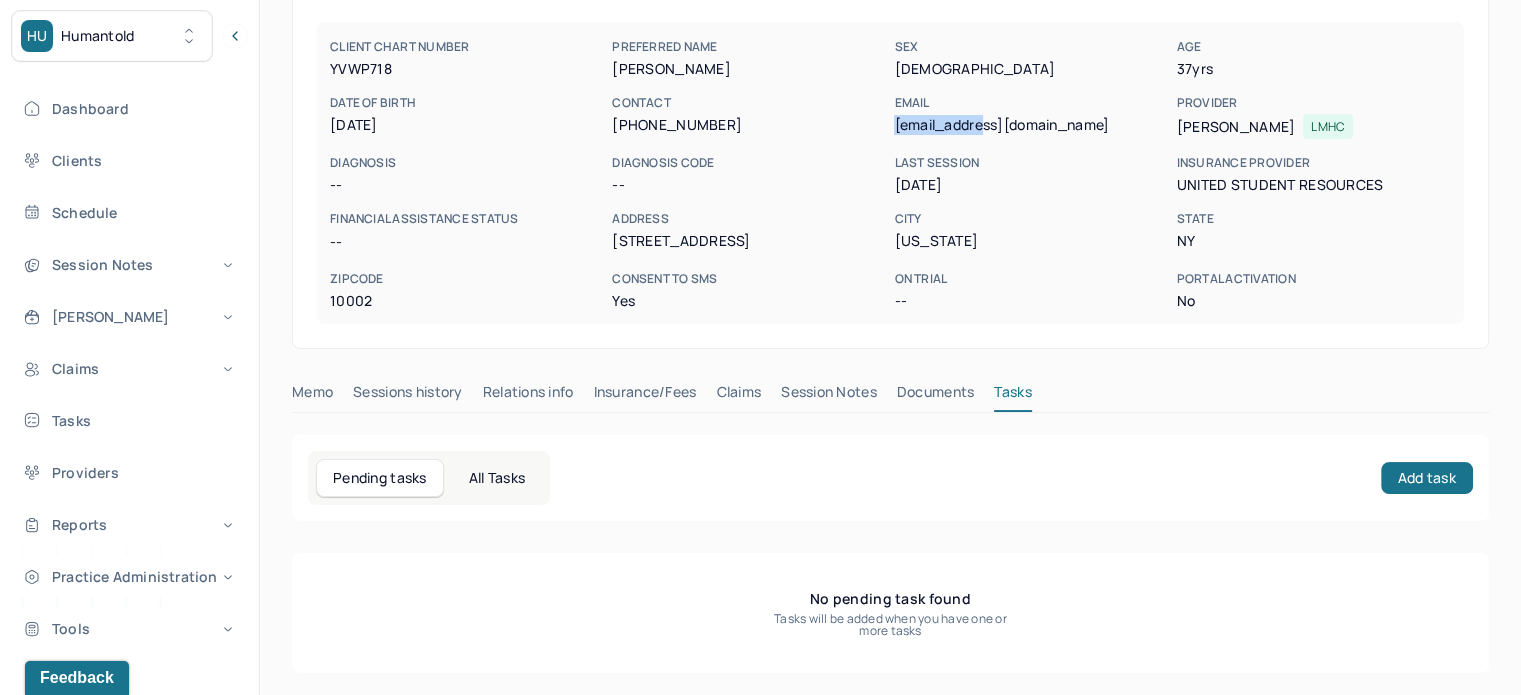 click on "[EMAIL_ADDRESS][DOMAIN_NAME]" at bounding box center (1031, 125) 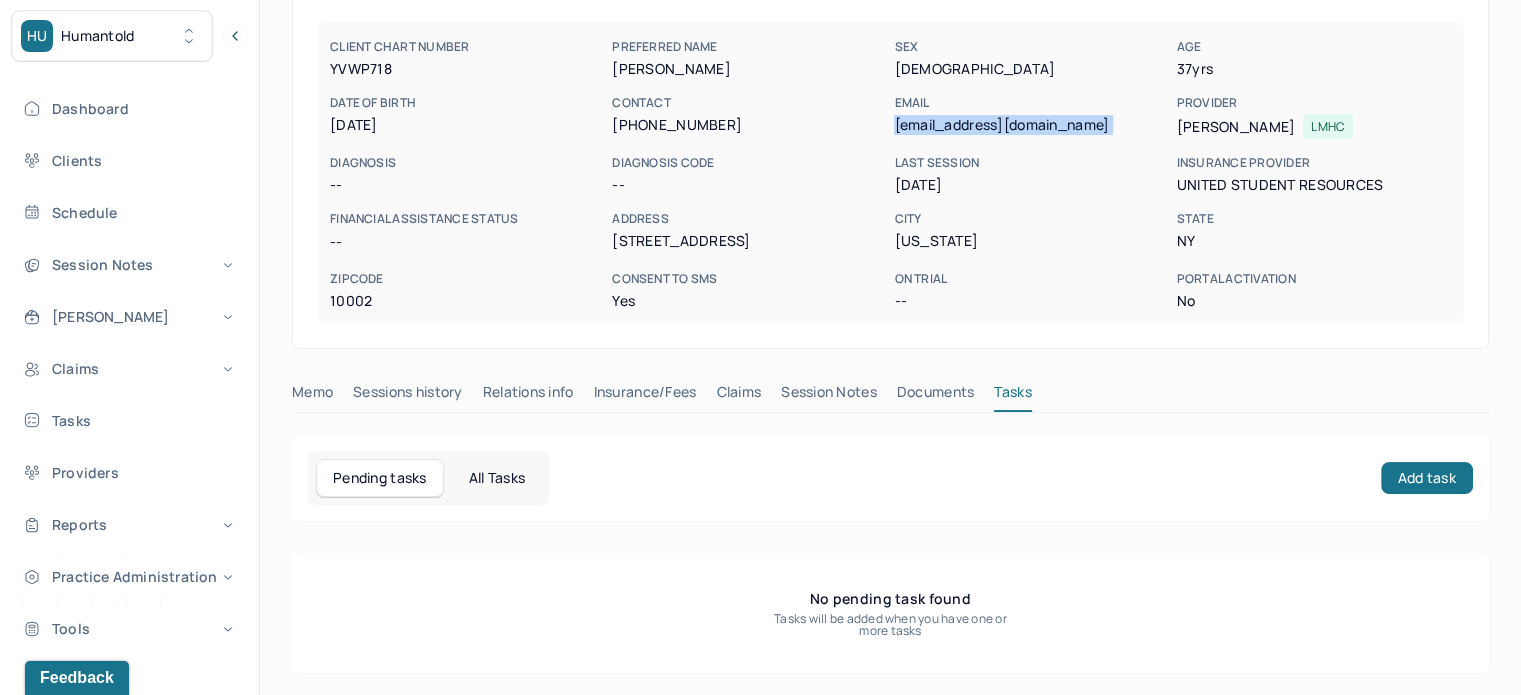 click on "[EMAIL_ADDRESS][DOMAIN_NAME]" at bounding box center (1031, 125) 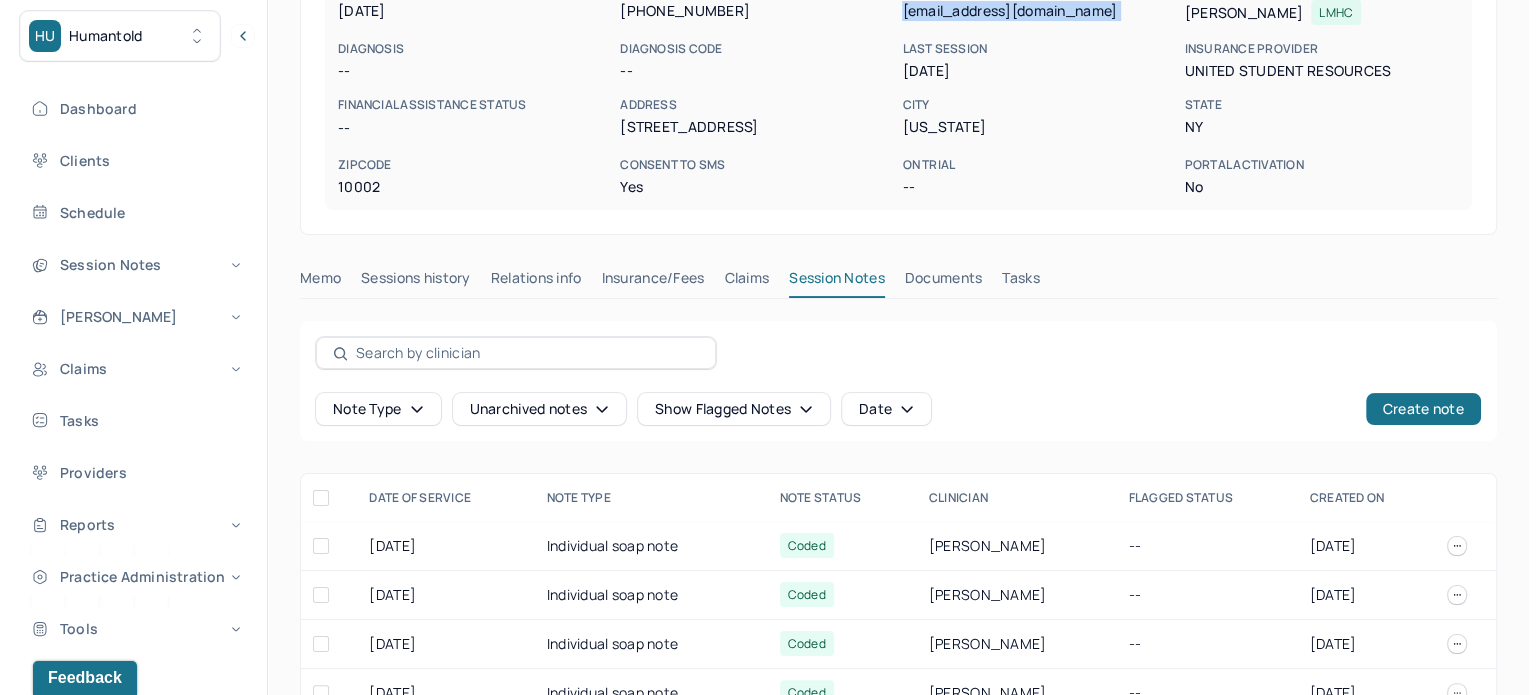 scroll, scrollTop: 0, scrollLeft: 0, axis: both 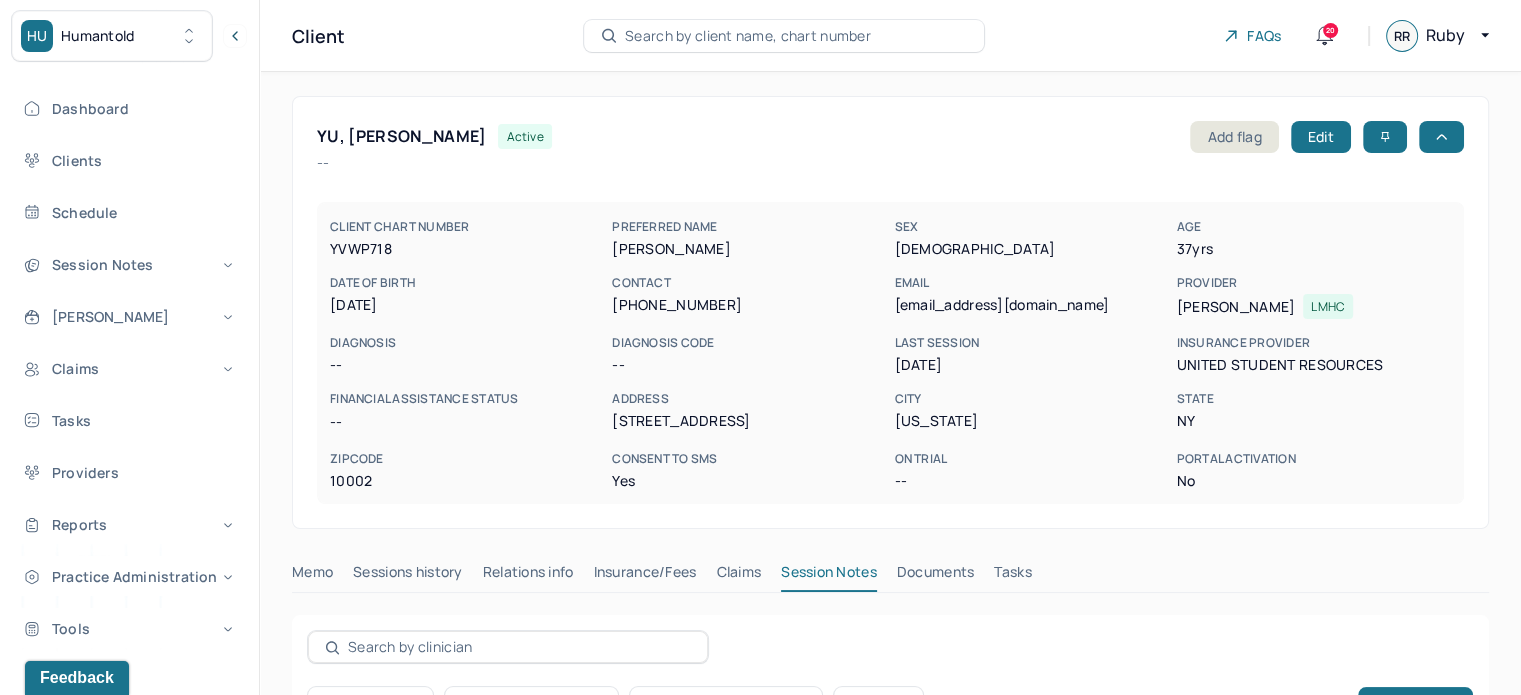 click on "Memo     Sessions history     Relations info     Insurance/Fees     Claims     Session Notes     Documents     Tasks" at bounding box center [890, 577] 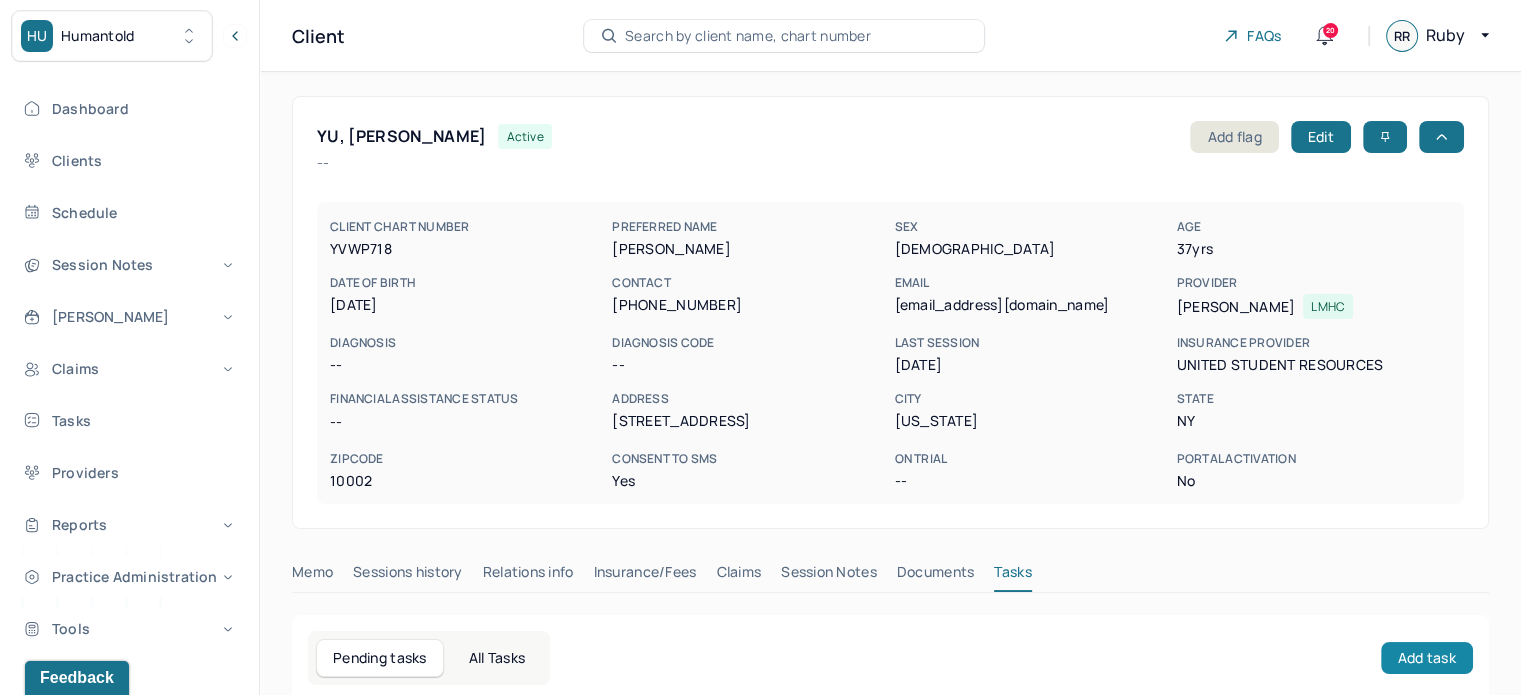 click on "Add task" at bounding box center (1427, 658) 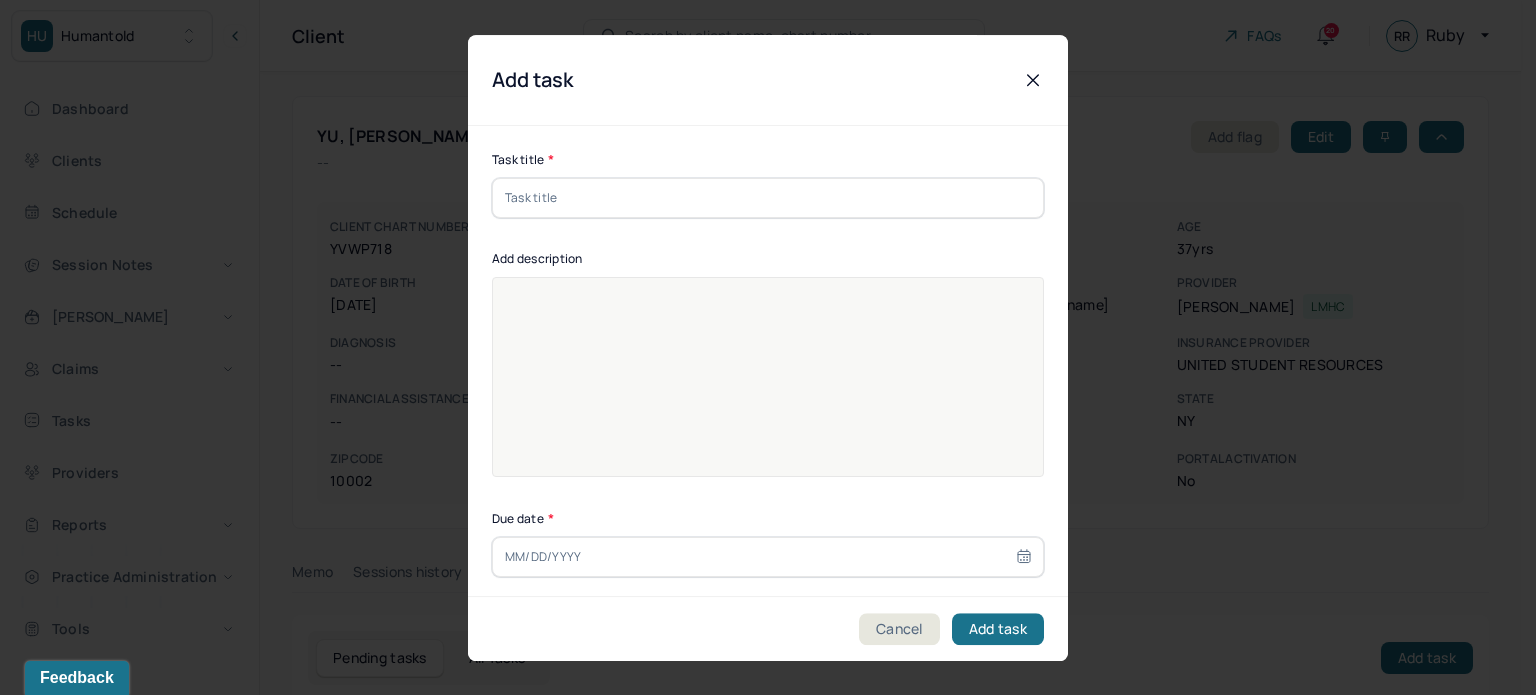click at bounding box center [768, 198] 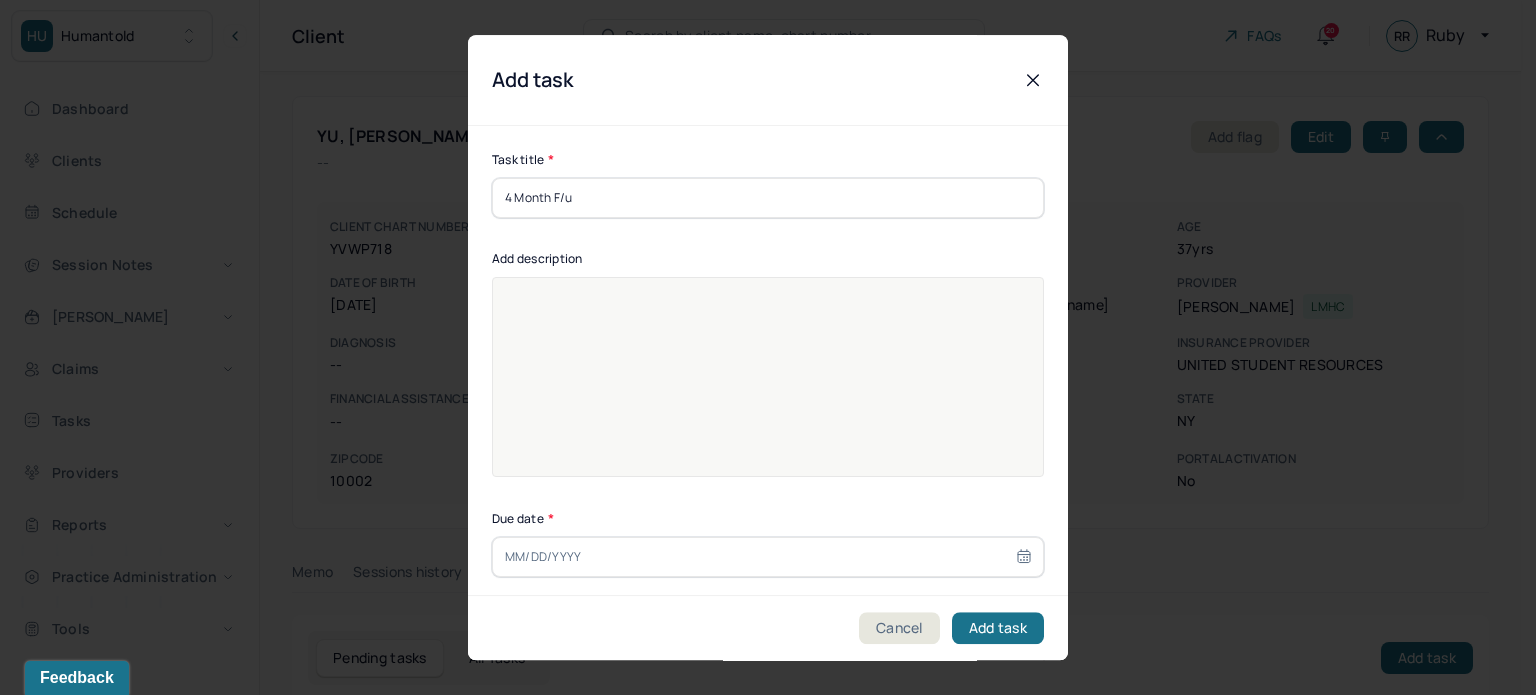 type on "4 Month F/u" 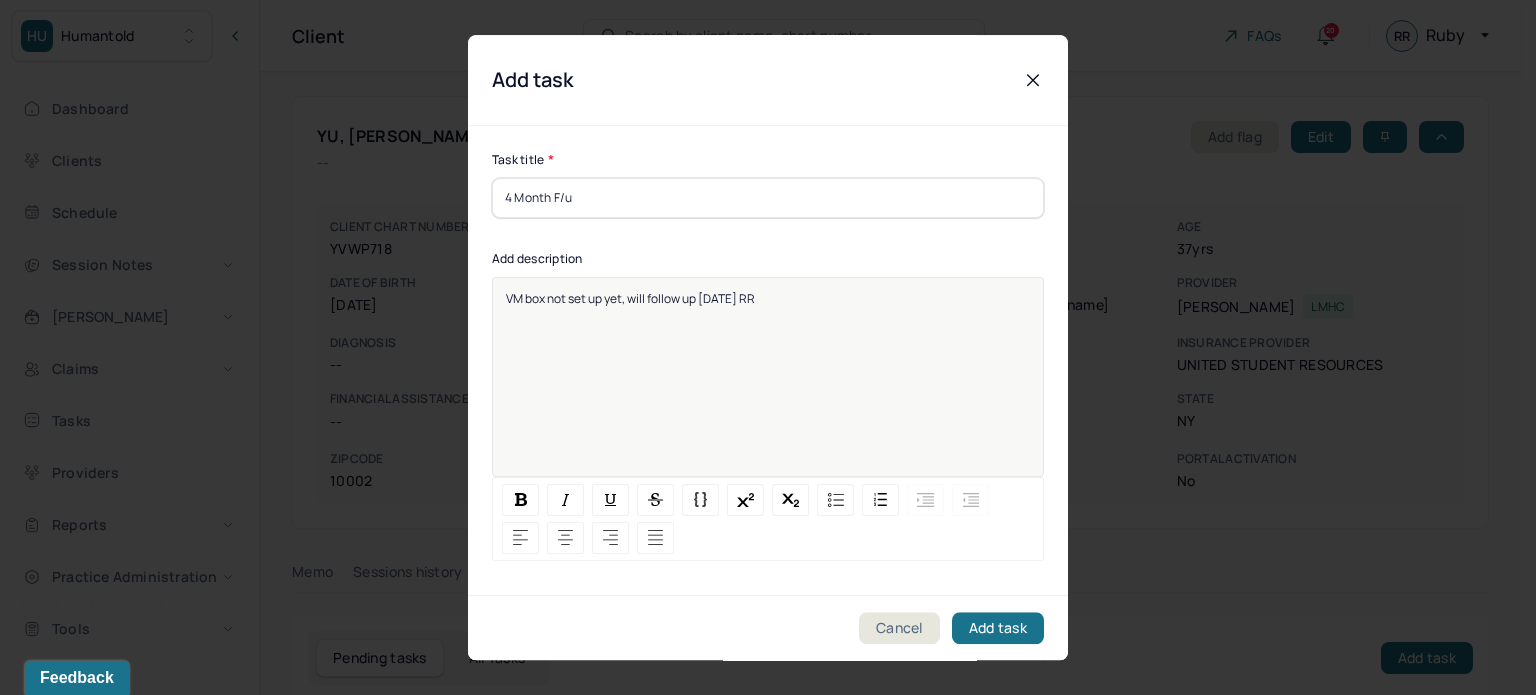 click on "Task title * 4 Month F/u Add description VM box not set up yet, will follow up [DATE] RR Due date * Assignees Assignees(Type multiple)   [PERSON_NAME] Yu" at bounding box center (768, 490) 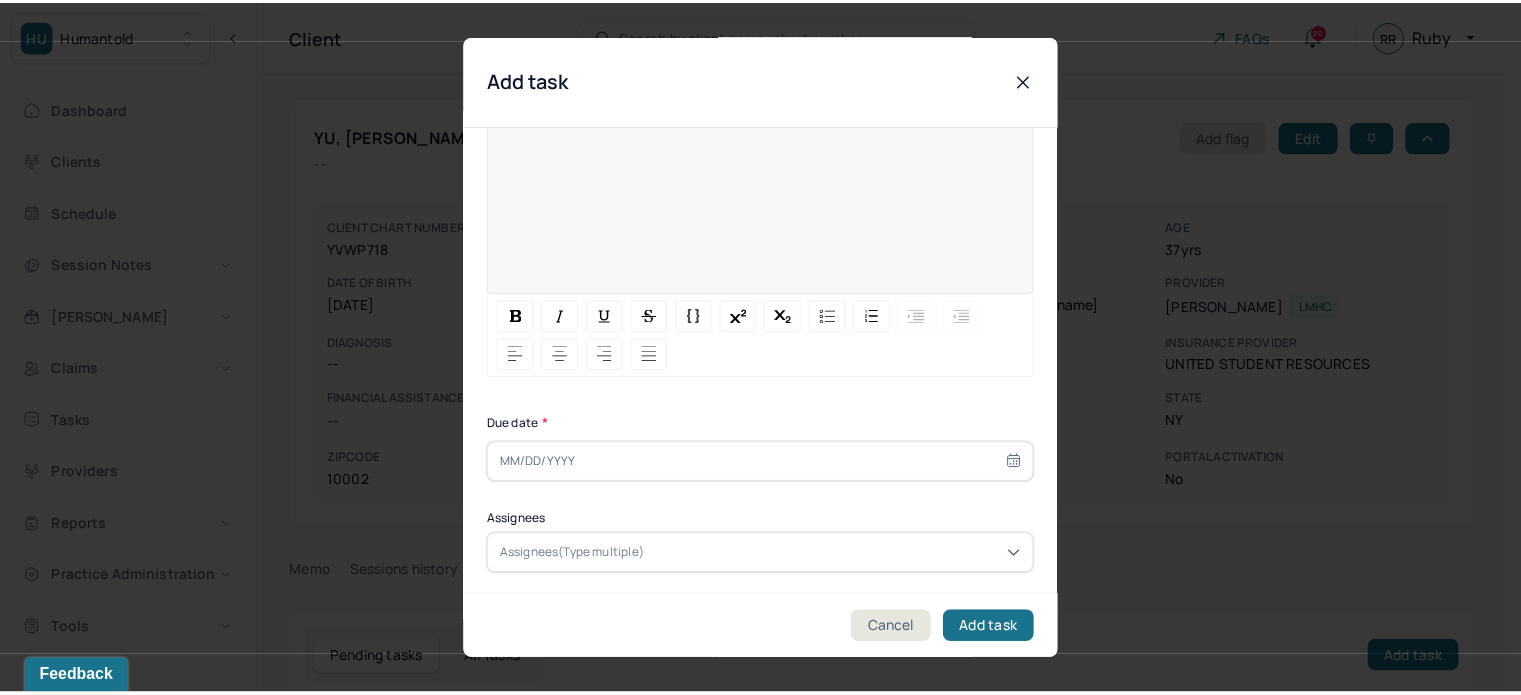scroll, scrollTop: 256, scrollLeft: 0, axis: vertical 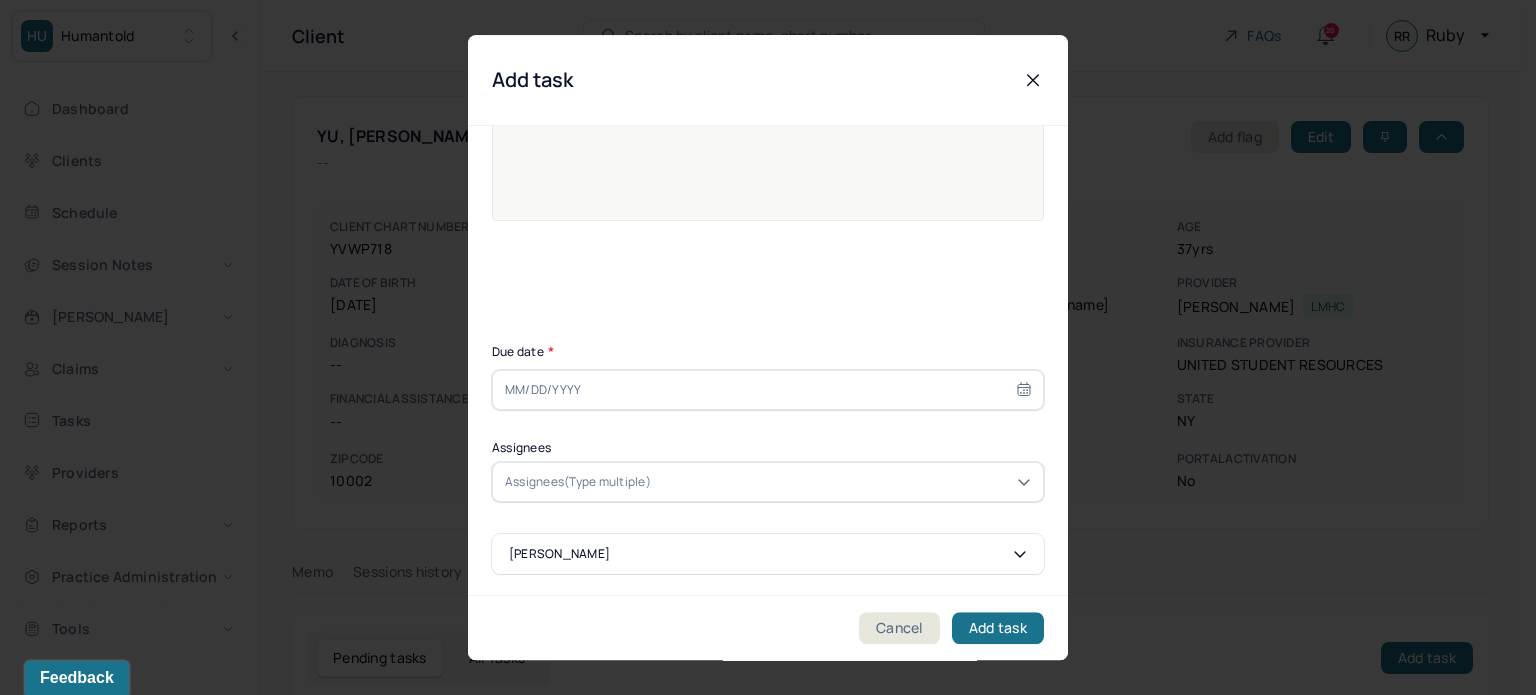 click on "Due date *" at bounding box center (768, 376) 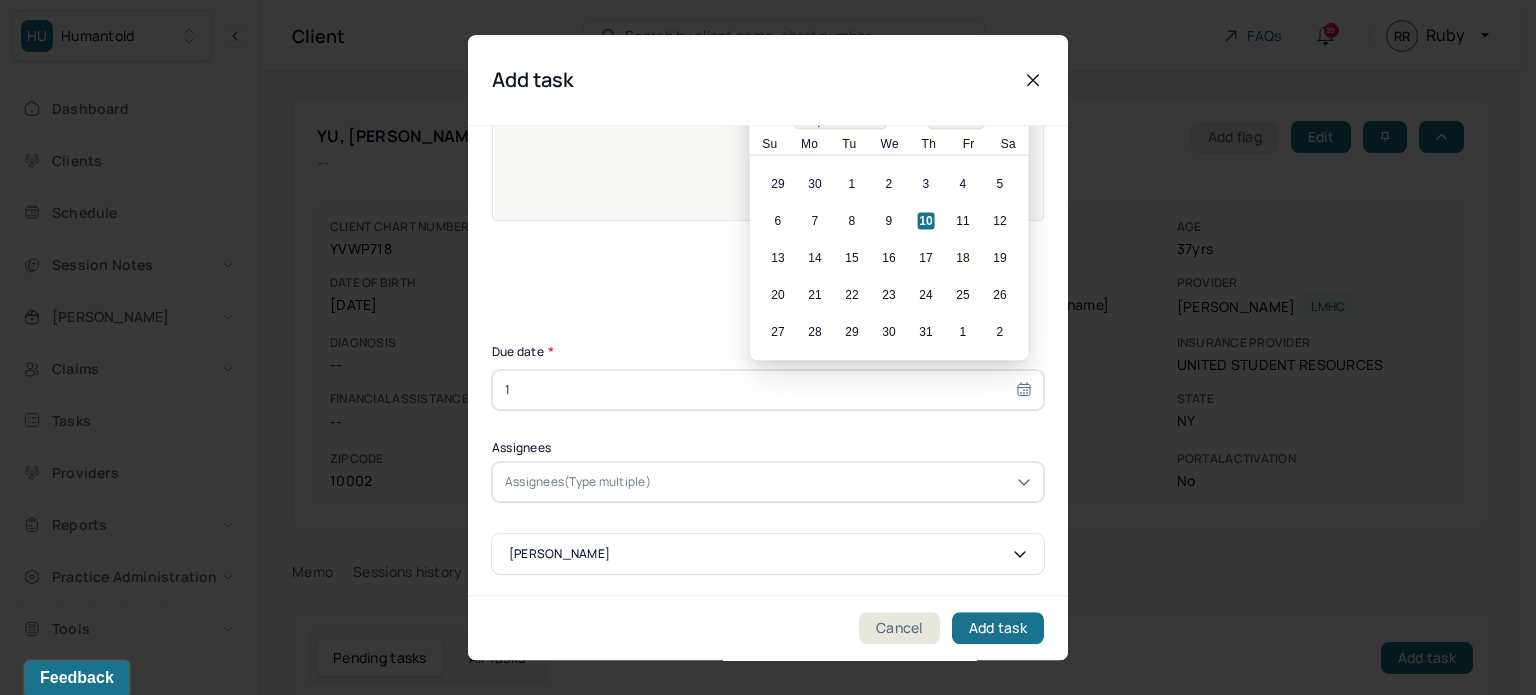 type on "11" 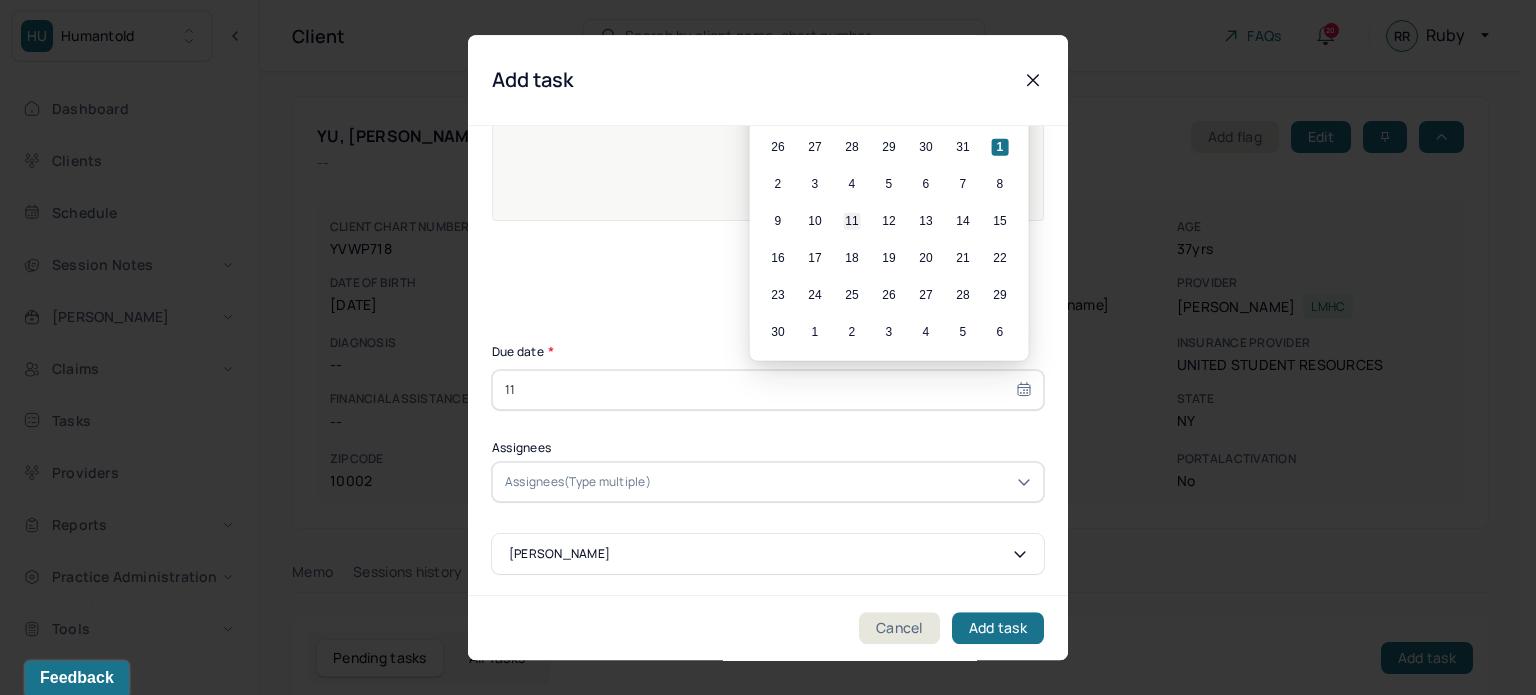 click on "11" at bounding box center (852, 221) 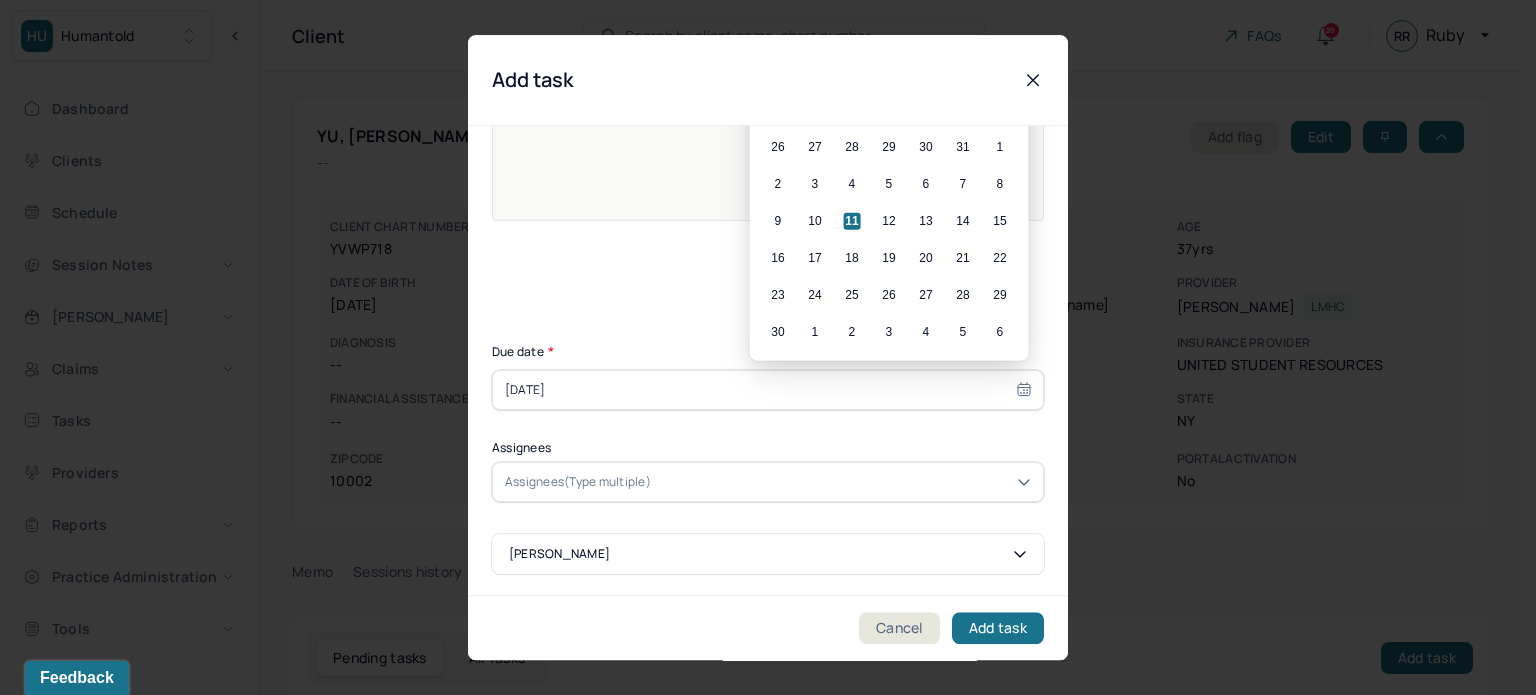 click on "Assignees(Type multiple)" at bounding box center [578, 482] 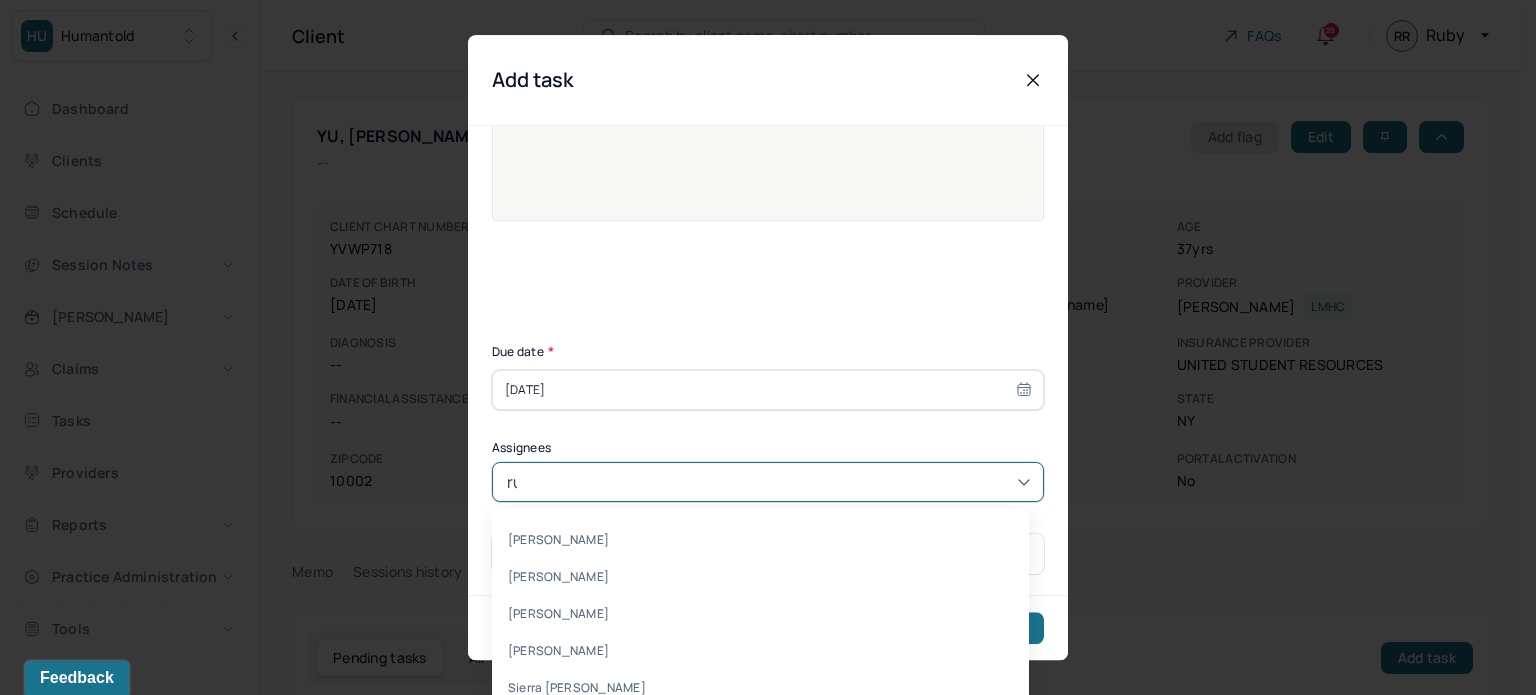 type on "ruby" 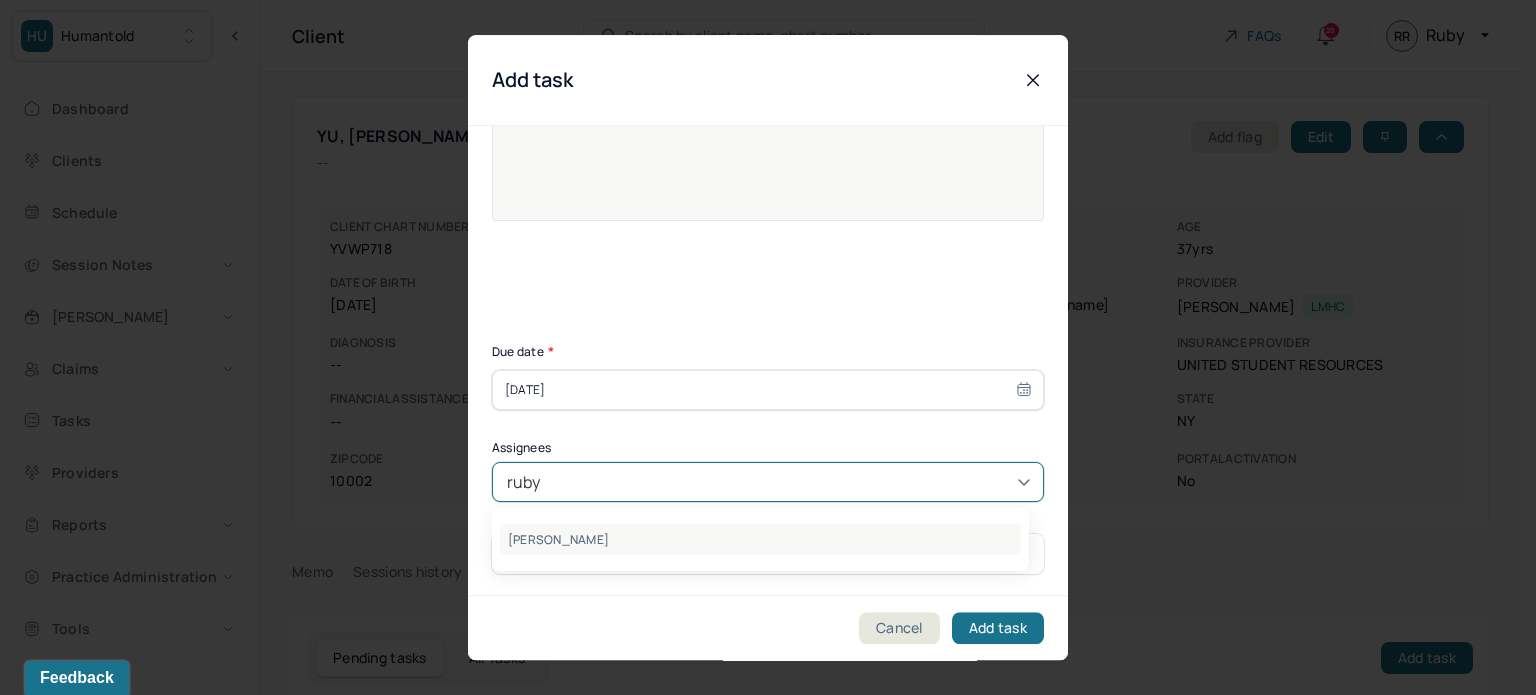 click on "[PERSON_NAME]" at bounding box center (760, 539) 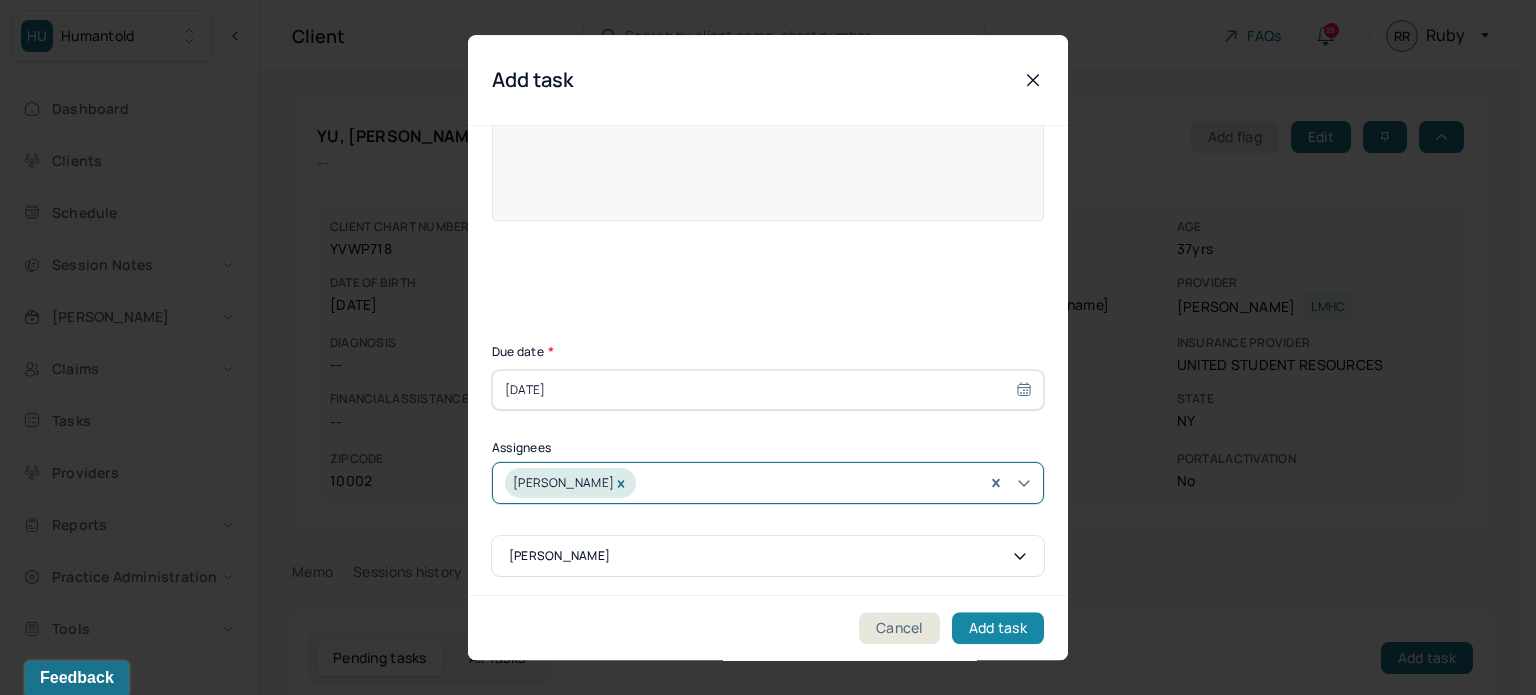 click on "Add task" at bounding box center (998, 628) 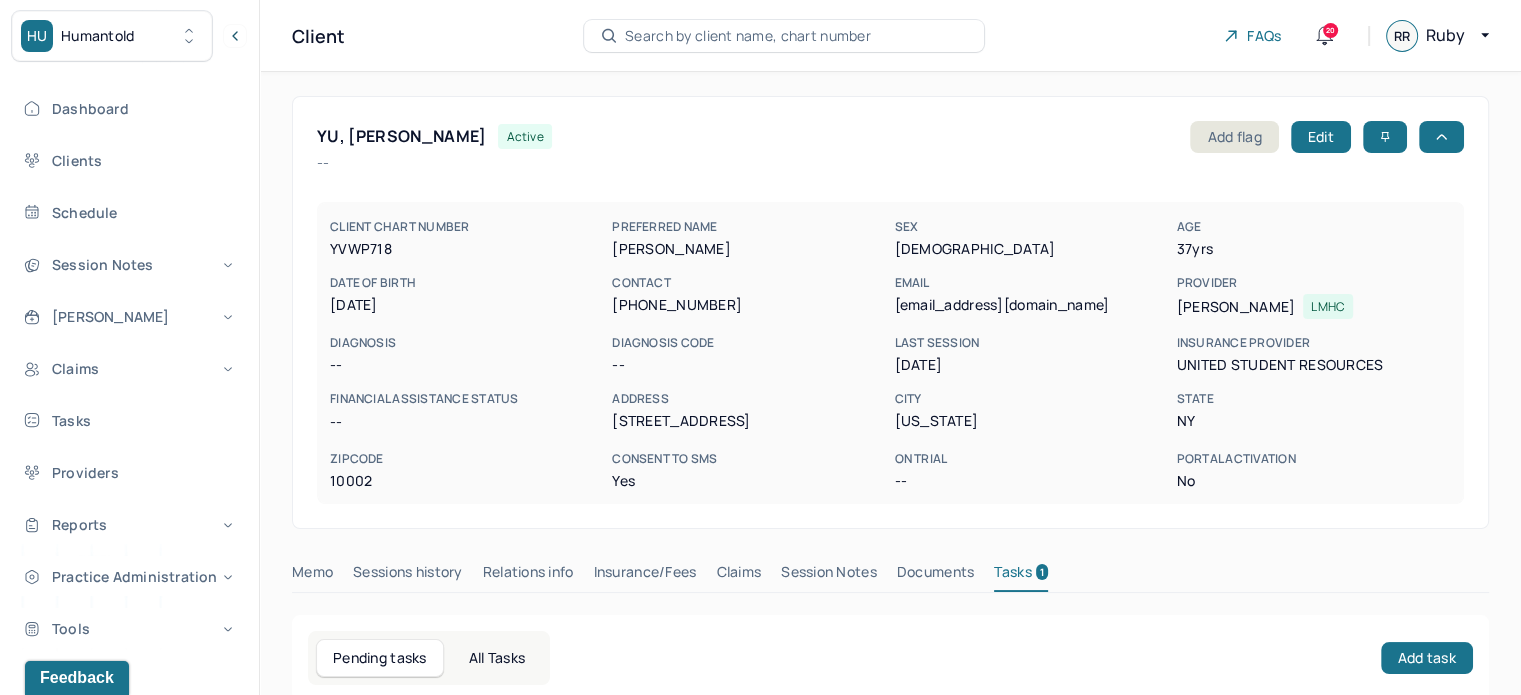 click on "Search by client name, chart number" at bounding box center (784, 36) 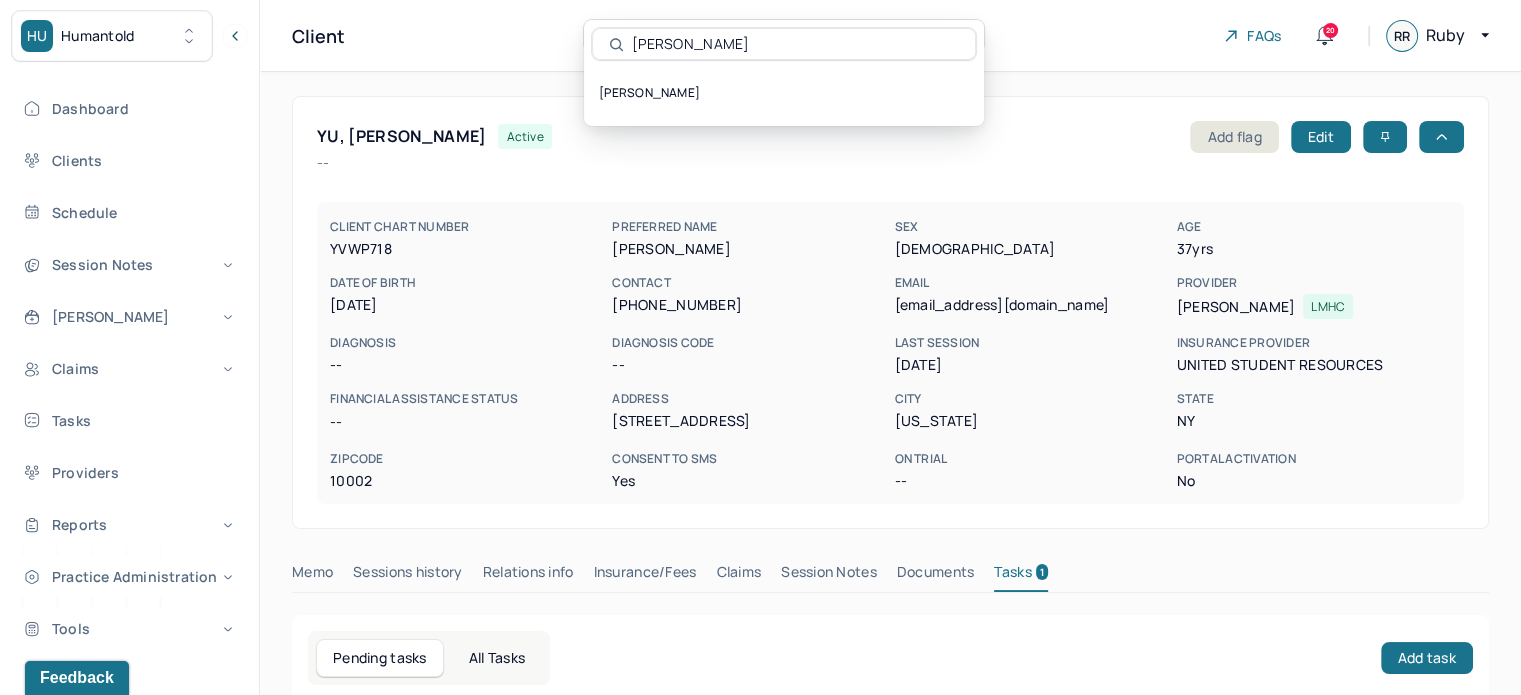 type on "[PERSON_NAME]" 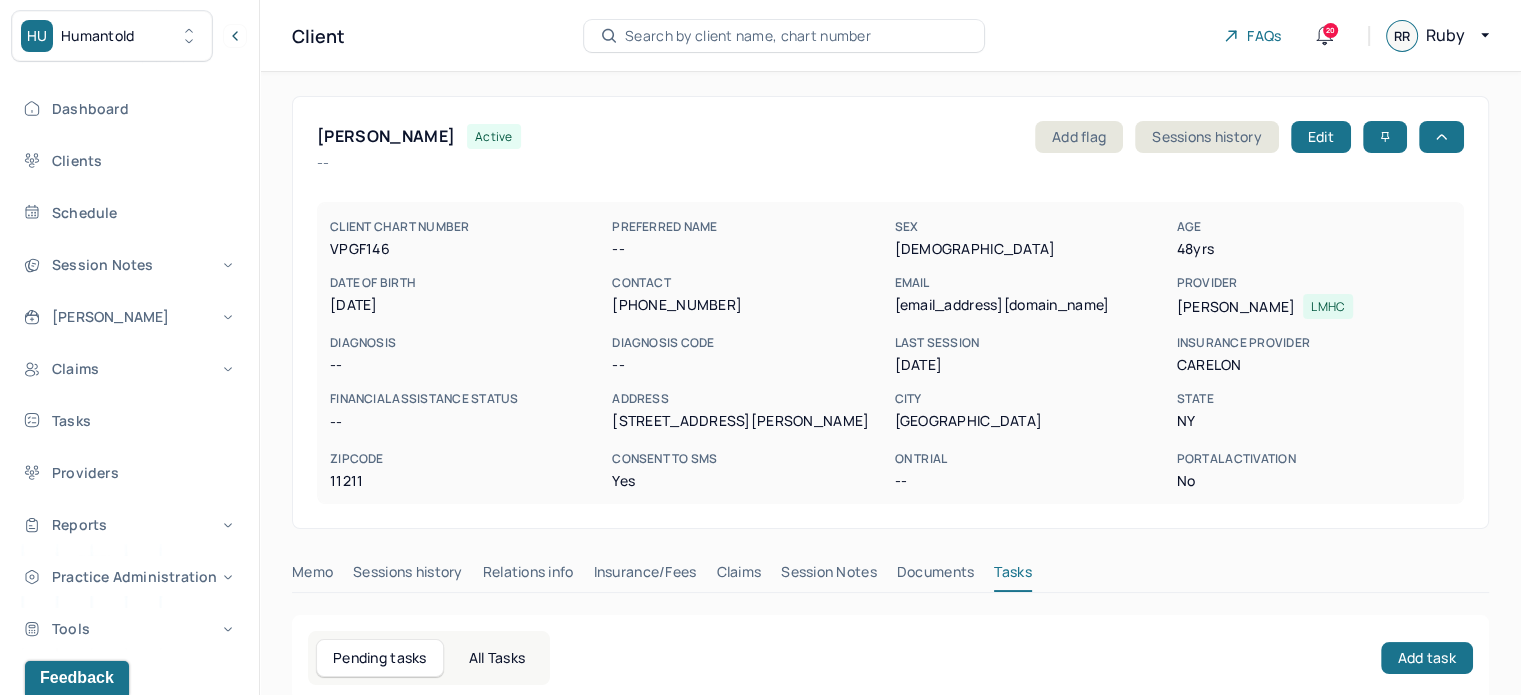 click on "[EMAIL_ADDRESS][DOMAIN_NAME]" at bounding box center [1031, 305] 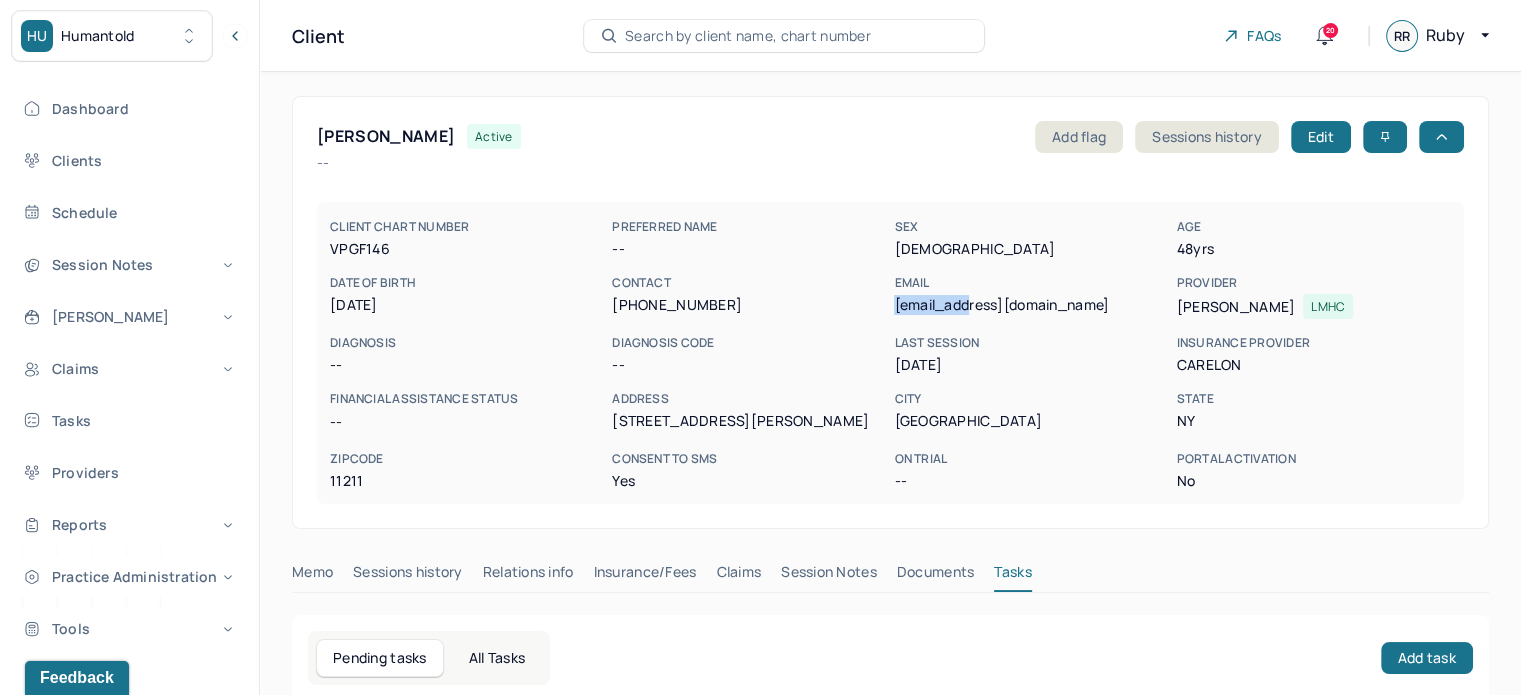 click on "[EMAIL_ADDRESS][DOMAIN_NAME]" at bounding box center (1031, 305) 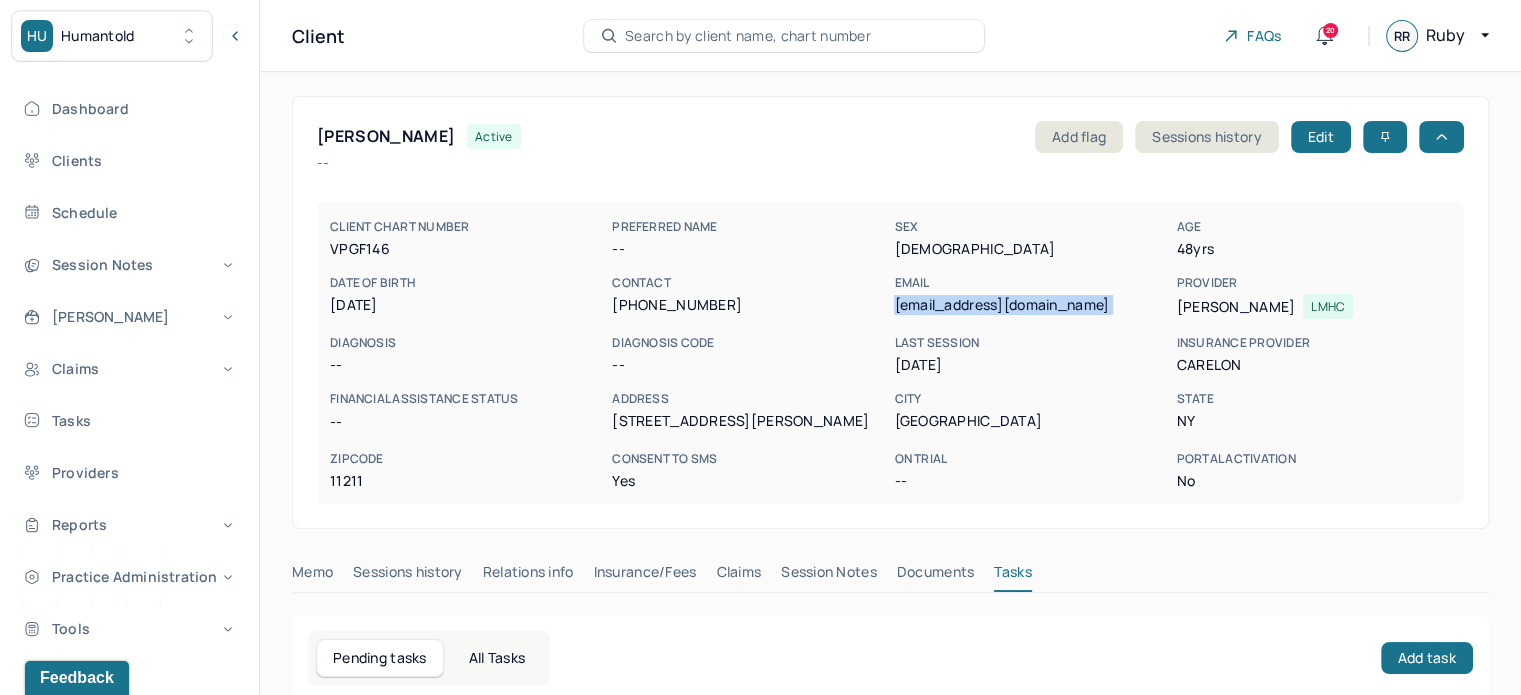 click on "[EMAIL_ADDRESS][DOMAIN_NAME]" at bounding box center [1031, 305] 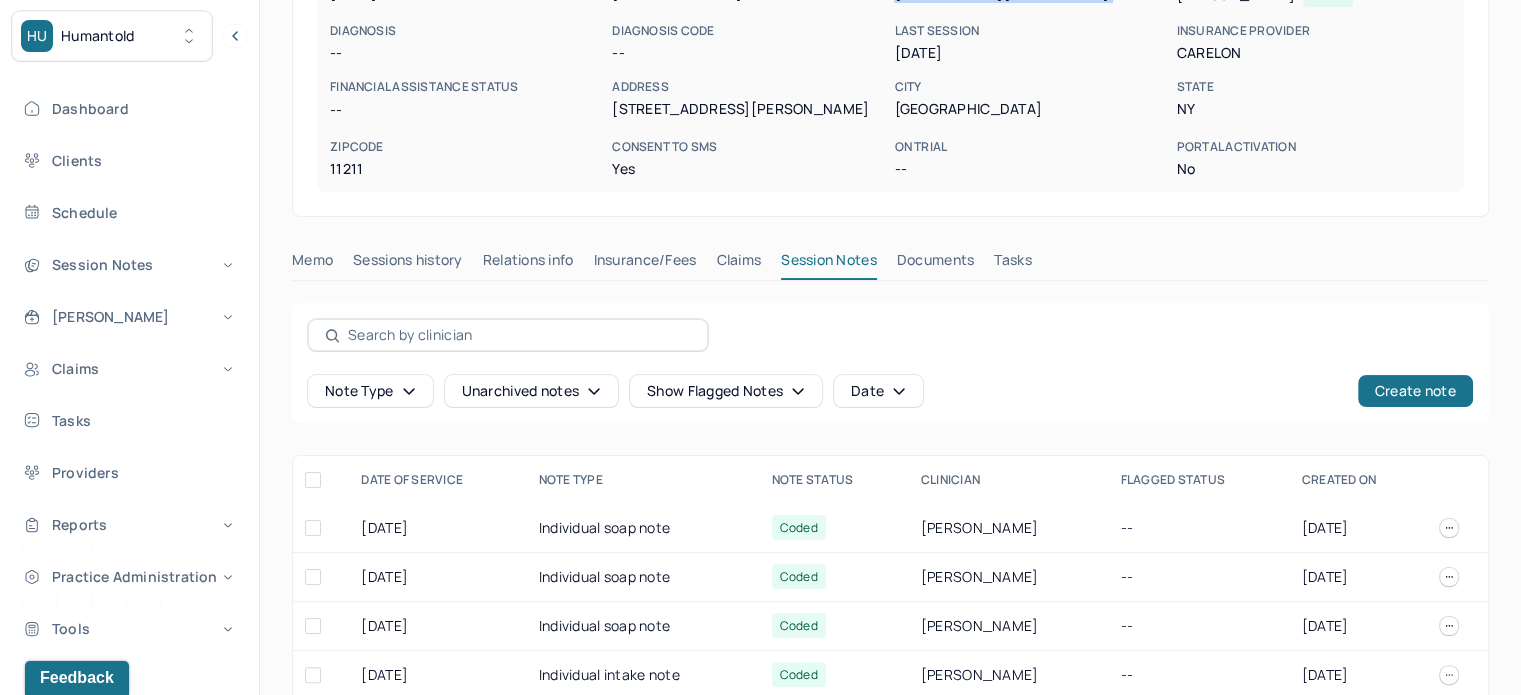 scroll, scrollTop: 388, scrollLeft: 0, axis: vertical 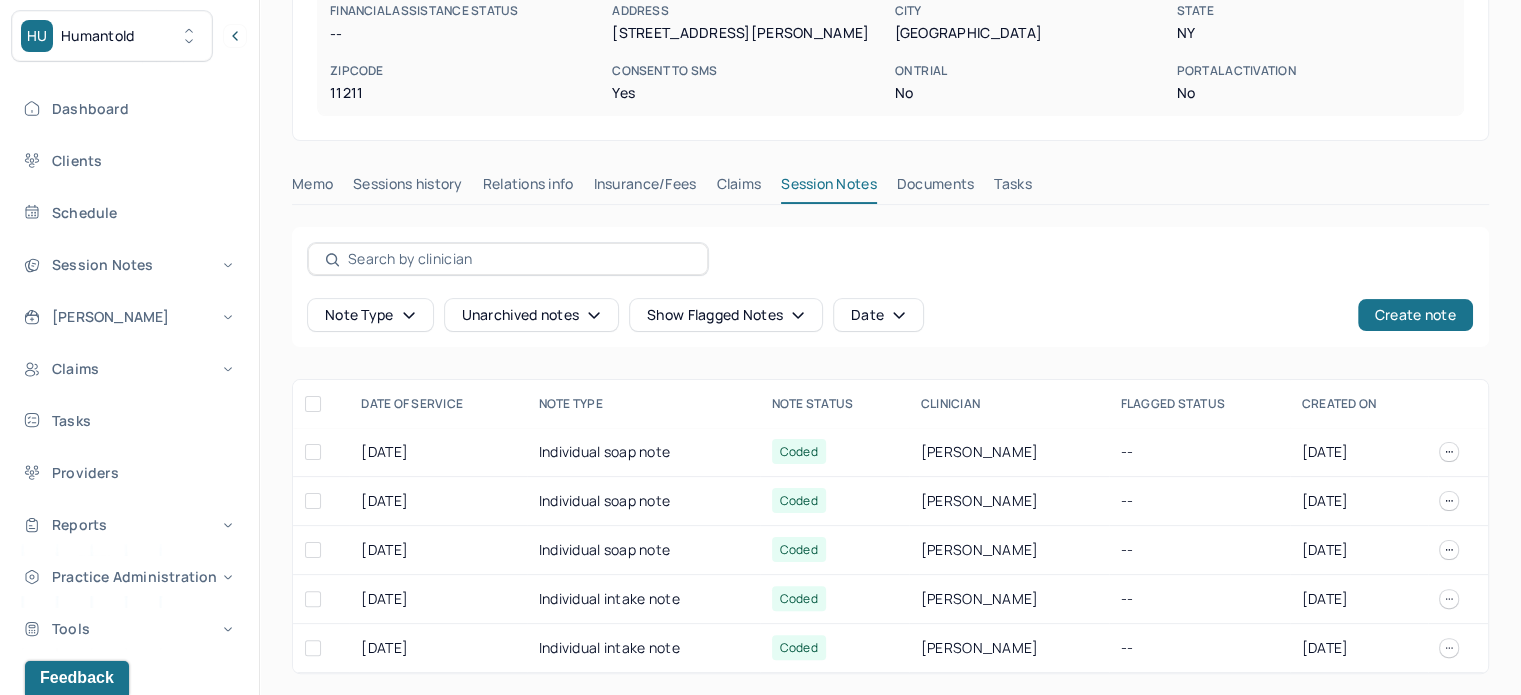 drag, startPoint x: 1004, startPoint y: 175, endPoint x: 1013, endPoint y: 180, distance: 10.29563 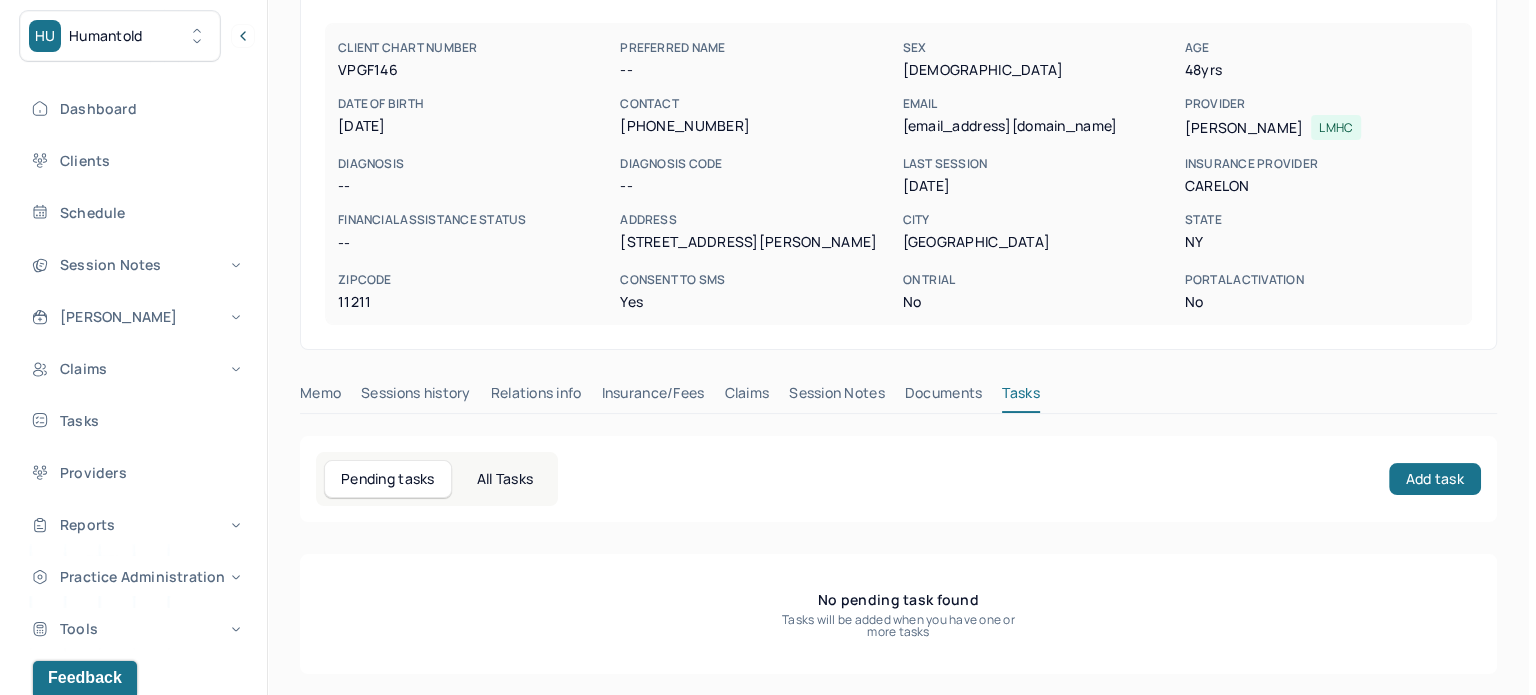 scroll, scrollTop: 180, scrollLeft: 0, axis: vertical 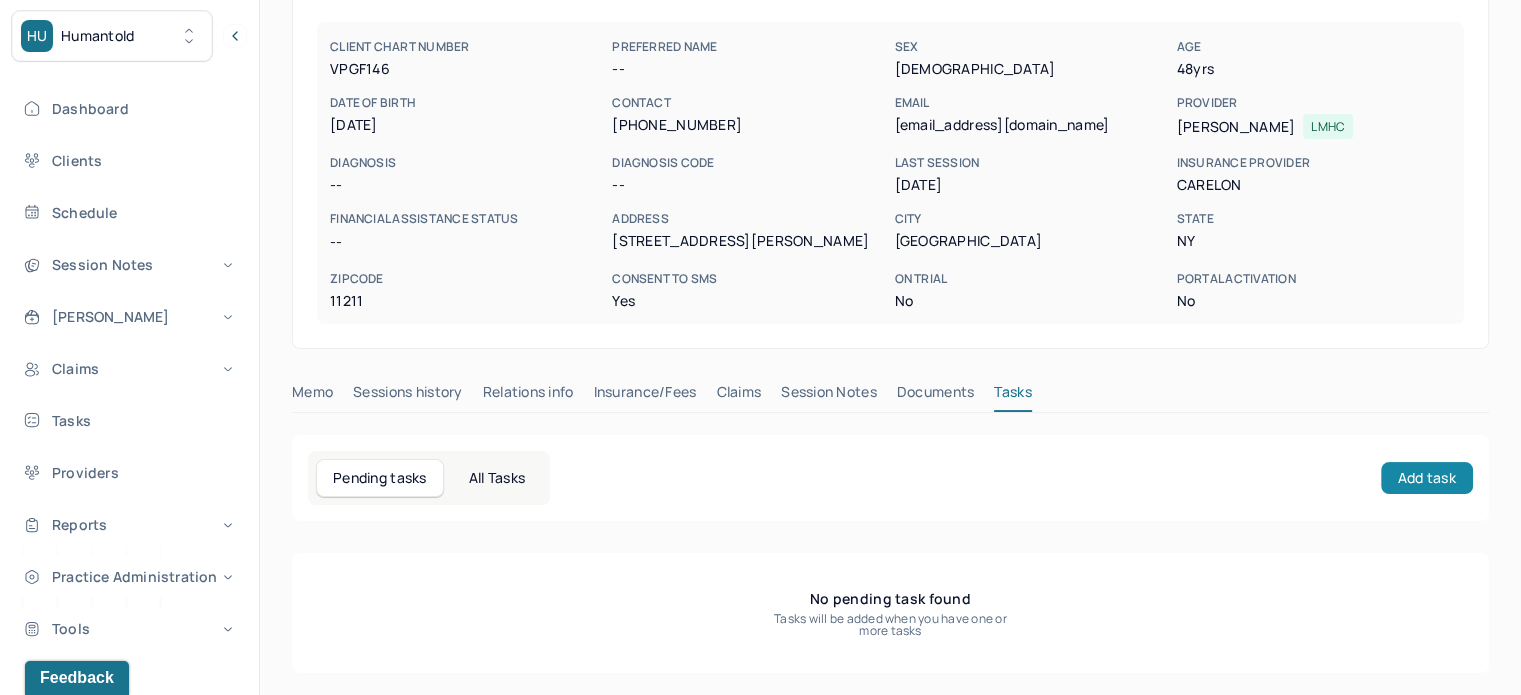 click on "Add task" at bounding box center (1427, 478) 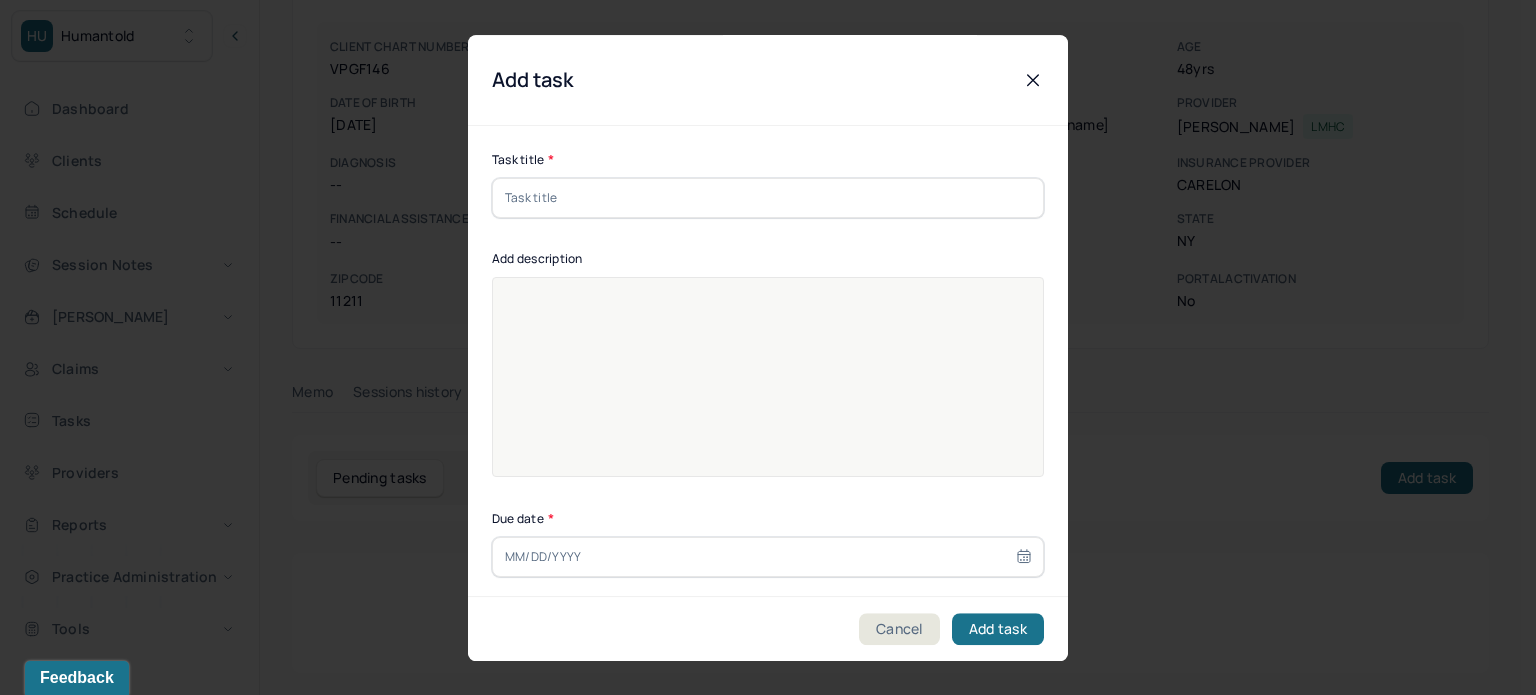 click at bounding box center (768, 198) 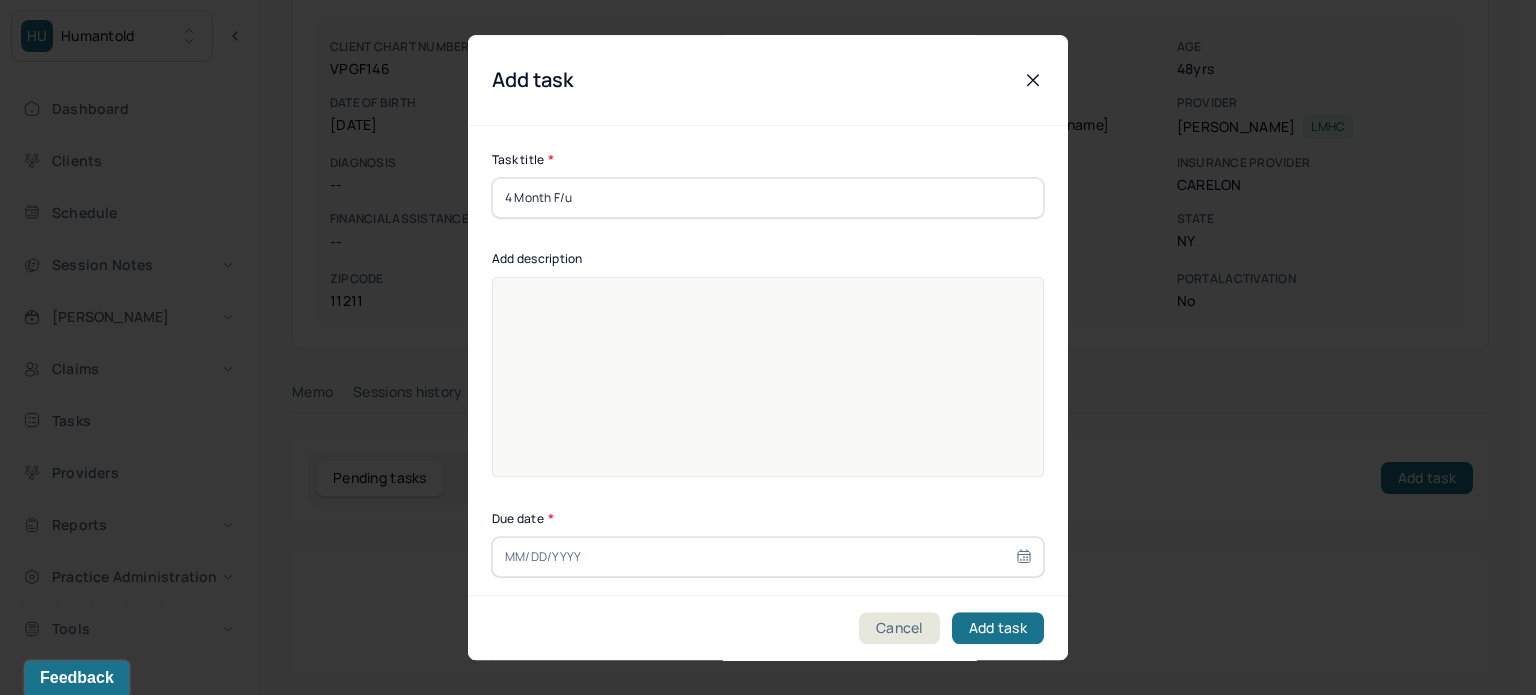 type on "4 Month F/u" 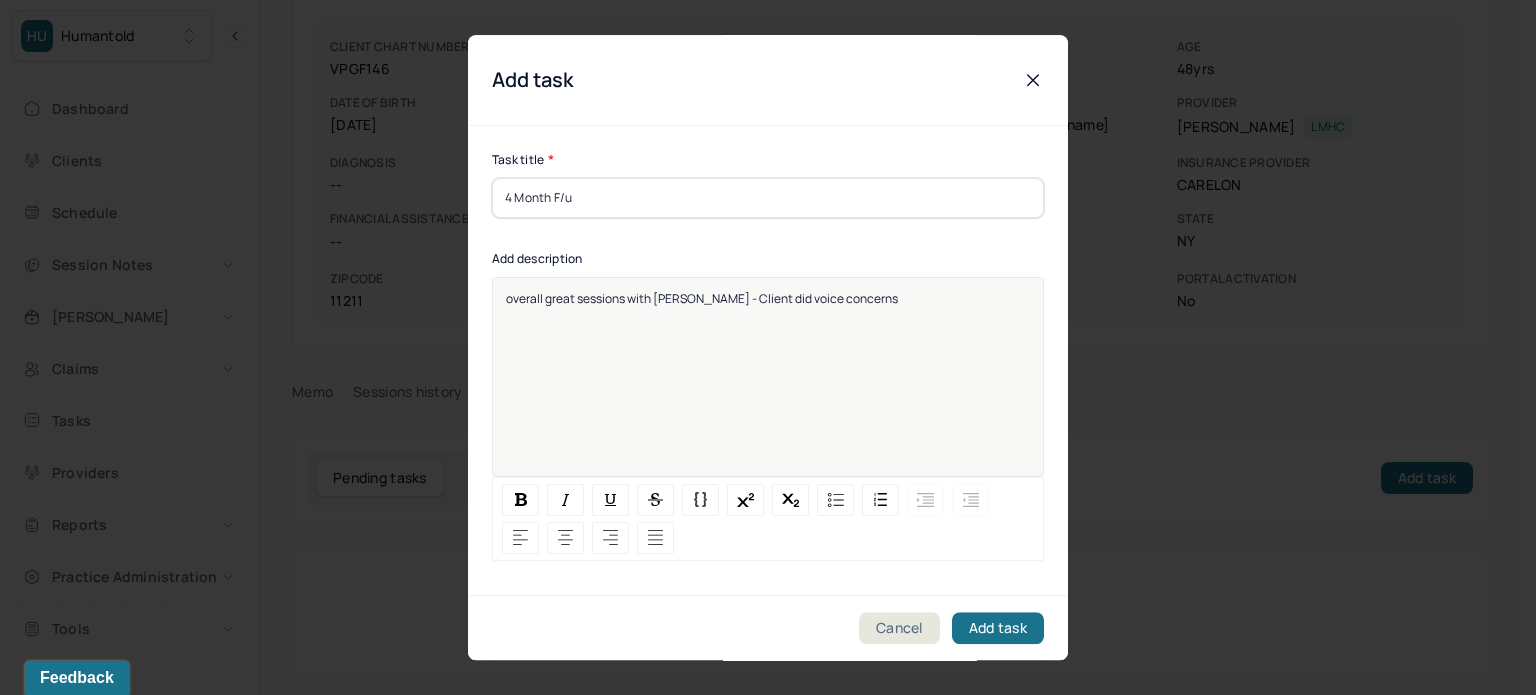 type 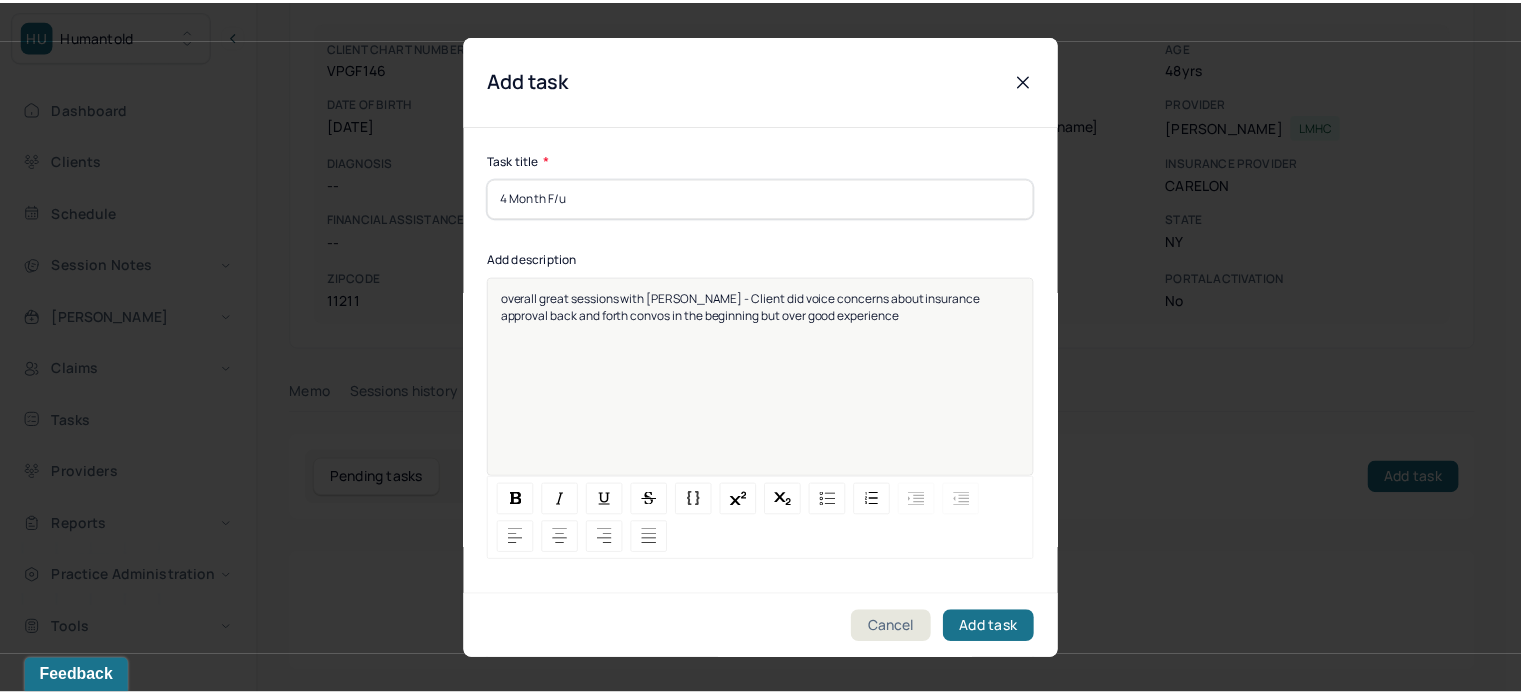 scroll, scrollTop: 256, scrollLeft: 0, axis: vertical 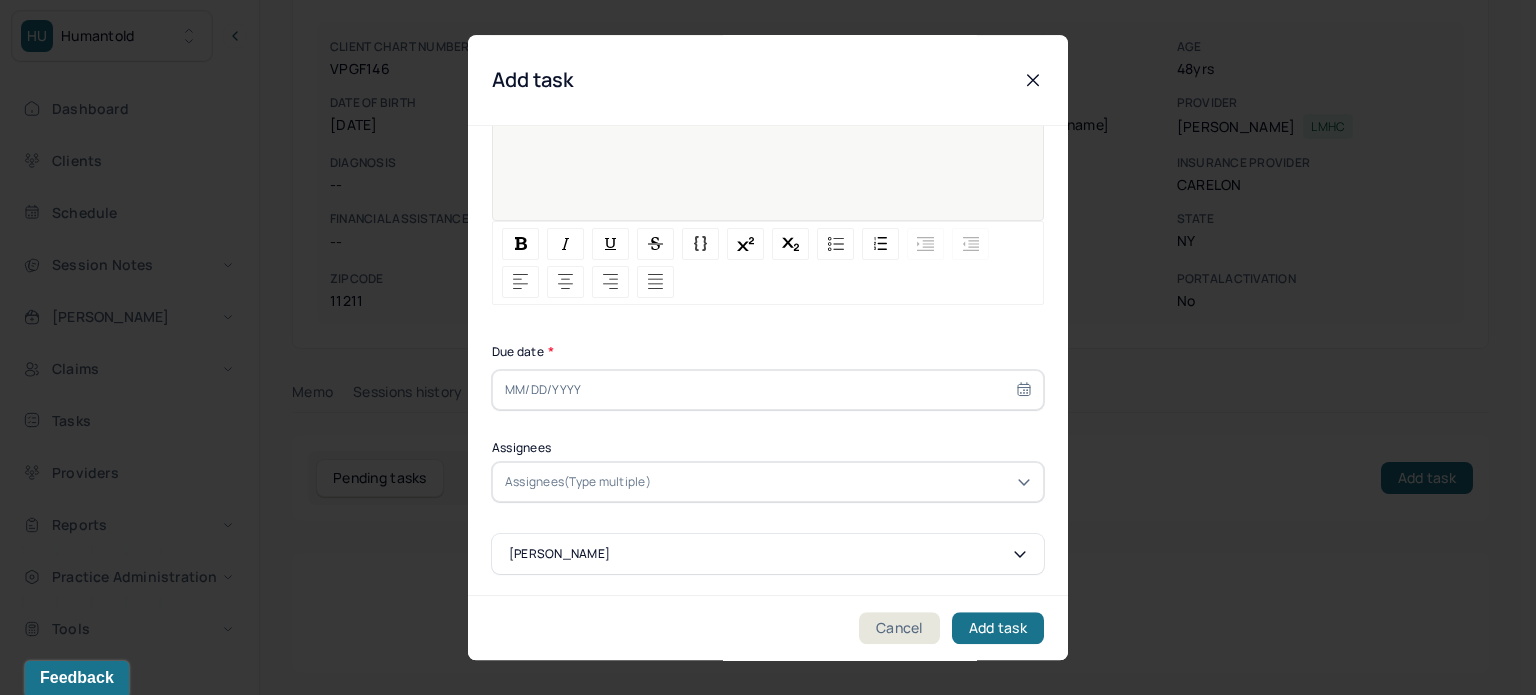 click at bounding box center (768, 390) 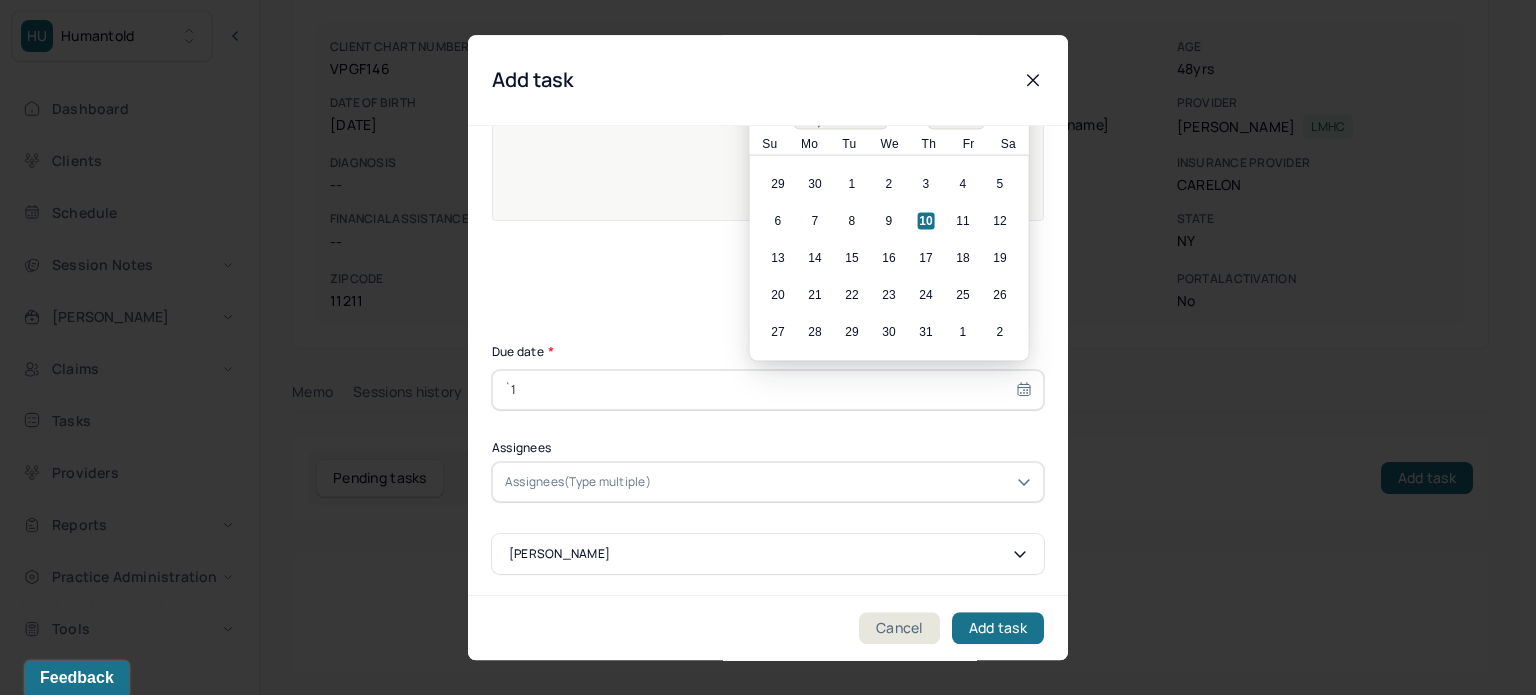 type on "`" 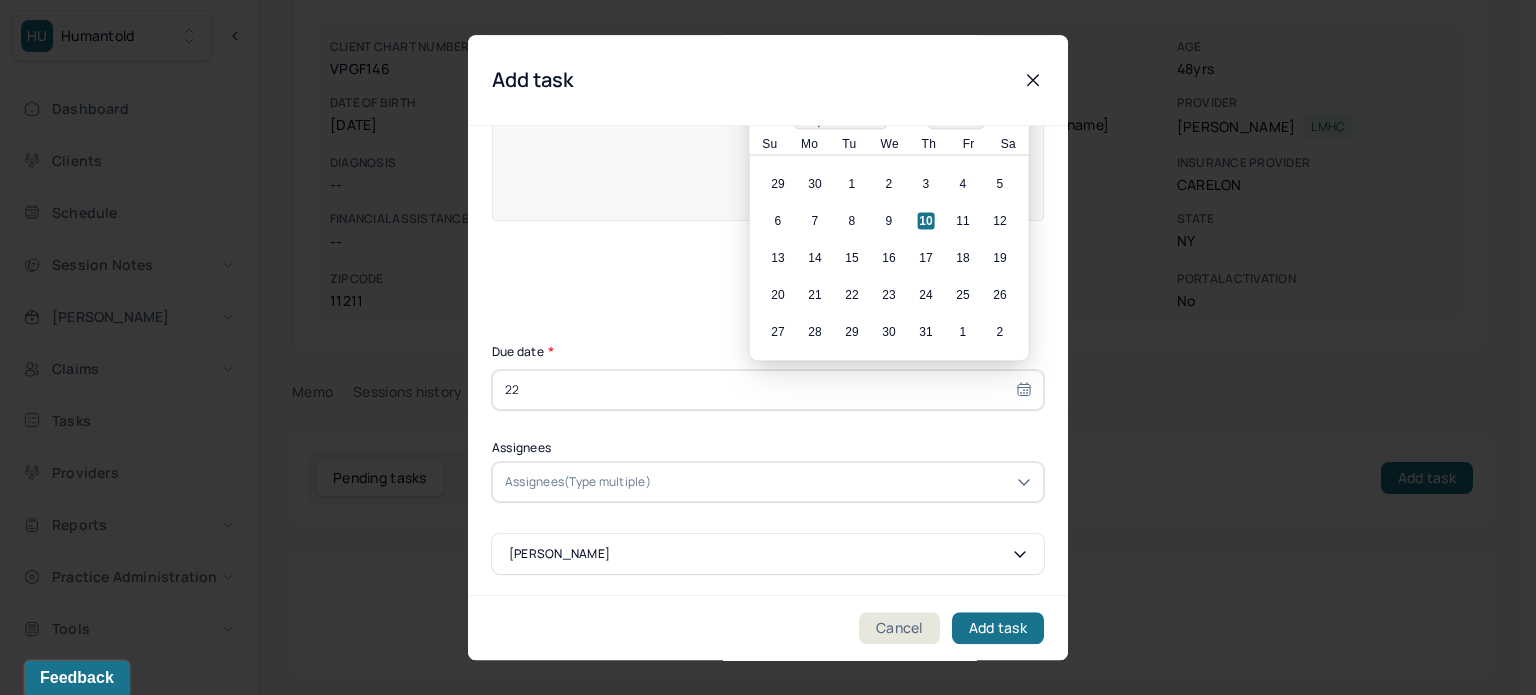 type on "2" 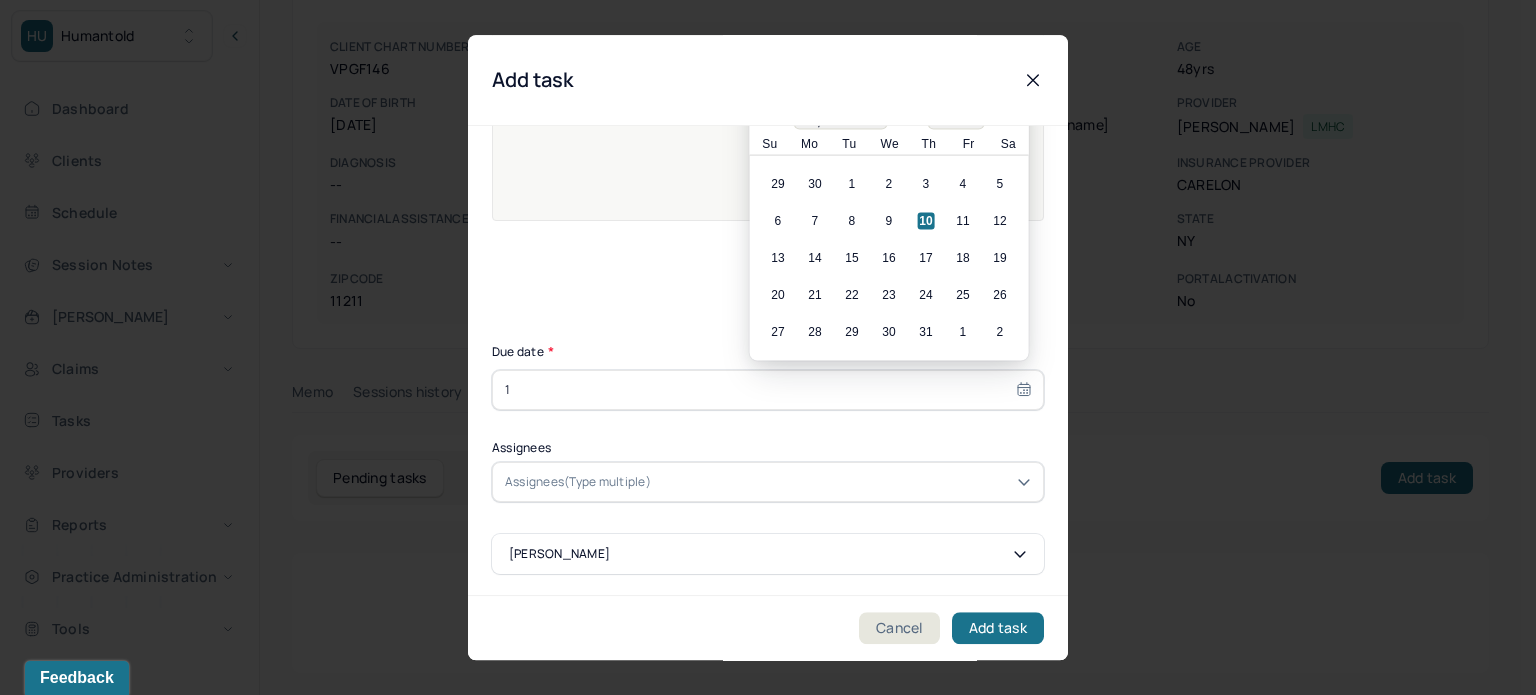 type on "11" 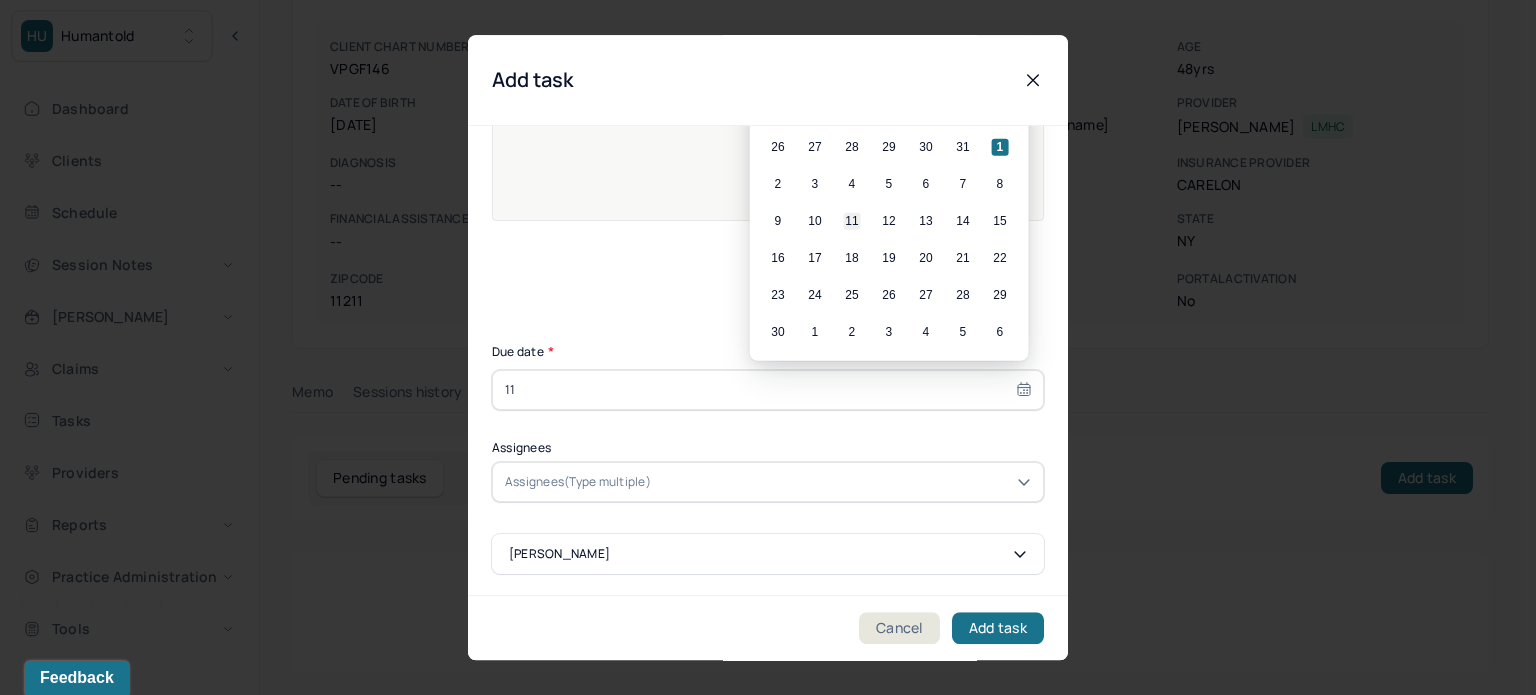 click on "11" at bounding box center [852, 221] 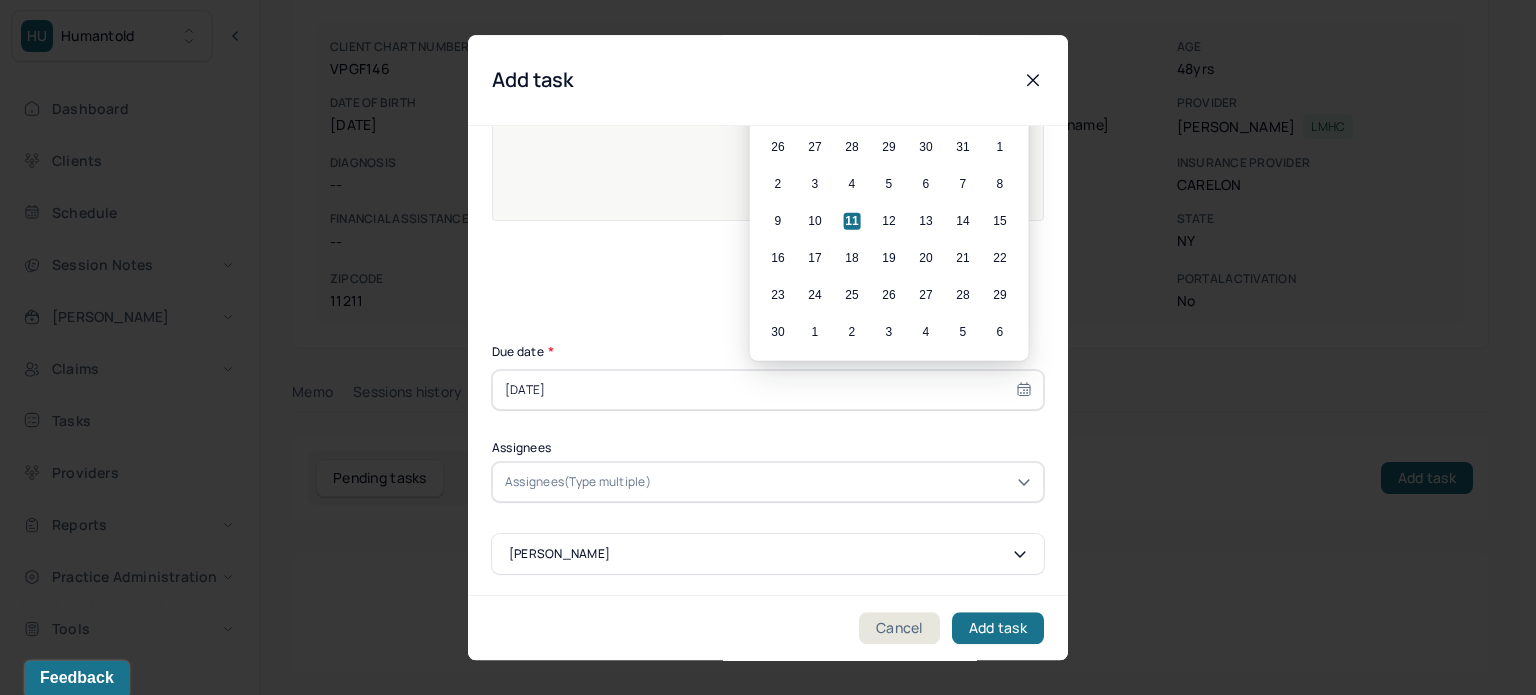 click on "Assignees(Type multiple)" at bounding box center (578, 482) 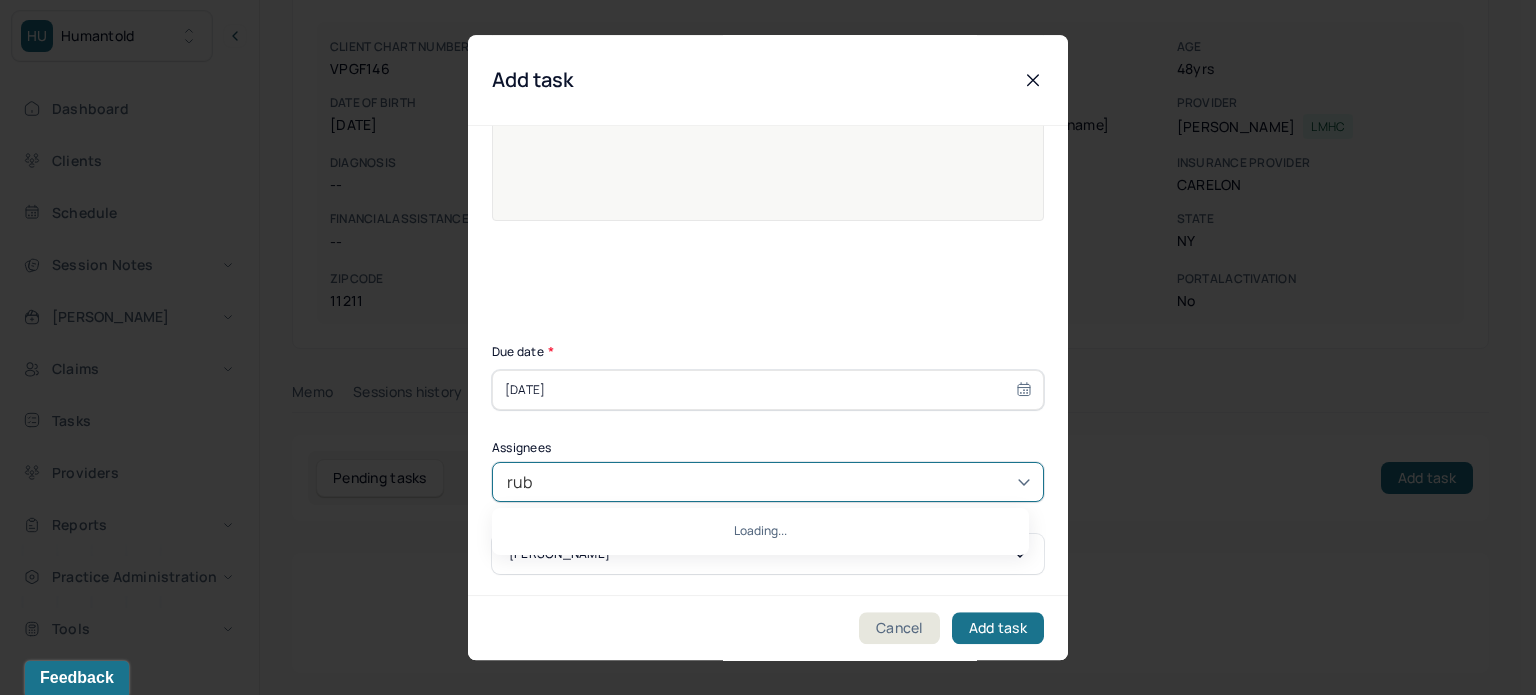 type on "ruby" 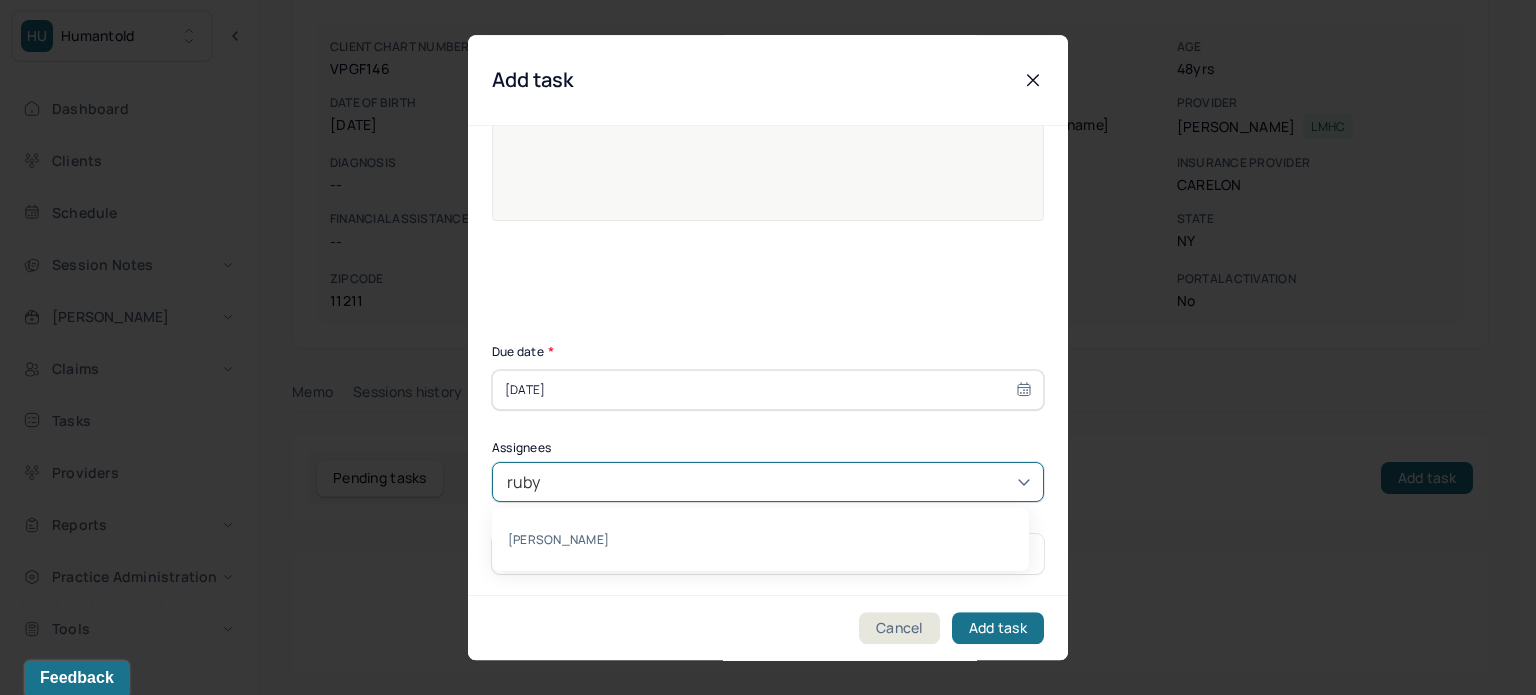 click on "[PERSON_NAME]" at bounding box center [760, 539] 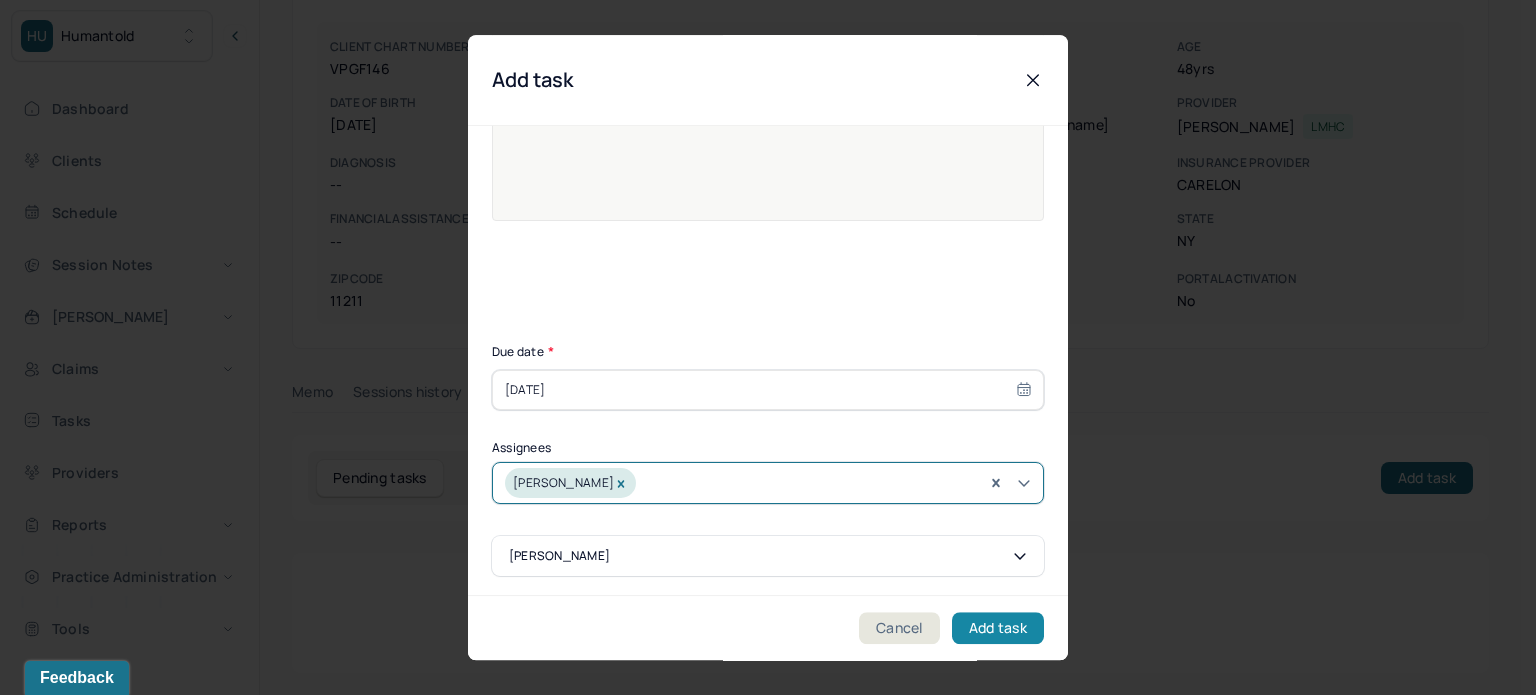 click on "Add task" at bounding box center [998, 628] 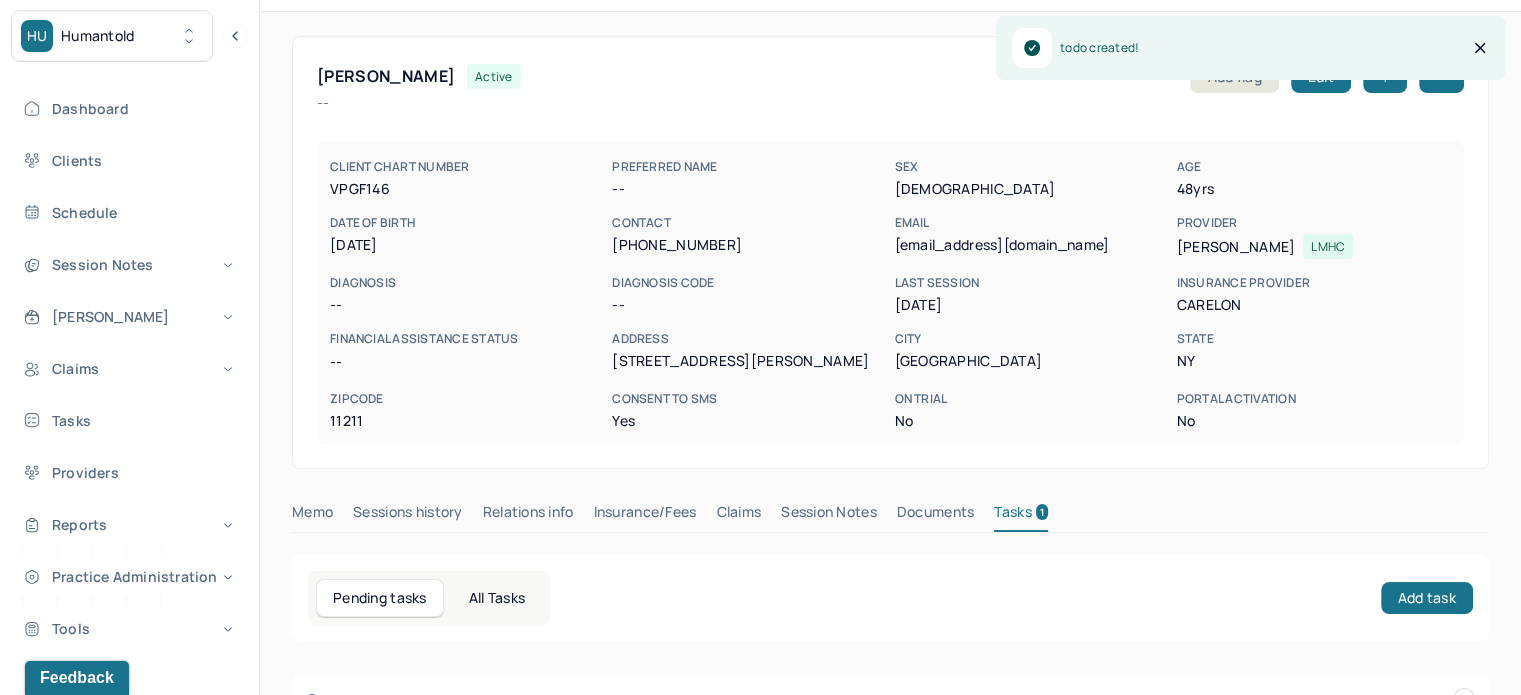 scroll, scrollTop: 0, scrollLeft: 0, axis: both 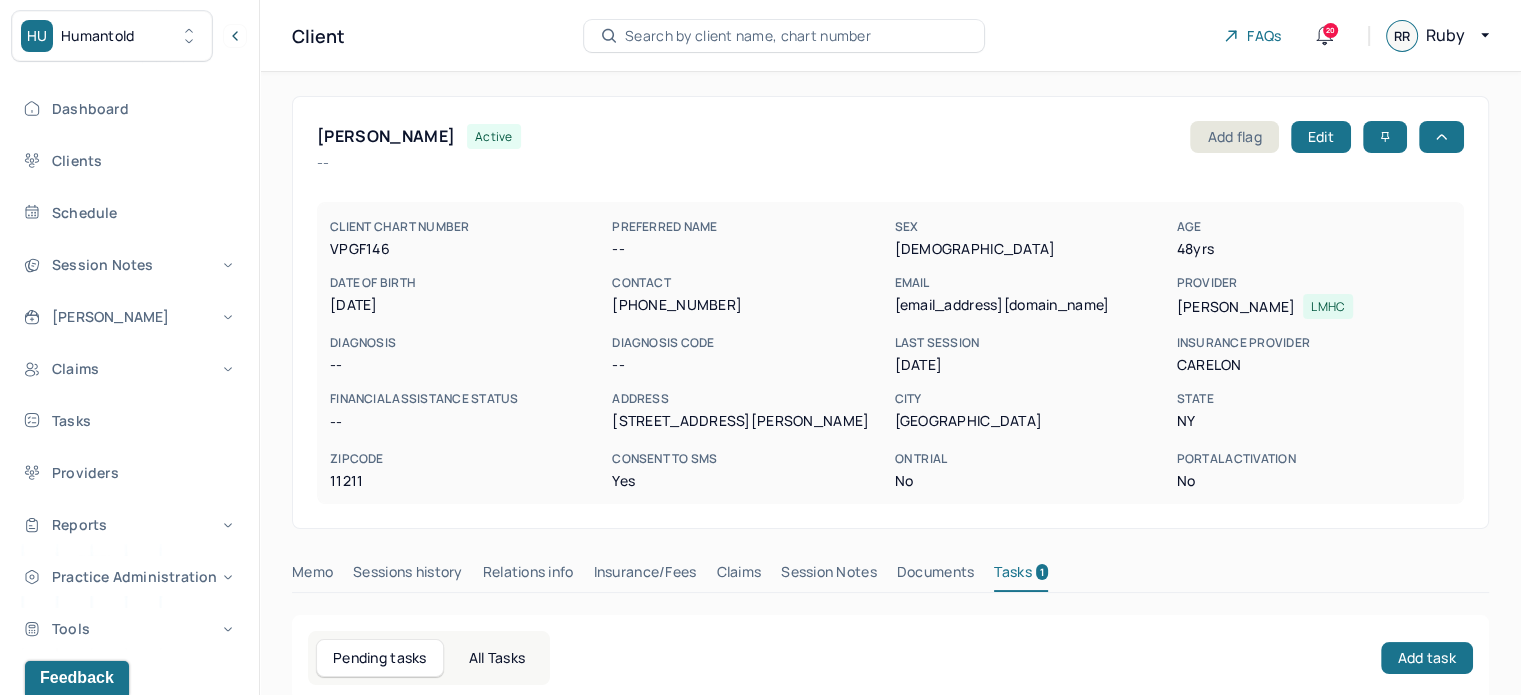 click on "Search by client name, chart number" at bounding box center [784, 36] 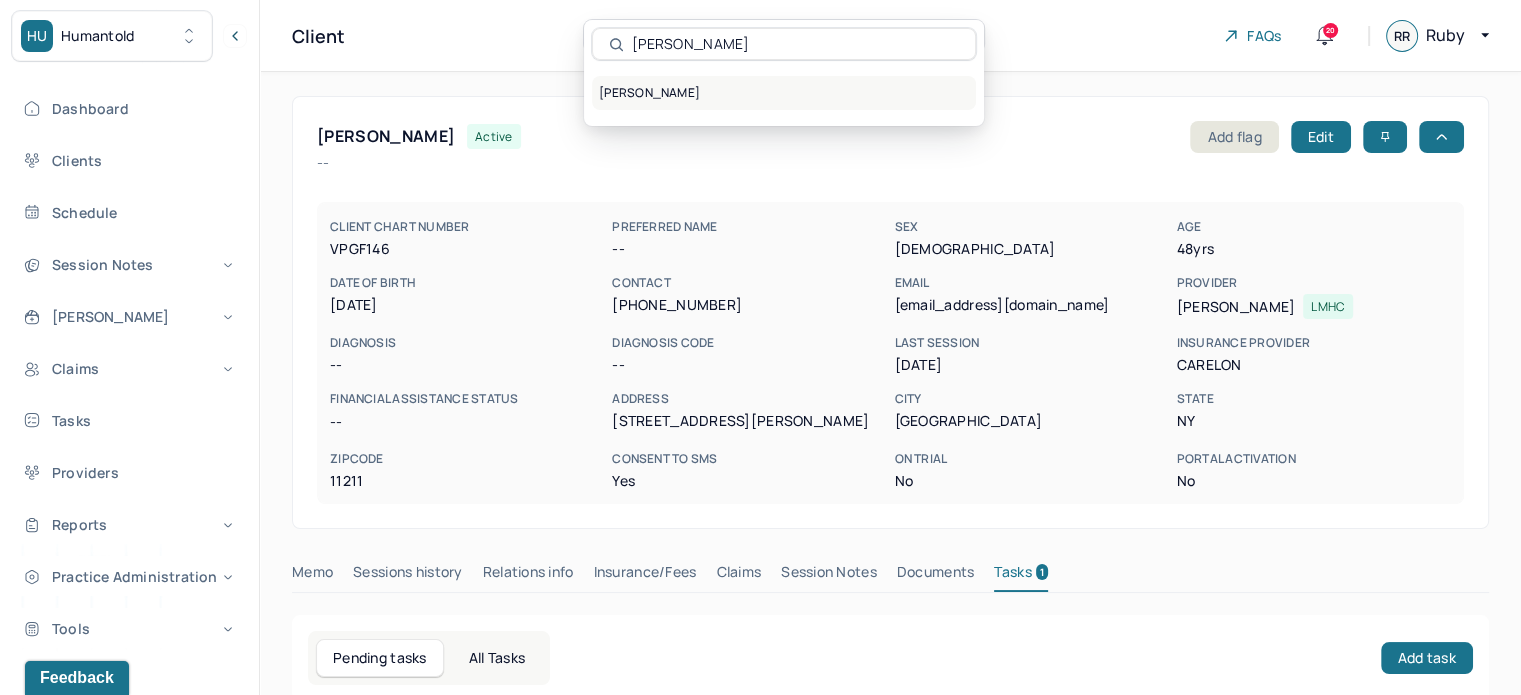 type on "[PERSON_NAME]" 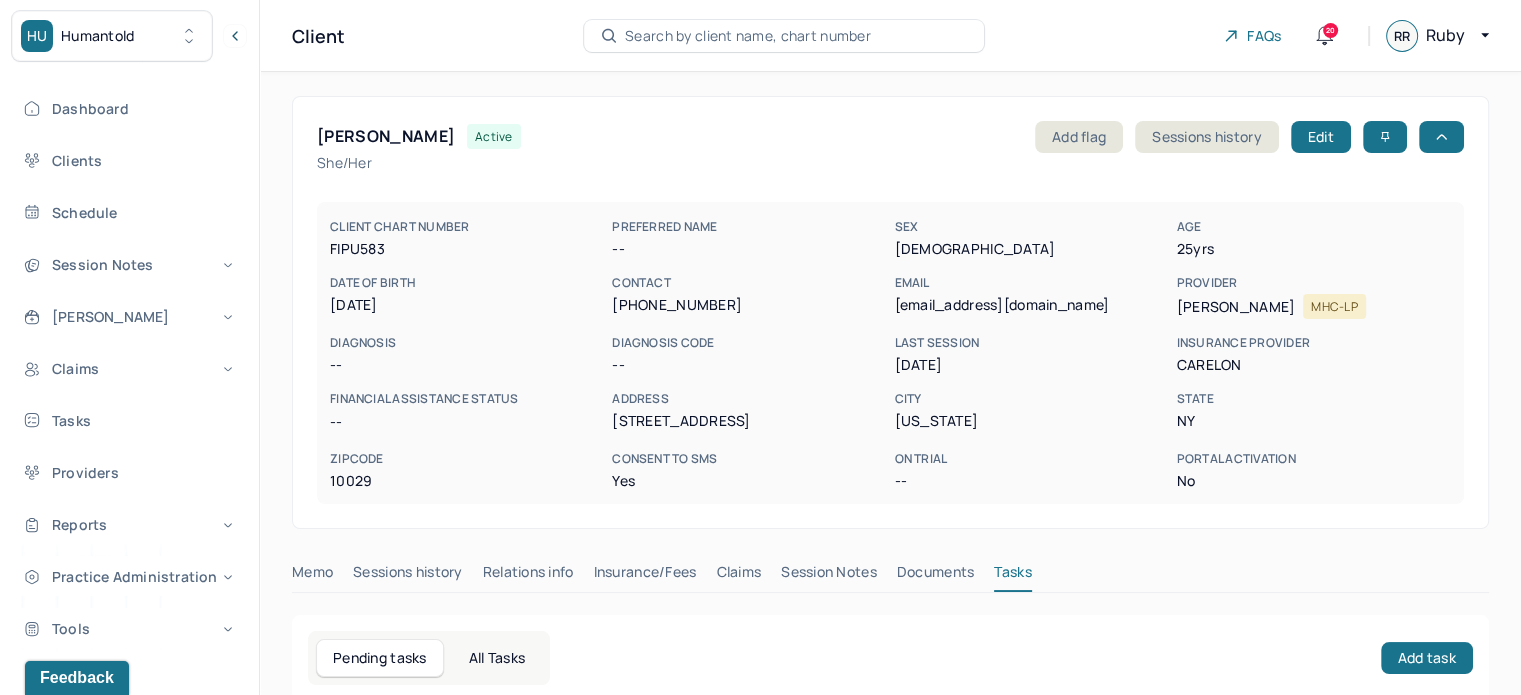 click on "Session Notes" at bounding box center [829, 576] 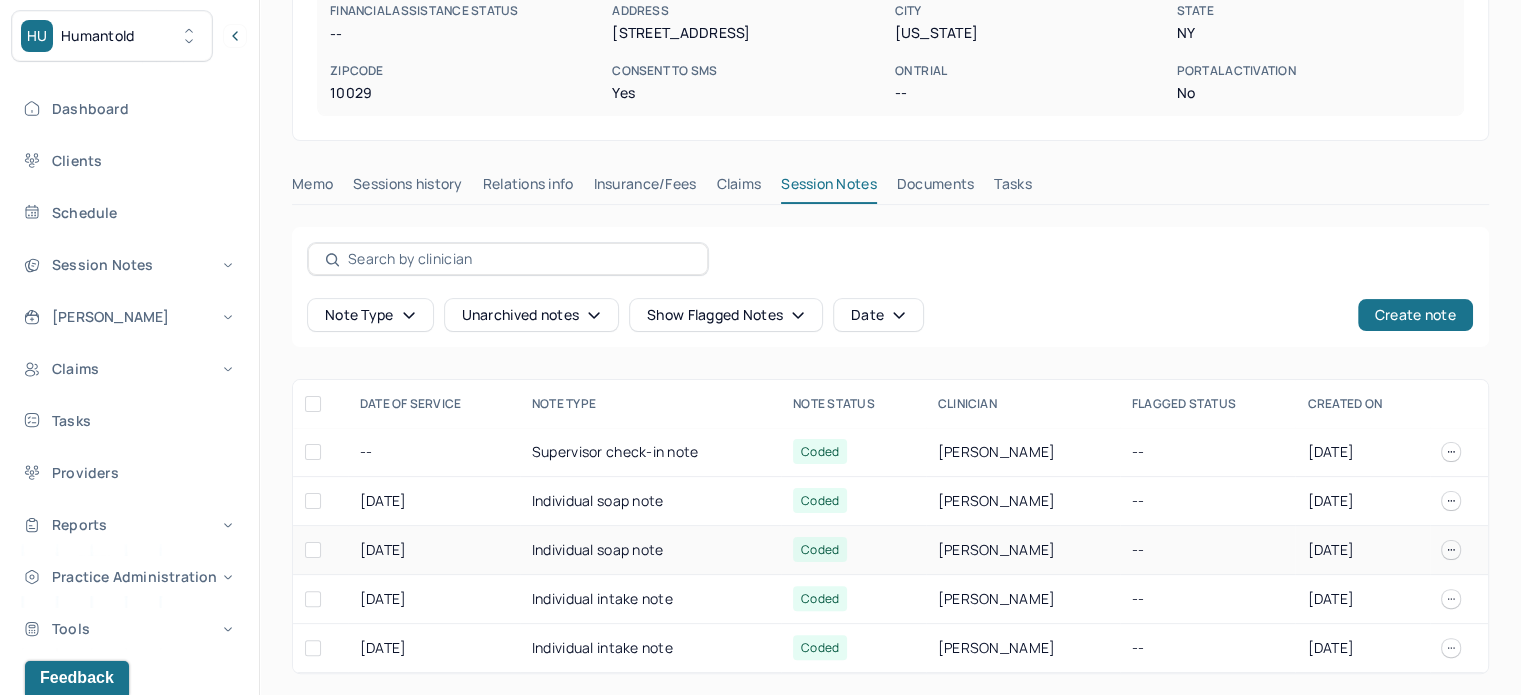 scroll, scrollTop: 0, scrollLeft: 0, axis: both 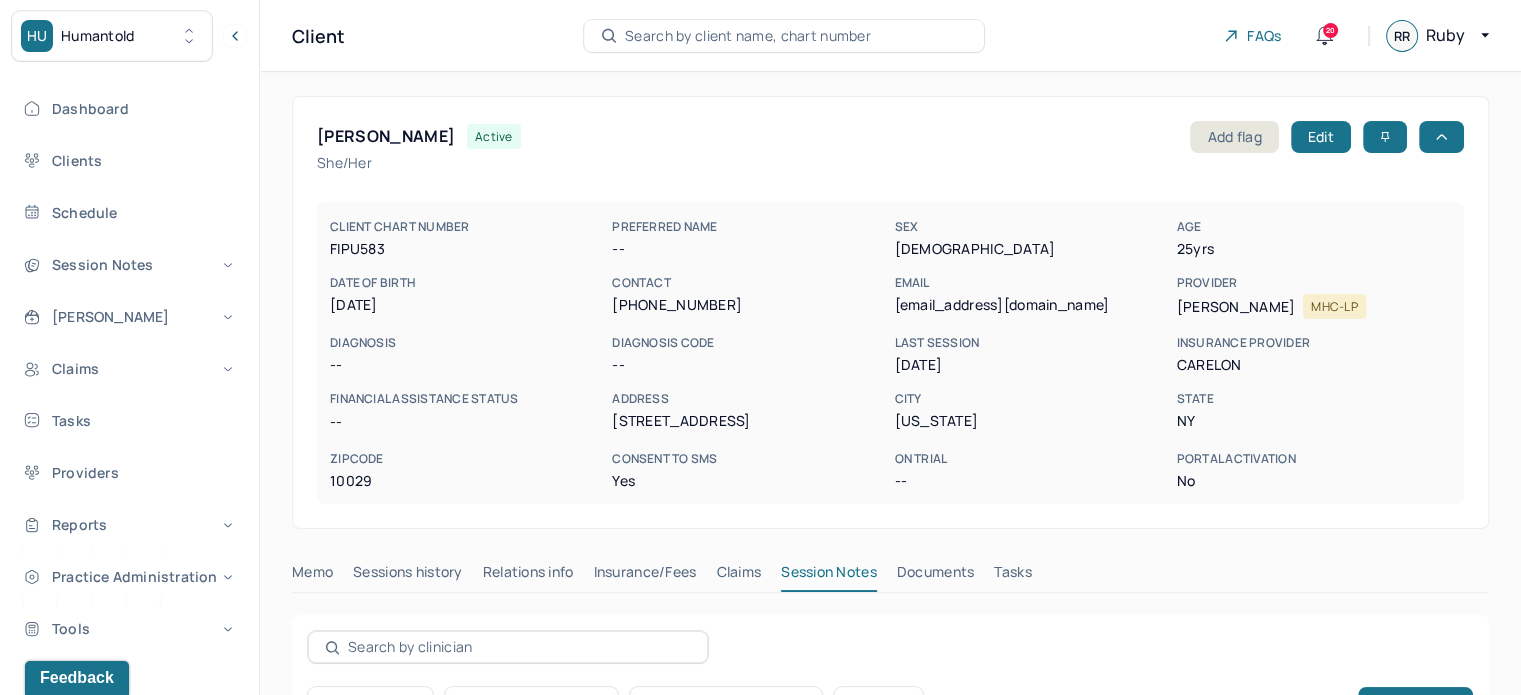 click on "[EMAIL_ADDRESS][DOMAIN_NAME]" at bounding box center (1031, 305) 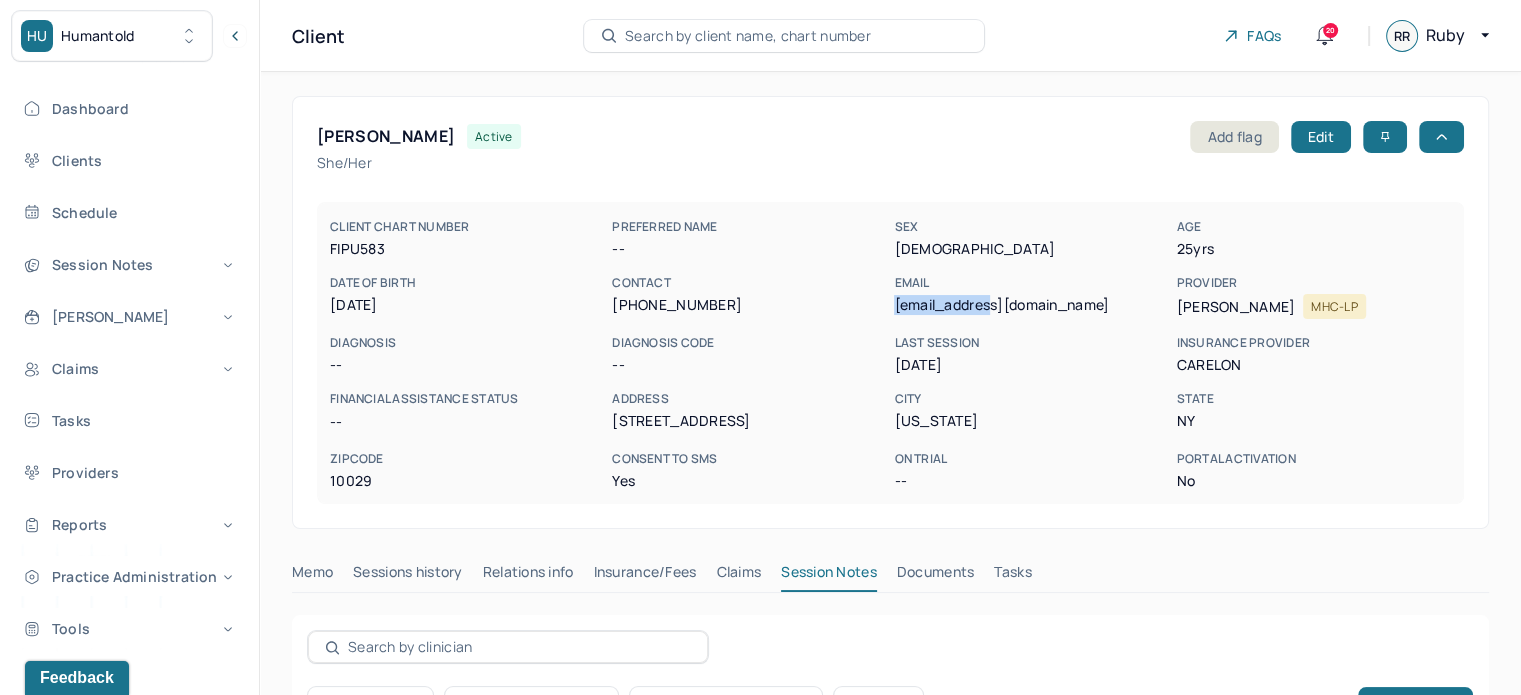 click on "[EMAIL_ADDRESS][DOMAIN_NAME]" at bounding box center (1031, 305) 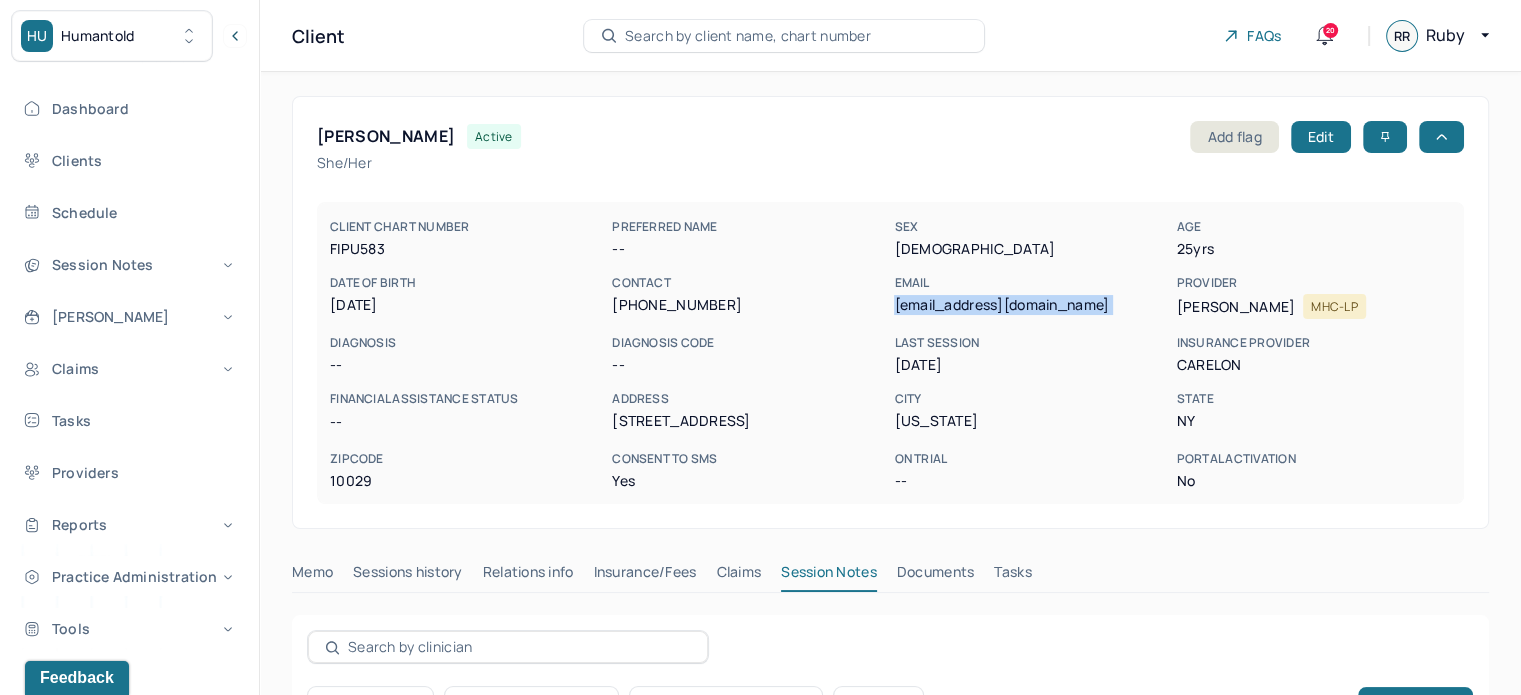 click on "[EMAIL_ADDRESS][DOMAIN_NAME]" at bounding box center [1031, 305] 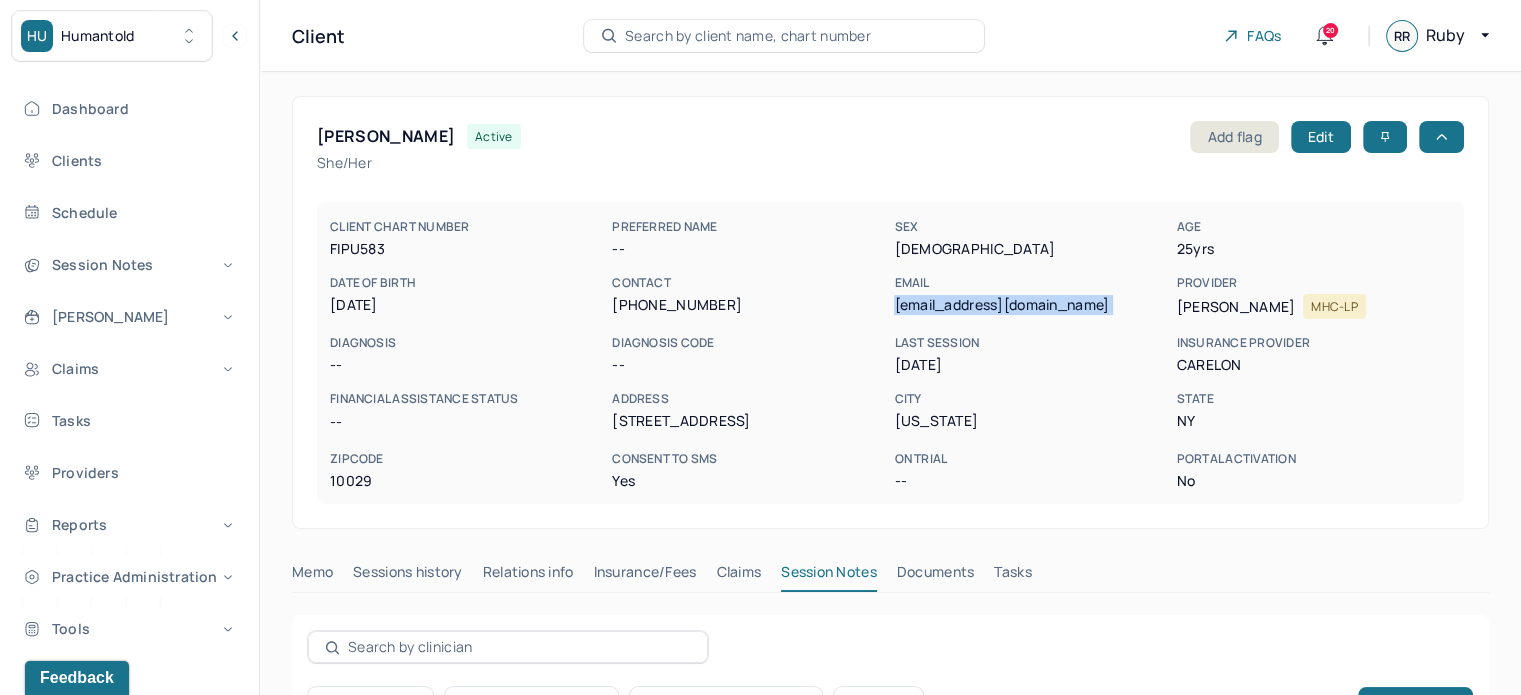 click on "Tasks" at bounding box center [1012, 576] 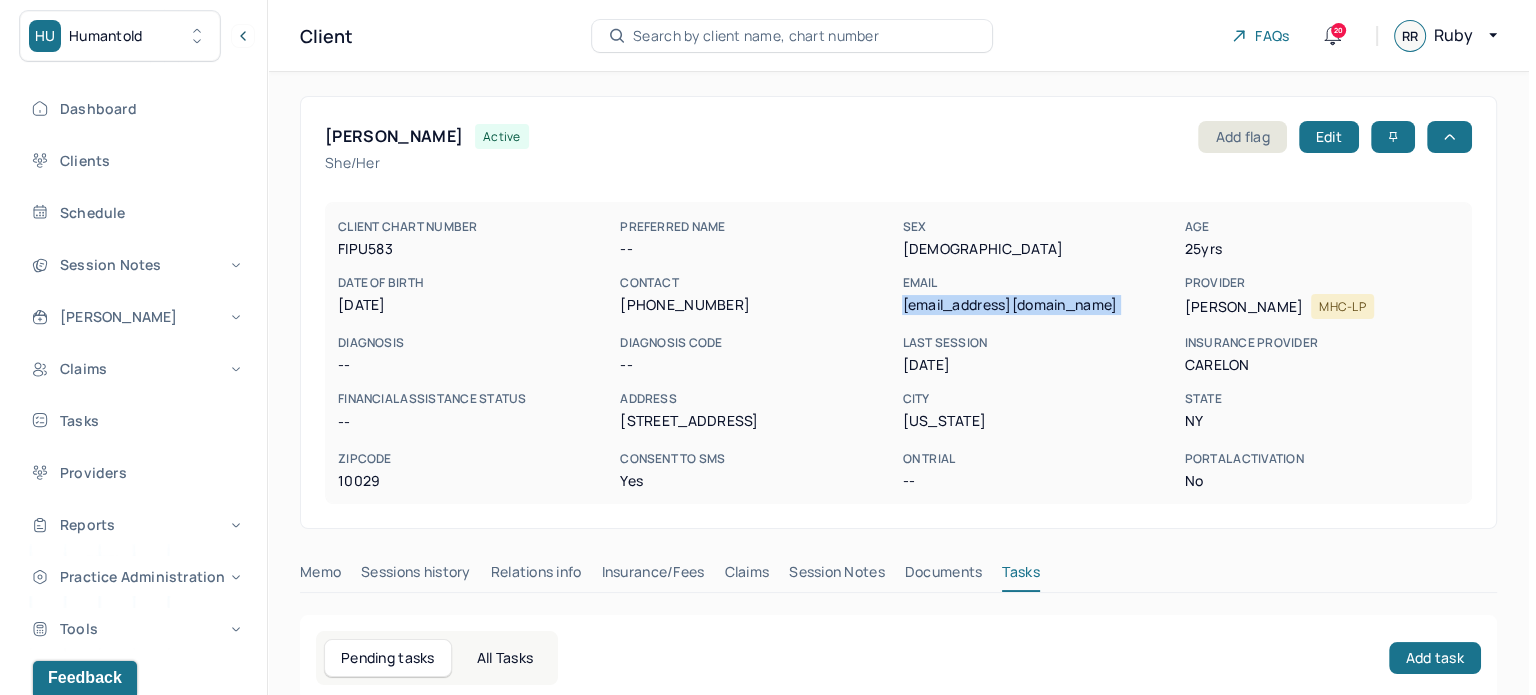 scroll, scrollTop: 180, scrollLeft: 0, axis: vertical 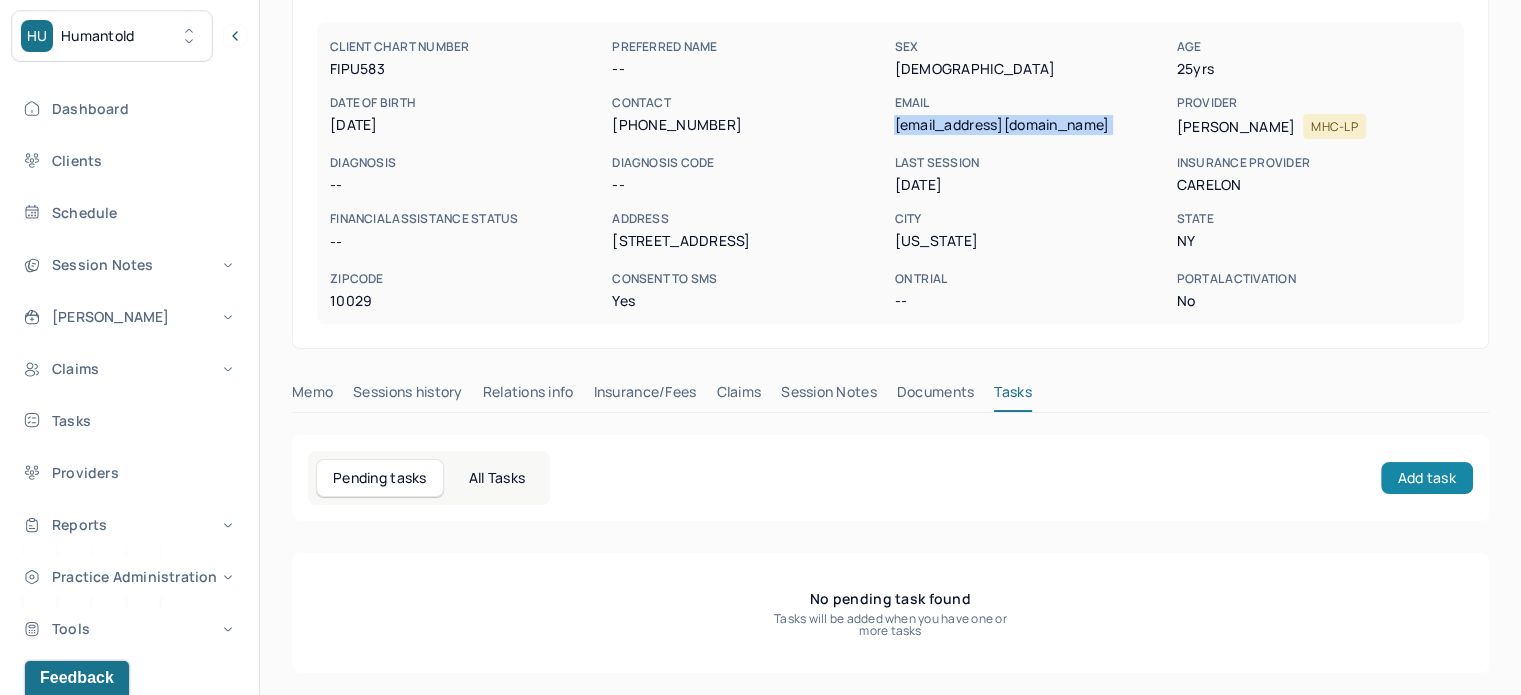 click on "Add task" at bounding box center [1427, 478] 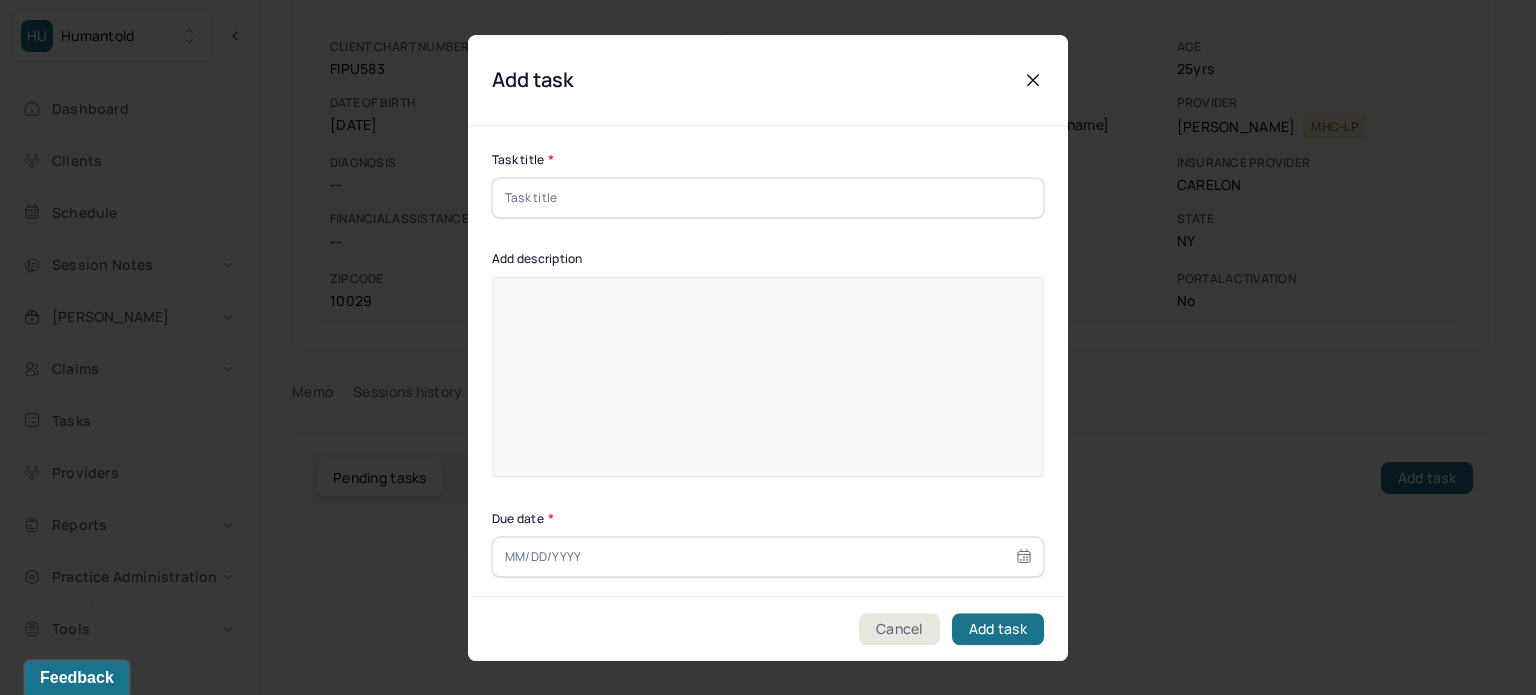 click on "Task title *" at bounding box center [768, 184] 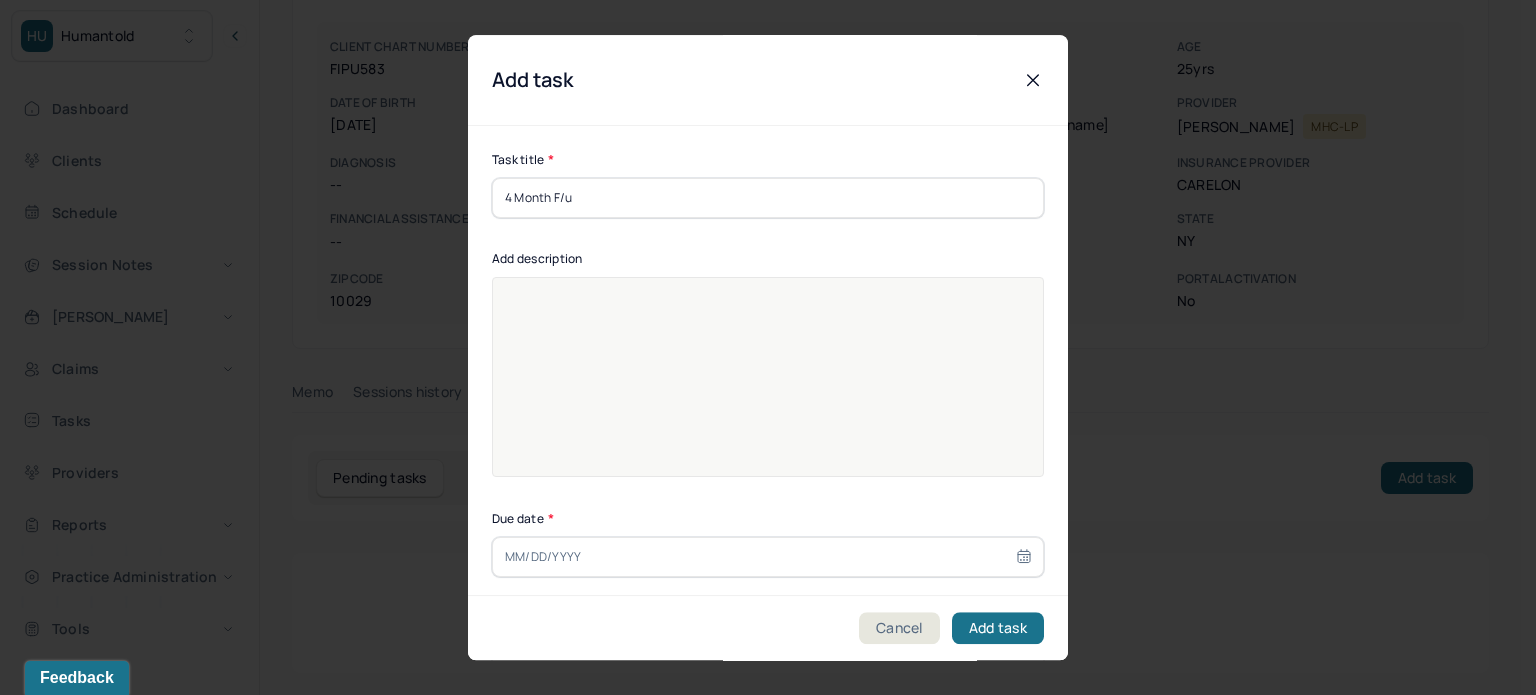 type on "4 Month F/u" 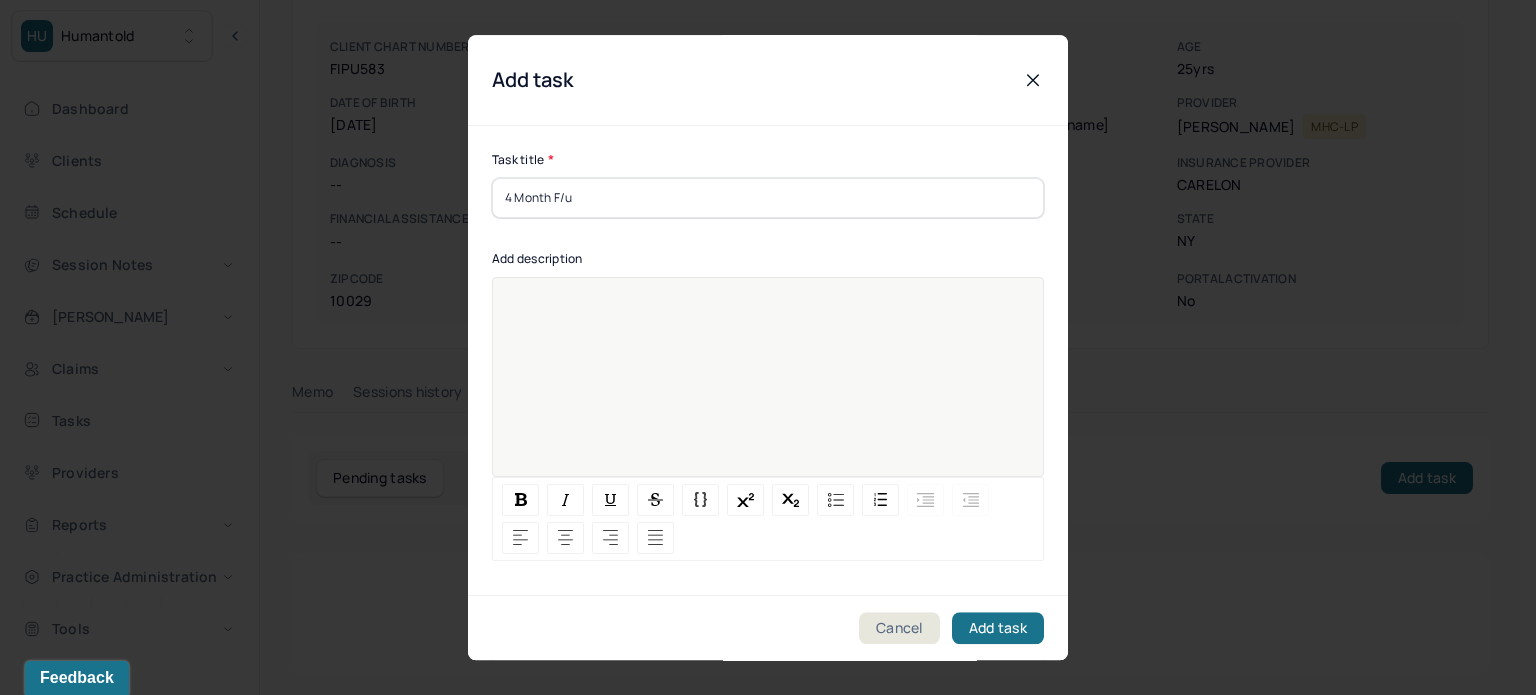 drag, startPoint x: 554, startPoint y: 431, endPoint x: 551, endPoint y: 391, distance: 40.112343 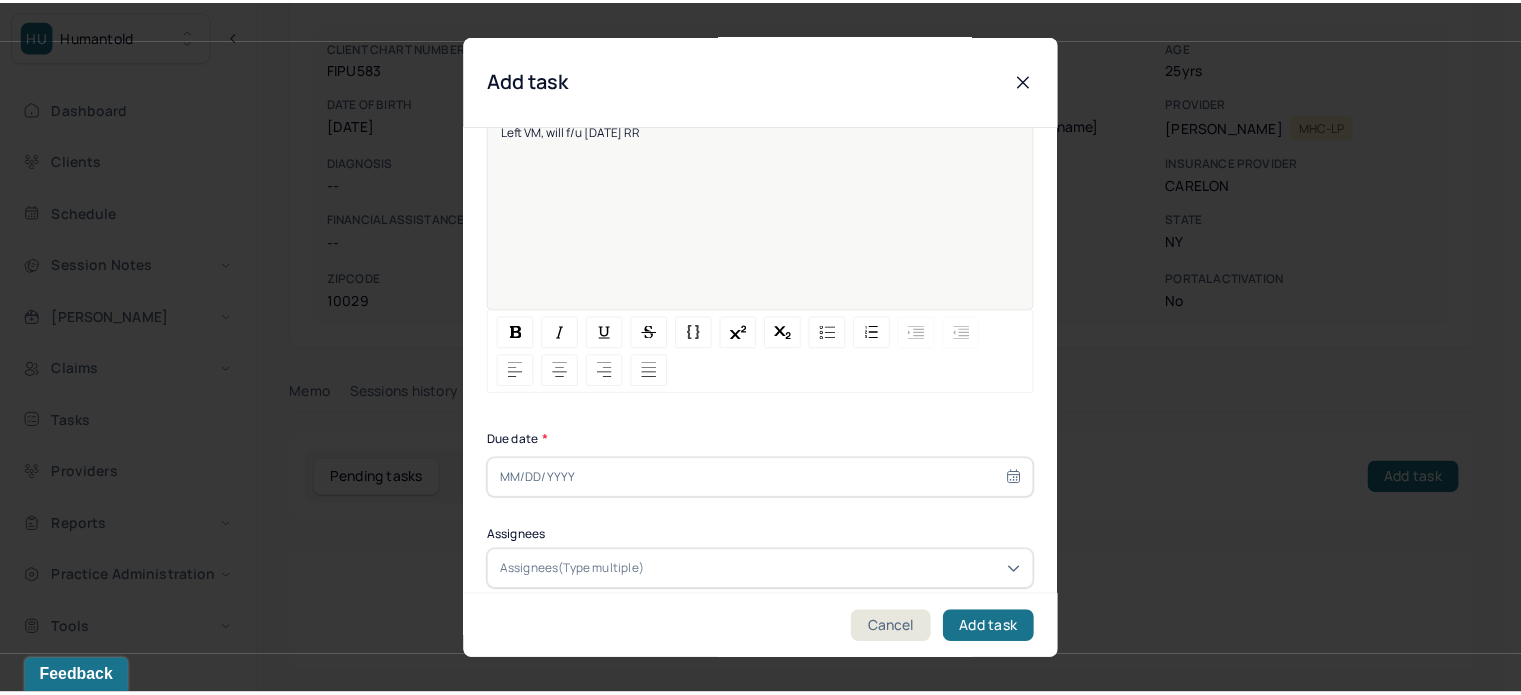 scroll, scrollTop: 256, scrollLeft: 0, axis: vertical 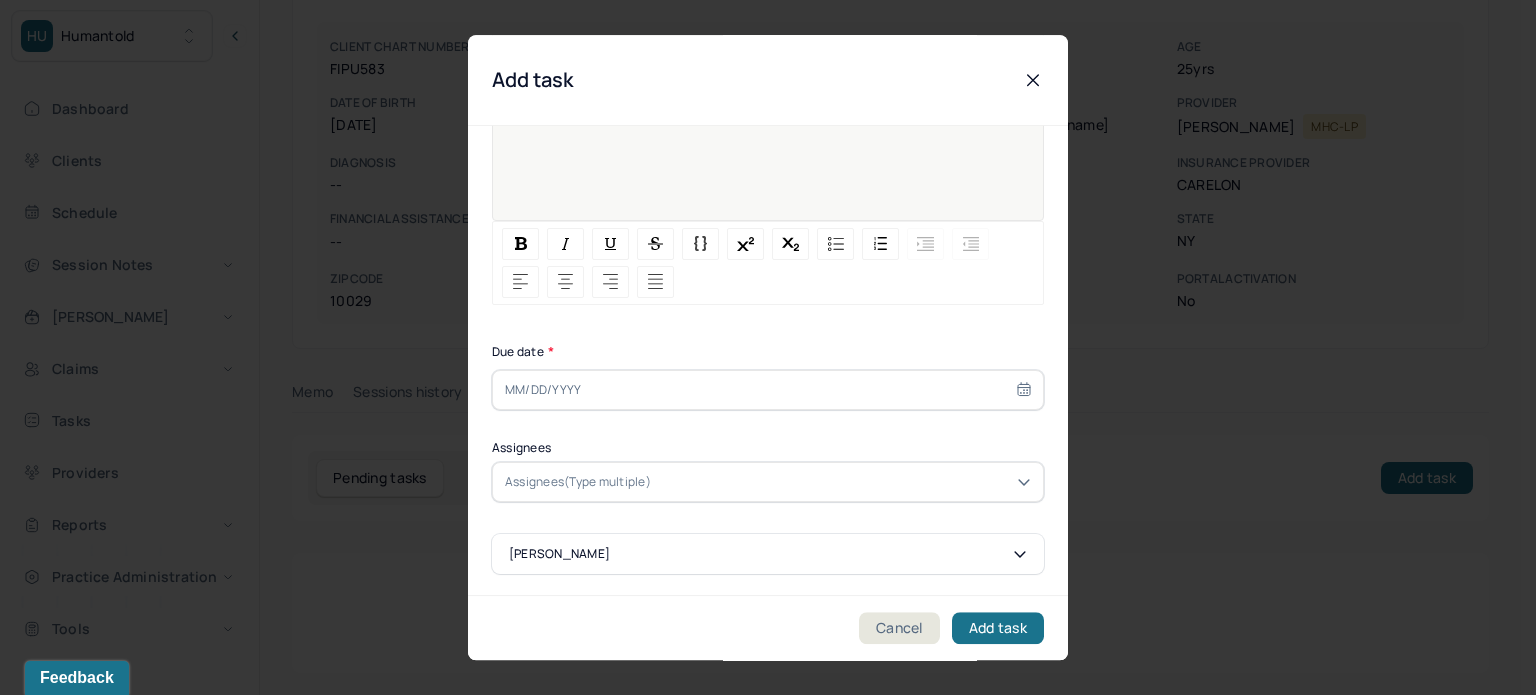 click at bounding box center (768, 390) 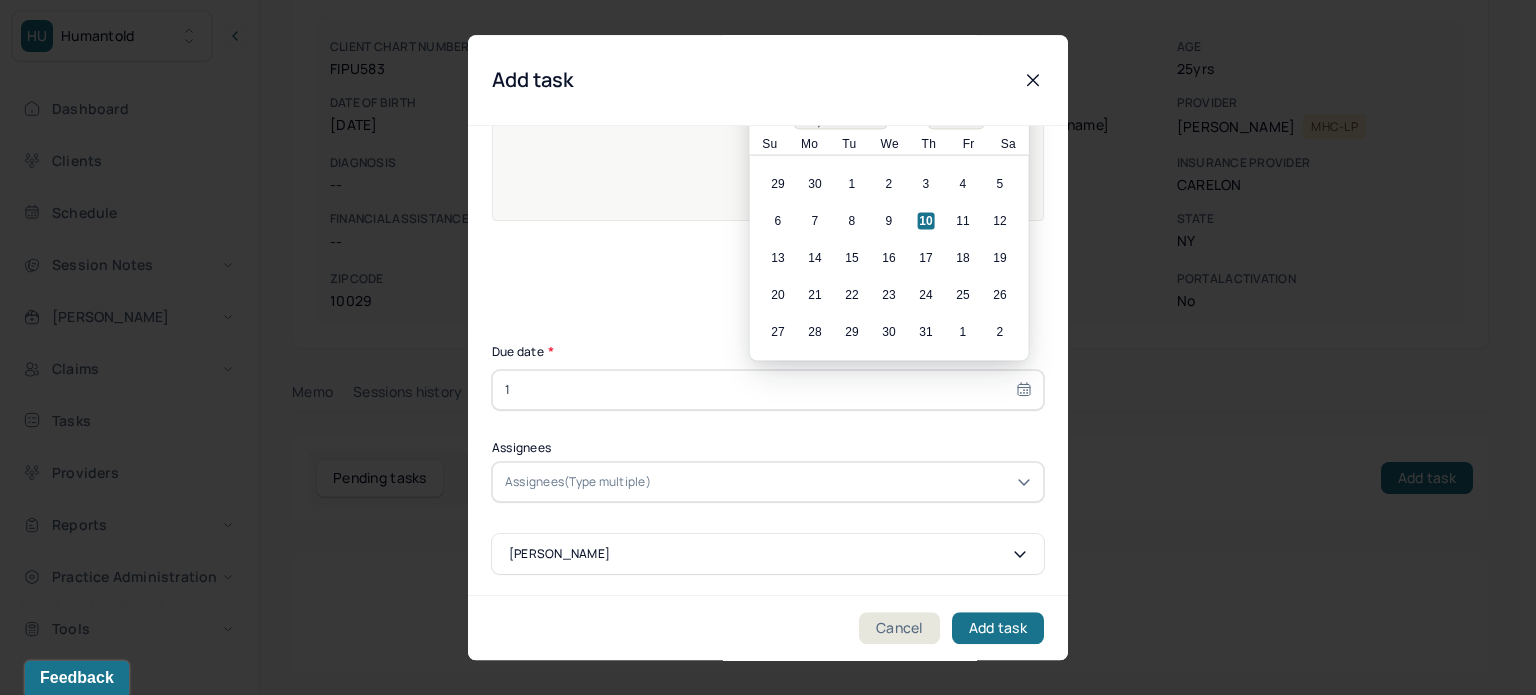 type on "11" 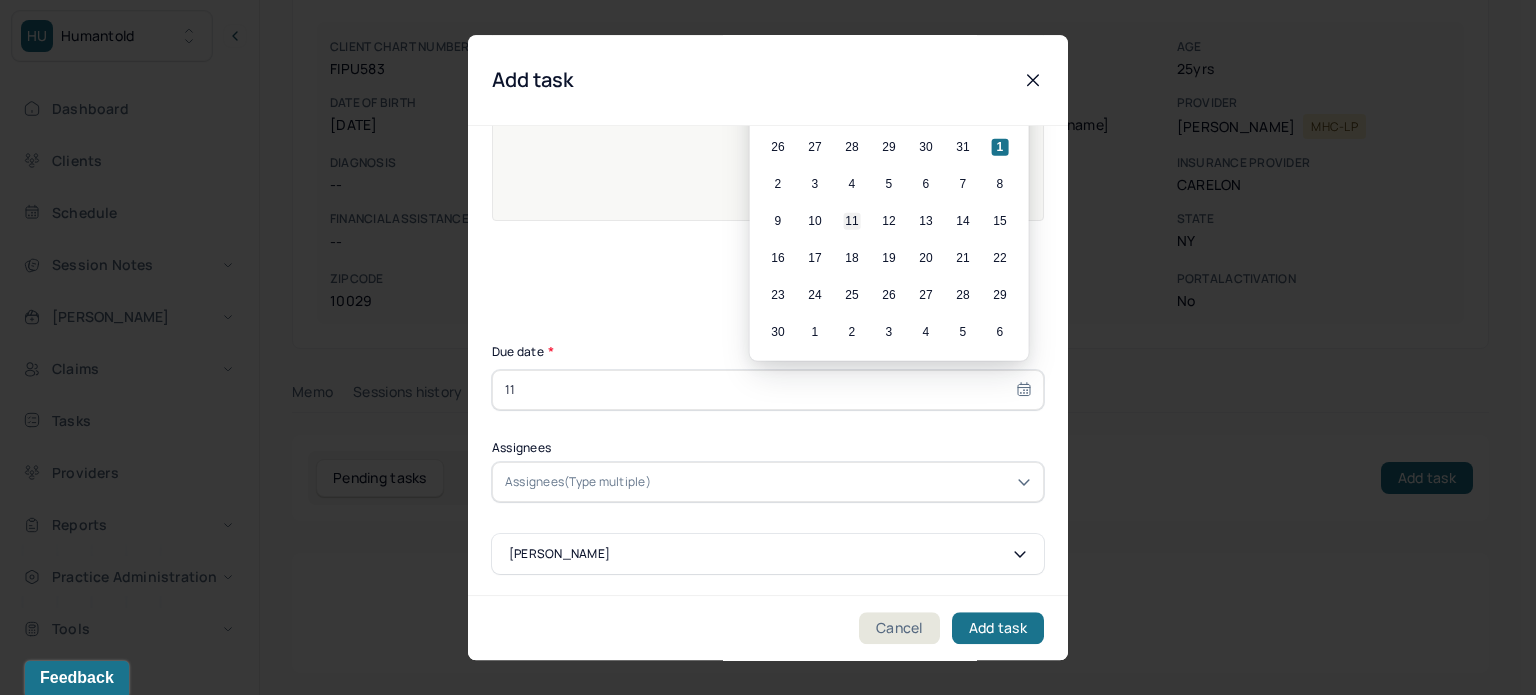 click on "11" at bounding box center [852, 221] 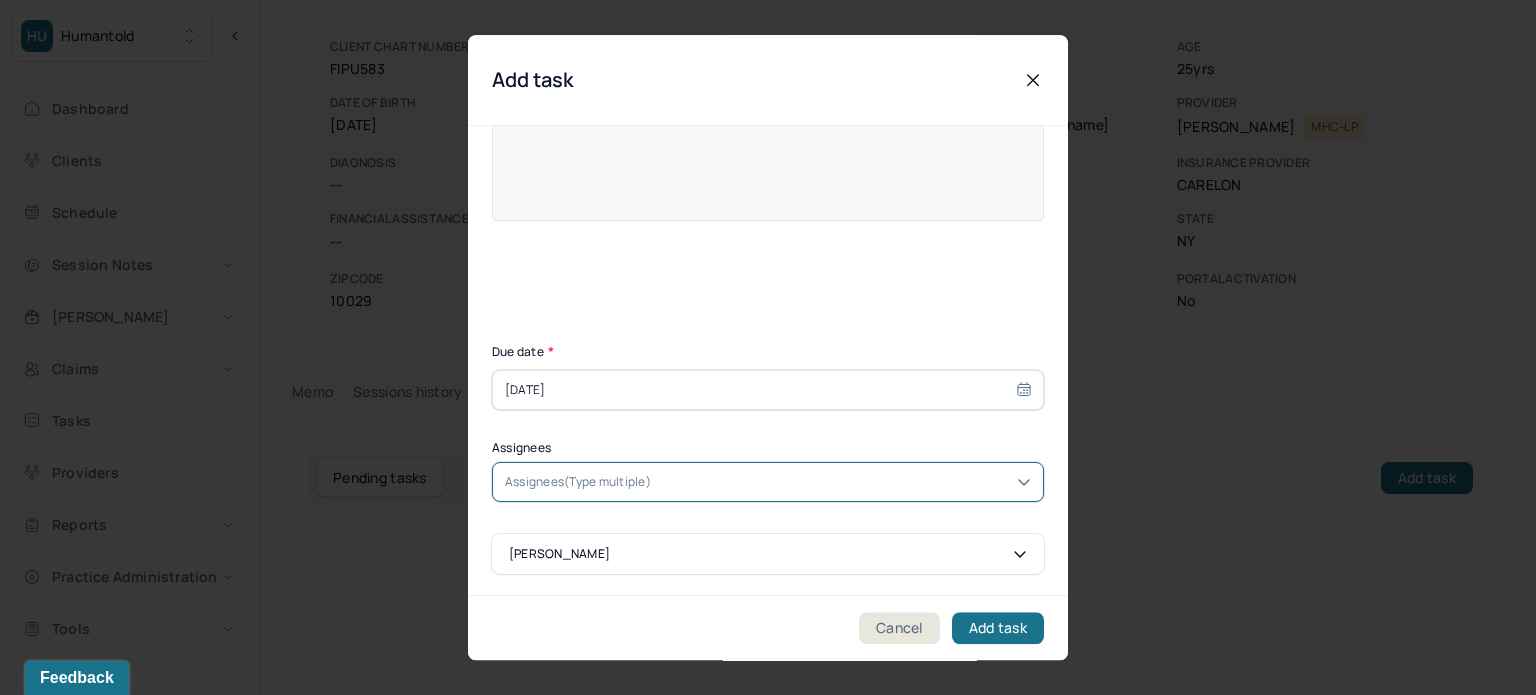click on "Assignees(Type multiple)" at bounding box center [578, 482] 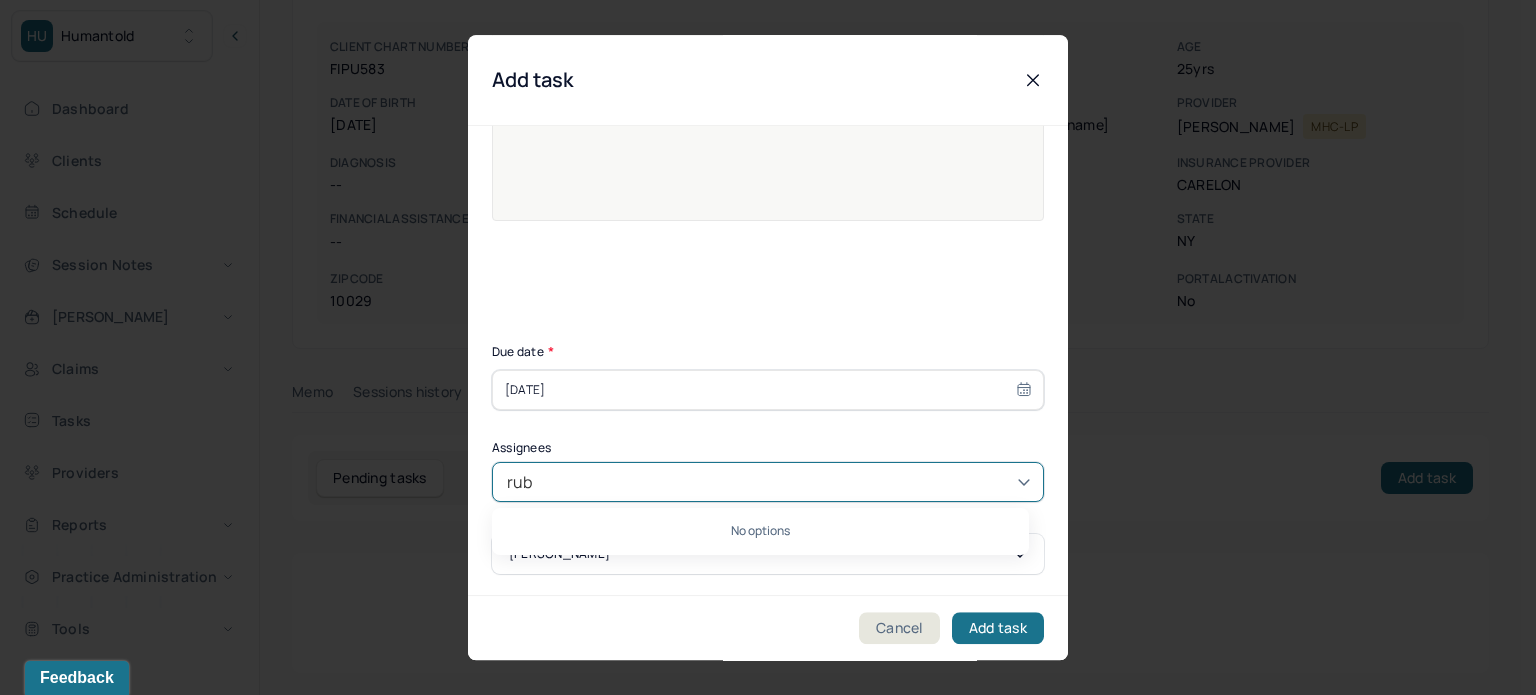 type on "ruby" 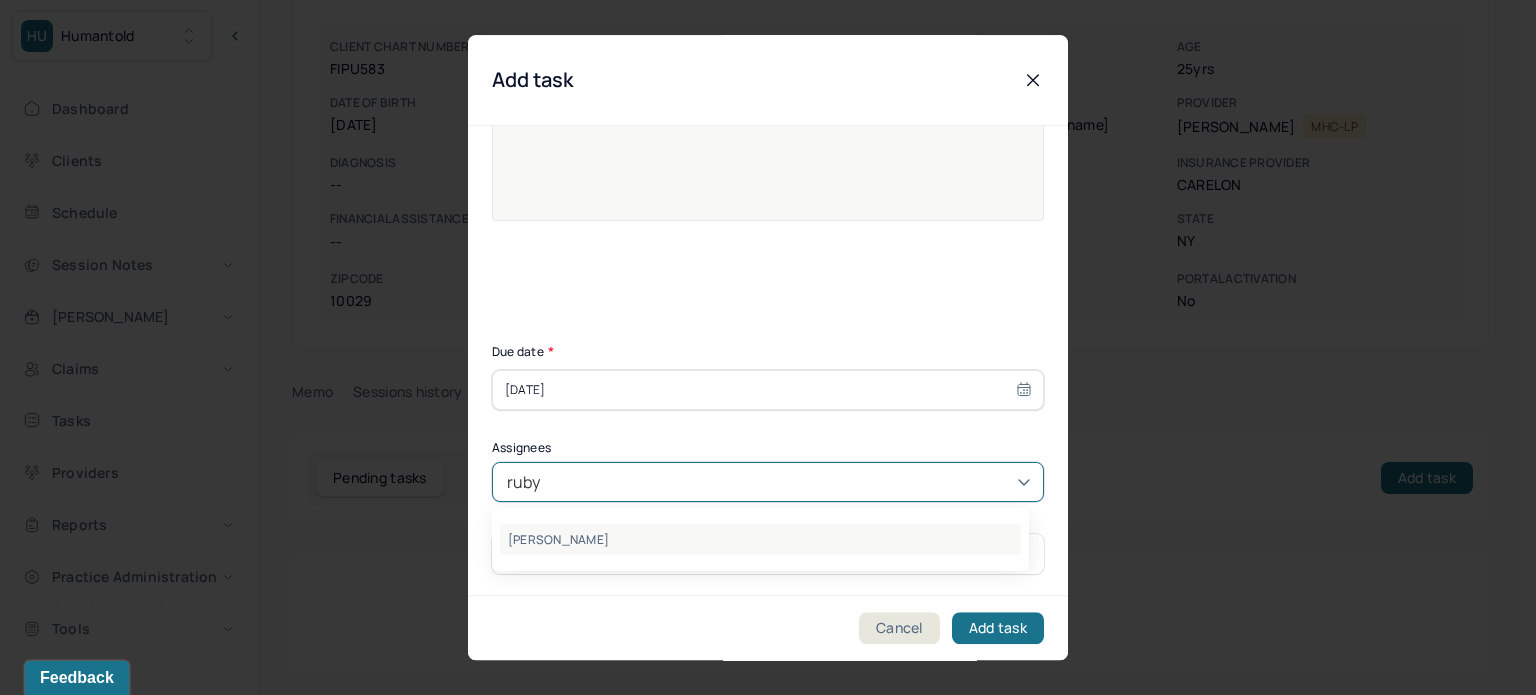 click on "[PERSON_NAME]" at bounding box center [760, 539] 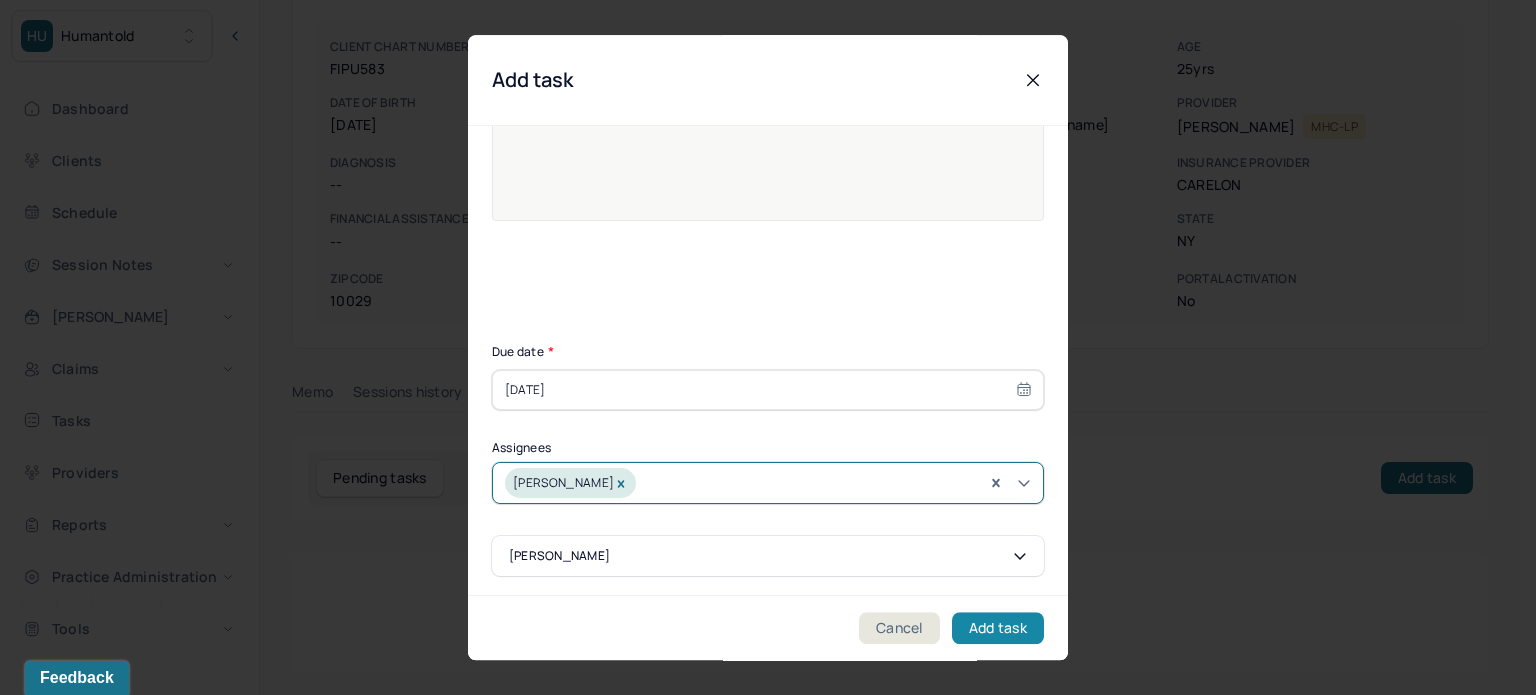 click on "Add task" at bounding box center [998, 628] 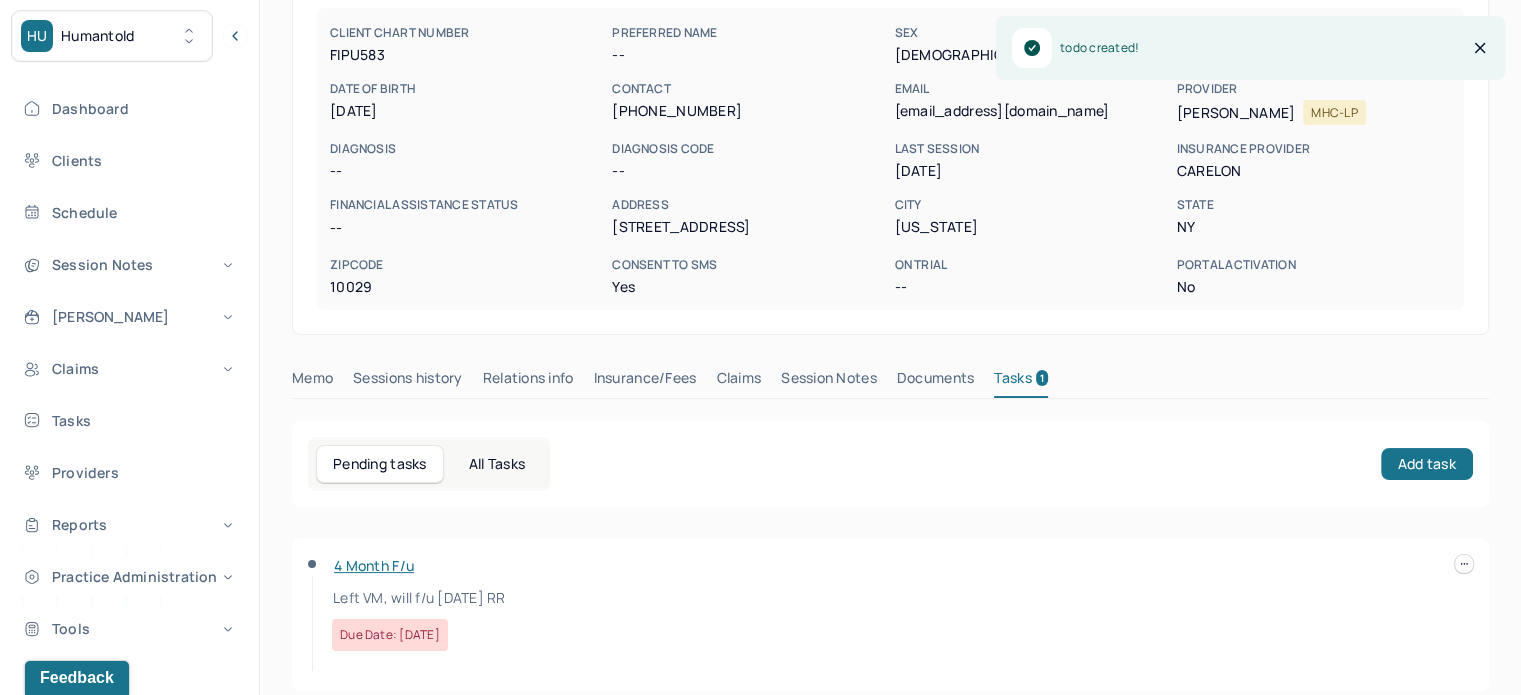 scroll, scrollTop: 0, scrollLeft: 0, axis: both 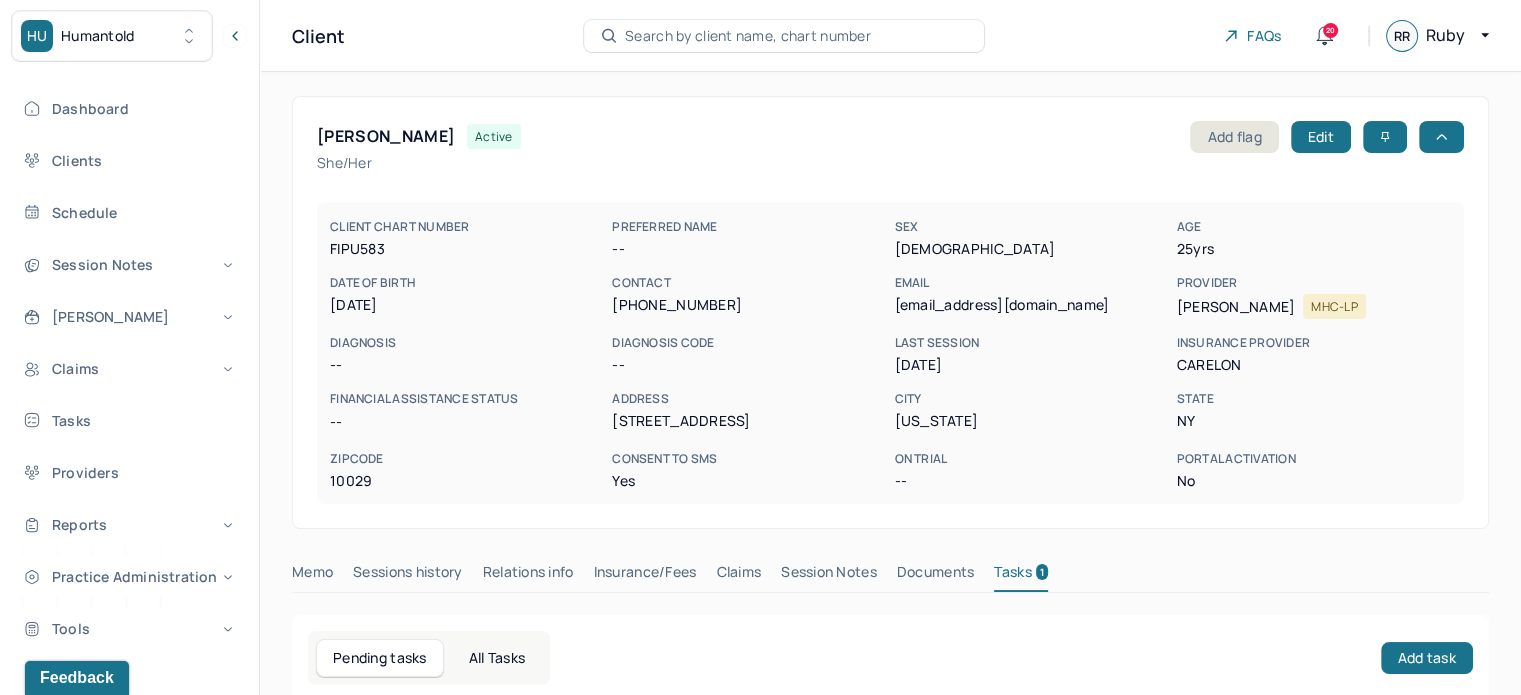 click on "Search by client name, chart number" at bounding box center (748, 36) 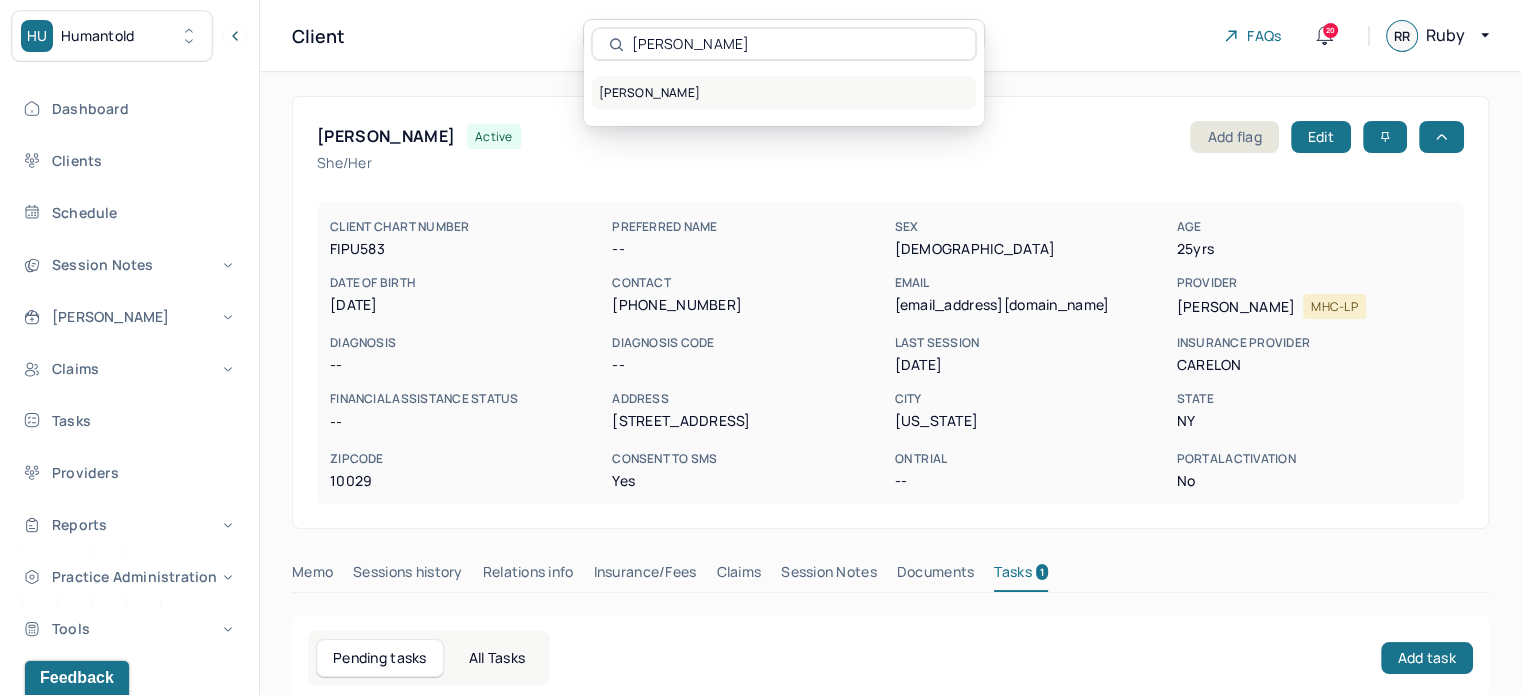 type on "[PERSON_NAME]" 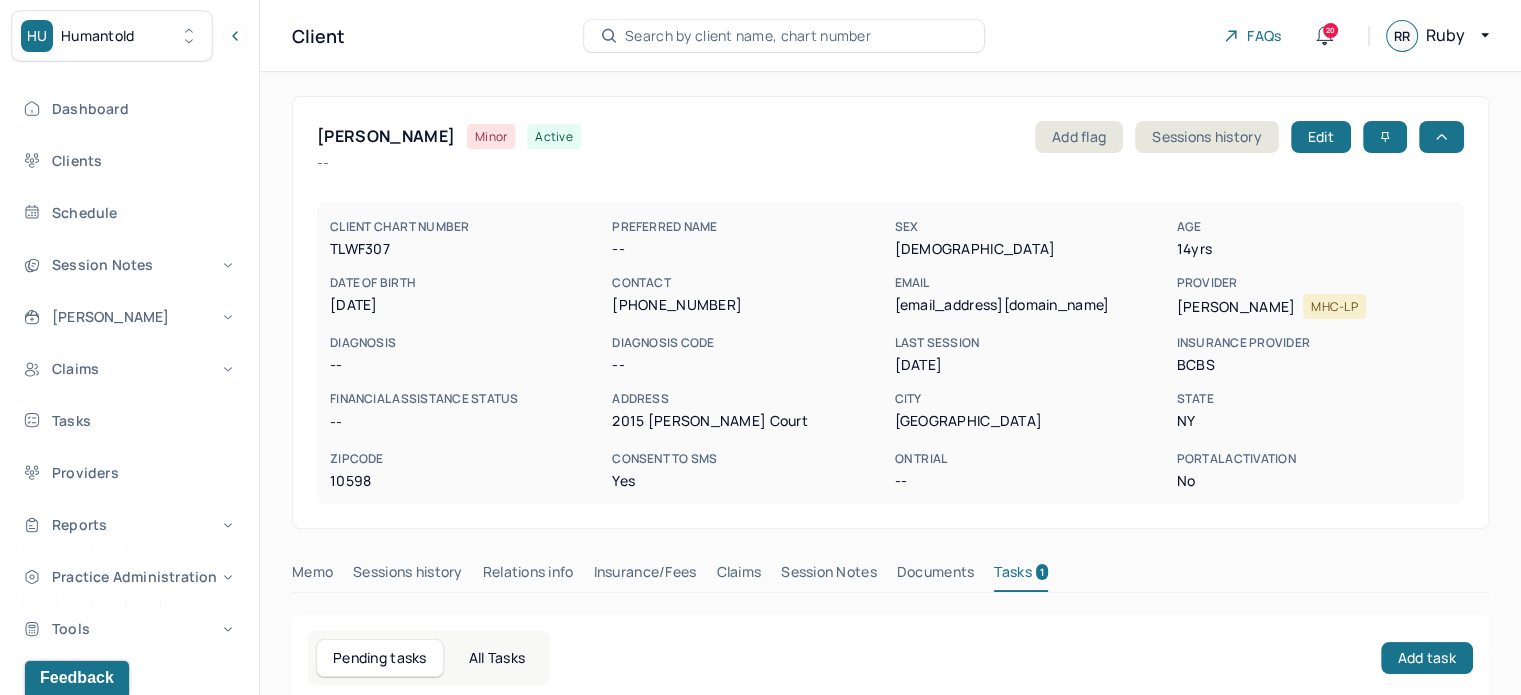 click on "Session Notes" at bounding box center (829, 576) 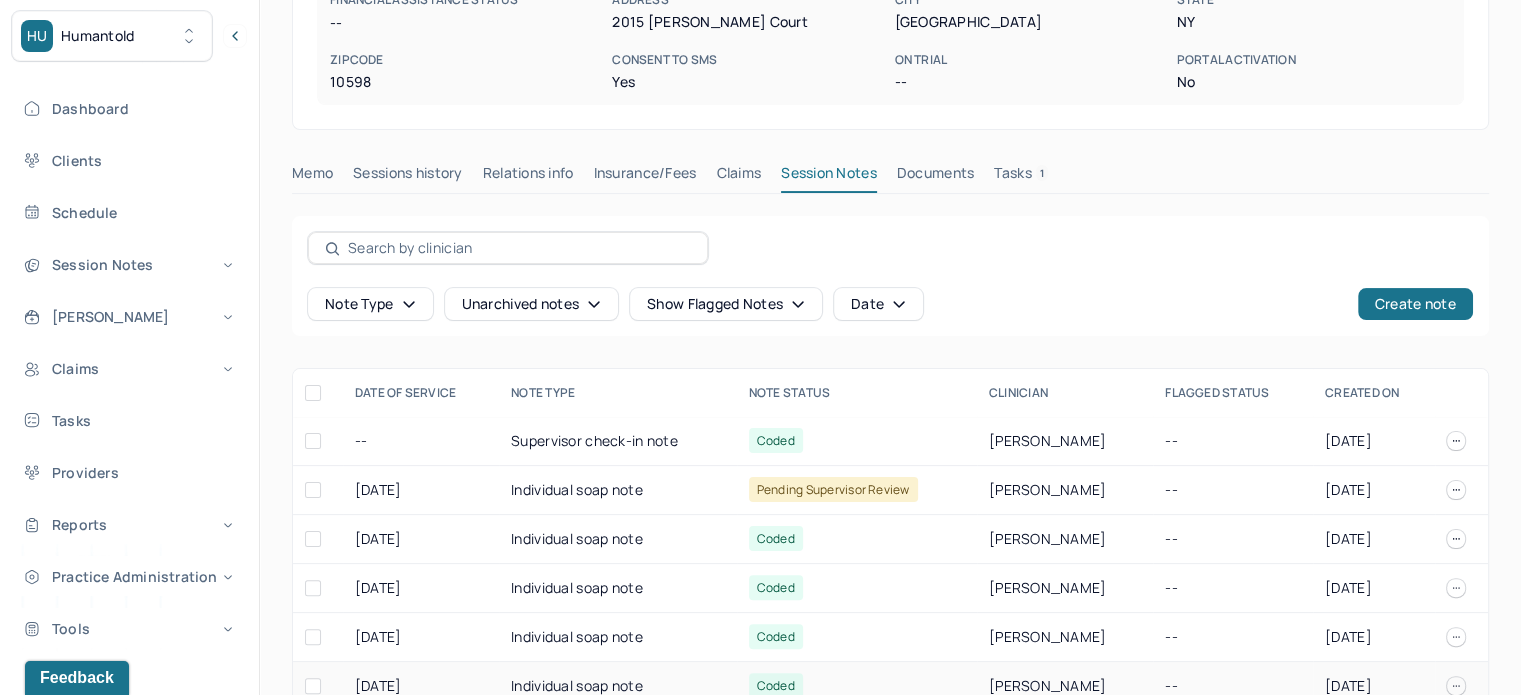 scroll, scrollTop: 534, scrollLeft: 0, axis: vertical 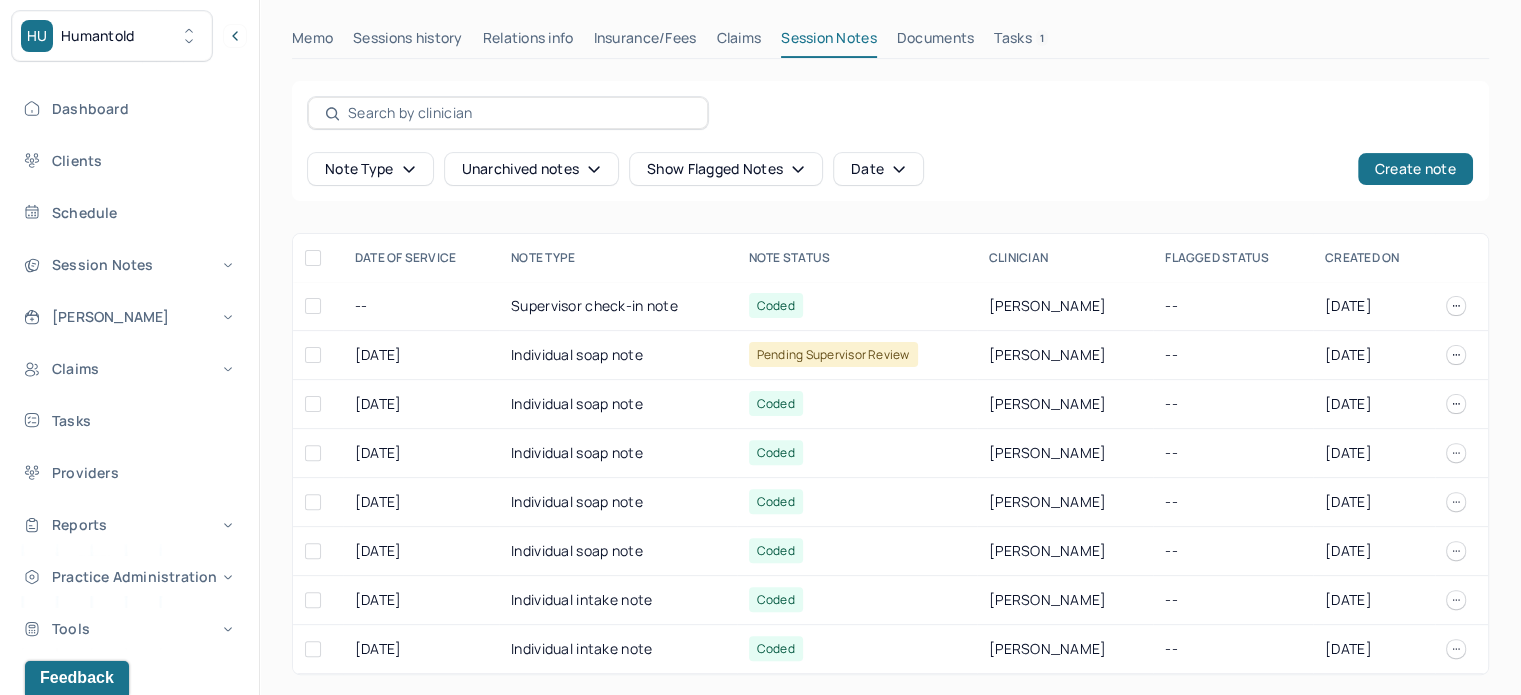 click on "Sessions history" at bounding box center (407, 42) 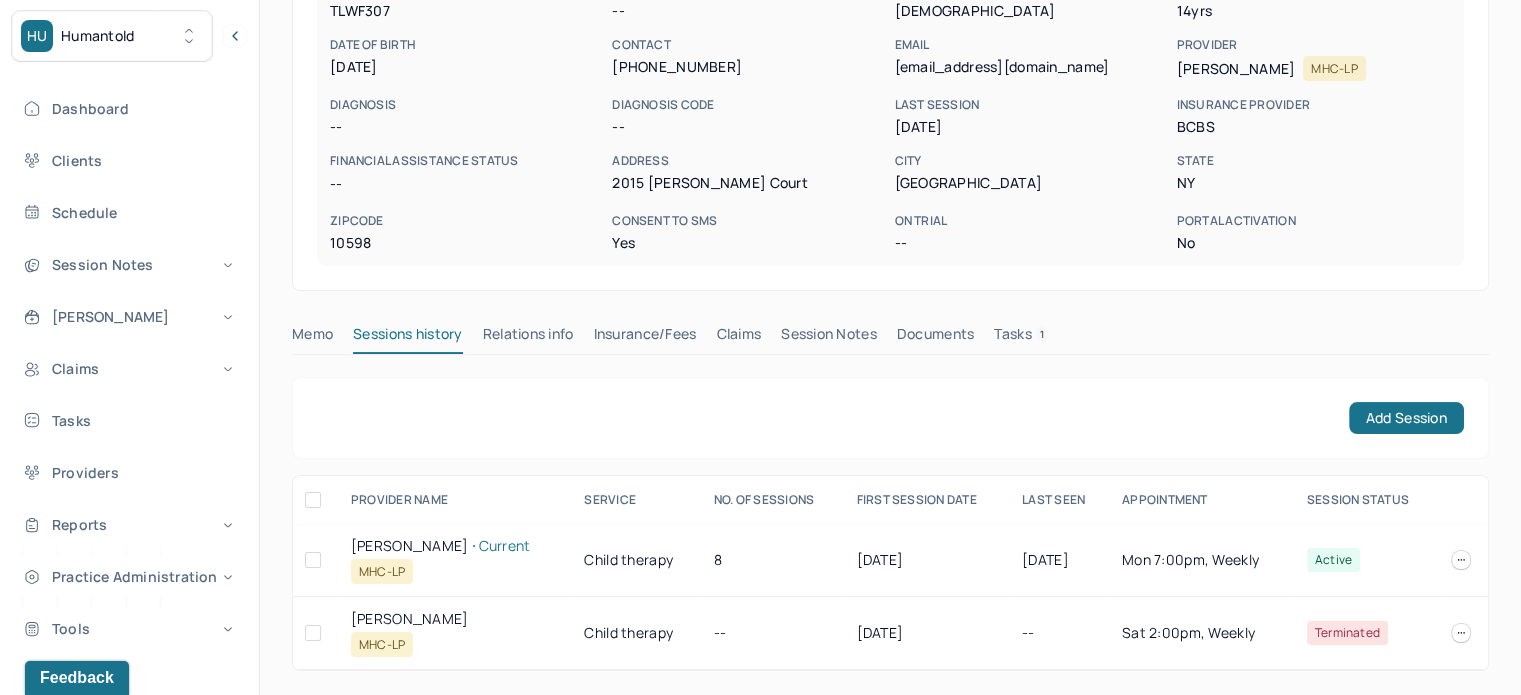 scroll, scrollTop: 235, scrollLeft: 0, axis: vertical 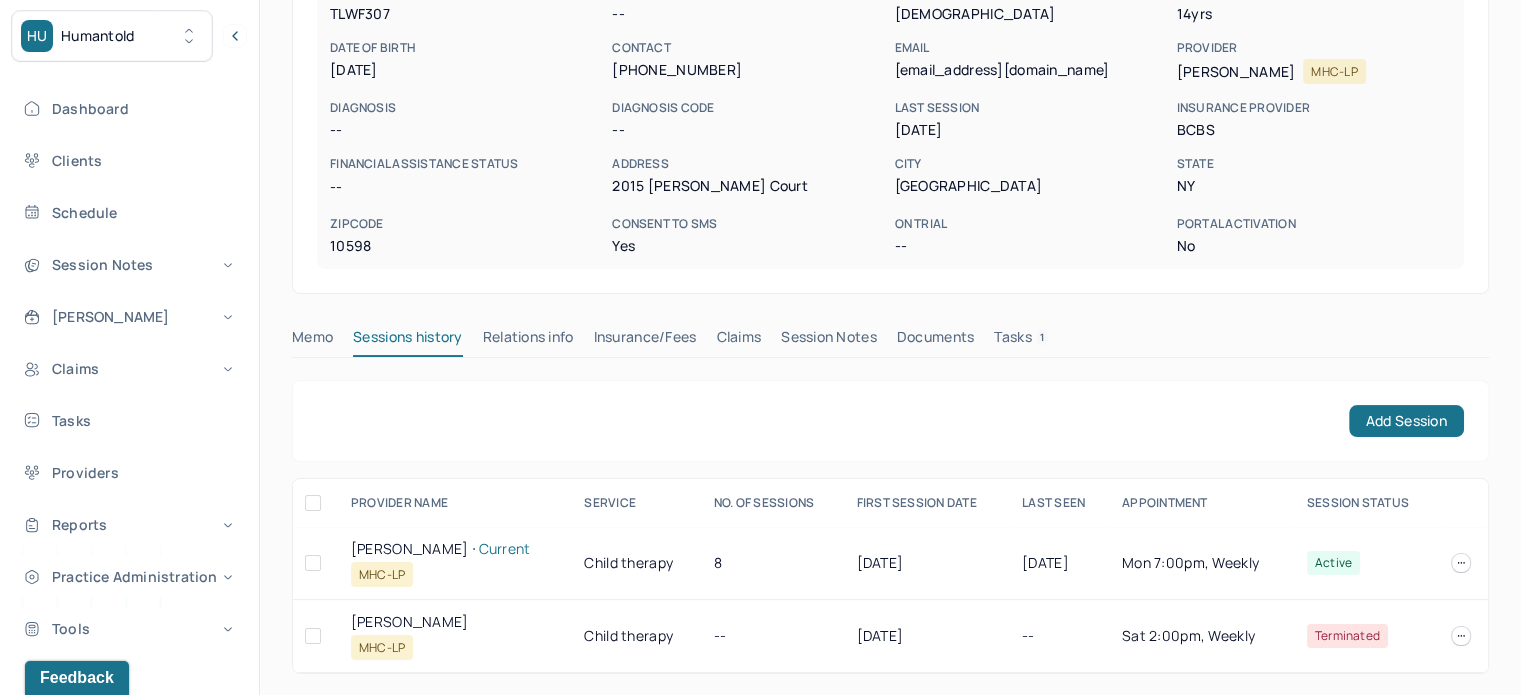 click on "Session Notes" at bounding box center [829, 341] 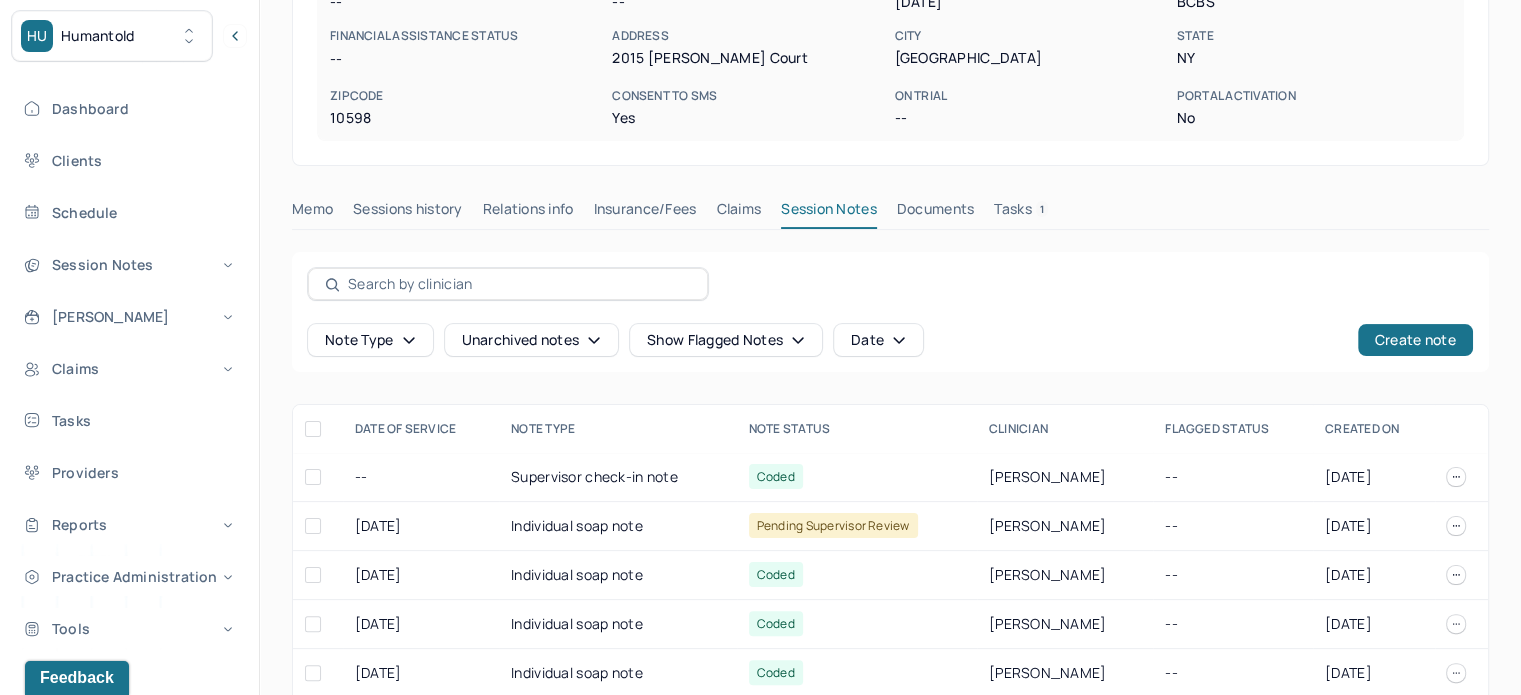 scroll, scrollTop: 34, scrollLeft: 0, axis: vertical 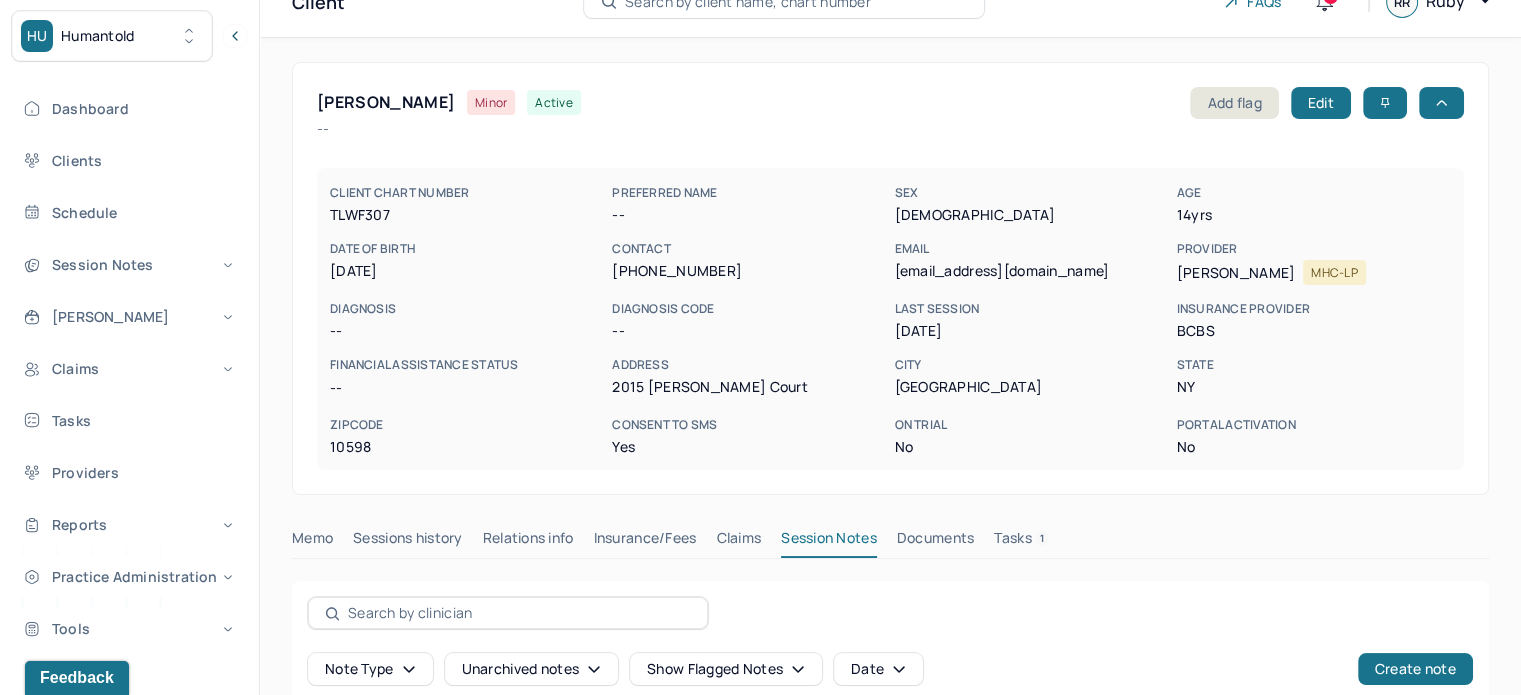click on "Tasks 1" at bounding box center (1021, 542) 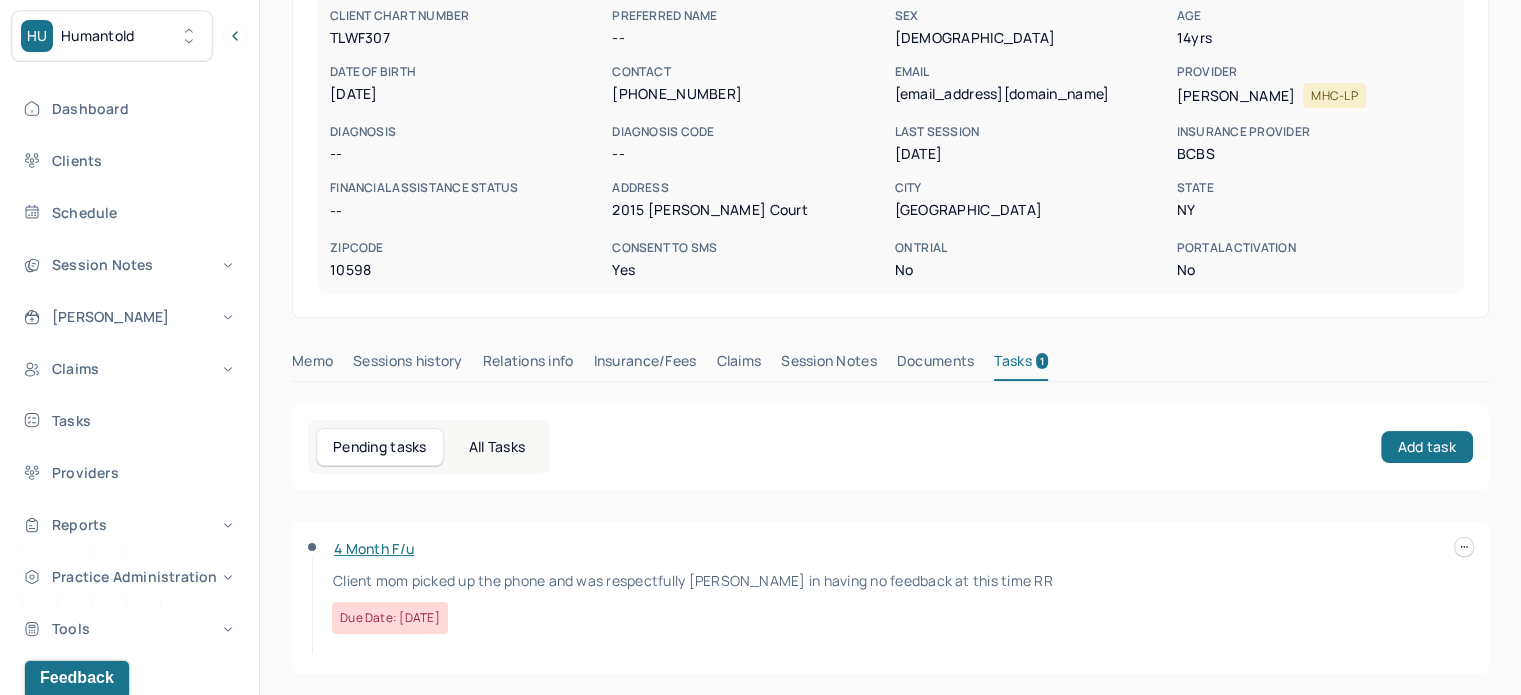 scroll, scrollTop: 212, scrollLeft: 0, axis: vertical 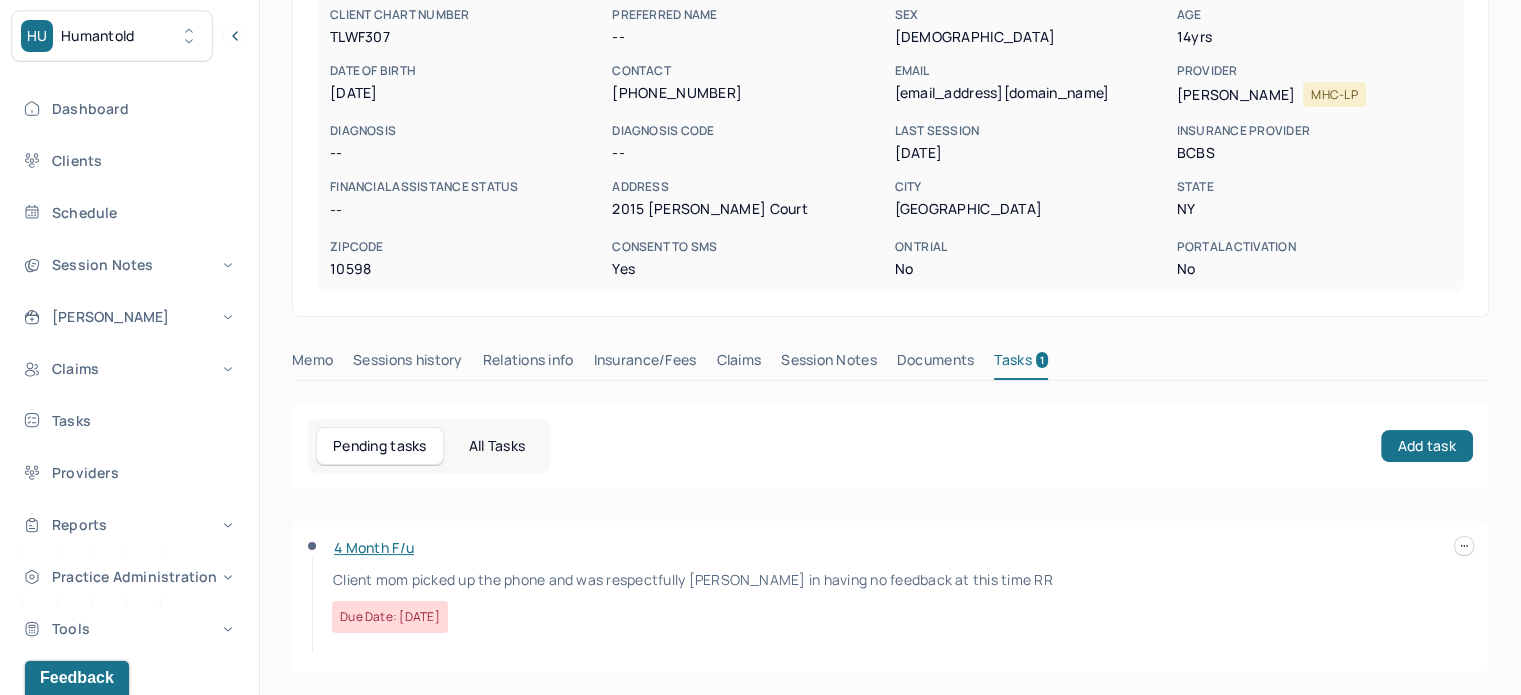 click 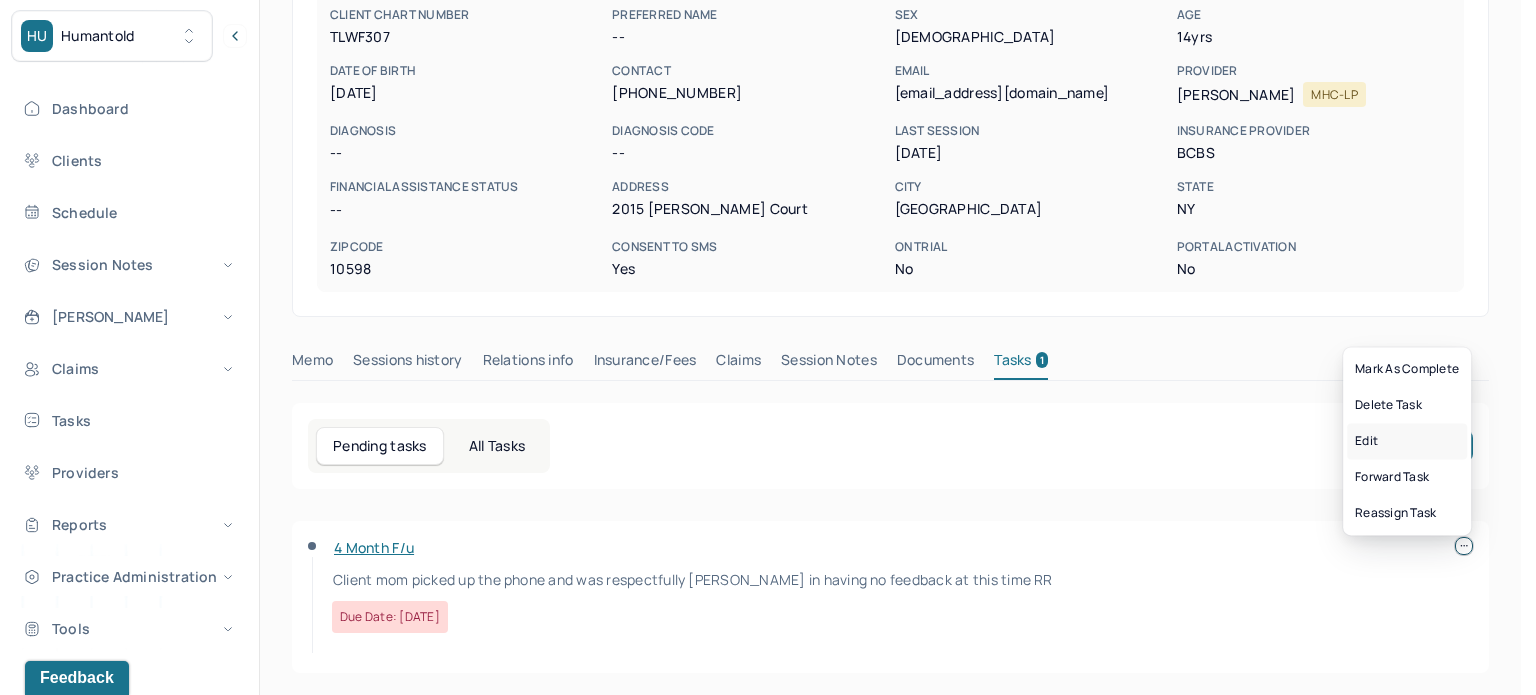 click on "Edit" at bounding box center (1407, 441) 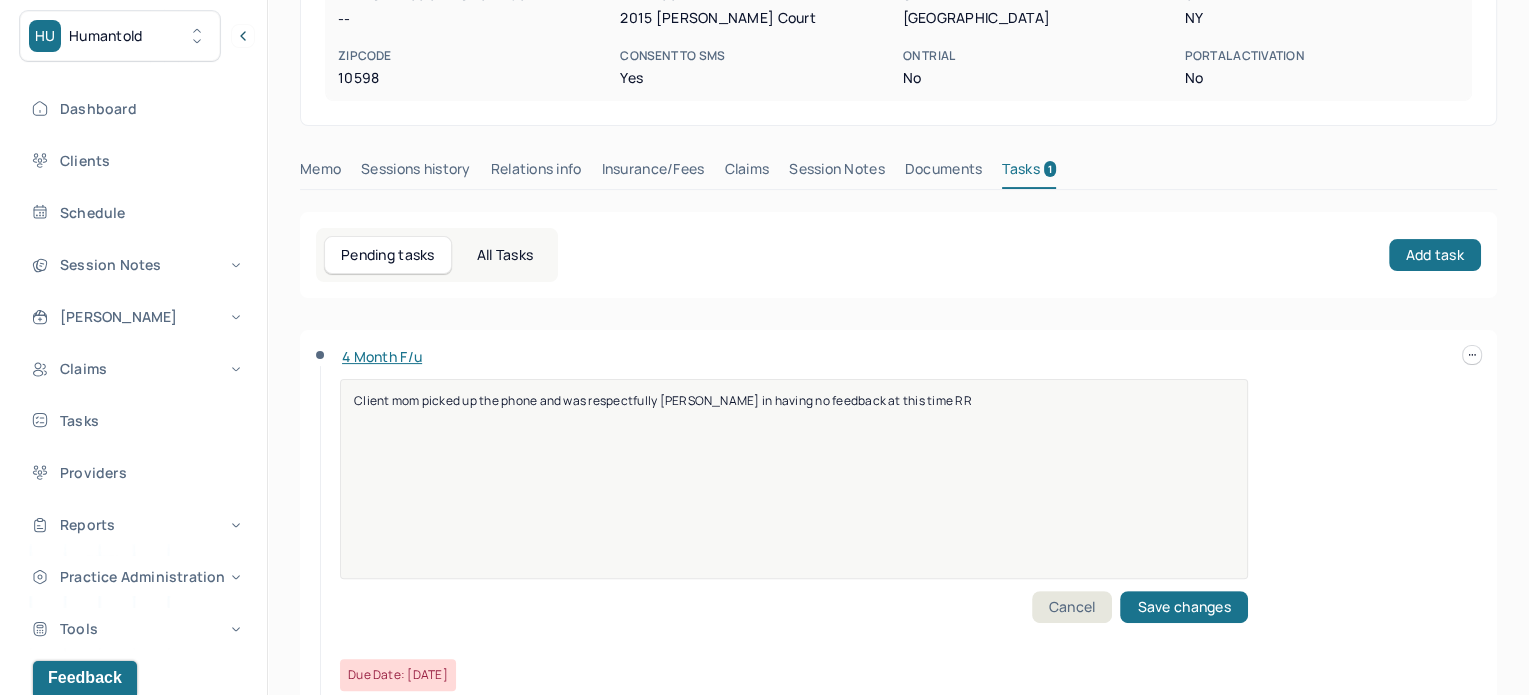 scroll, scrollTop: 460, scrollLeft: 0, axis: vertical 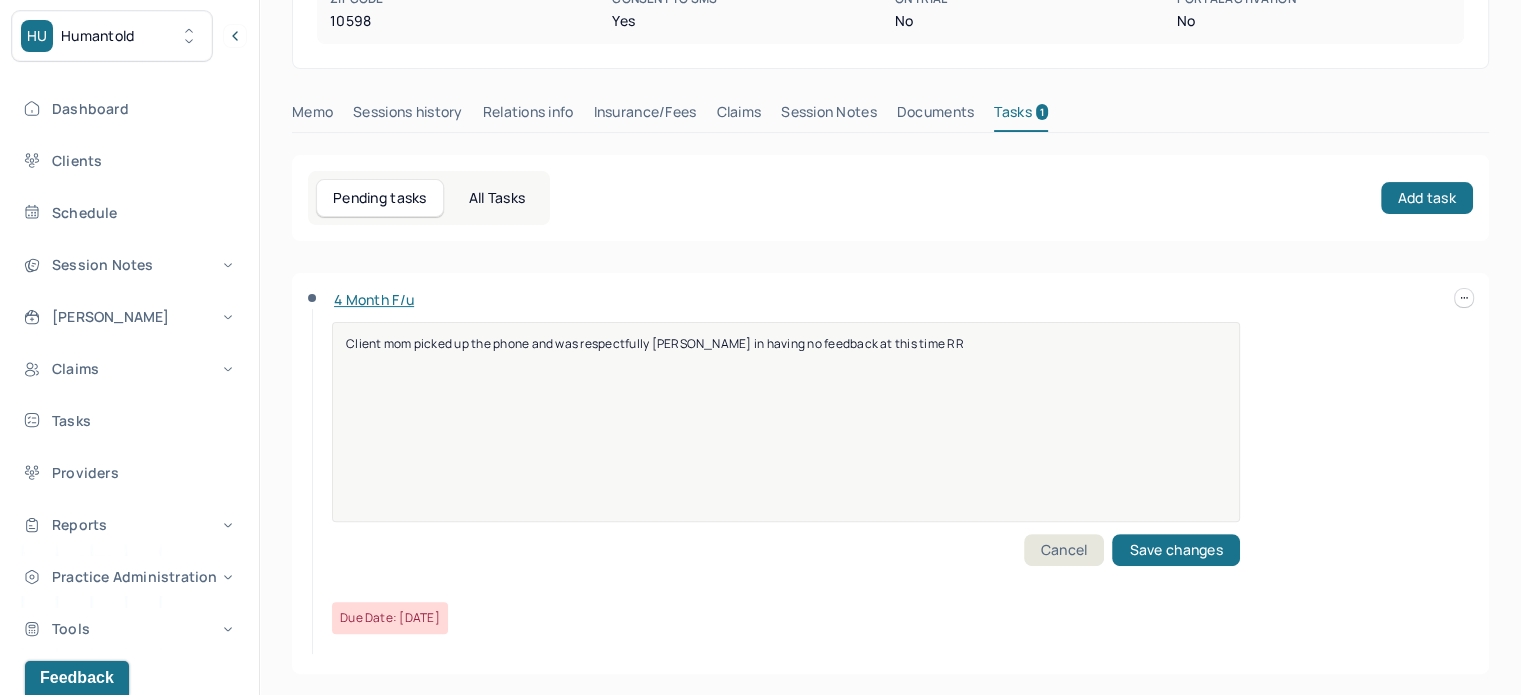 click on "HU Humantold       Dashboard Clients Schedule Session Notes [PERSON_NAME] Claims Tasks Providers Reports Practice Administration Tools RR [PERSON_NAME],clientsupport   Logout Client   Search by client name, chart number     FAQs   20   RR [PERSON_NAME], [PERSON_NAME] active   Add flag     Edit               -- CLIENT CHART NUMBER TLWF307 PREFERRED NAME -- SEX [DEMOGRAPHIC_DATA] AGE [DEMOGRAPHIC_DATA]  yrs DATE OF BIRTH [DEMOGRAPHIC_DATA]  CONTACT [PHONE_NUMBER] EMAIL [EMAIL_ADDRESS][DOMAIN_NAME] PROVIDER [PERSON_NAME] MHC-LP DIAGNOSIS -- DIAGNOSIS CODE -- LAST SESSION [DATE] insurance provider BCBS FINANCIAL ASSISTANCE STATUS -- Address 2015 [PERSON_NAME][GEOGRAPHIC_DATA] [US_STATE] Zipcode 10598 Consent to Sms Yes On Trial No Portal Activation No   Memo     Sessions history     Relations info     Insurance/Fees     Claims     Session Notes     Documents     Tasks 1     Pending tasks     All Tasks     Add task     4 Month F/u   Client mom picked up the phone and was respectfully [PERSON_NAME] in having no feedback at this time RR" at bounding box center (760, 119) 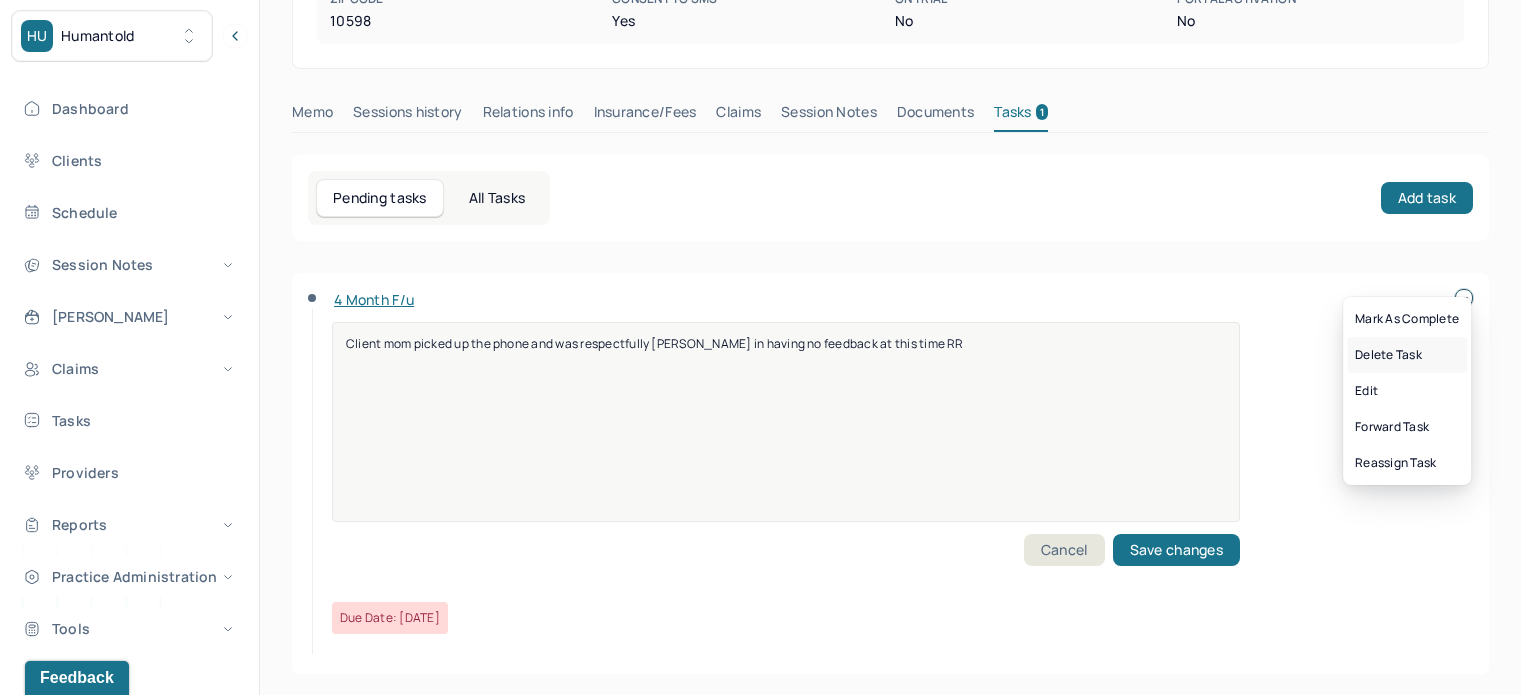 click on "Delete Task" at bounding box center [1407, 355] 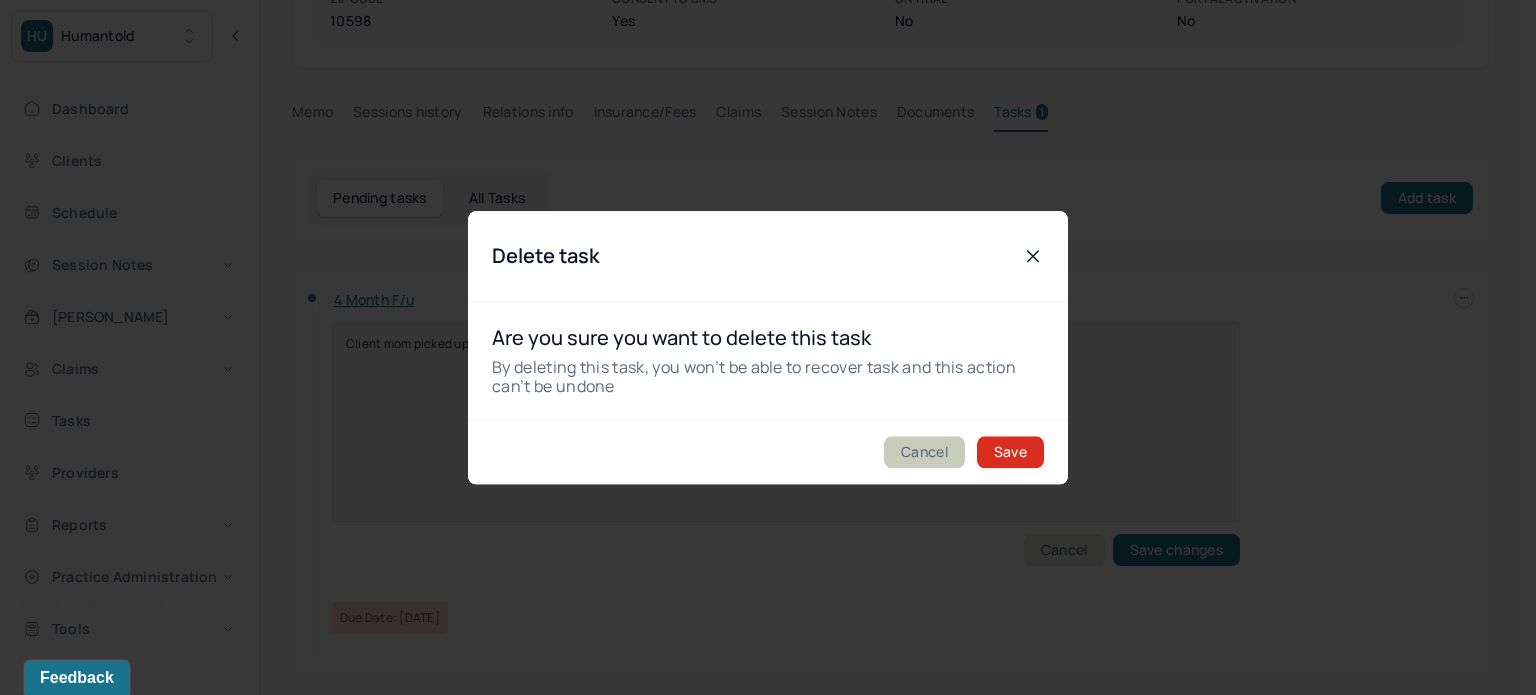 click on "Cancel" at bounding box center [924, 452] 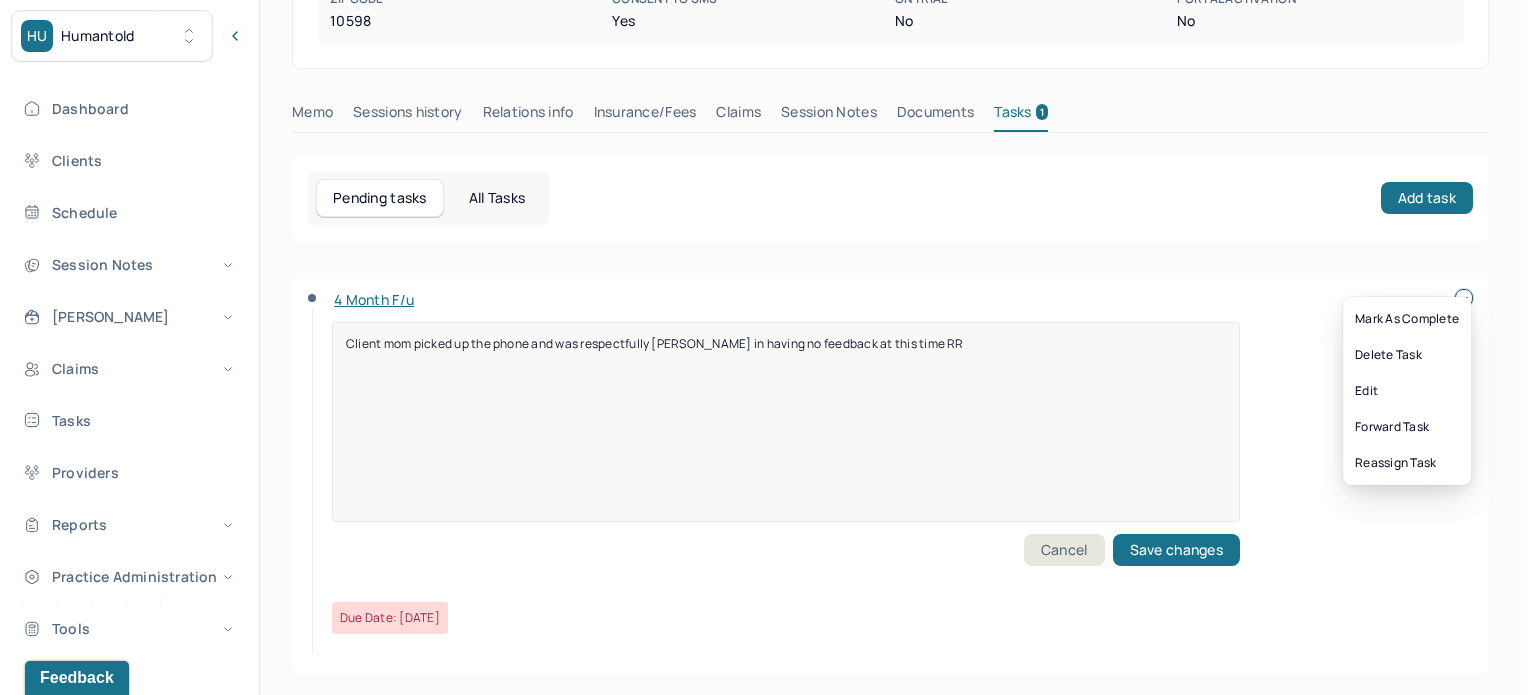 click on "HU Humantold       Dashboard Clients Schedule Session Notes [PERSON_NAME] Claims Tasks Providers Reports Practice Administration Tools RR [PERSON_NAME],clientsupport   Logout Client   Search by client name, chart number     FAQs   20   RR [PERSON_NAME], [PERSON_NAME] active   Add flag     Edit               -- CLIENT CHART NUMBER TLWF307 PREFERRED NAME -- SEX [DEMOGRAPHIC_DATA] AGE [DEMOGRAPHIC_DATA]  yrs DATE OF BIRTH [DEMOGRAPHIC_DATA]  CONTACT [PHONE_NUMBER] EMAIL [EMAIL_ADDRESS][DOMAIN_NAME] PROVIDER [PERSON_NAME] MHC-LP DIAGNOSIS -- DIAGNOSIS CODE -- LAST SESSION [DATE] insurance provider BCBS FINANCIAL ASSISTANCE STATUS -- Address 2015 [PERSON_NAME][GEOGRAPHIC_DATA] [US_STATE] Zipcode 10598 Consent to Sms Yes On Trial No Portal Activation No   Memo     Sessions history     Relations info     Insurance/Fees     Claims     Session Notes     Documents     Tasks 1     Pending tasks     All Tasks     Add task     4 Month F/u   Client mom picked up the phone and was respectfully [PERSON_NAME] in having no feedback at this time RR" at bounding box center [760, 119] 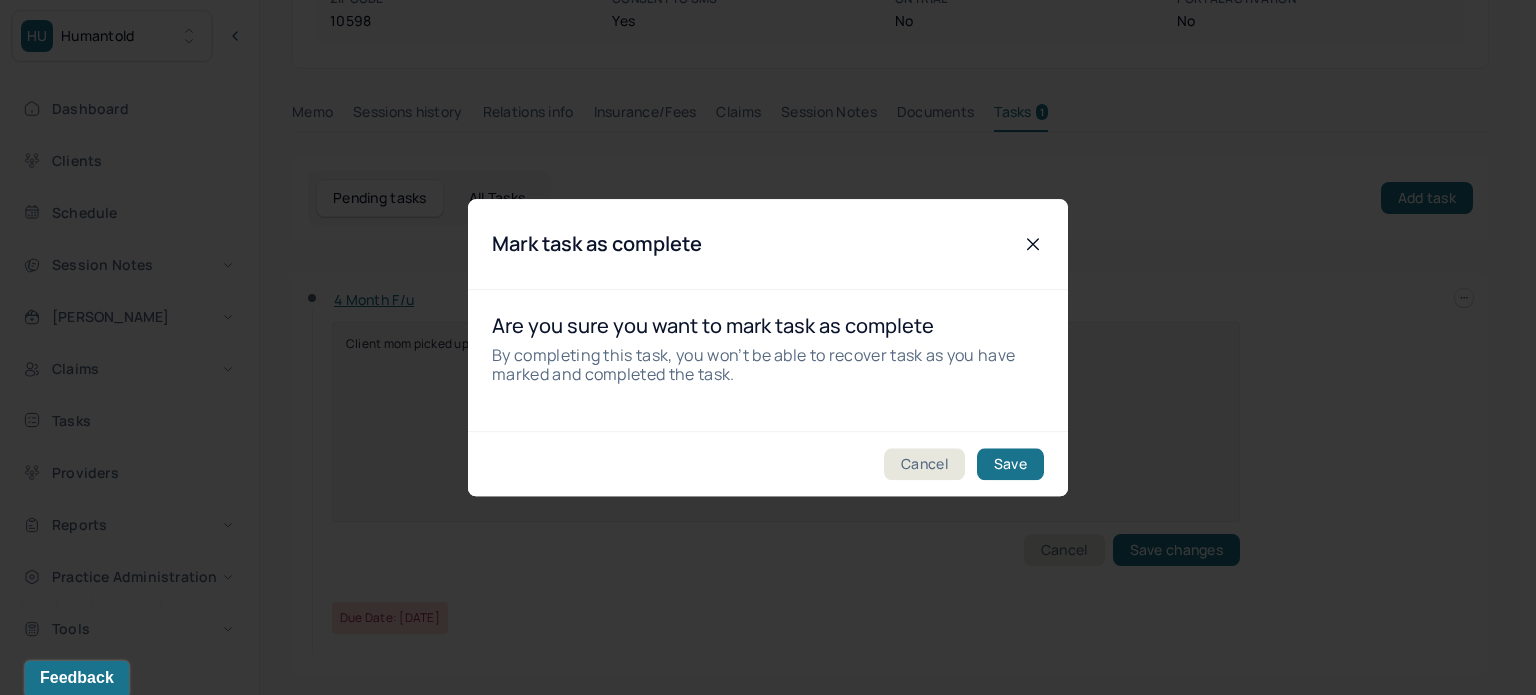 click on "Cancel     Save" at bounding box center (768, 463) 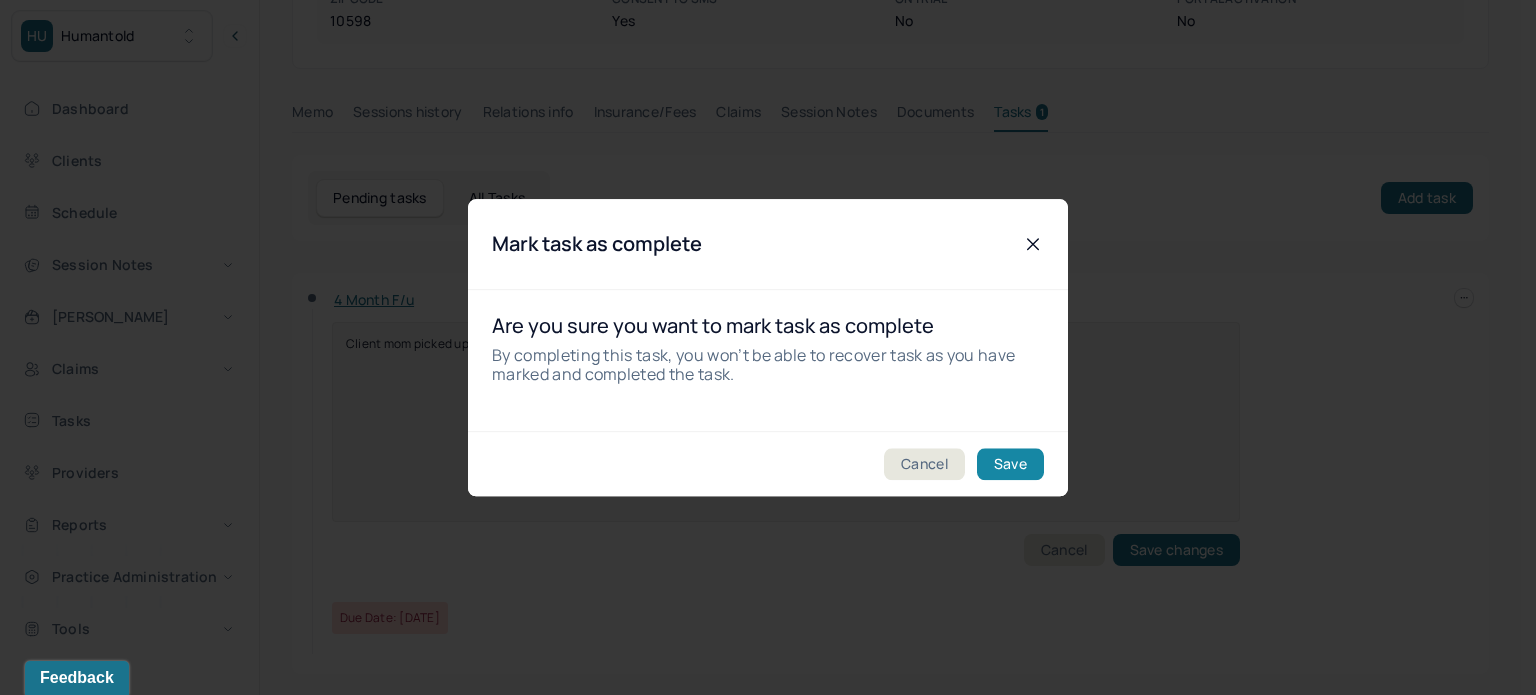 click on "Save" at bounding box center (1010, 464) 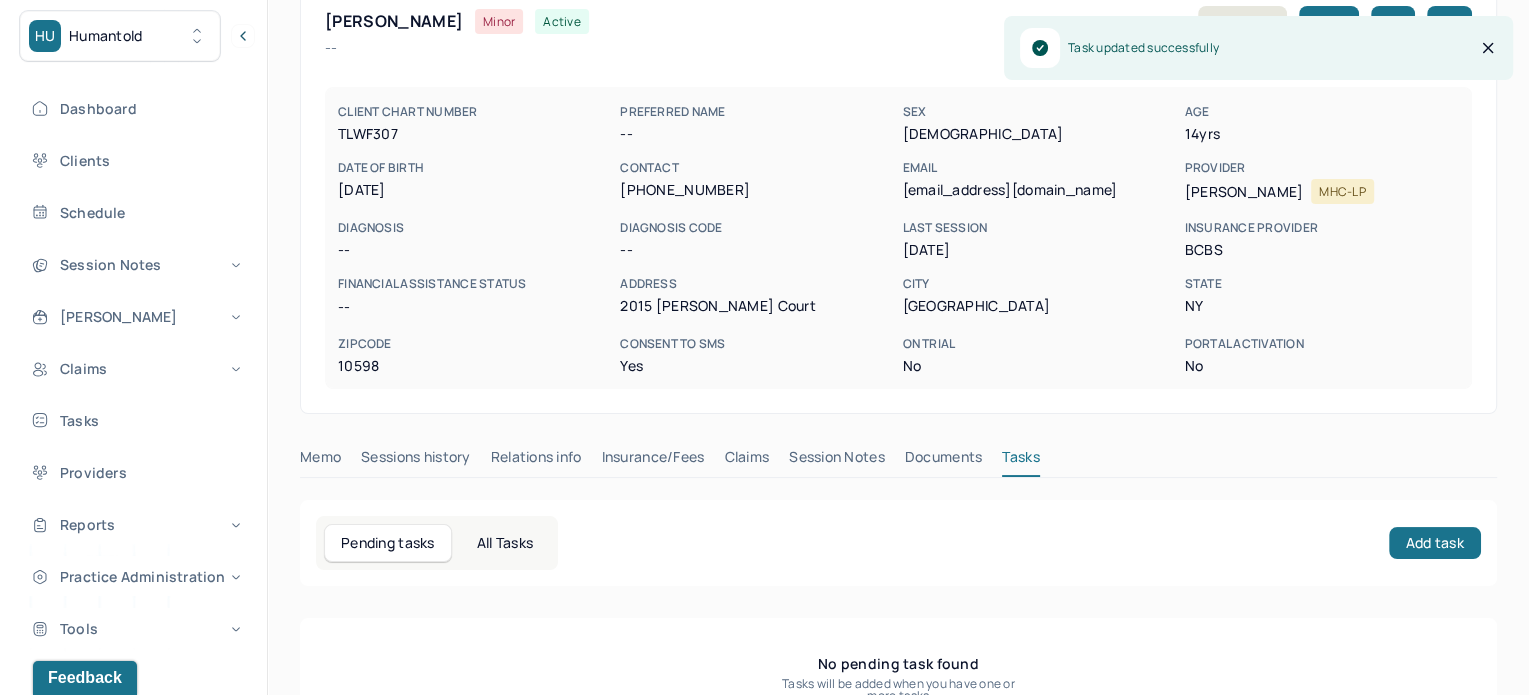 scroll, scrollTop: 80, scrollLeft: 0, axis: vertical 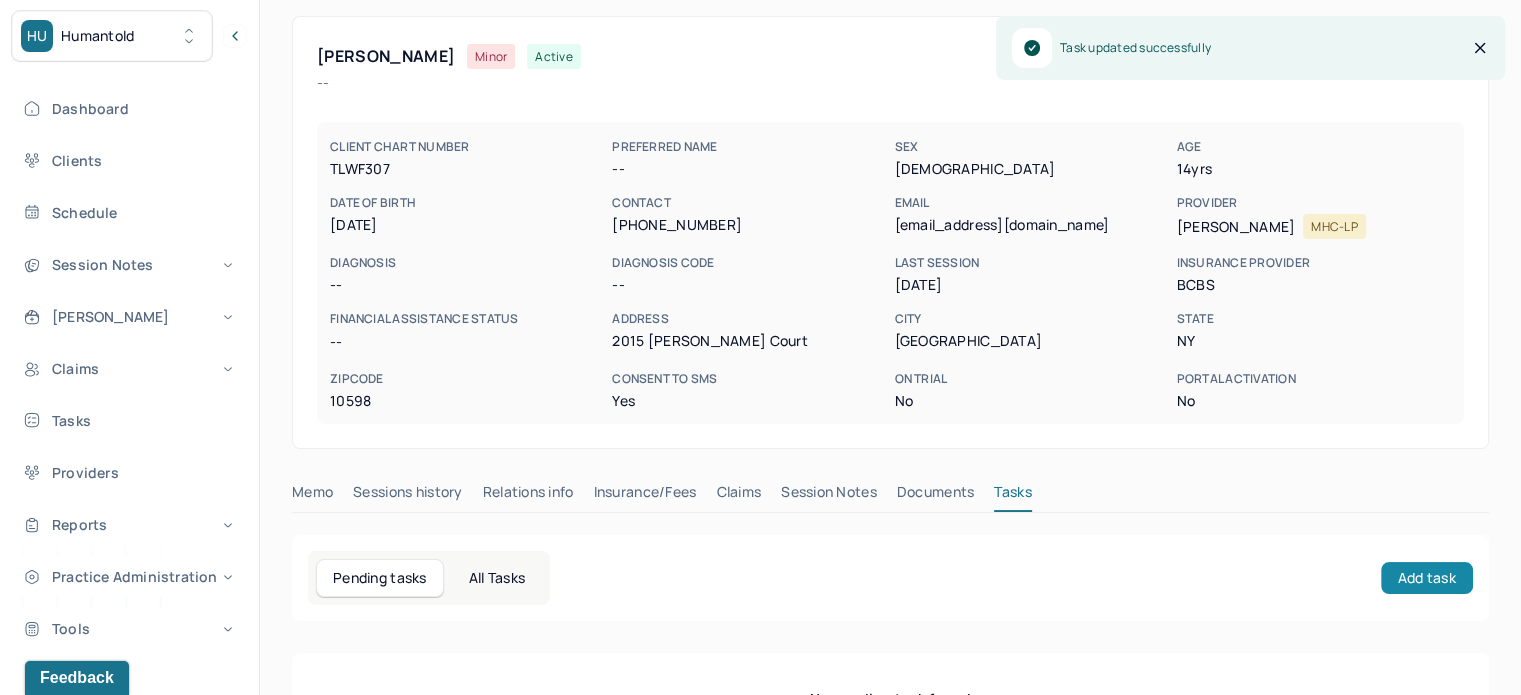 click on "Add task" at bounding box center (1427, 578) 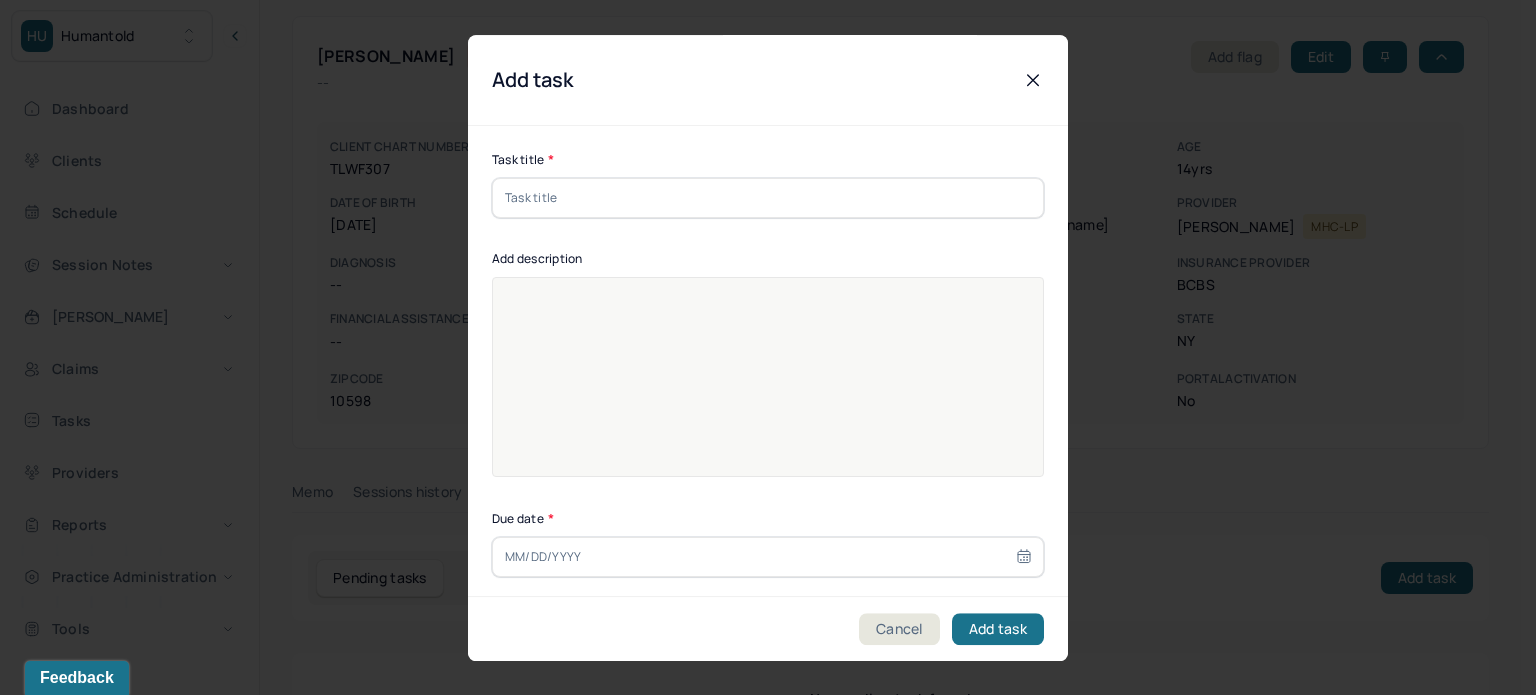 click at bounding box center [768, 198] 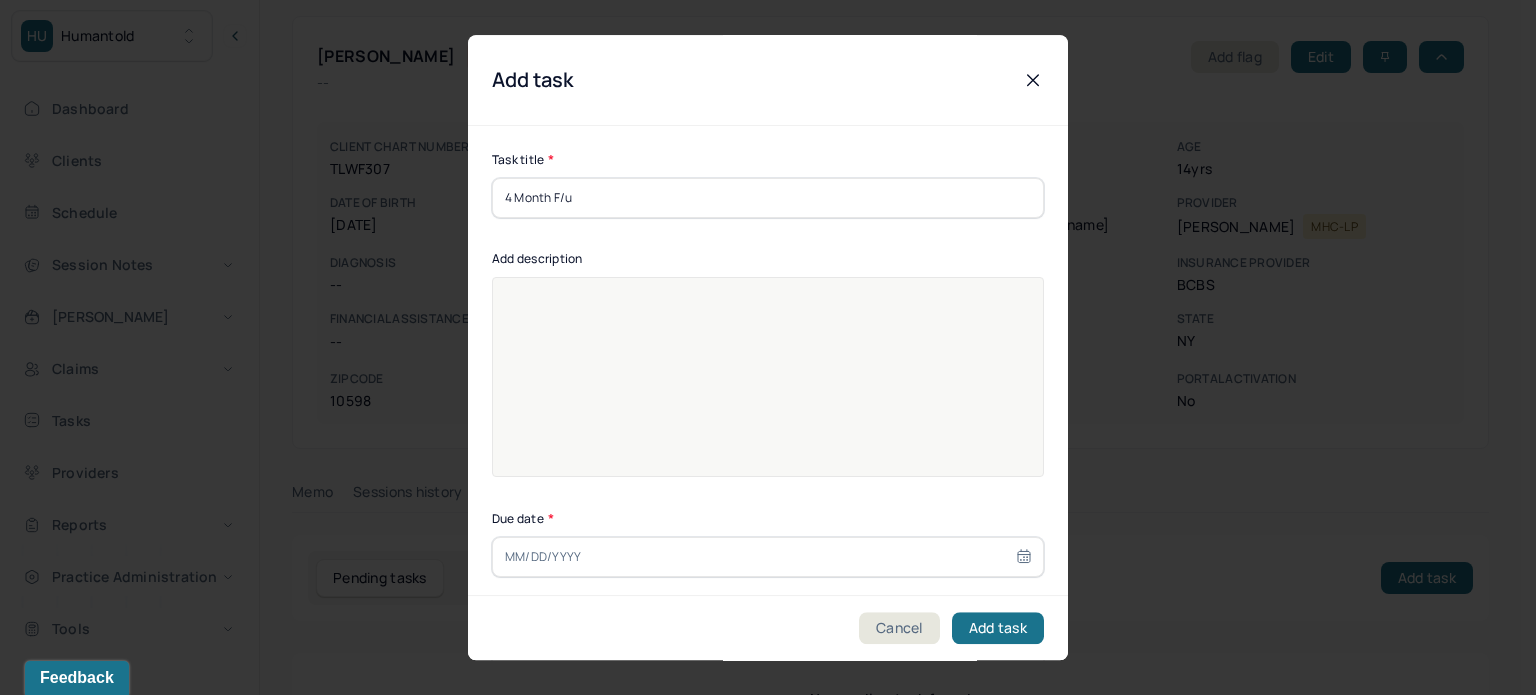 type on "4 Month F/u" 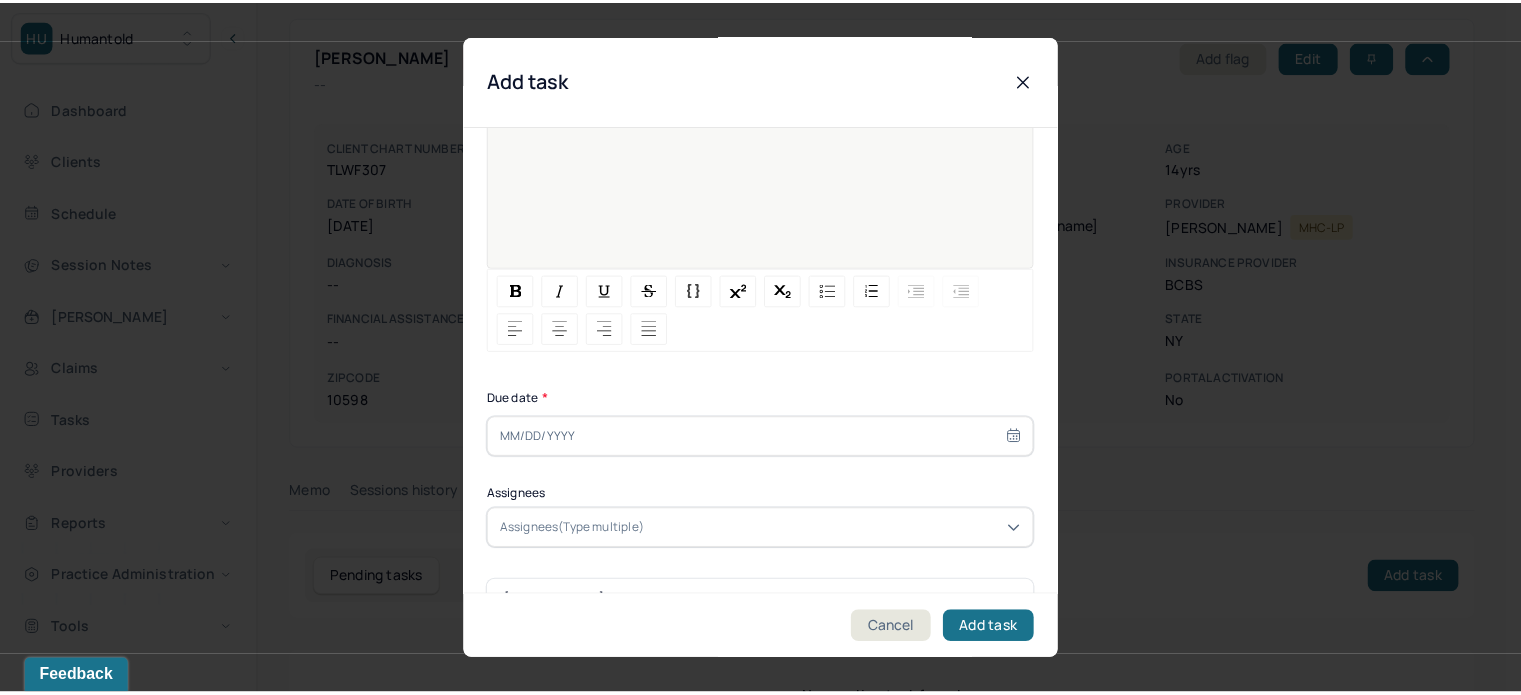 scroll, scrollTop: 256, scrollLeft: 0, axis: vertical 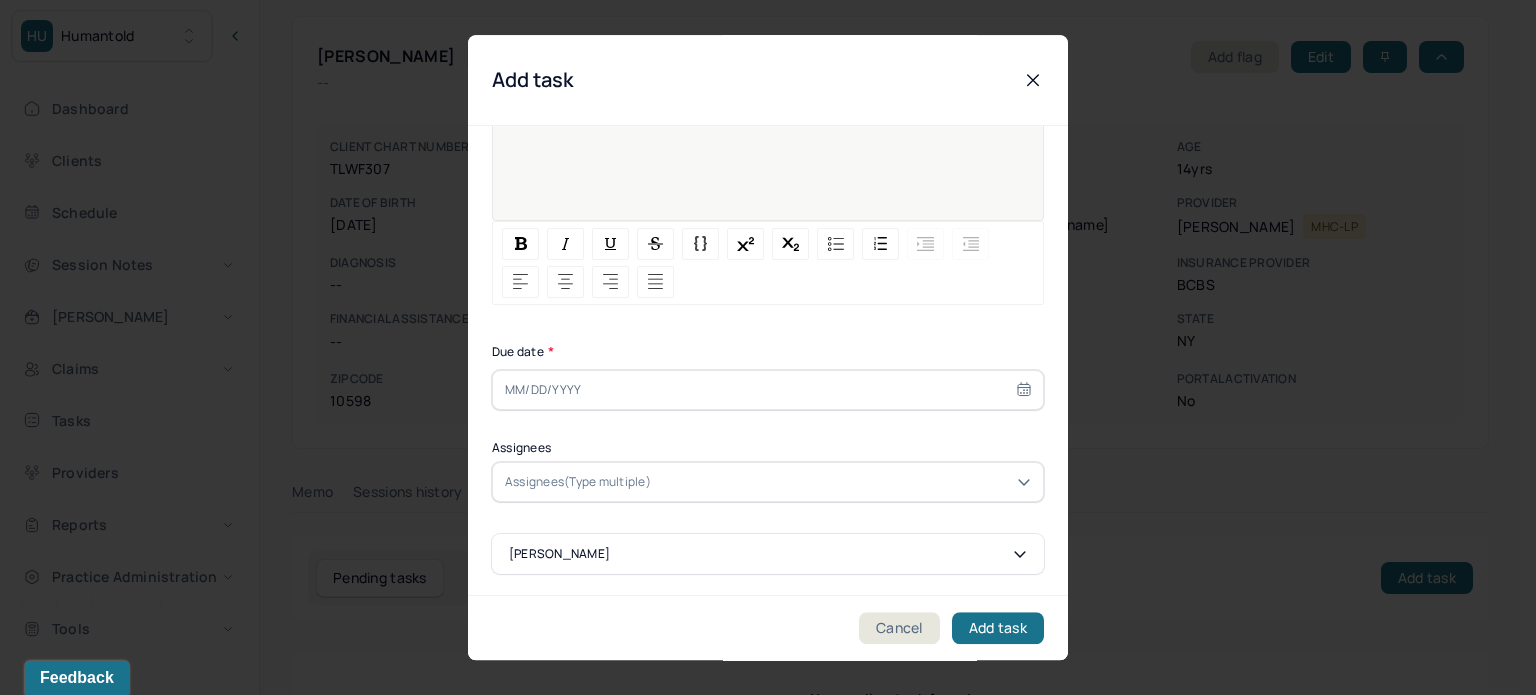 select on "6" 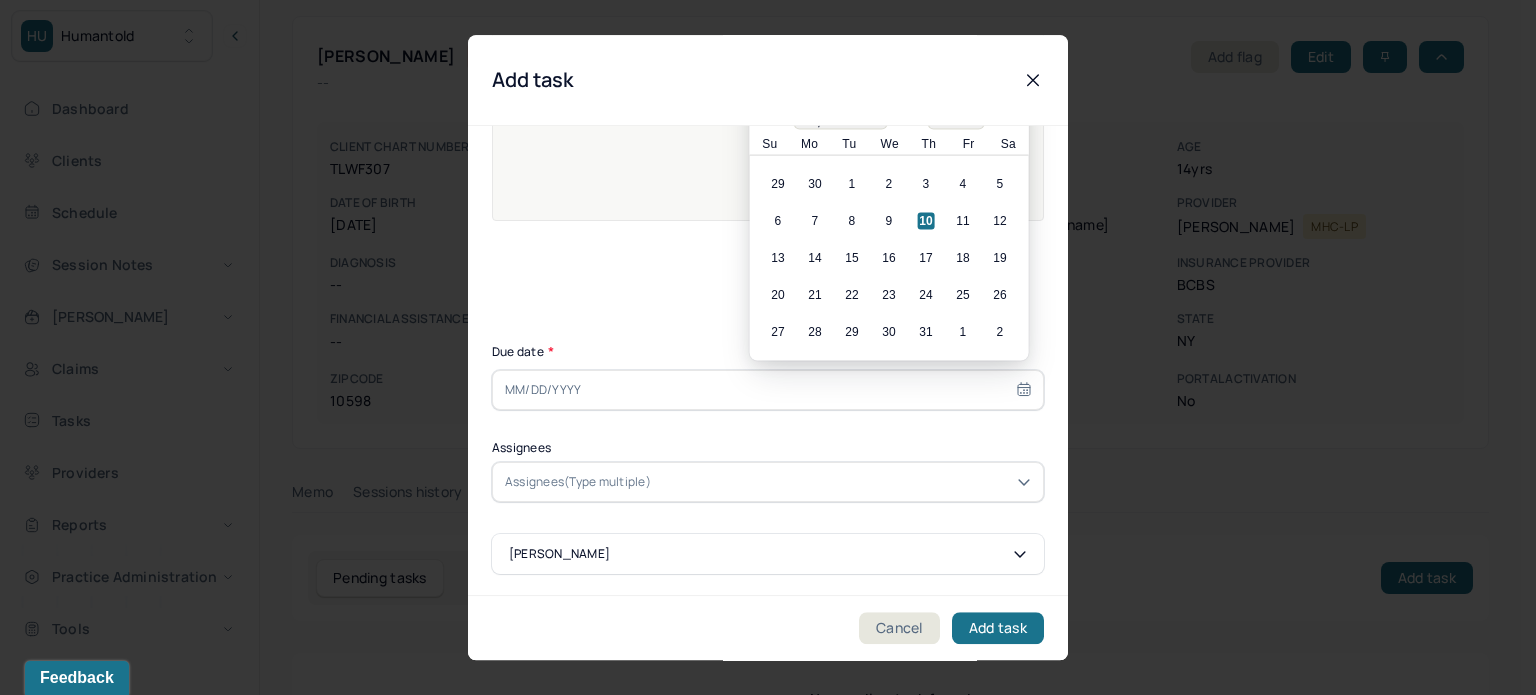 click at bounding box center (768, 390) 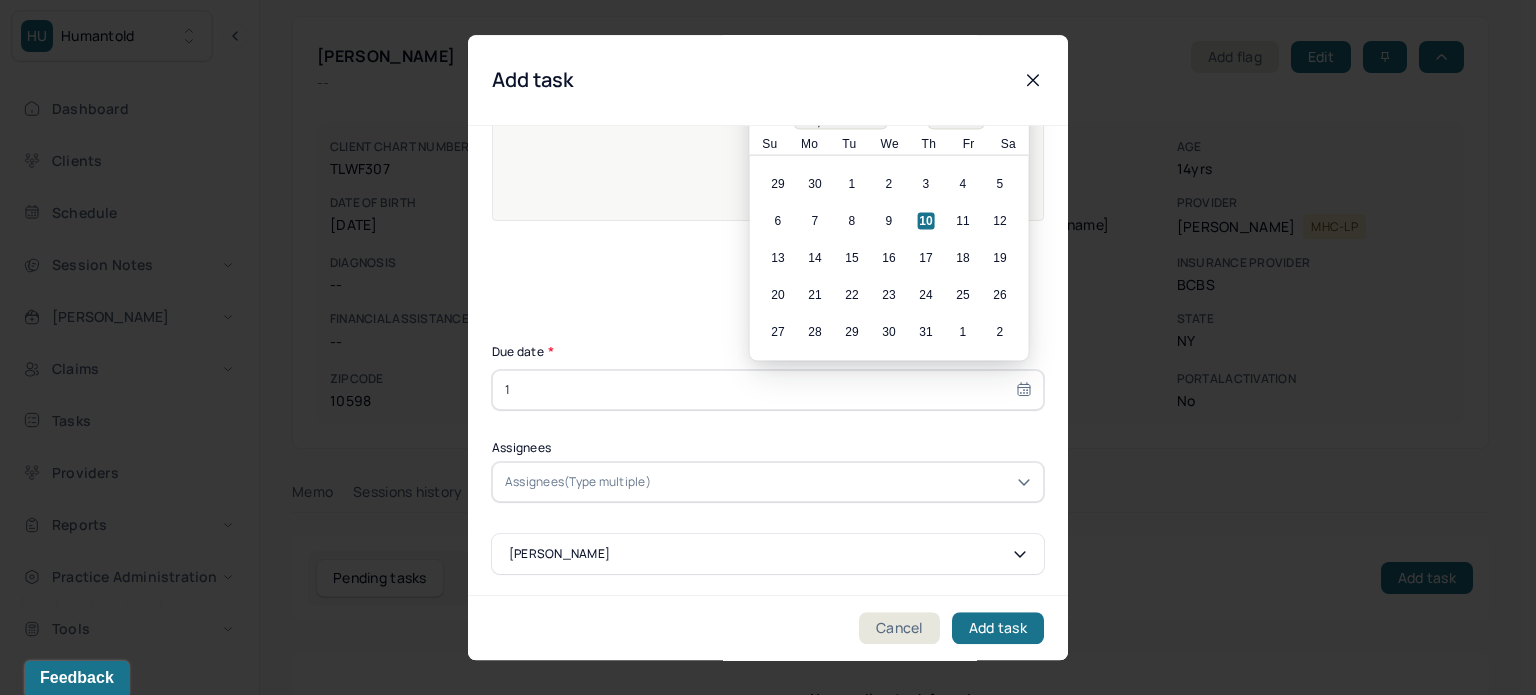 type on "11" 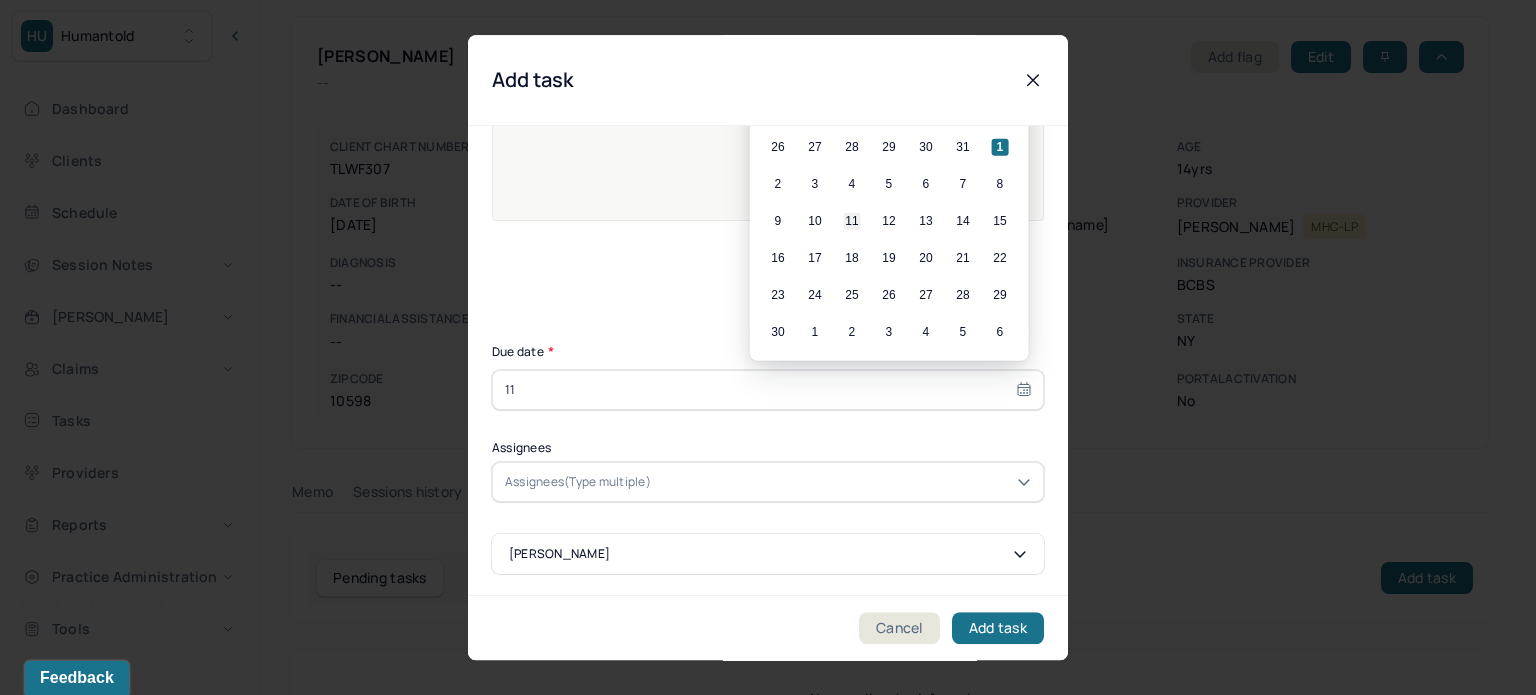 click on "11" at bounding box center (852, 221) 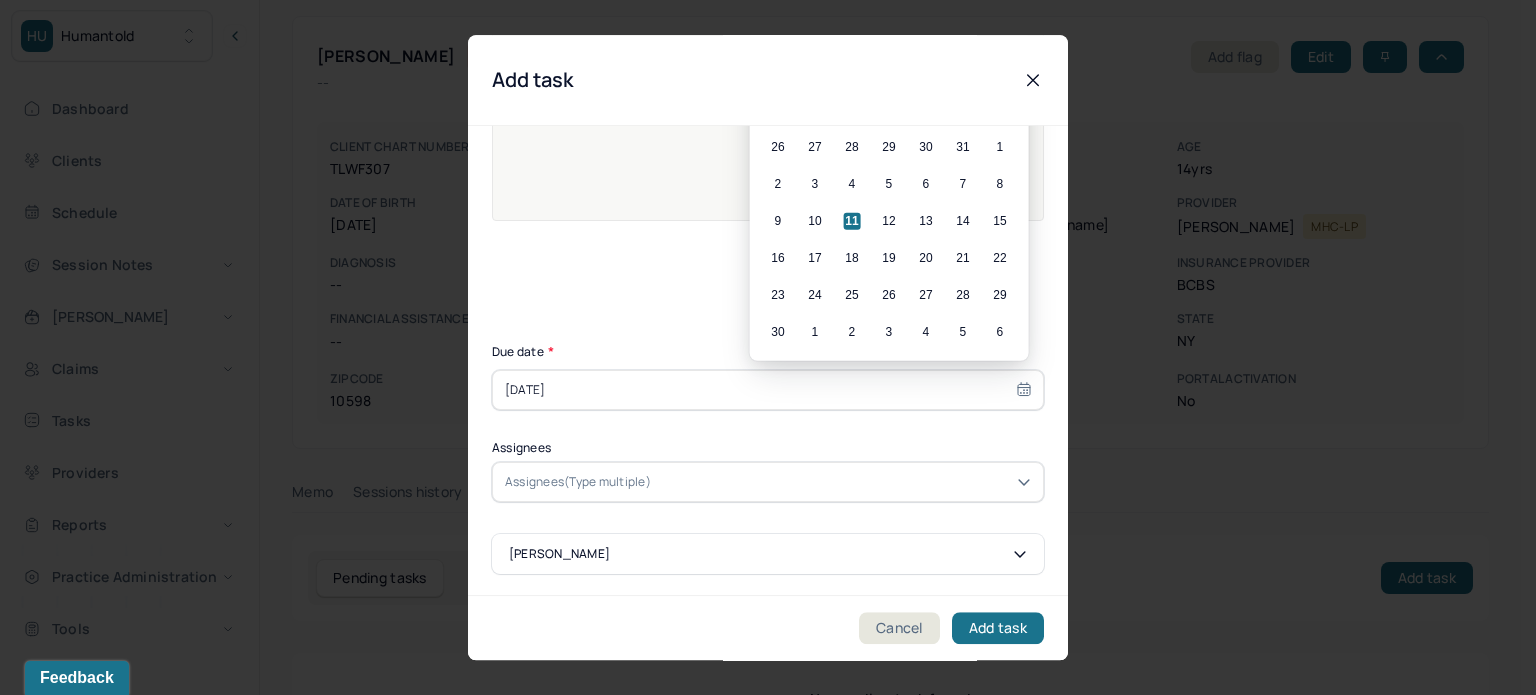click on "Assignees(Type multiple)" at bounding box center (578, 482) 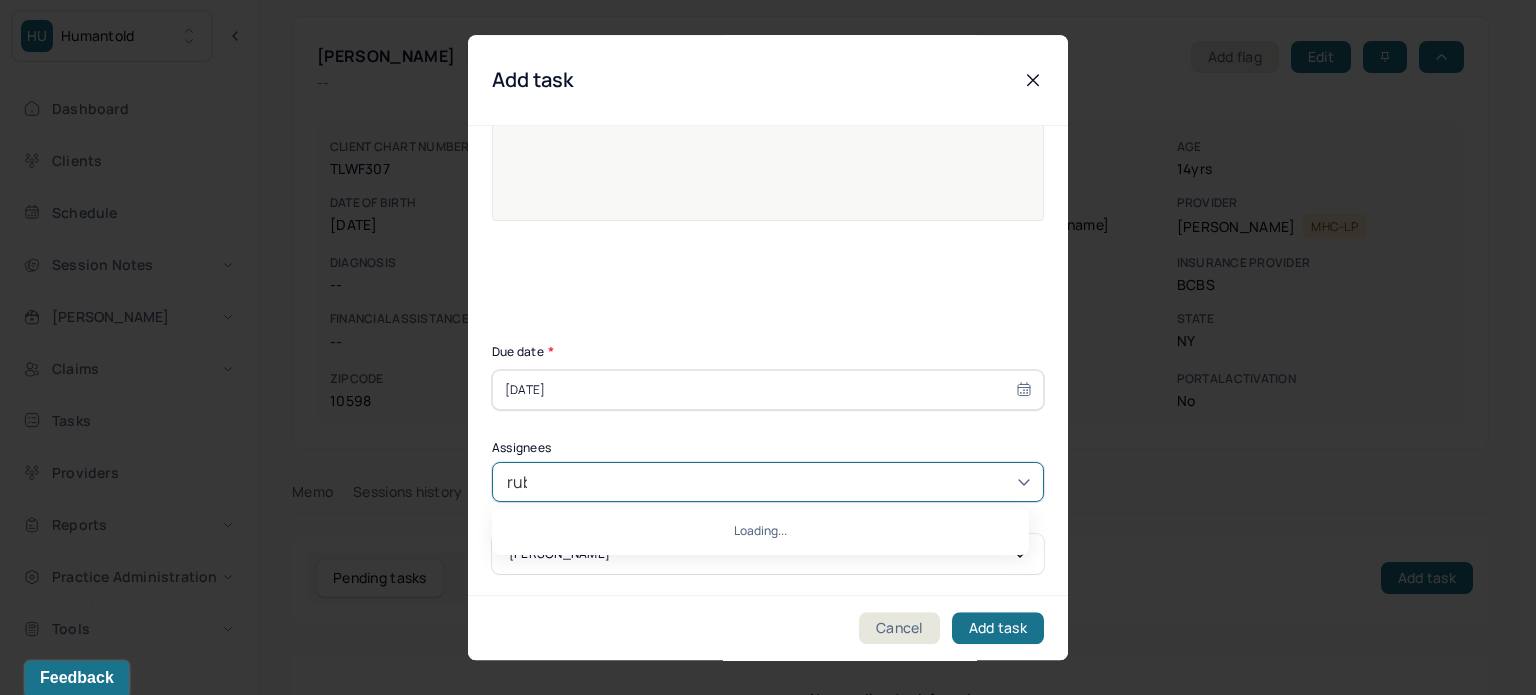 type on "ruby" 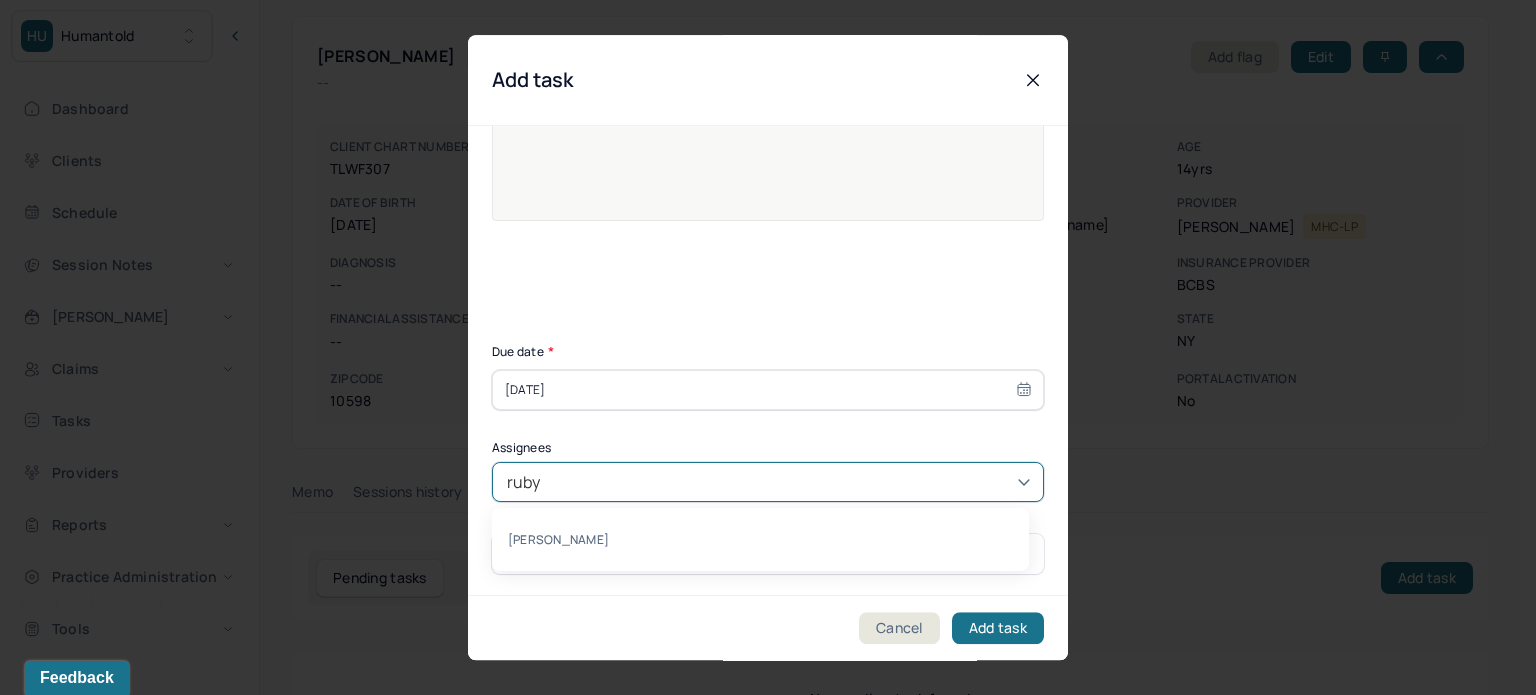 click on "[PERSON_NAME]" at bounding box center (760, 539) 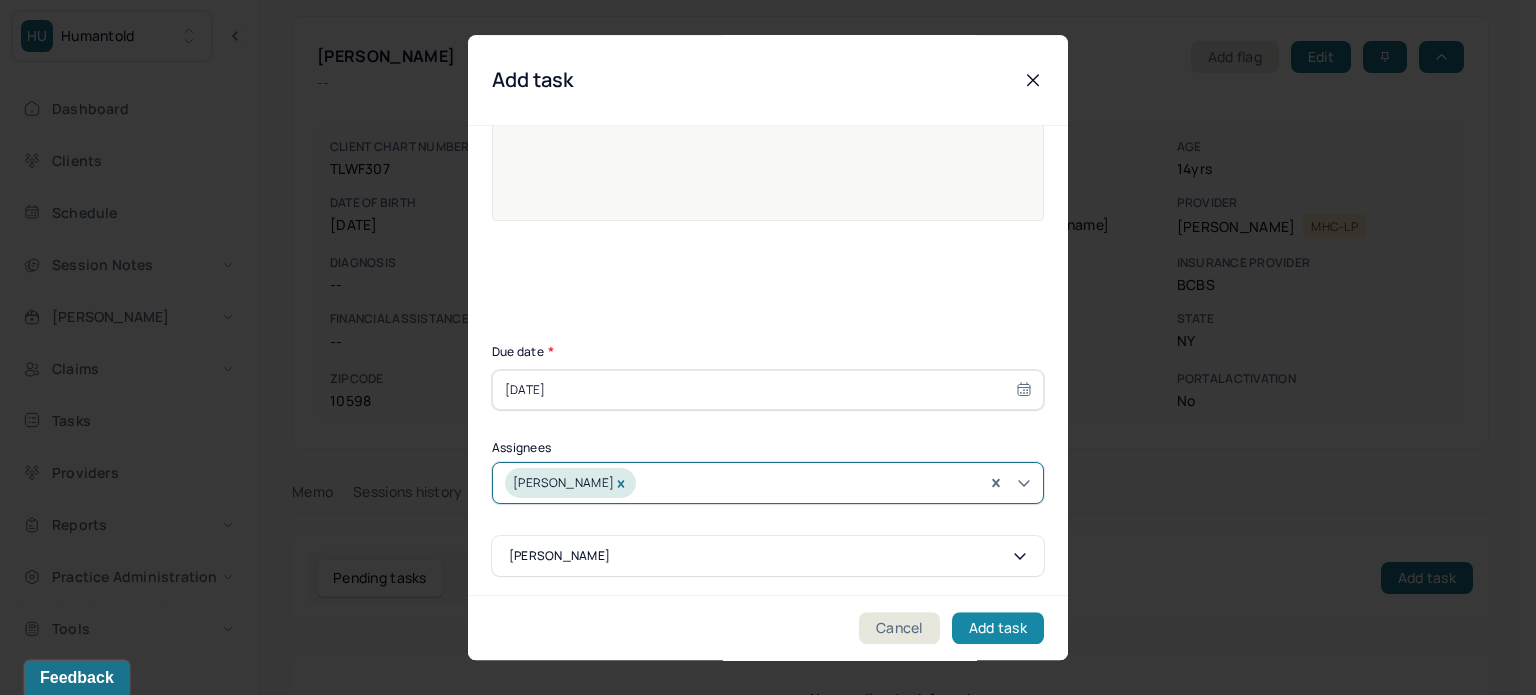 click on "Add task" at bounding box center (998, 628) 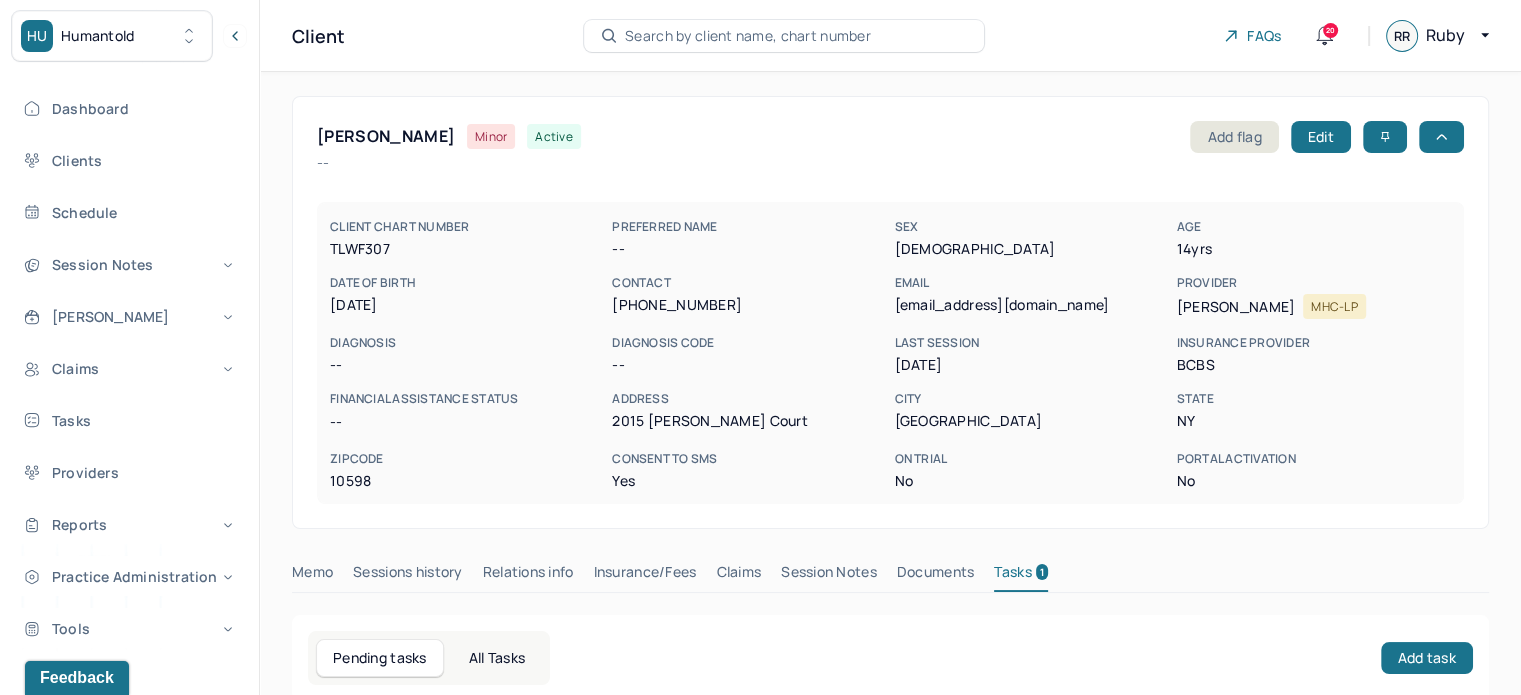 scroll, scrollTop: 0, scrollLeft: 0, axis: both 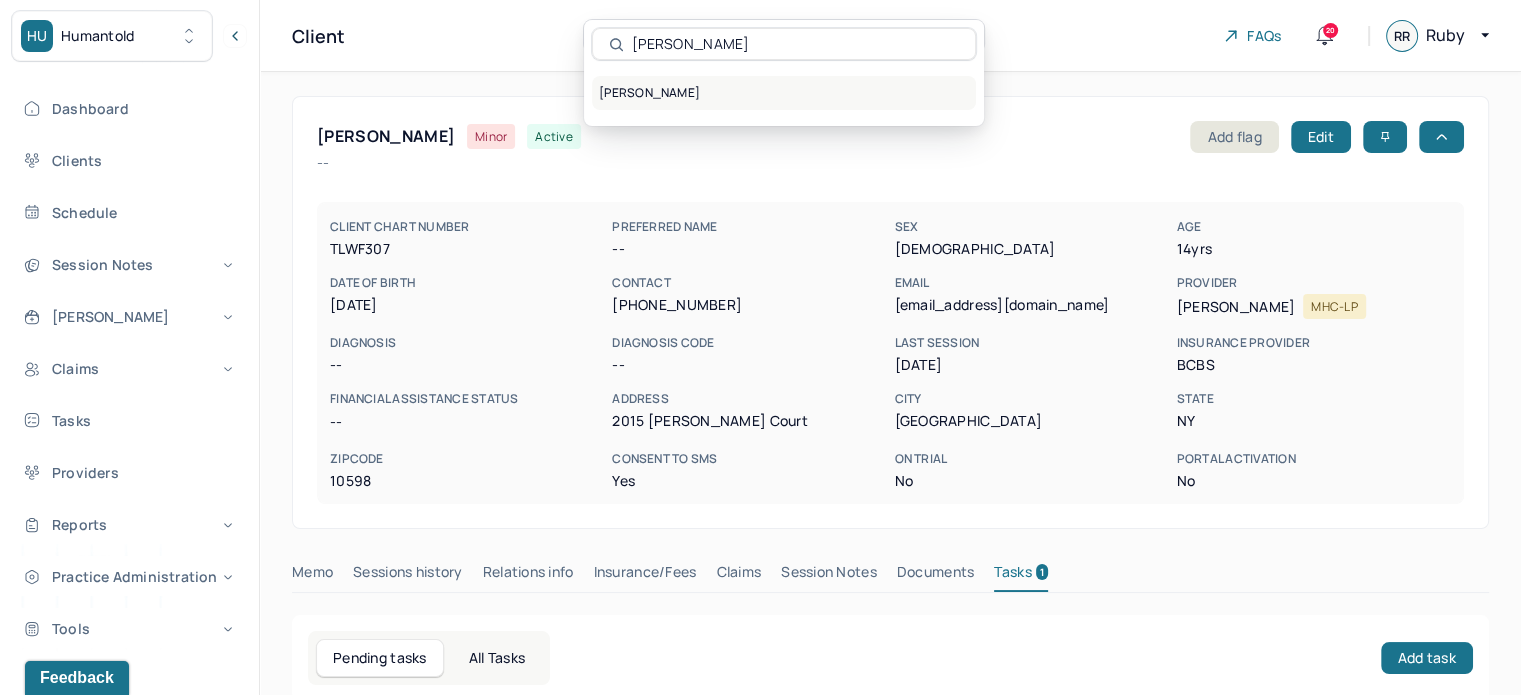 type on "[PERSON_NAME]" 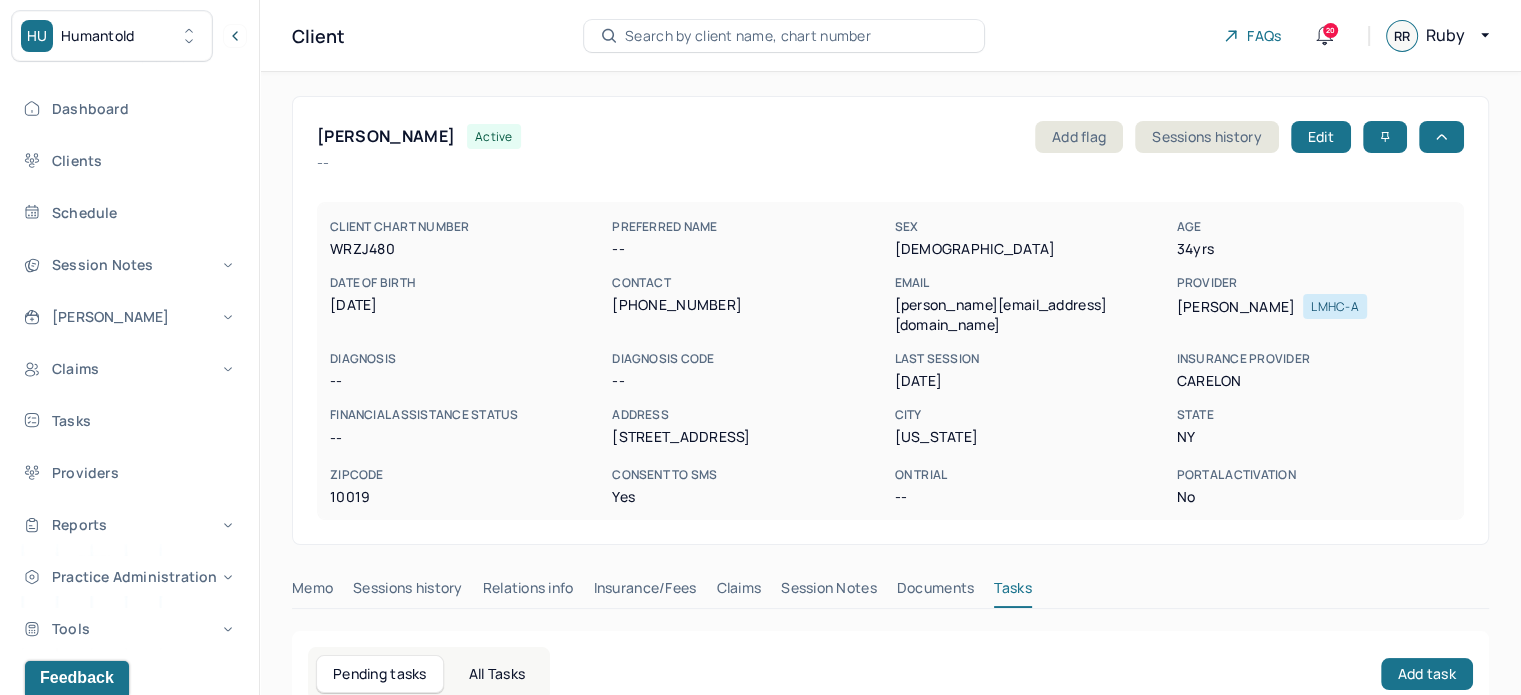 click on "Session Notes" at bounding box center (829, 592) 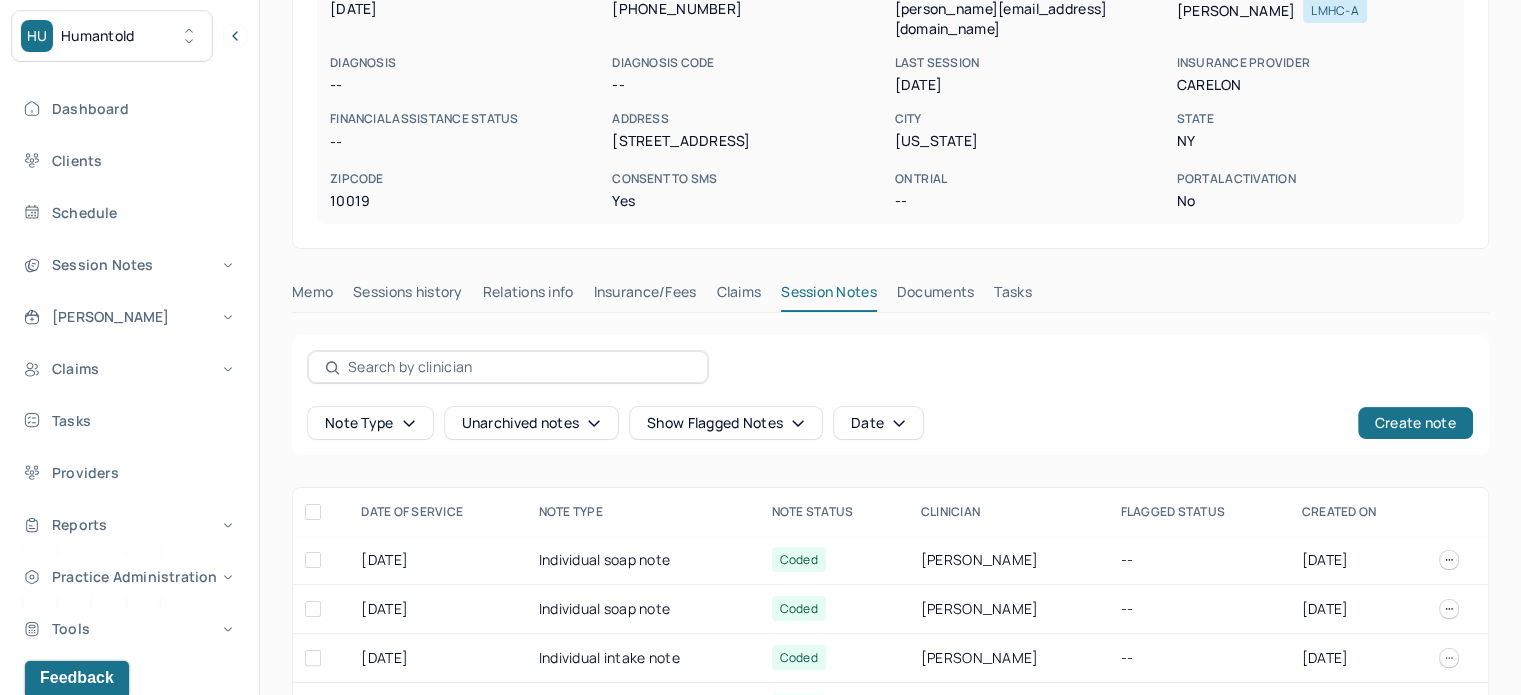 scroll, scrollTop: 339, scrollLeft: 0, axis: vertical 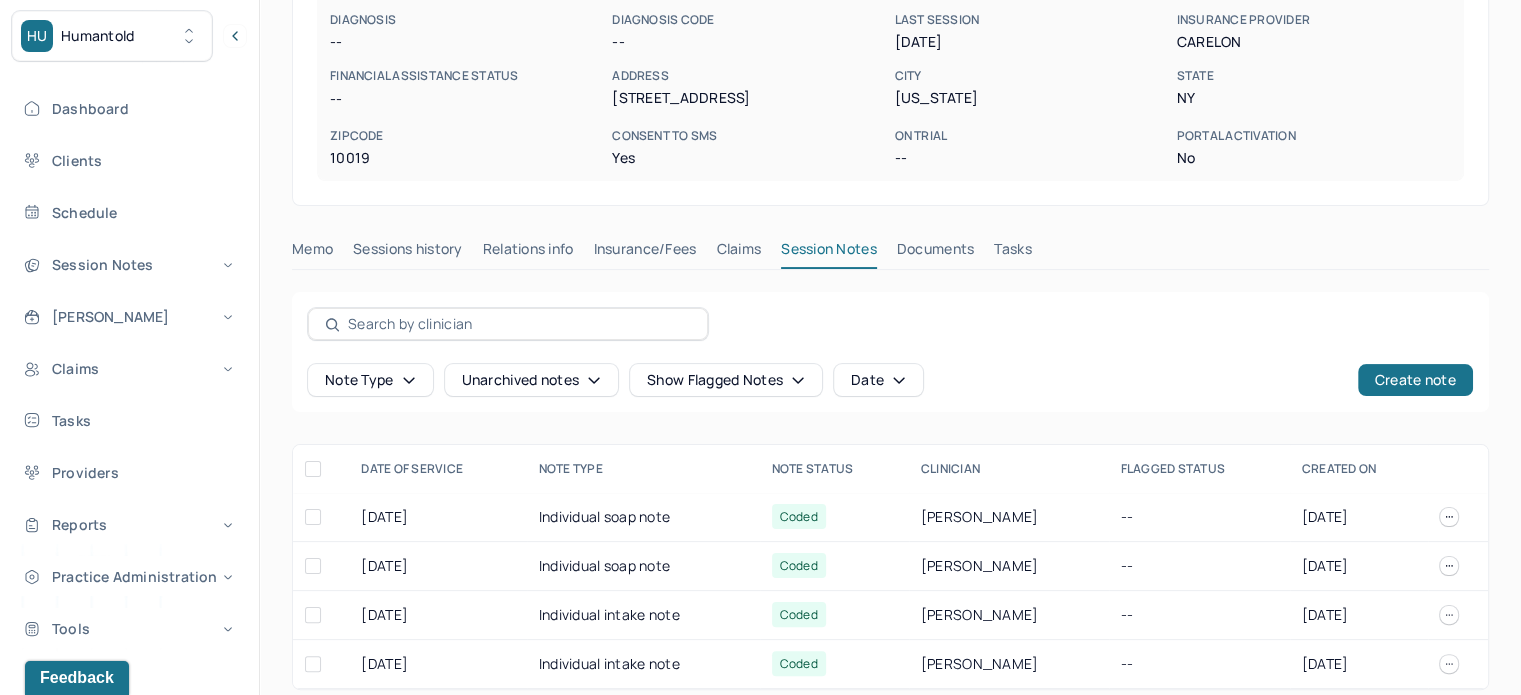 click on "Tasks" at bounding box center (1012, 253) 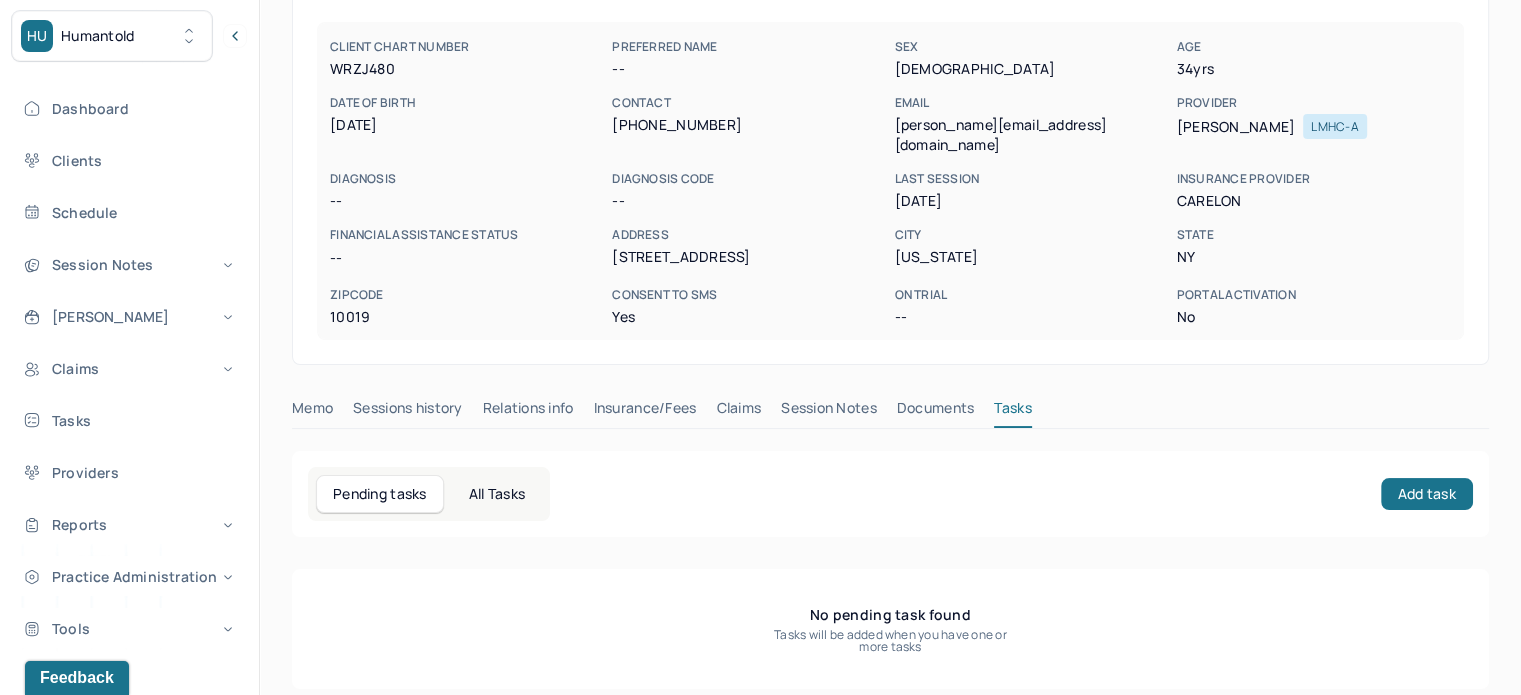 click on "[PERSON_NAME] active   Add flag     Edit               -- CLIENT CHART NUMBER WRZJ480 PREFERRED NAME -- SEX [DEMOGRAPHIC_DATA] AGE [DEMOGRAPHIC_DATA]  yrs DATE OF BIRTH [DEMOGRAPHIC_DATA]  CONTACT [PHONE_NUMBER] EMAIL [PERSON_NAME][EMAIL_ADDRESS][DOMAIN_NAME] PROVIDER [PERSON_NAME] LMHC-A DIAGNOSIS -- DIAGNOSIS CODE -- LAST SESSION [DATE] insurance provider CARELON FINANCIAL ASSISTANCE STATUS -- Address [STREET_ADDRESS][US_STATE][US_STATE] Consent to Sms Yes On Trial -- Portal Activation No   Memo     Sessions history     Relations info     Insurance/Fees     Claims     Session Notes     Documents     Tasks     Pending tasks     All Tasks     Add task   No pending task found Tasks will be added when you have one or more tasks" at bounding box center [890, 302] 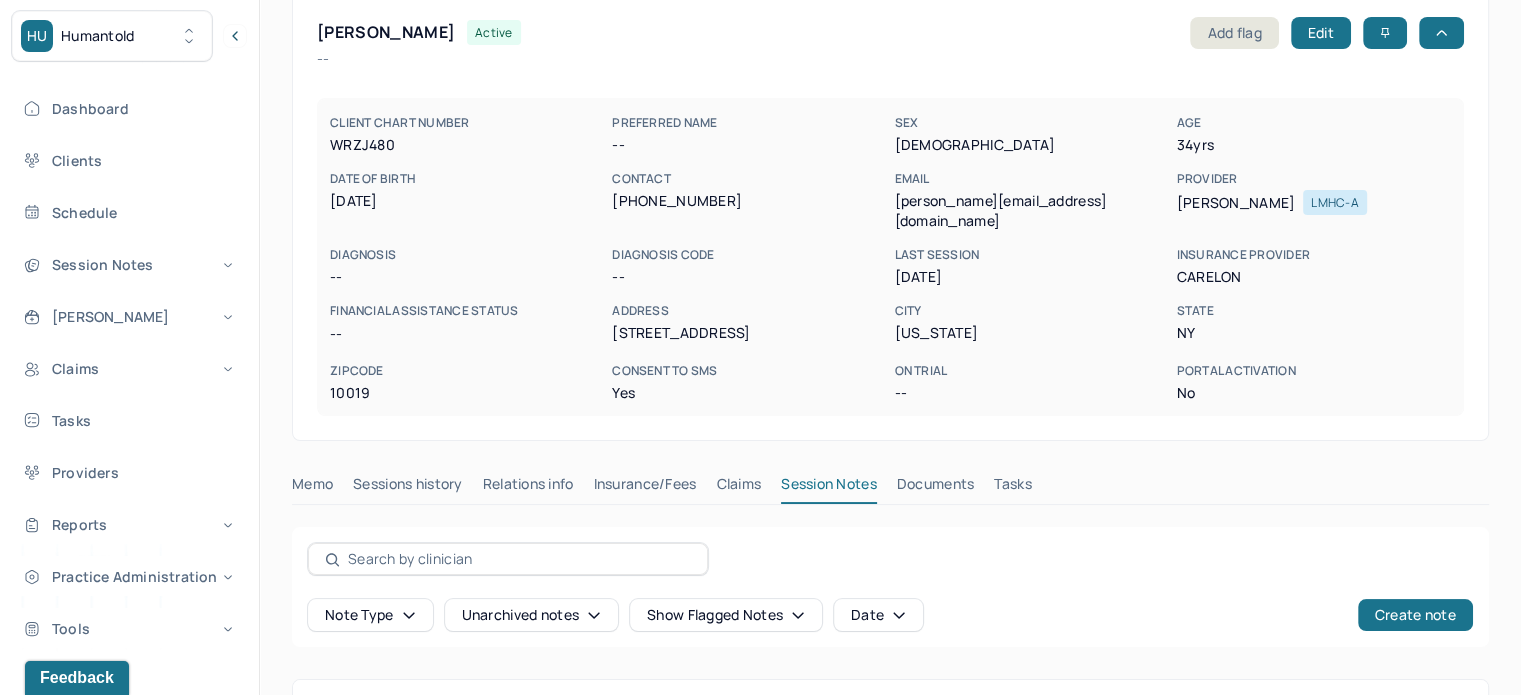 scroll, scrollTop: 0, scrollLeft: 0, axis: both 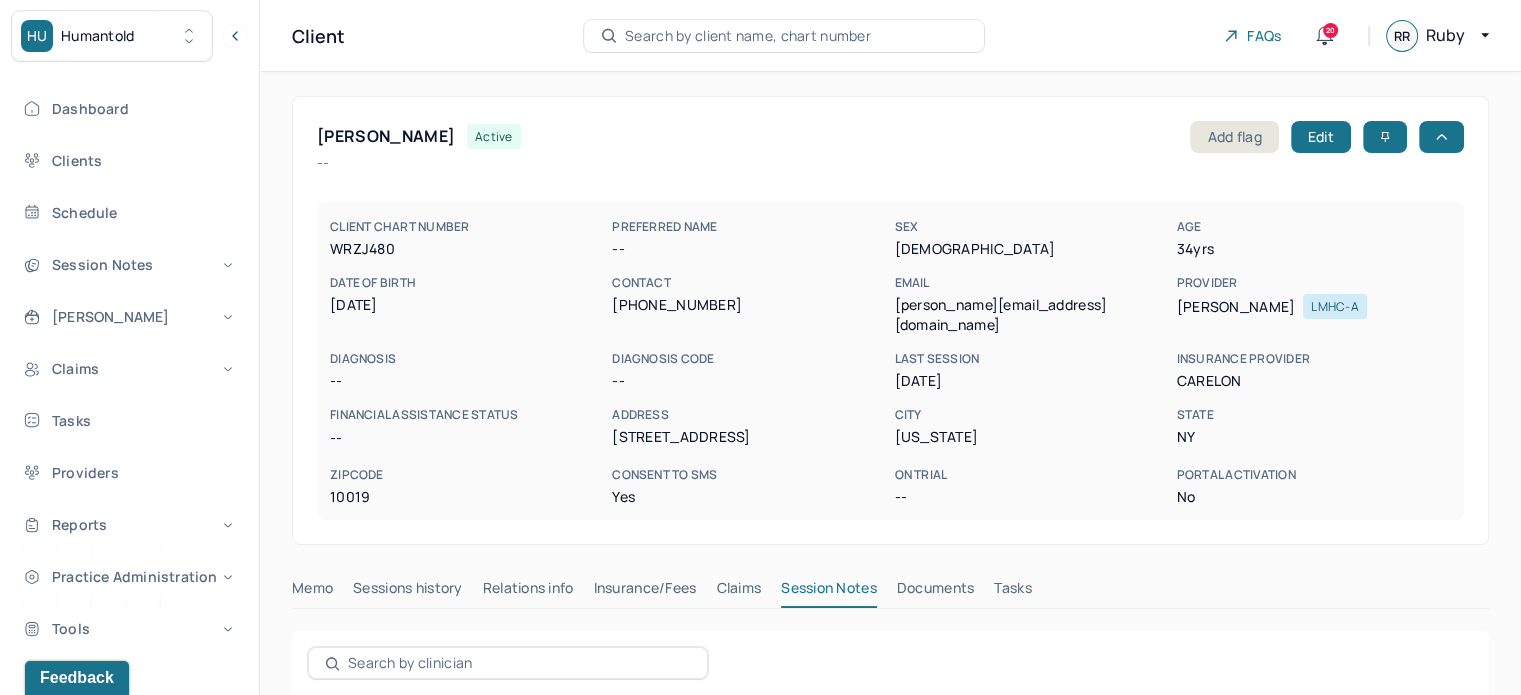 click on "[PERSON_NAME][EMAIL_ADDRESS][DOMAIN_NAME]" at bounding box center [1031, 315] 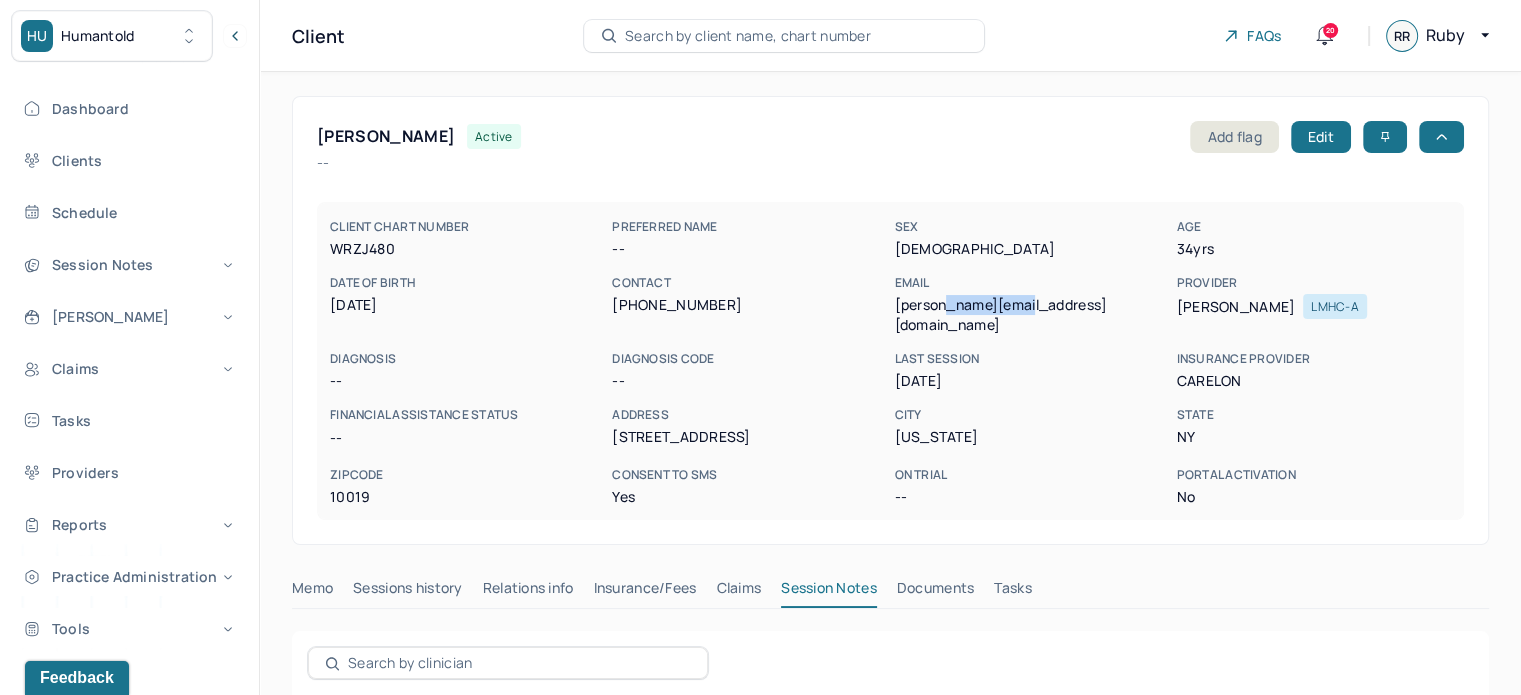 click on "[PERSON_NAME][EMAIL_ADDRESS][DOMAIN_NAME]" at bounding box center [1031, 315] 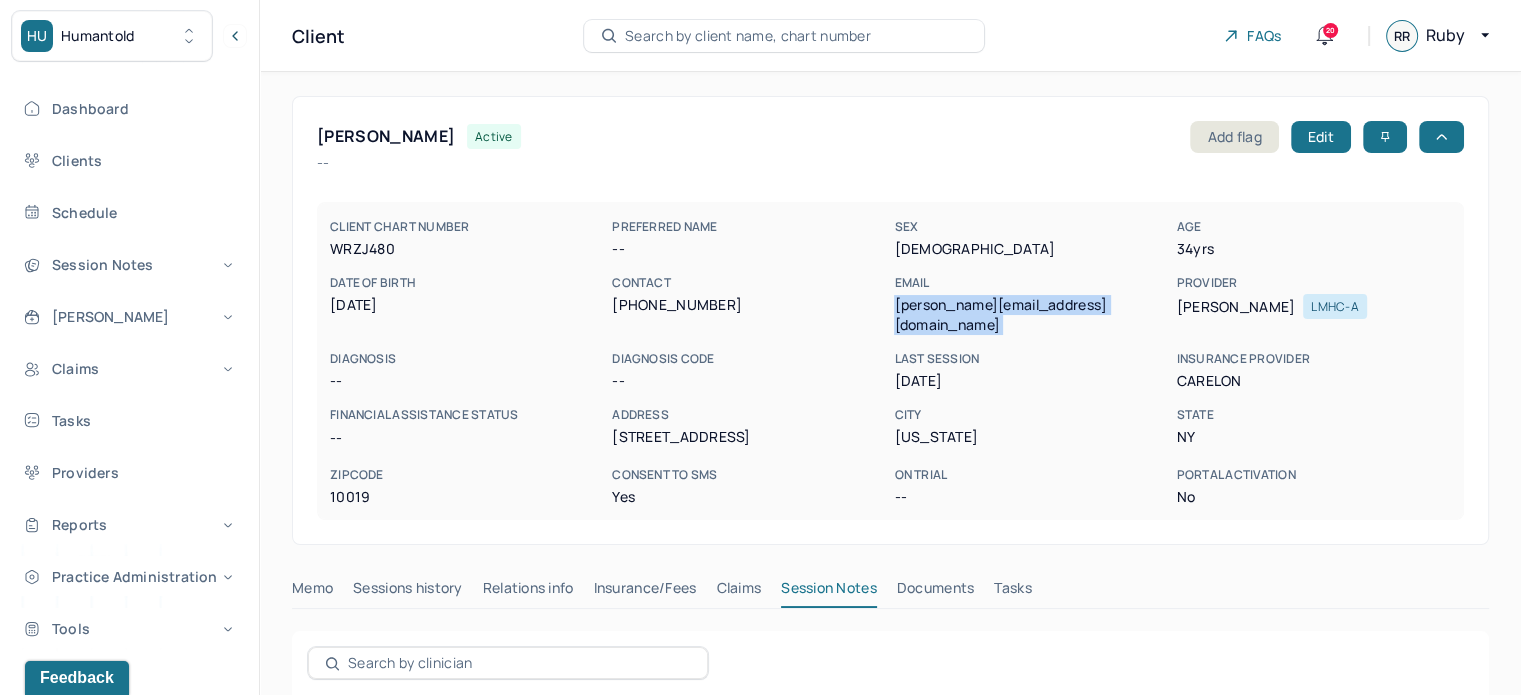 click on "[PERSON_NAME][EMAIL_ADDRESS][DOMAIN_NAME]" at bounding box center (1031, 315) 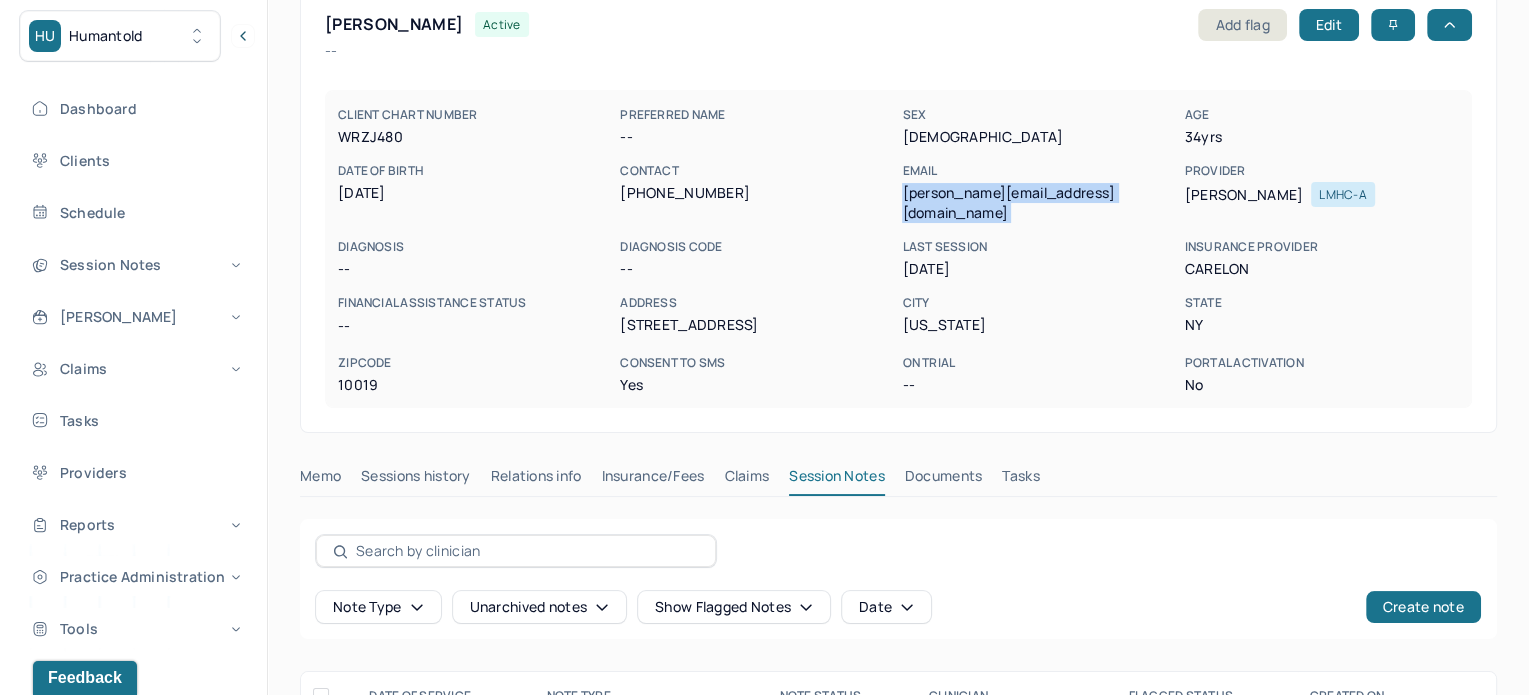 scroll, scrollTop: 0, scrollLeft: 0, axis: both 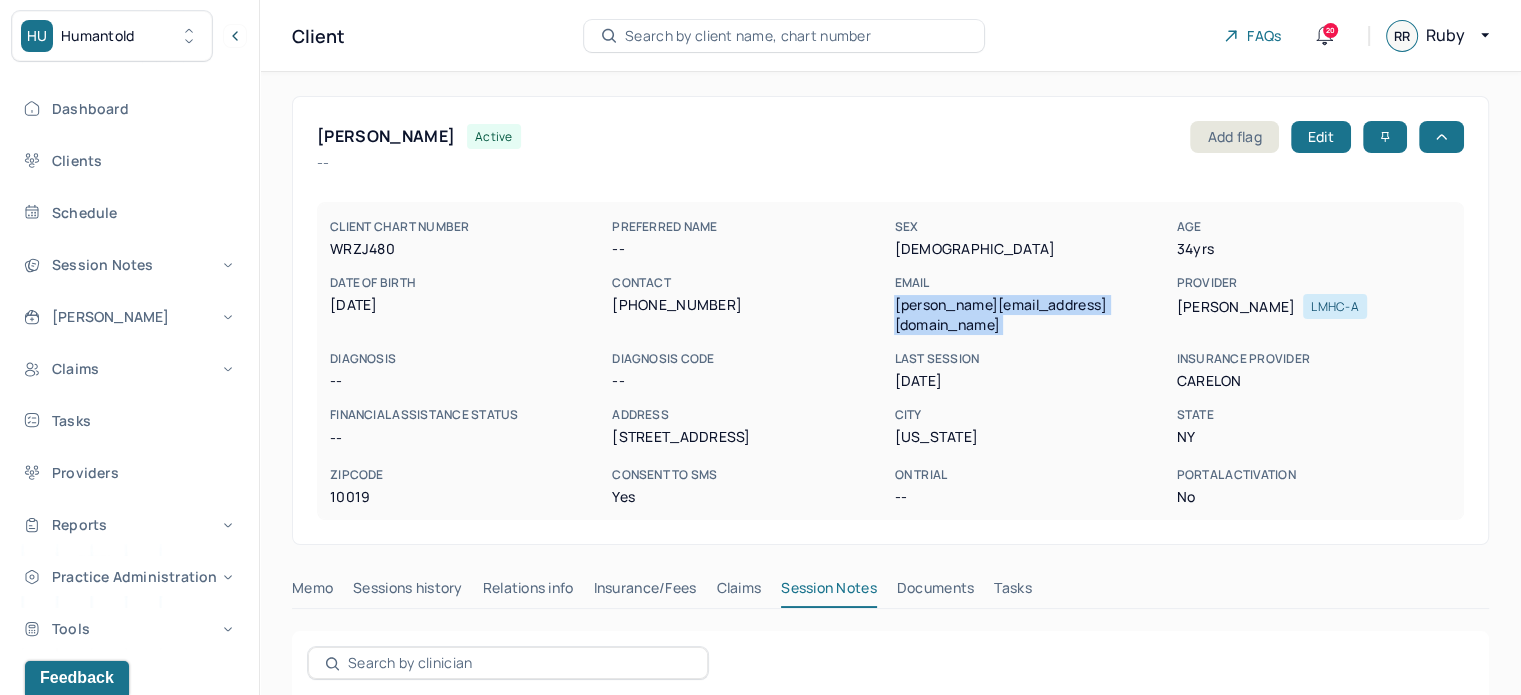 click on "Tasks" at bounding box center [1012, 592] 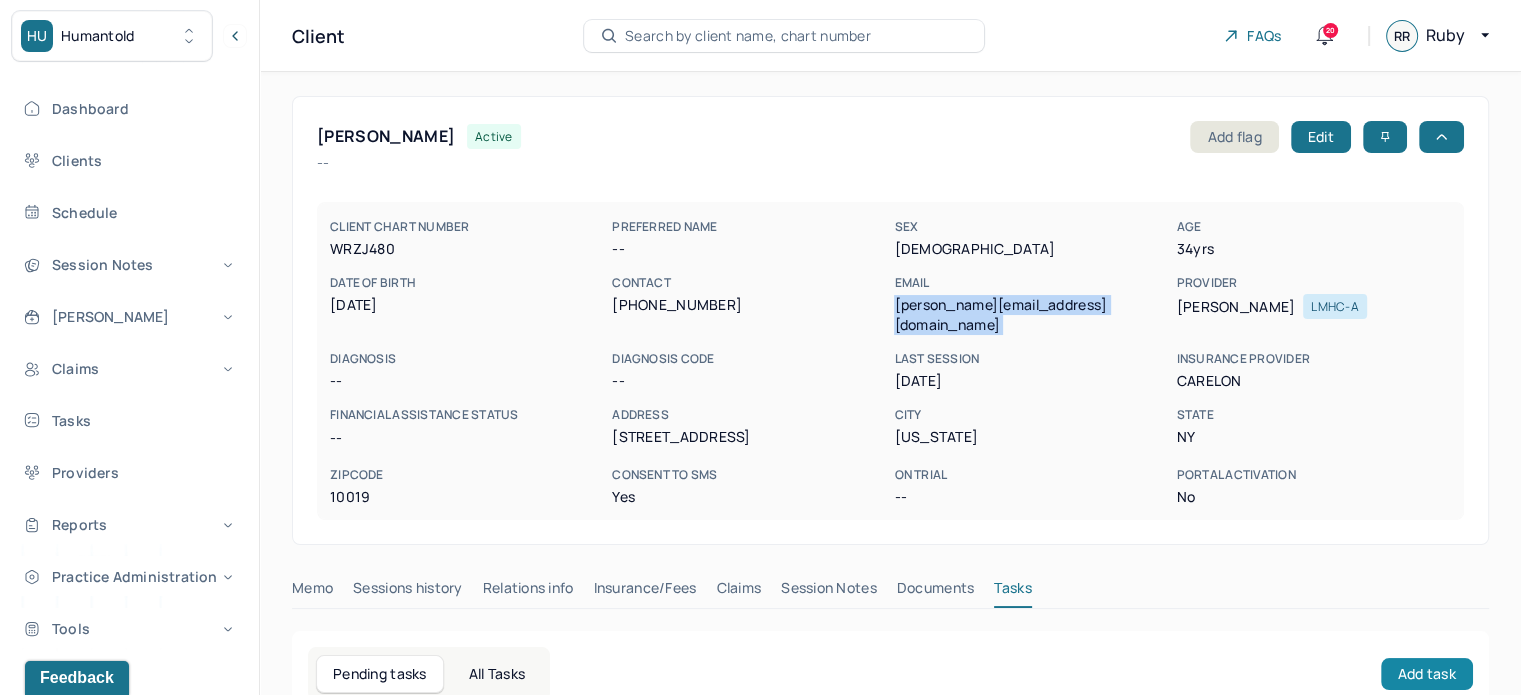 click on "Add task" at bounding box center (1427, 674) 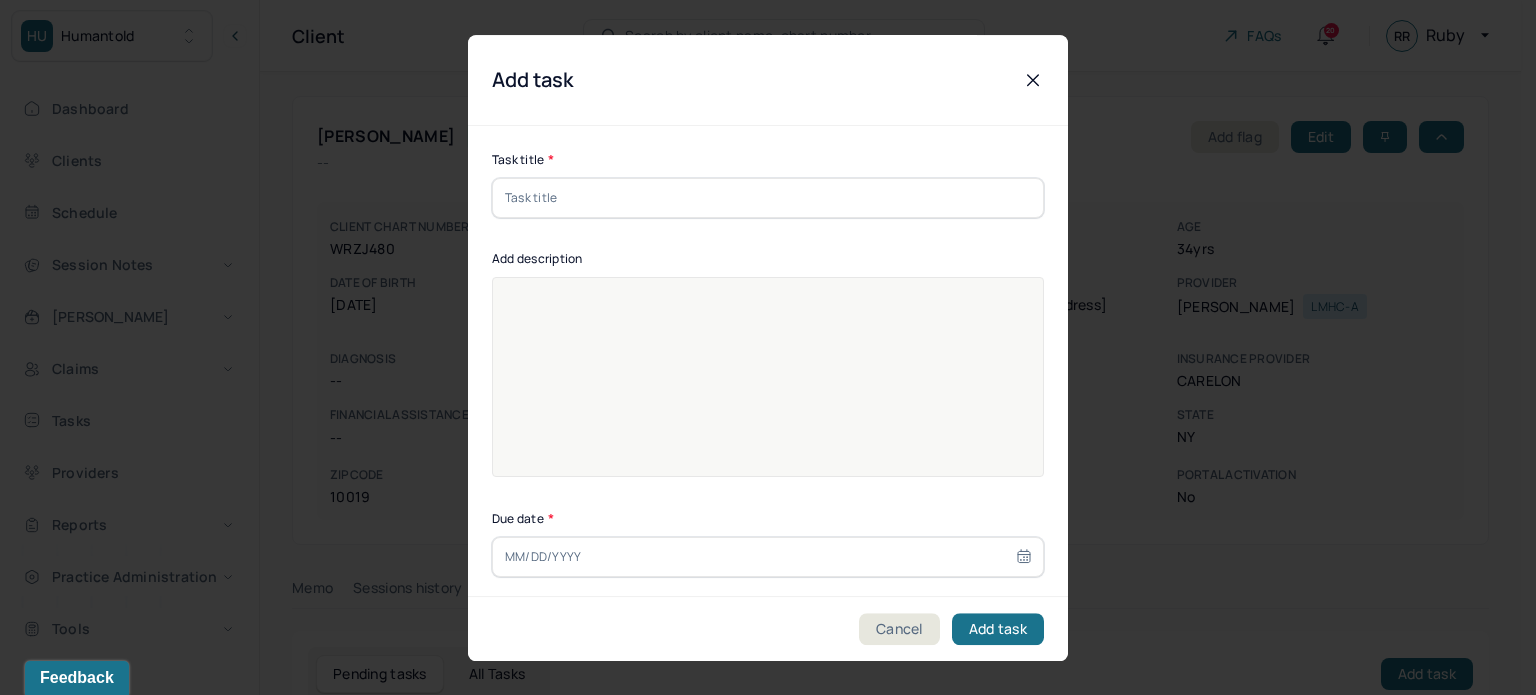click at bounding box center (768, 198) 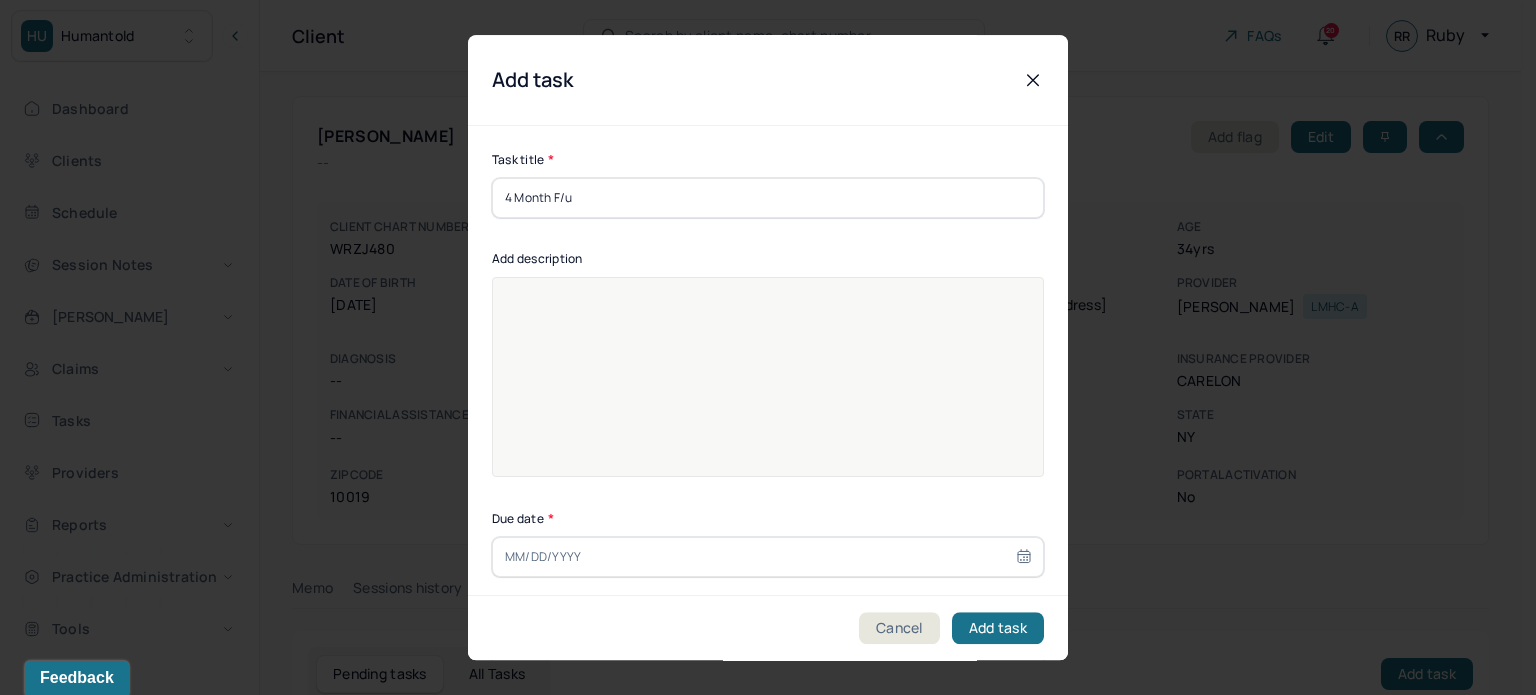 type on "4 Month F/u" 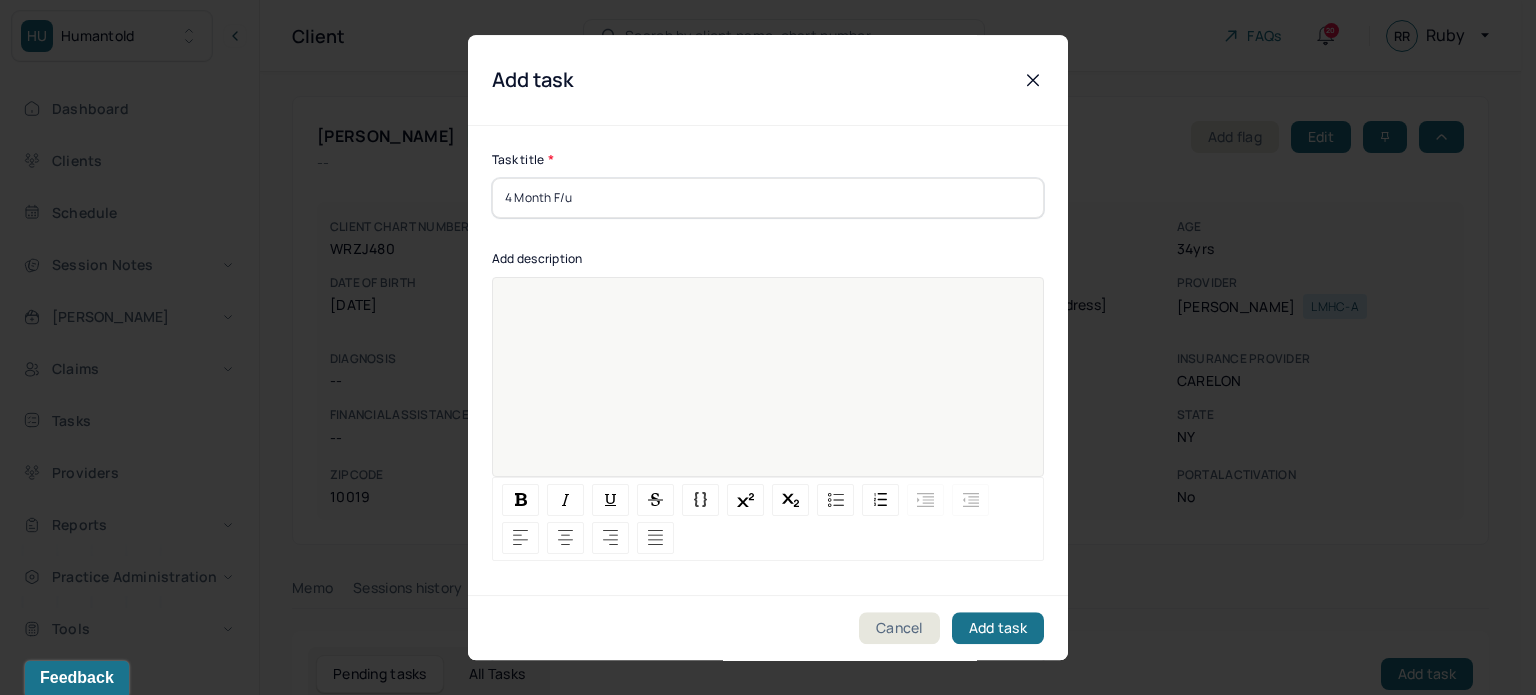 click at bounding box center [768, 390] 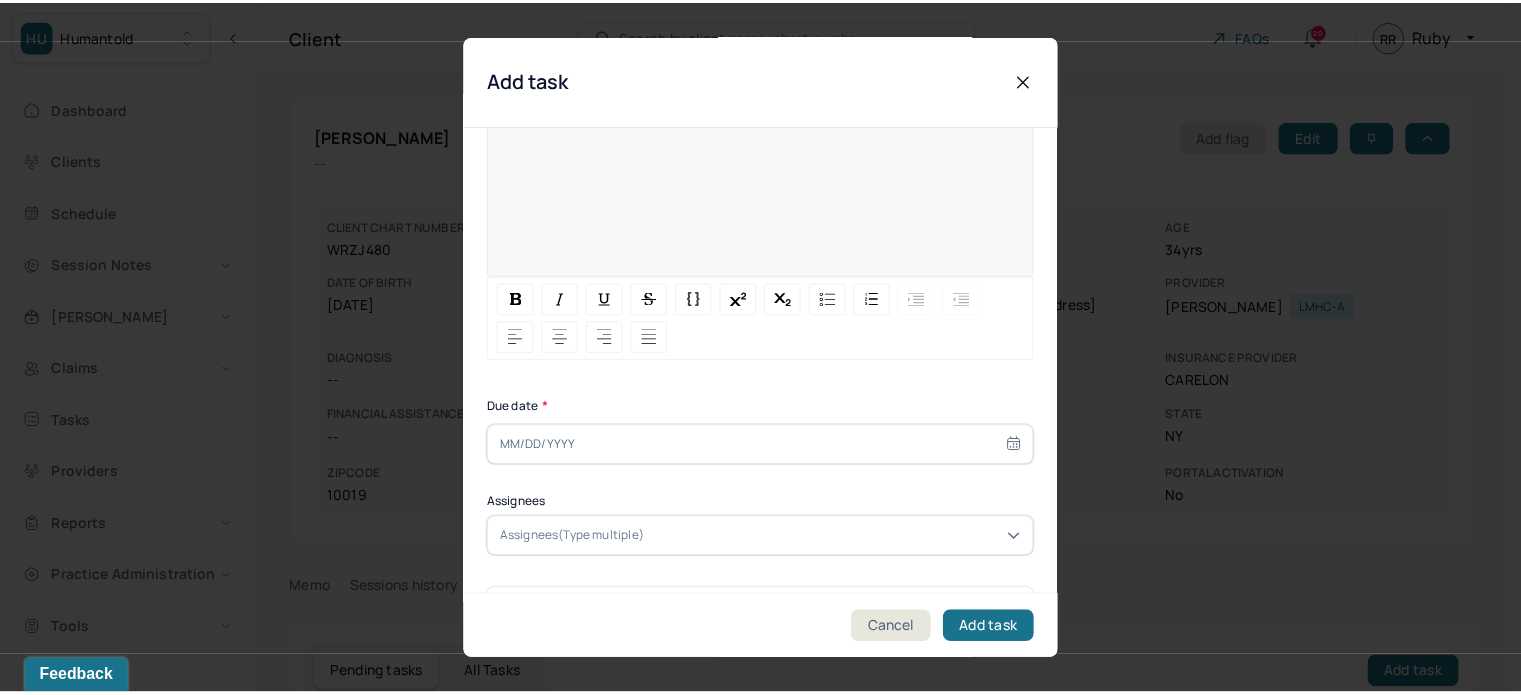 scroll, scrollTop: 256, scrollLeft: 0, axis: vertical 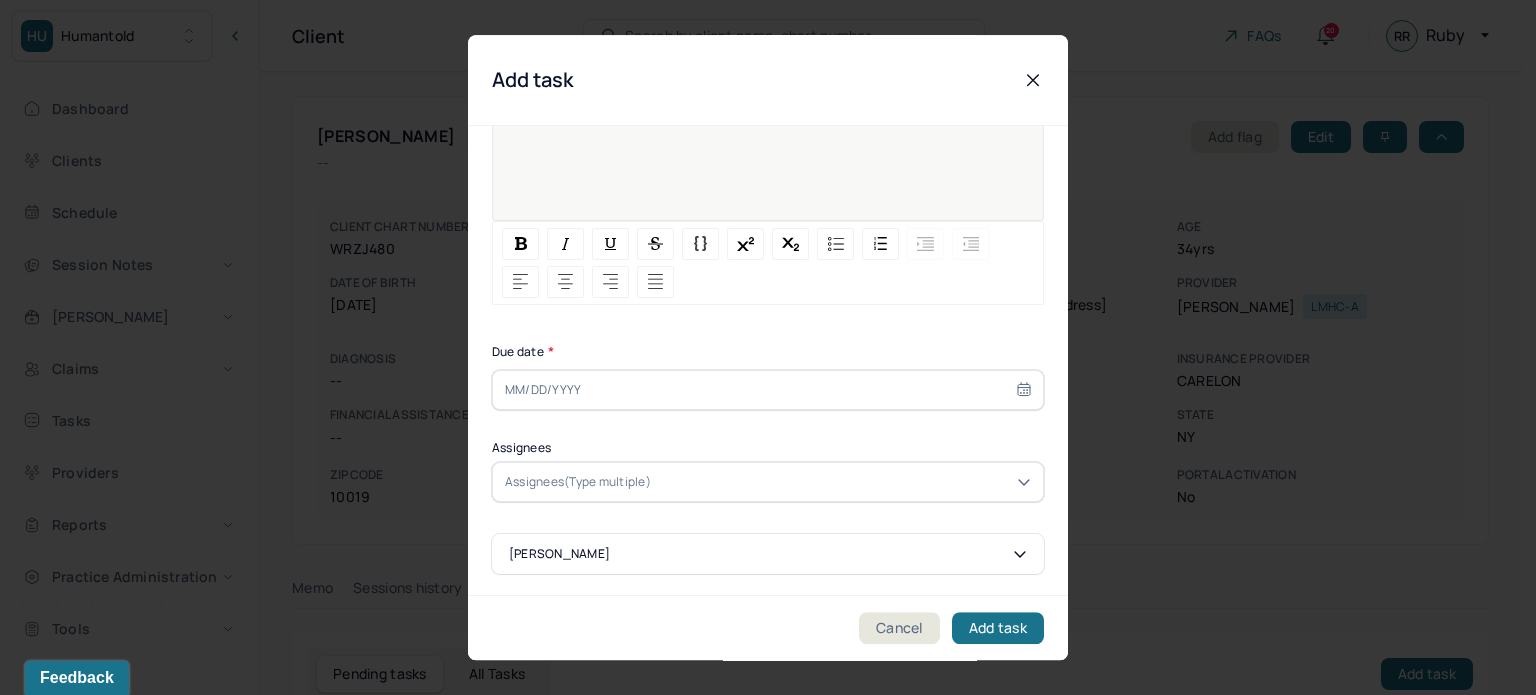 select on "6" 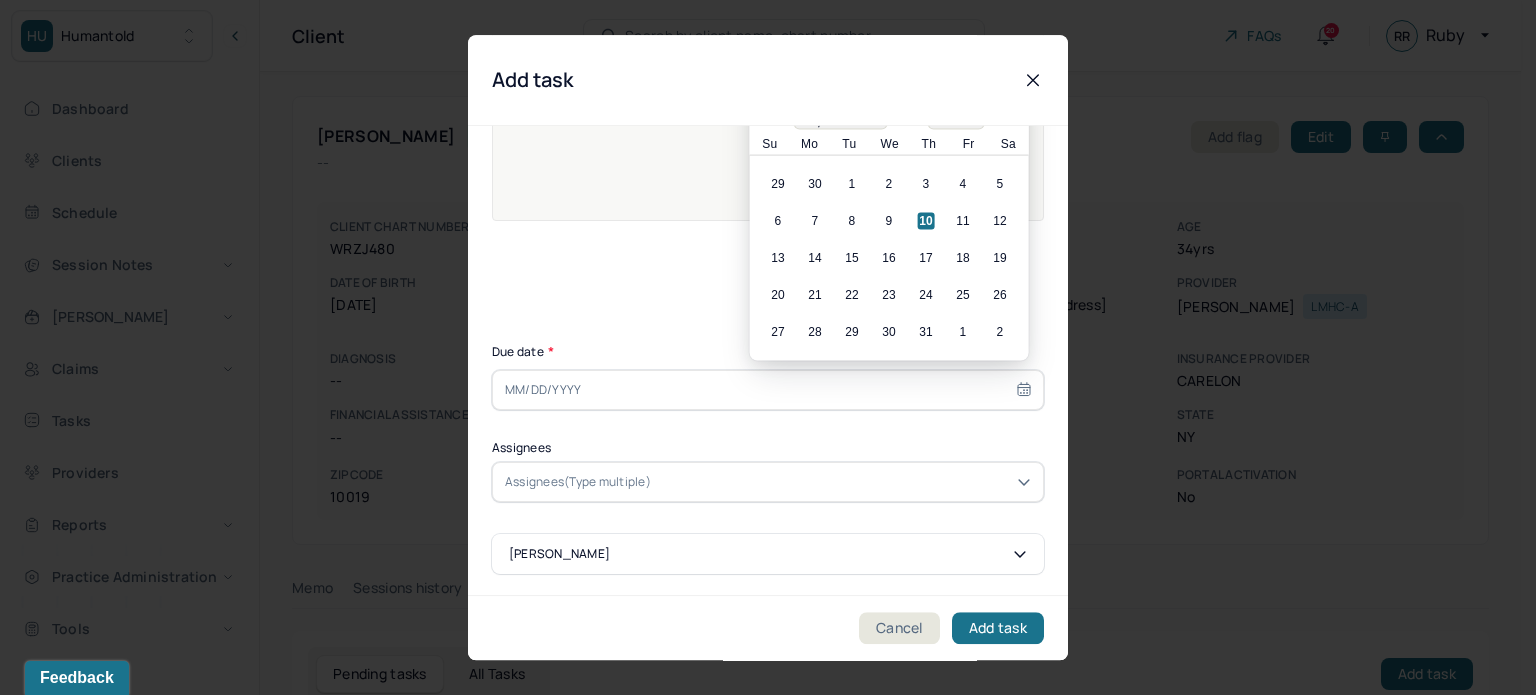 click at bounding box center (768, 390) 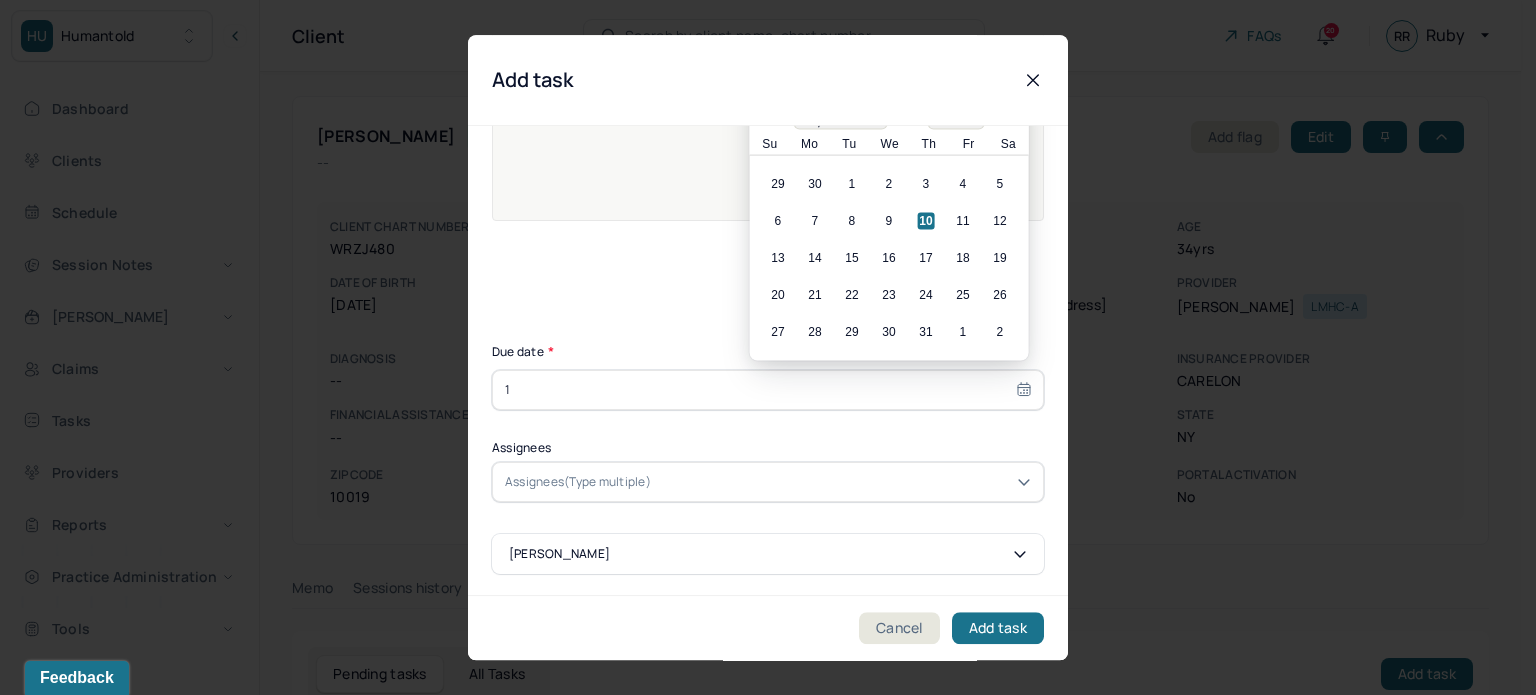 type on "11" 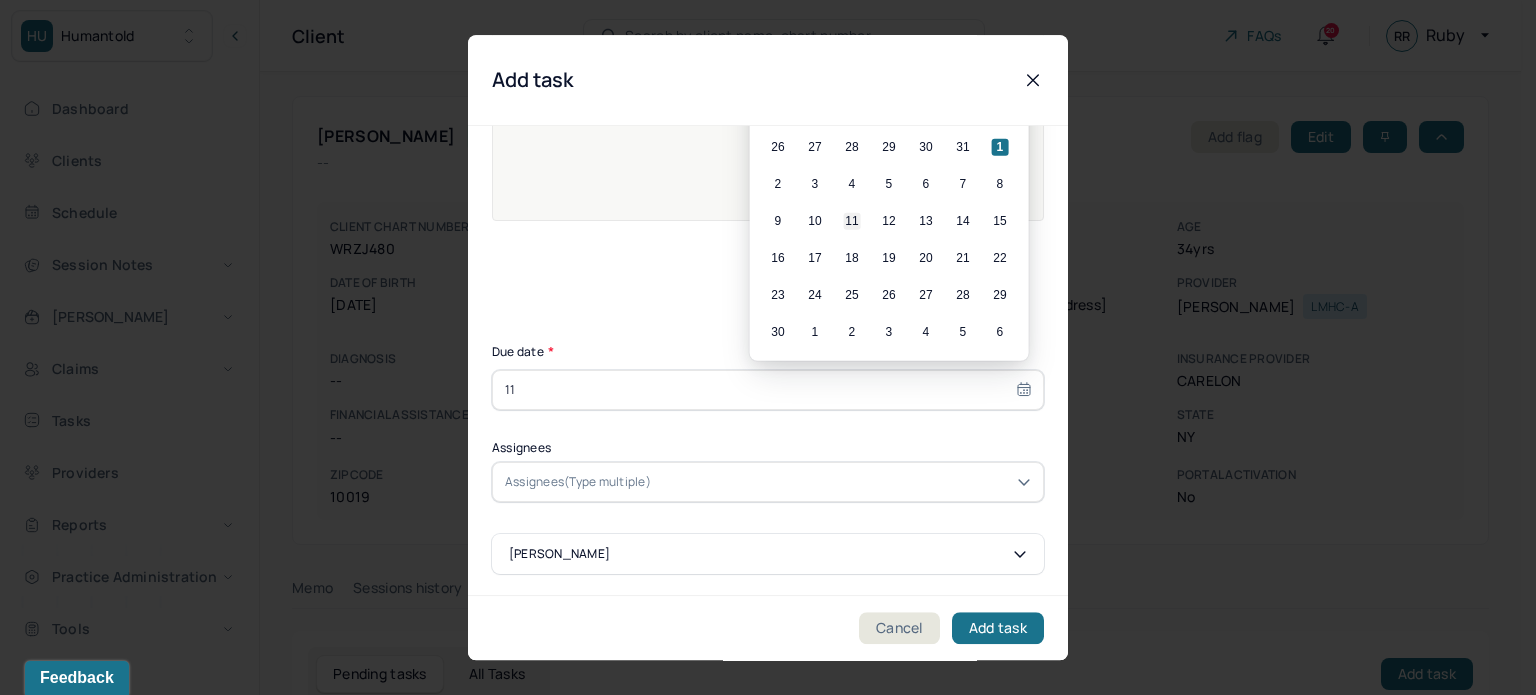 click on "11" at bounding box center [852, 221] 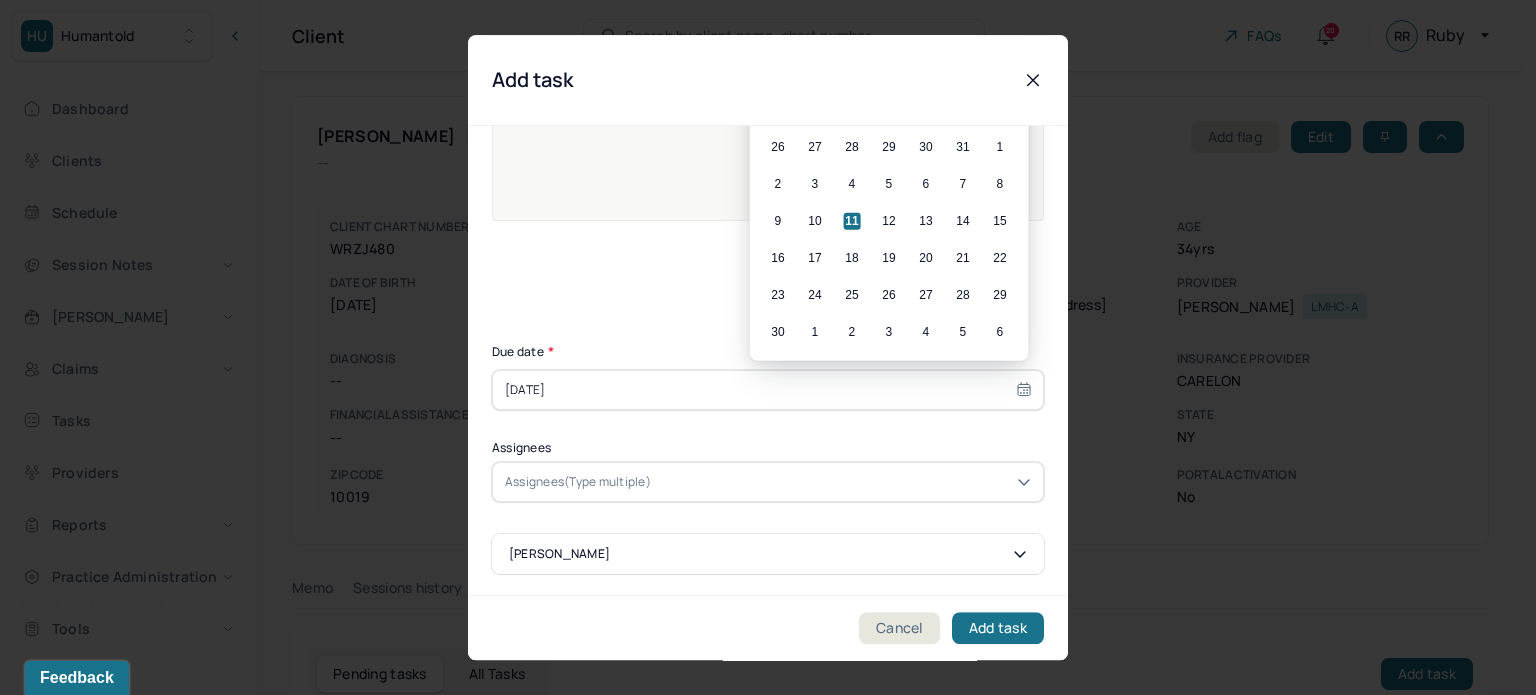 click on "Assignees" at bounding box center [768, 448] 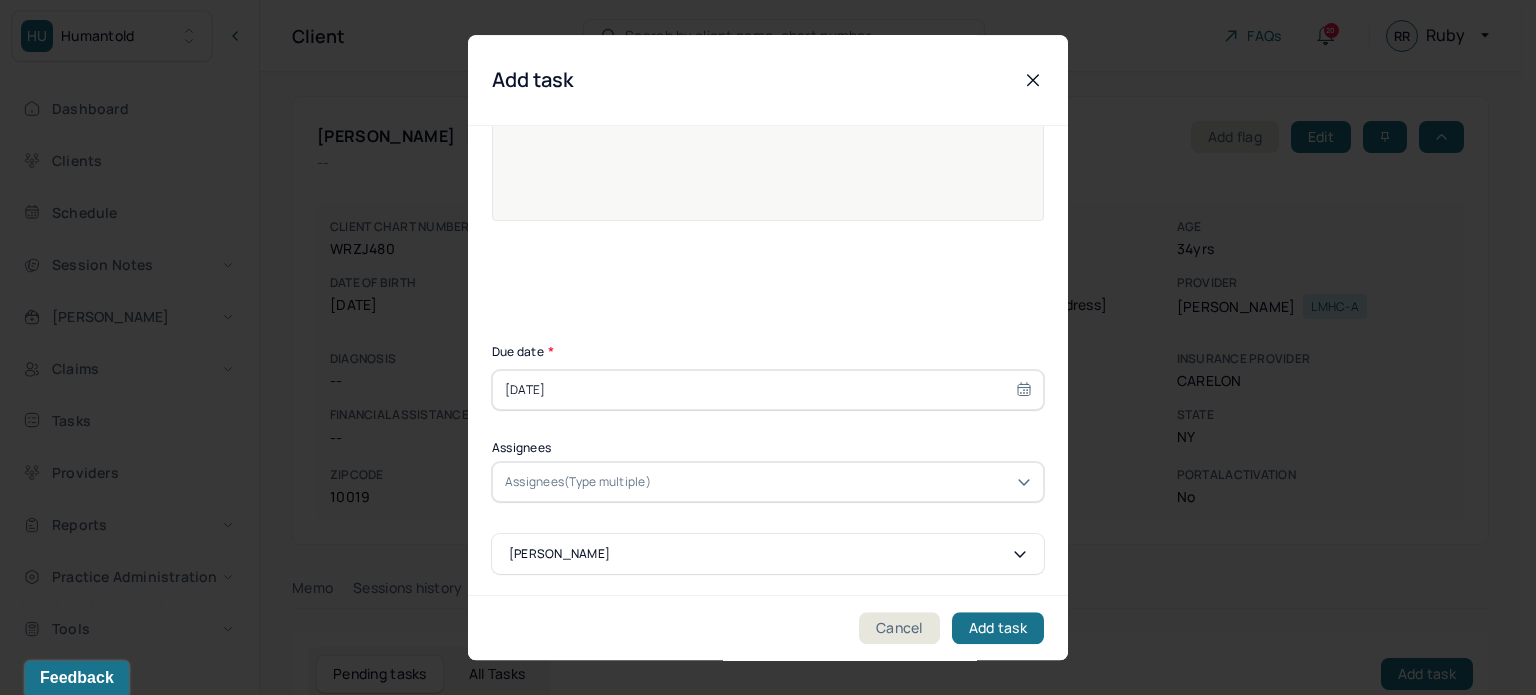 click on "Assignees(Type multiple)" at bounding box center [578, 482] 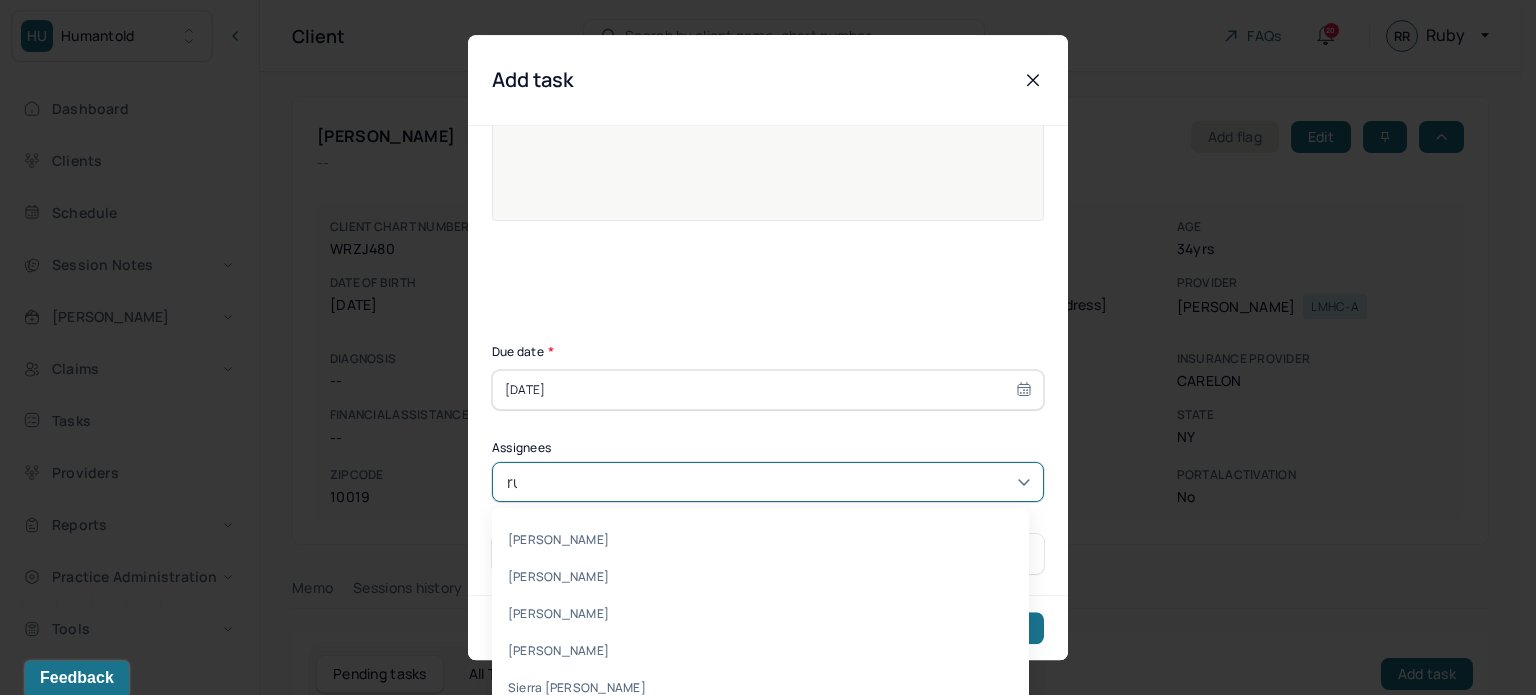 type on "ruby" 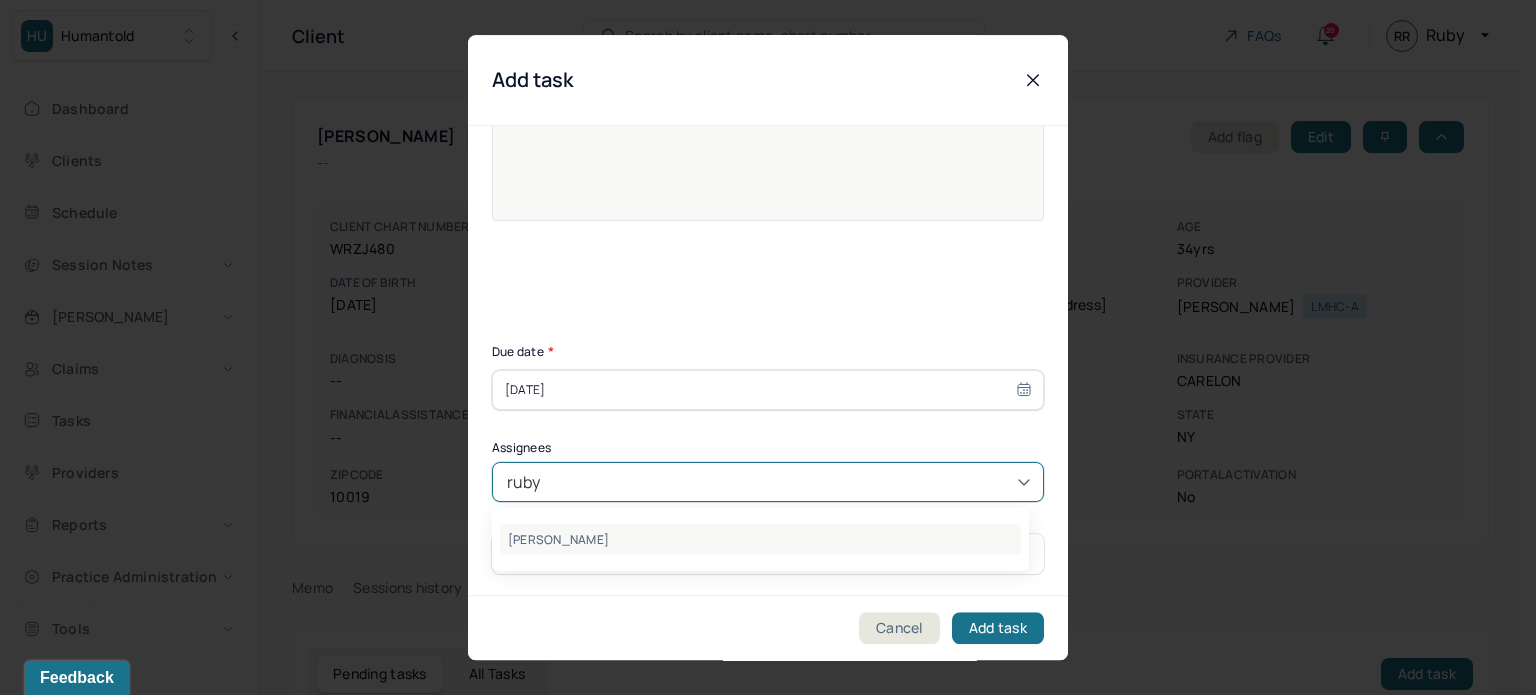 click on "[PERSON_NAME]" at bounding box center (760, 539) 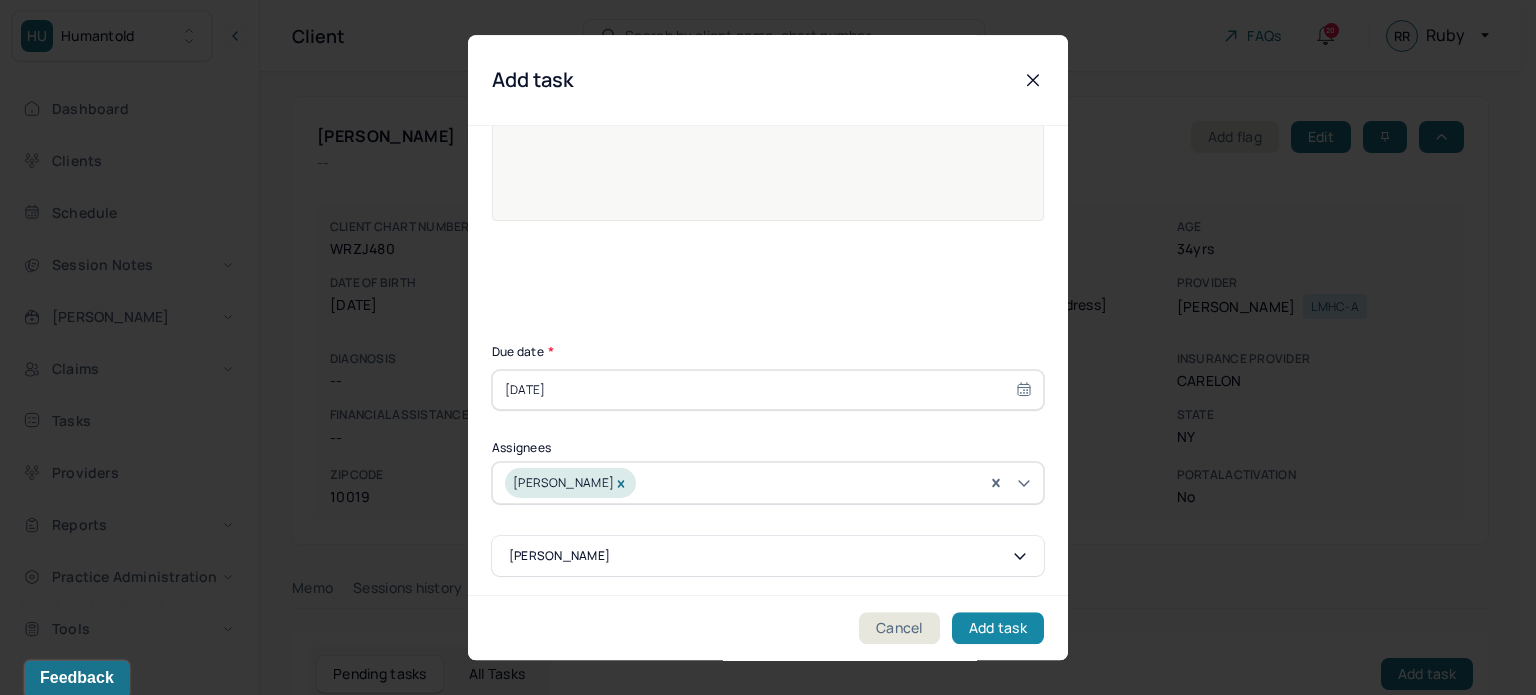 click on "Add task" at bounding box center [998, 628] 